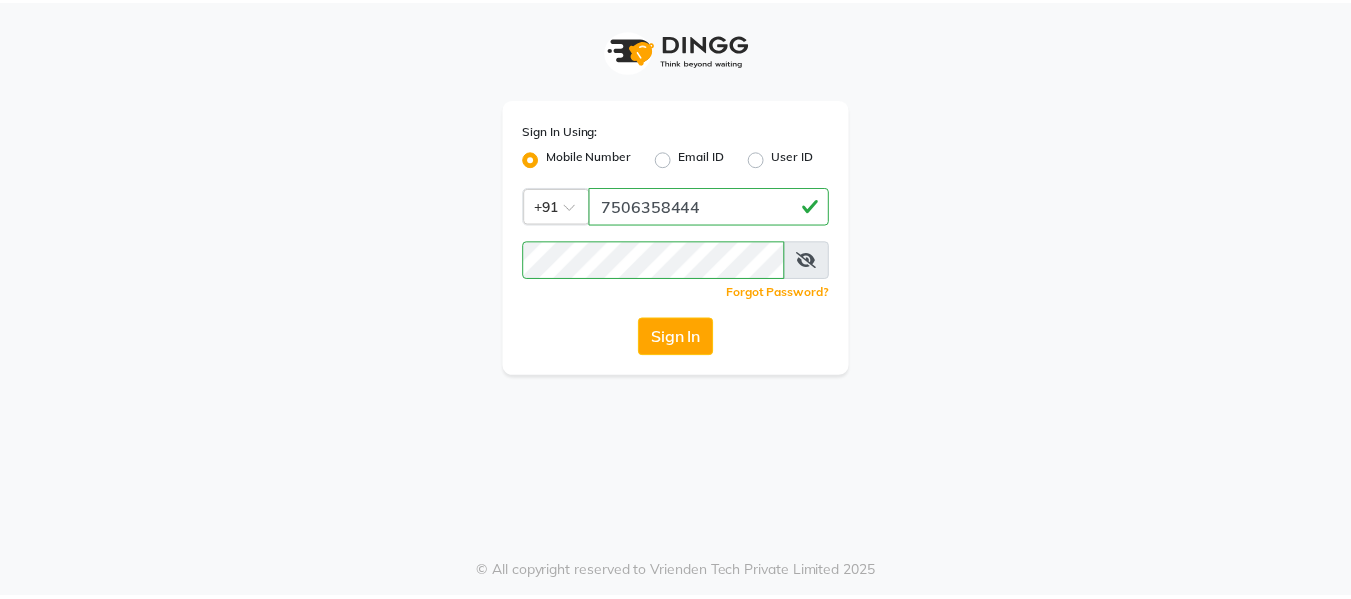 scroll, scrollTop: 0, scrollLeft: 0, axis: both 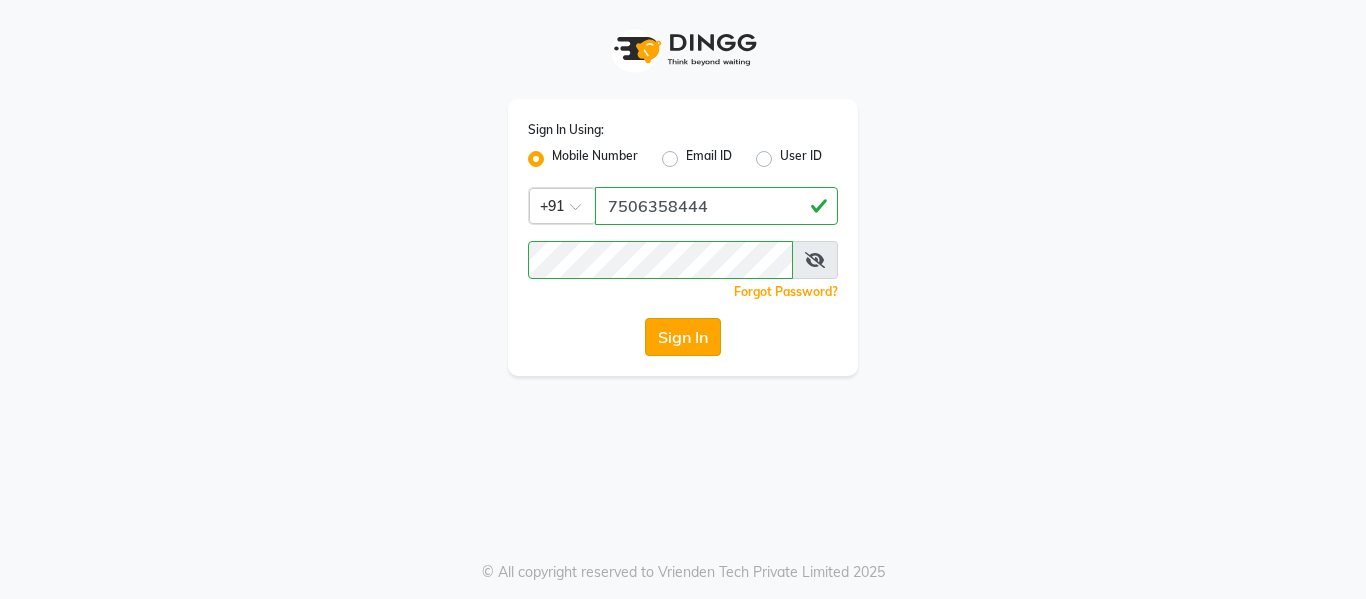 click on "Sign In" 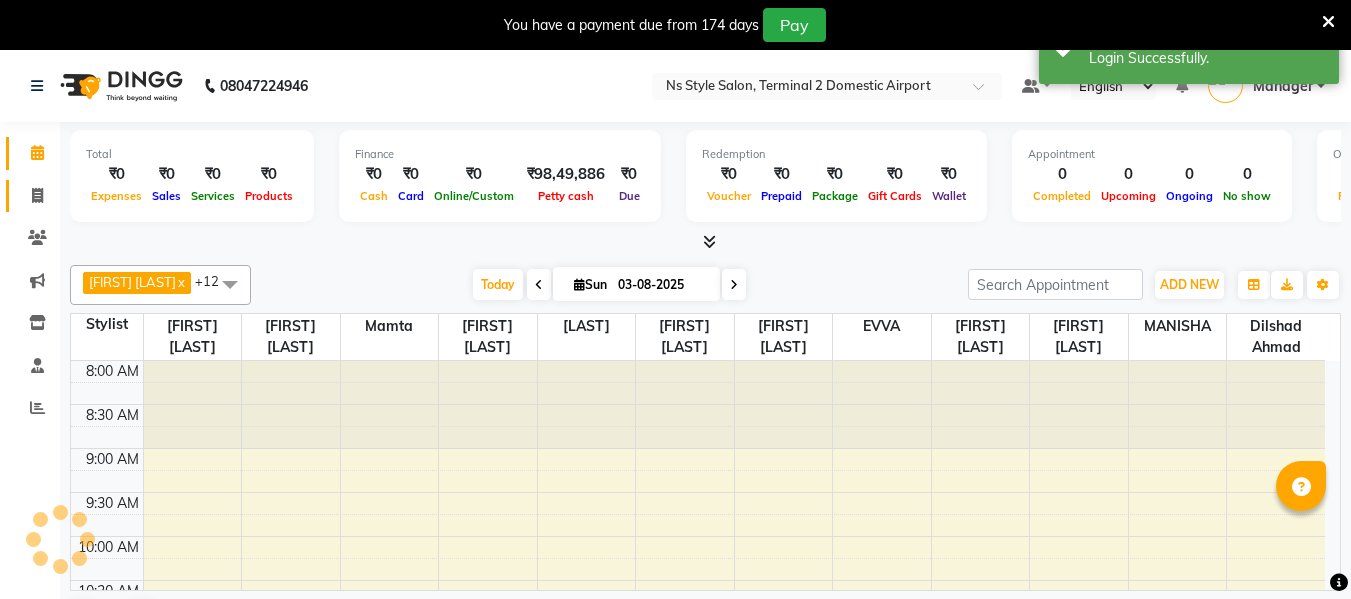 scroll, scrollTop: 0, scrollLeft: 0, axis: both 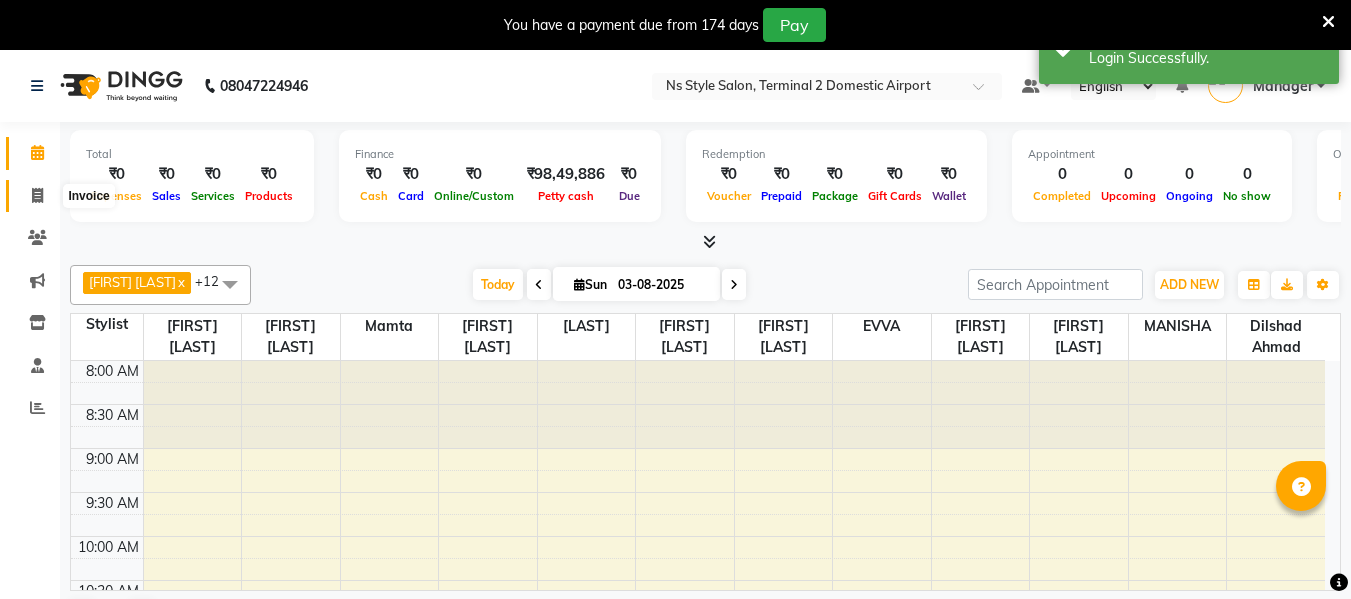 click 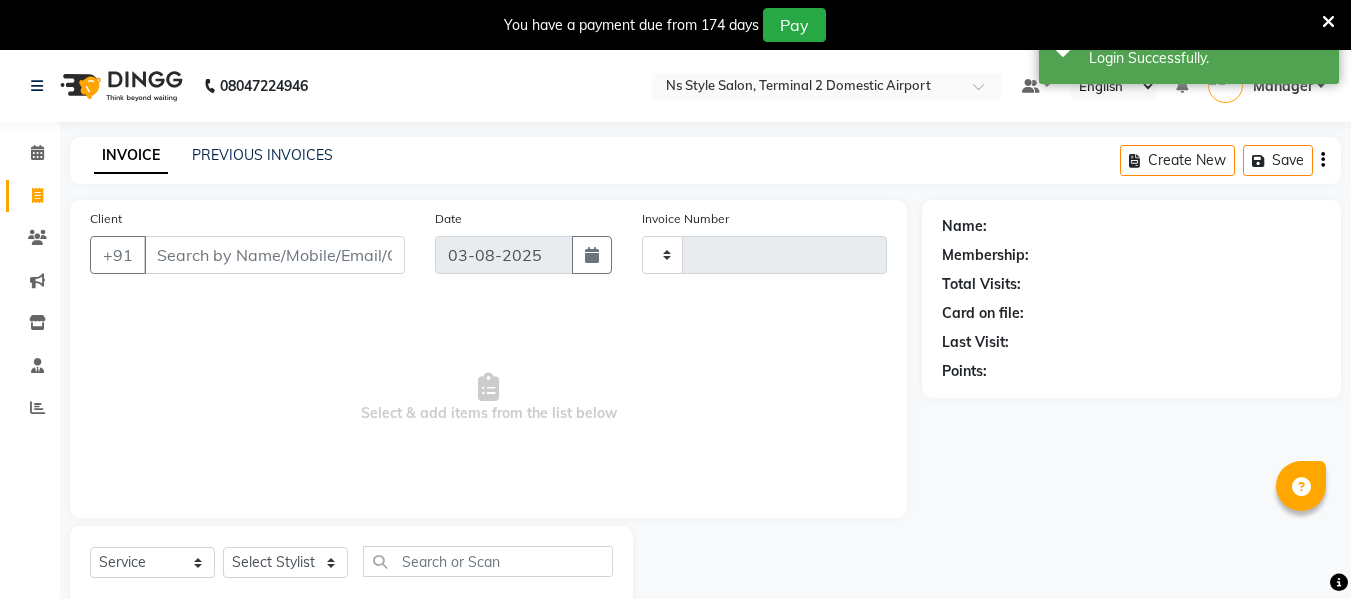 type on "1767" 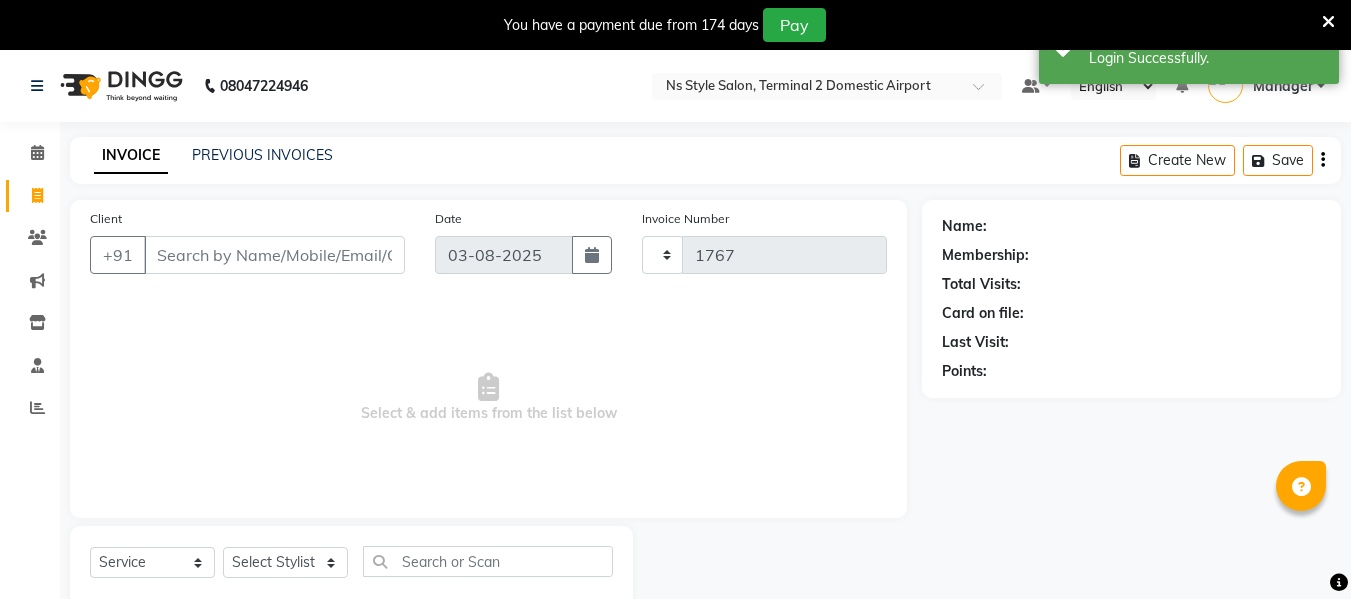 select on "5661" 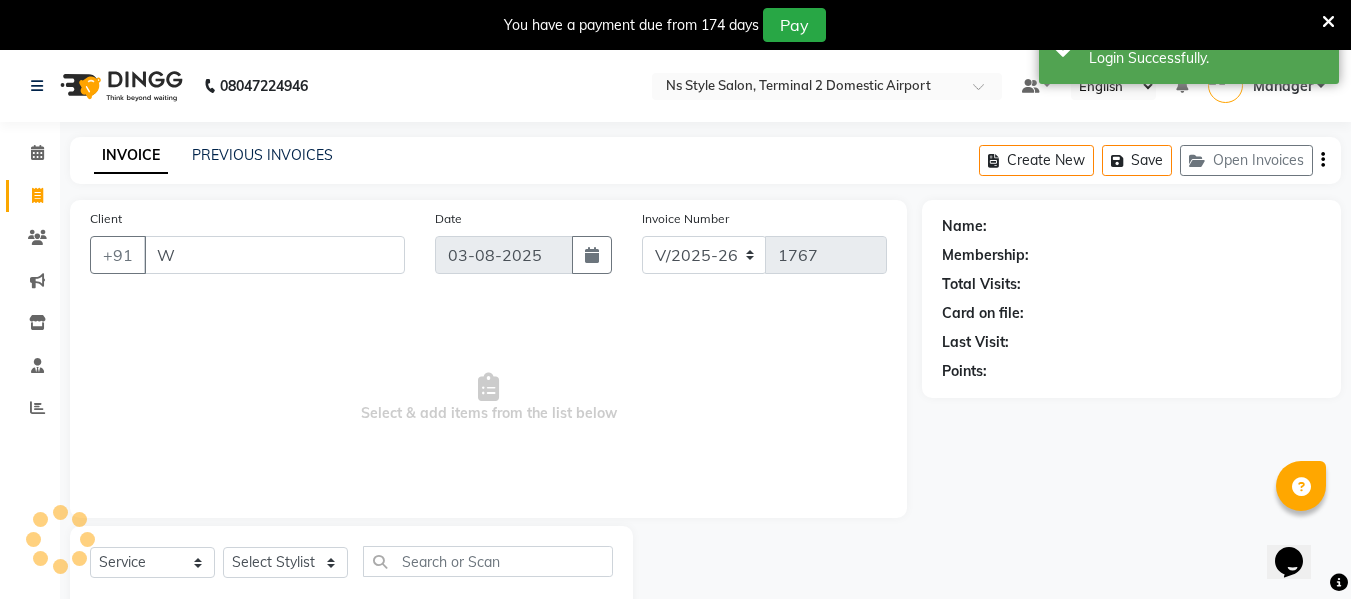 scroll, scrollTop: 0, scrollLeft: 0, axis: both 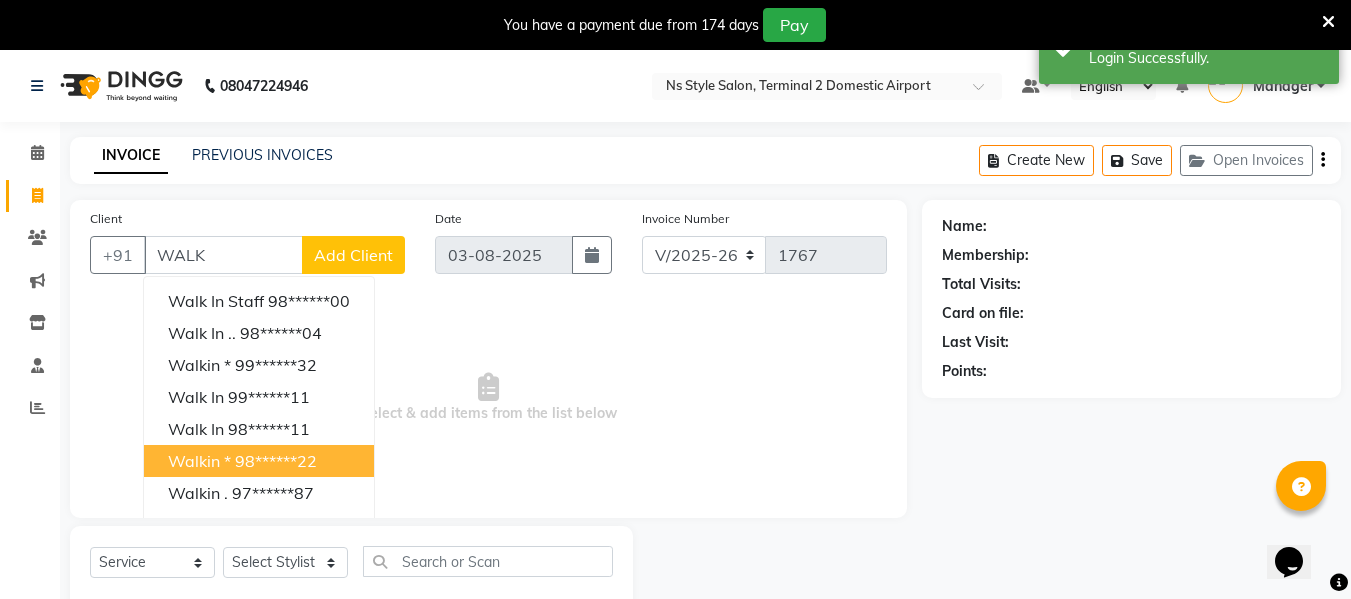 click on "98******22" at bounding box center (276, 461) 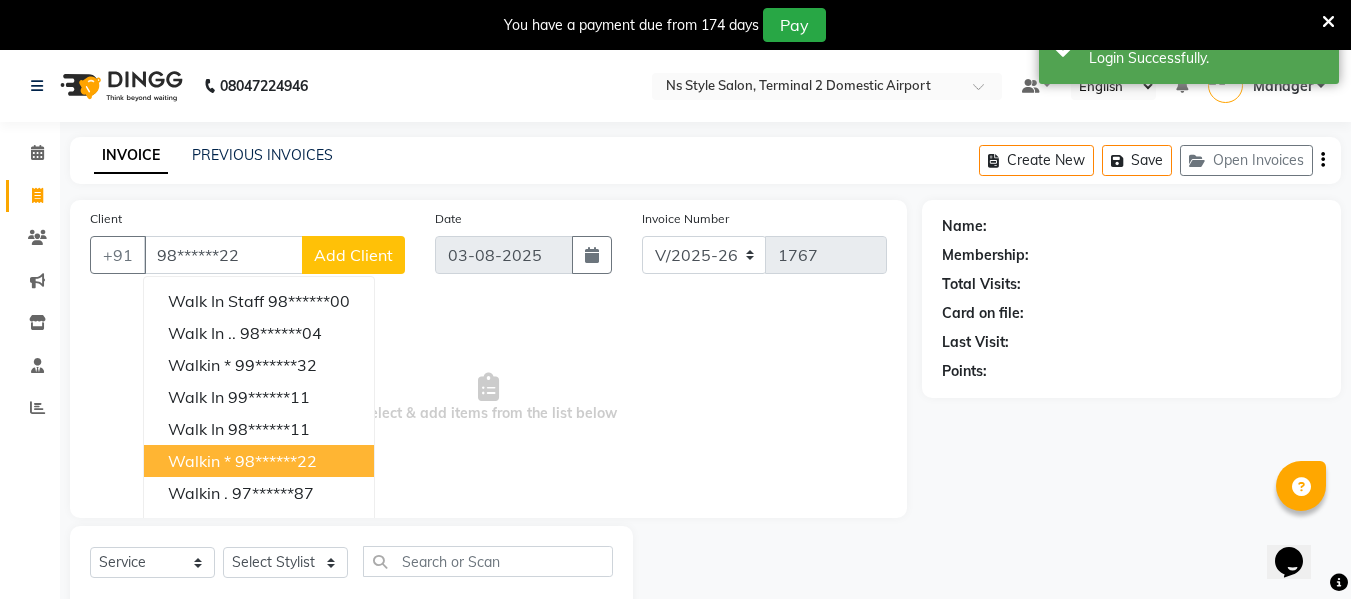 type on "98******22" 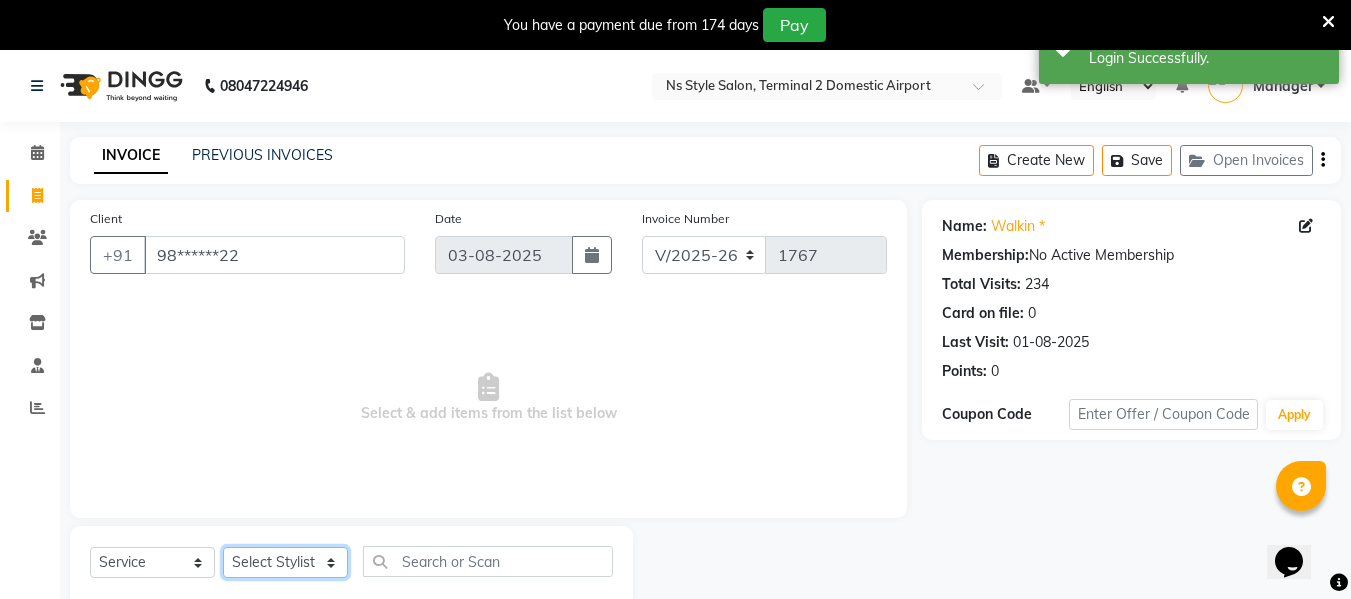 click on "Select Stylist ASHA ANIL JADHAV Dilshad Ahmad EHATESHAM ALI EVVA FARHEEN SHAIKH HEEBA ARIF SHAIKH HEER BAROT IMRAN SHAIKH Mamta  Manager MANISHA MD RAJ KHAN  MD SAMEER PARWEZ MOHAMMAD ALI RUPS SAKIB SUNENA TAK ZAREENA KHAN" 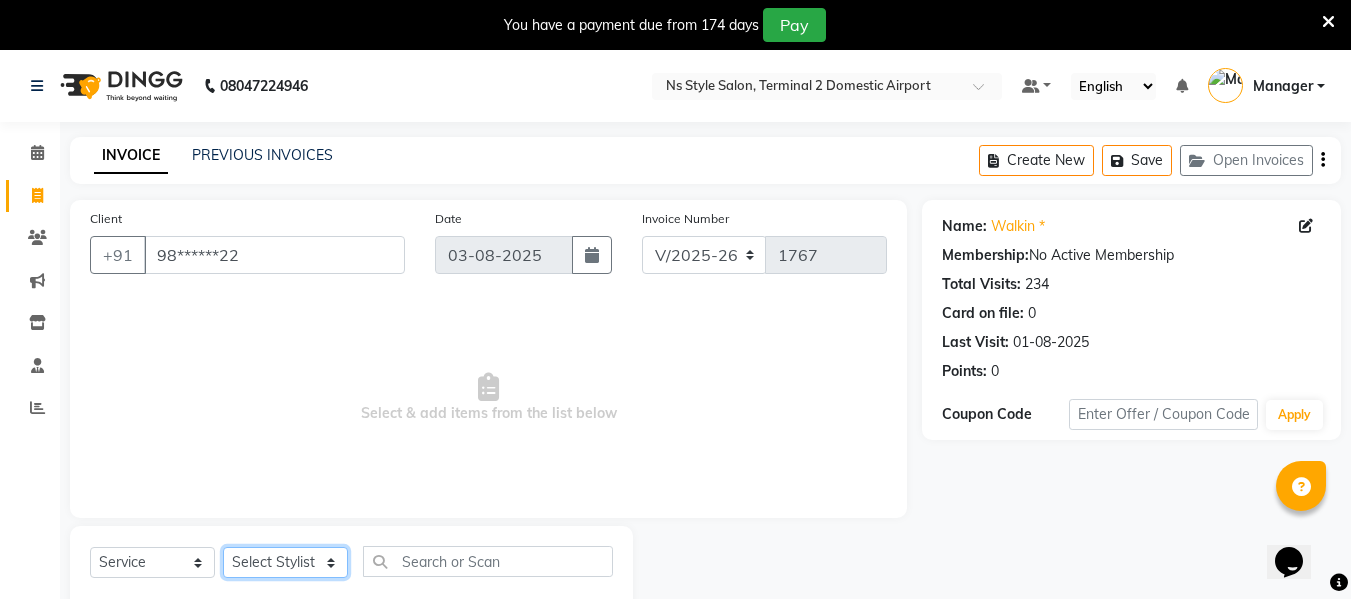 select on "39695" 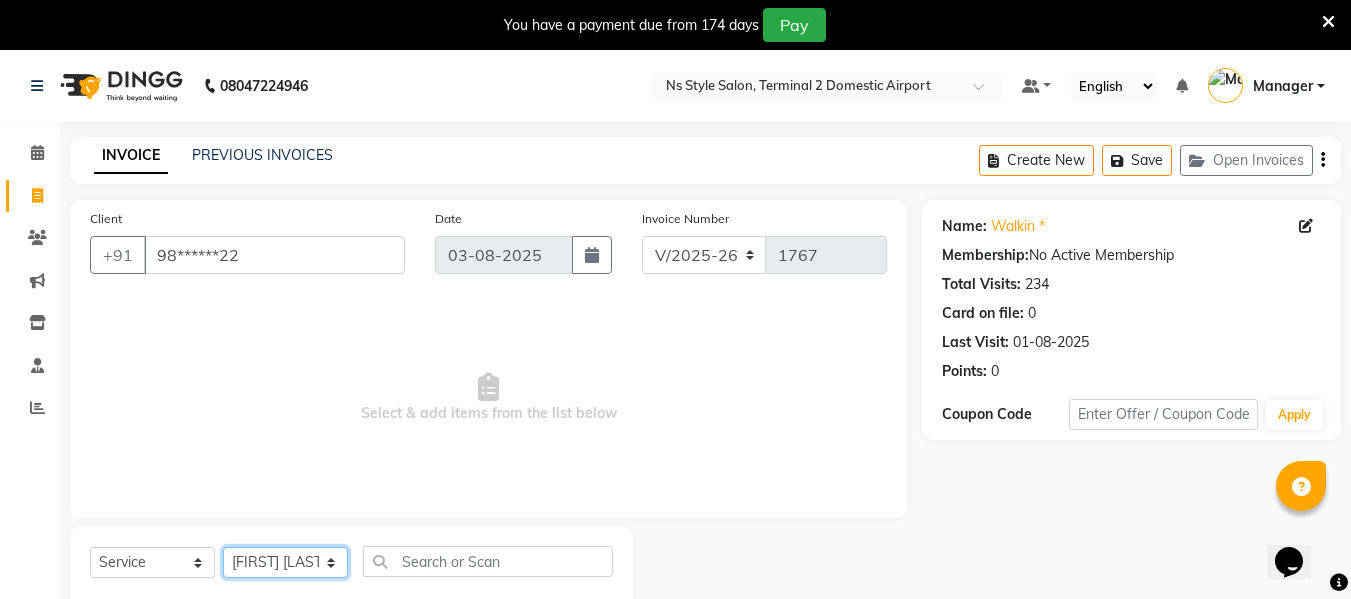 click on "Select Stylist ASHA ANIL JADHAV Dilshad Ahmad EHATESHAM ALI EVVA FARHEEN SHAIKH HEEBA ARIF SHAIKH HEER BAROT IMRAN SHAIKH Mamta  Manager MANISHA MD RAJ KHAN  MD SAMEER PARWEZ MOHAMMAD ALI RUPS SAKIB SUNENA TAK ZAREENA KHAN" 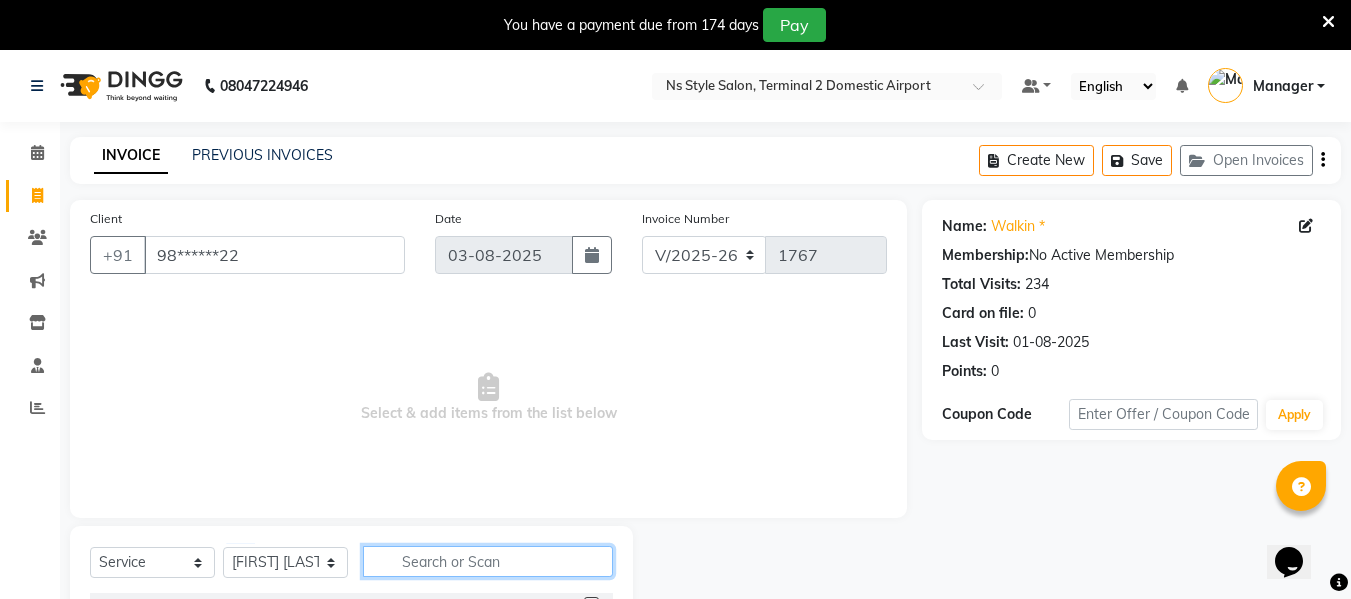 click 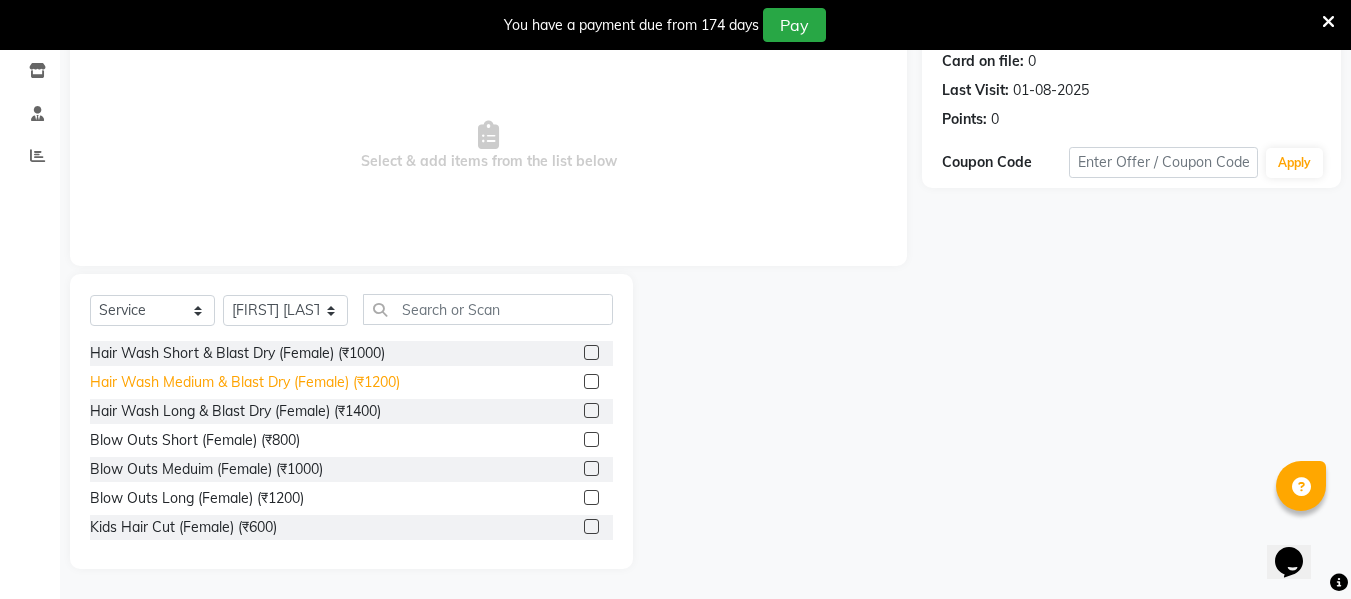 click on "Hair Wash Medium & Blast Dry (Female) (₹1200)" 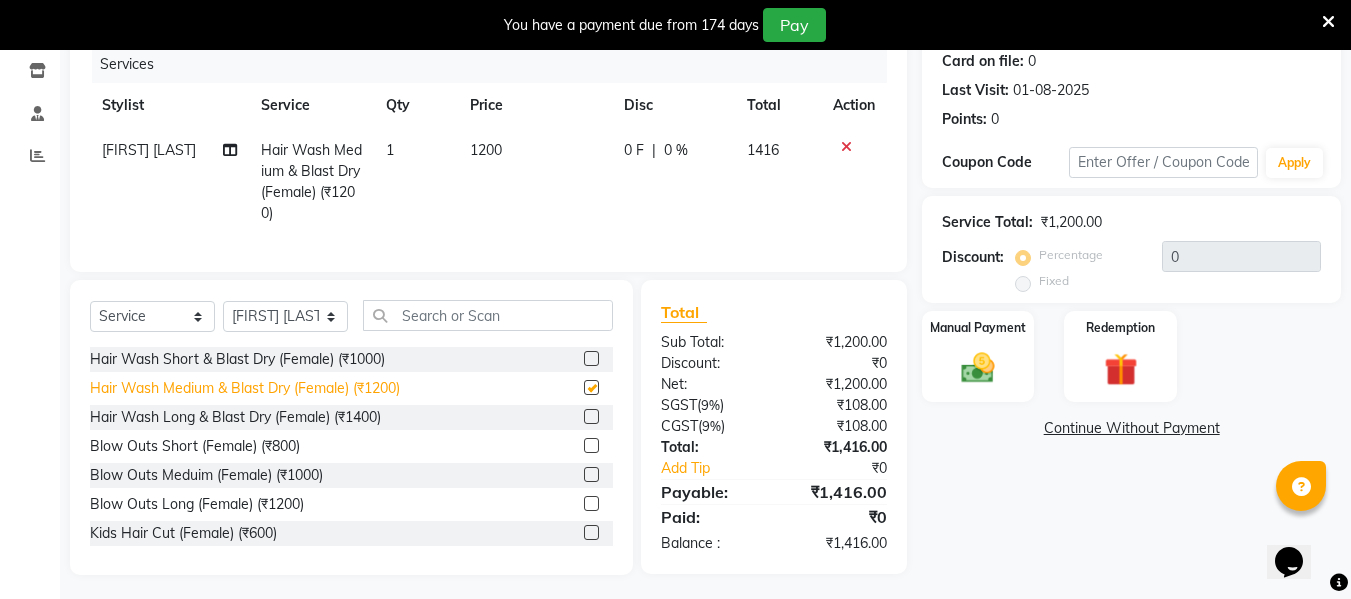 checkbox on "false" 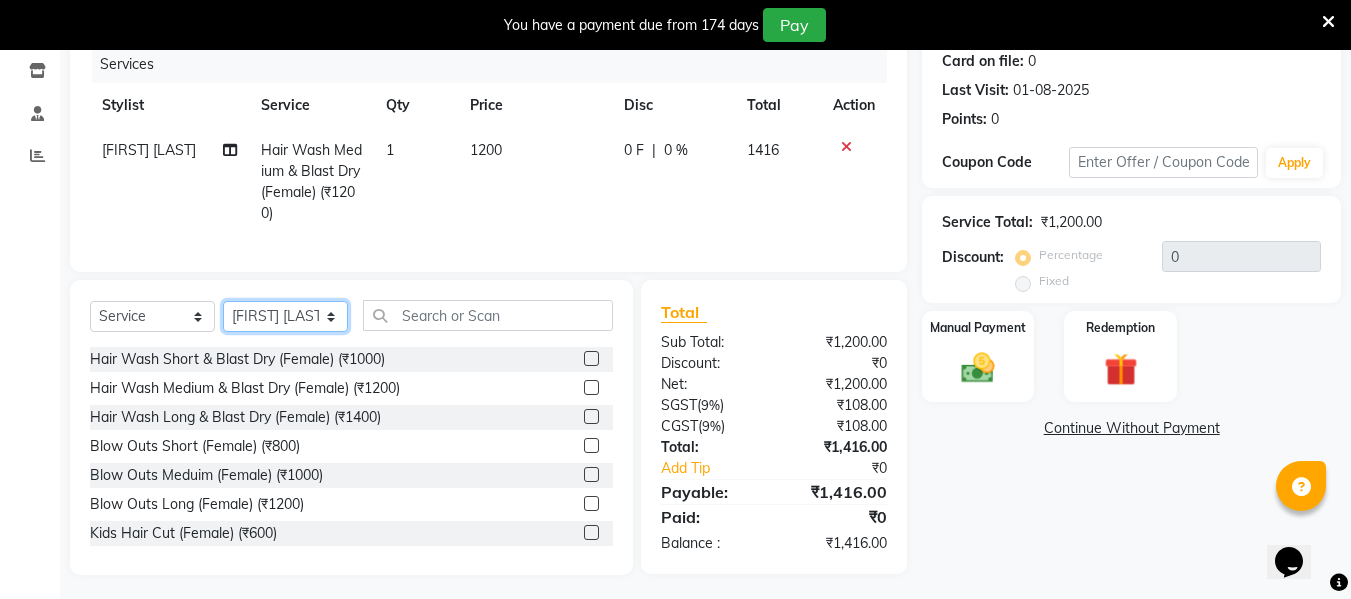 click on "Select Stylist ASHA ANIL JADHAV Dilshad Ahmad EHATESHAM ALI EVVA FARHEEN SHAIKH HEEBA ARIF SHAIKH HEER BAROT IMRAN SHAIKH Mamta  Manager MANISHA MD RAJ KHAN  MD SAMEER PARWEZ MOHAMMAD ALI RUPS SAKIB SUNENA TAK ZAREENA KHAN" 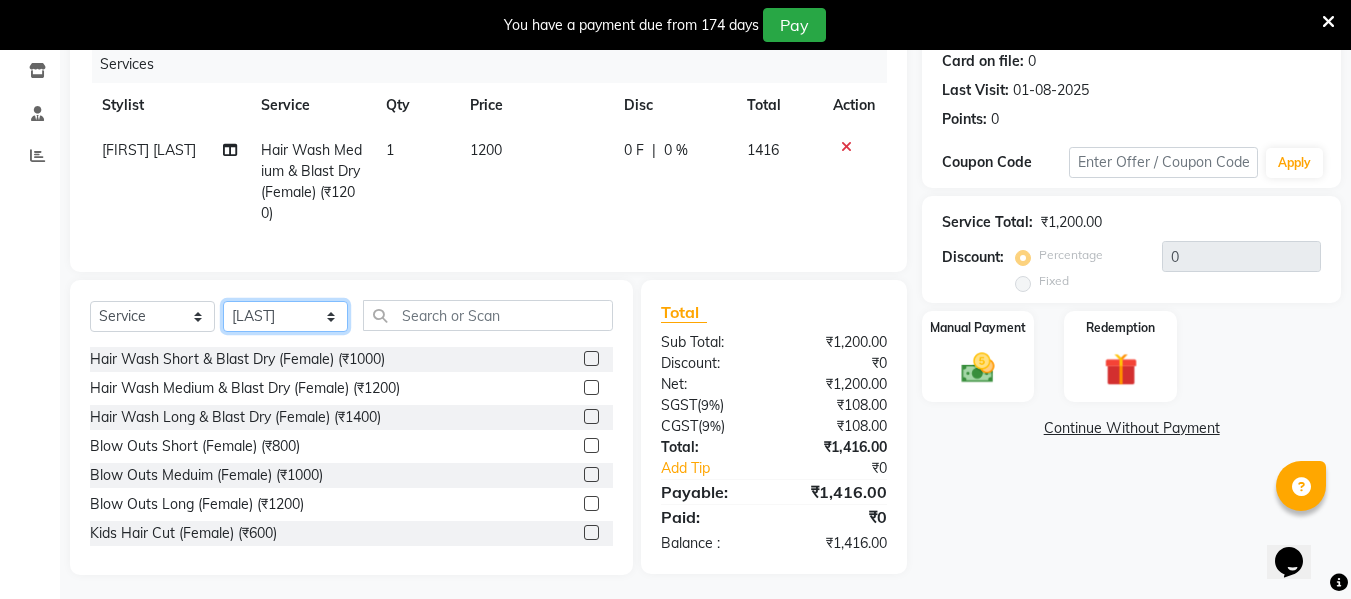 click on "Select Stylist ASHA ANIL JADHAV Dilshad Ahmad EHATESHAM ALI EVVA FARHEEN SHAIKH HEEBA ARIF SHAIKH HEER BAROT IMRAN SHAIKH Mamta  Manager MANISHA MD RAJ KHAN  MD SAMEER PARWEZ MOHAMMAD ALI RUPS SAKIB SUNENA TAK ZAREENA KHAN" 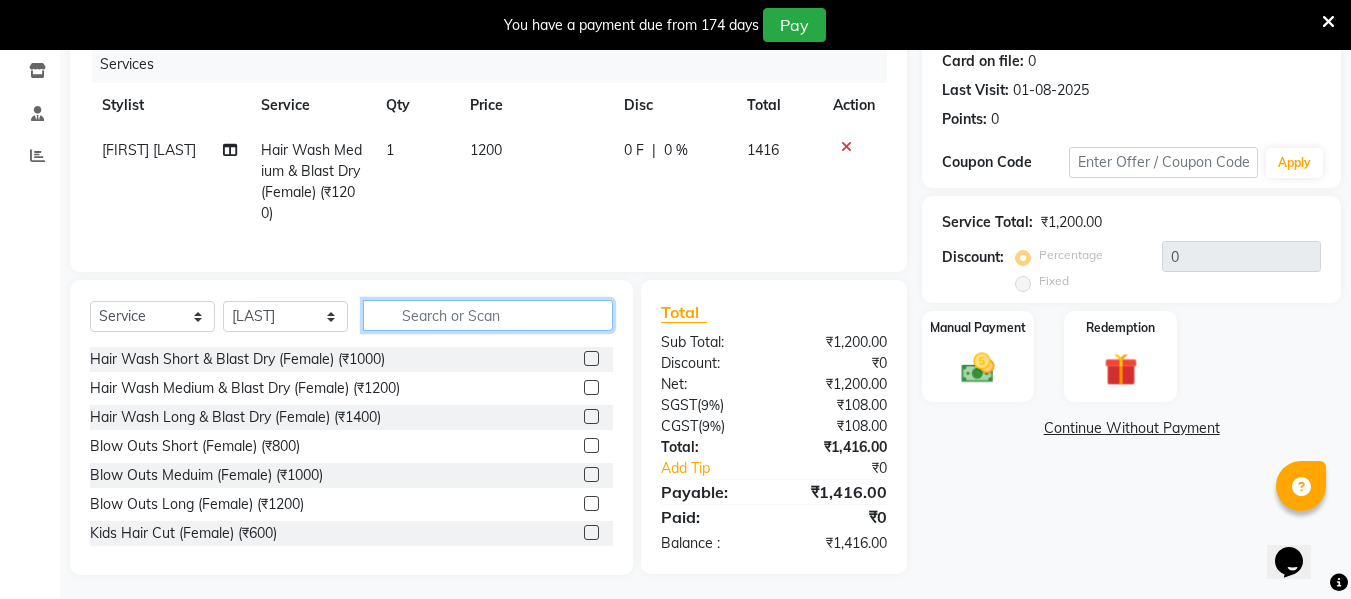 click 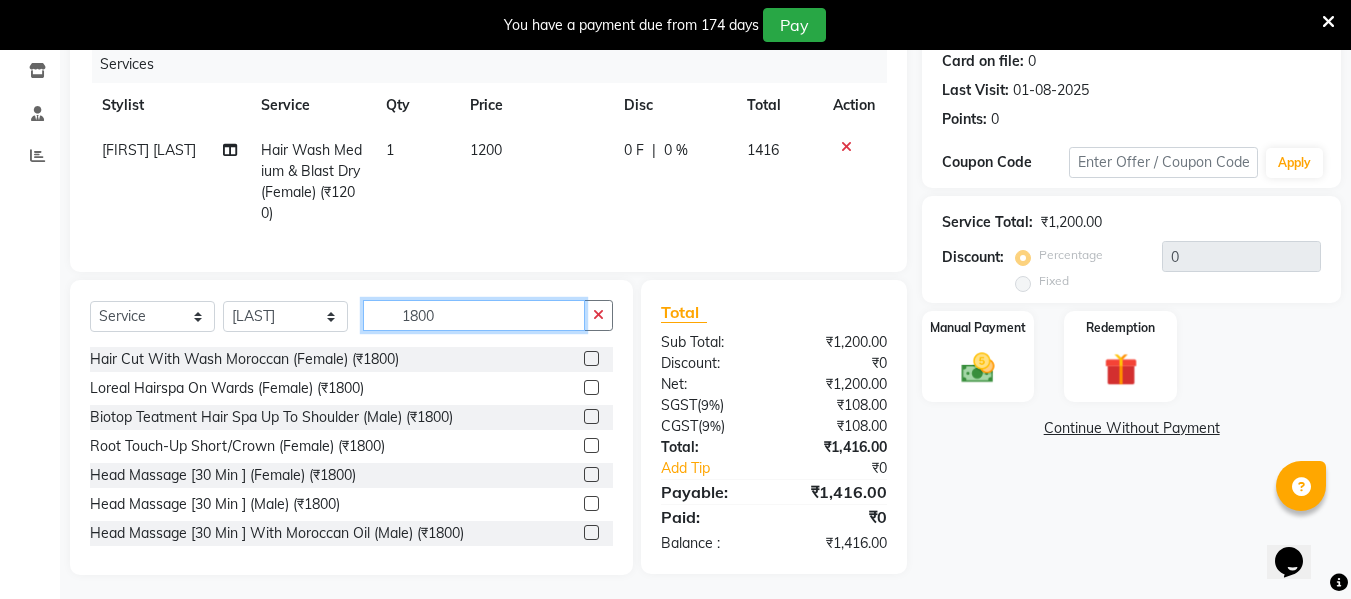 scroll, scrollTop: 273, scrollLeft: 0, axis: vertical 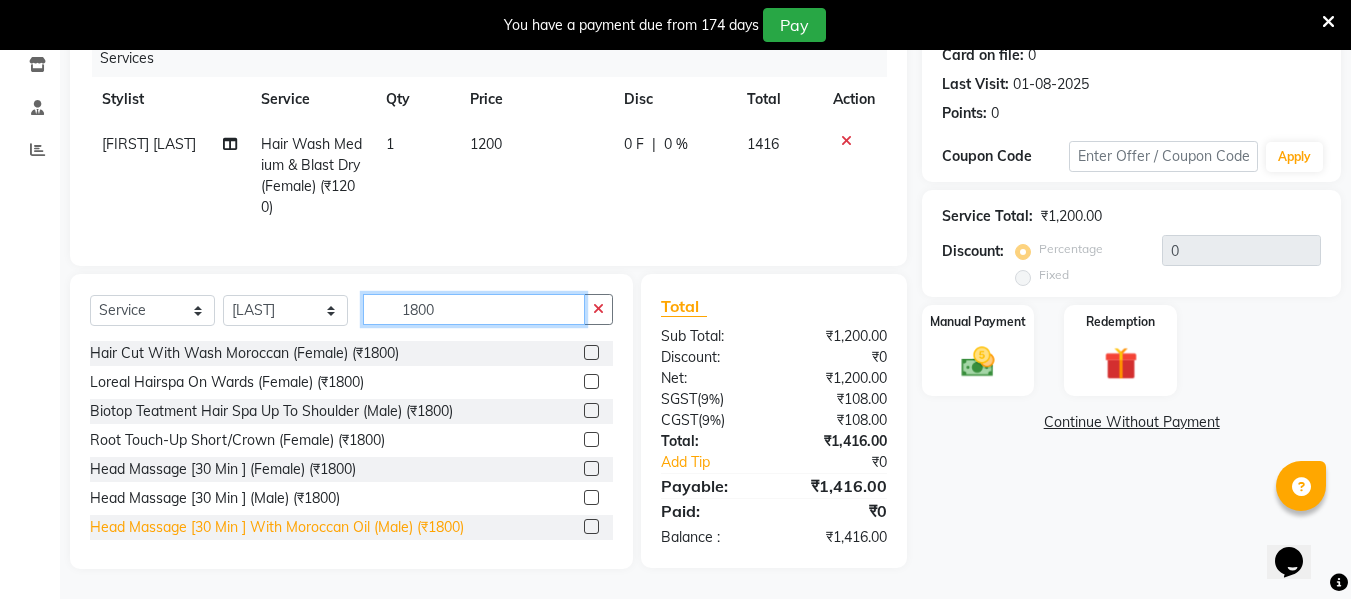 type on "1800" 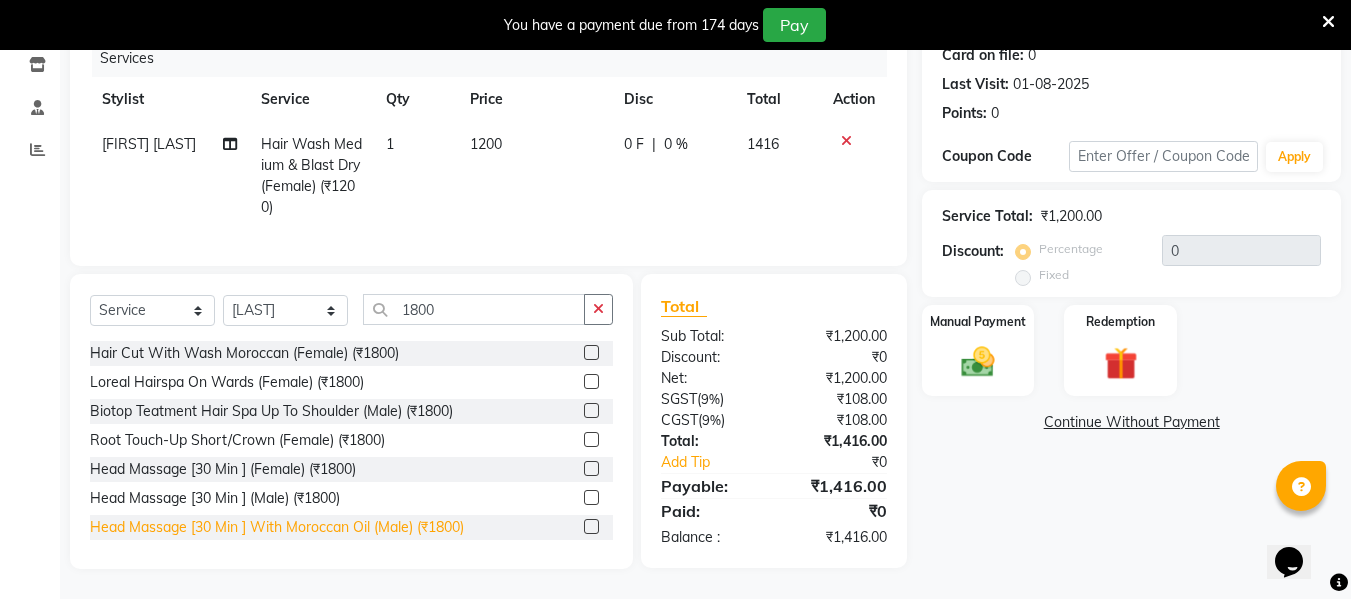 click on "Head Massage [30 Min ] With Moroccan Oil (Male) (₹1800)" 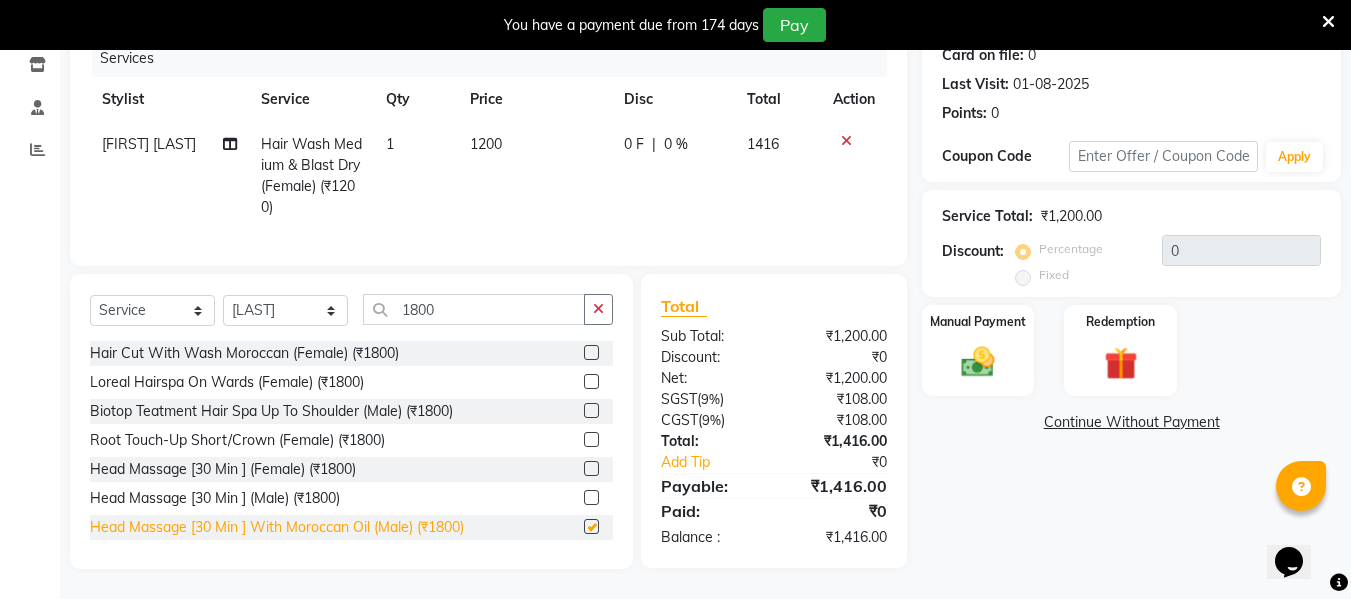 checkbox on "false" 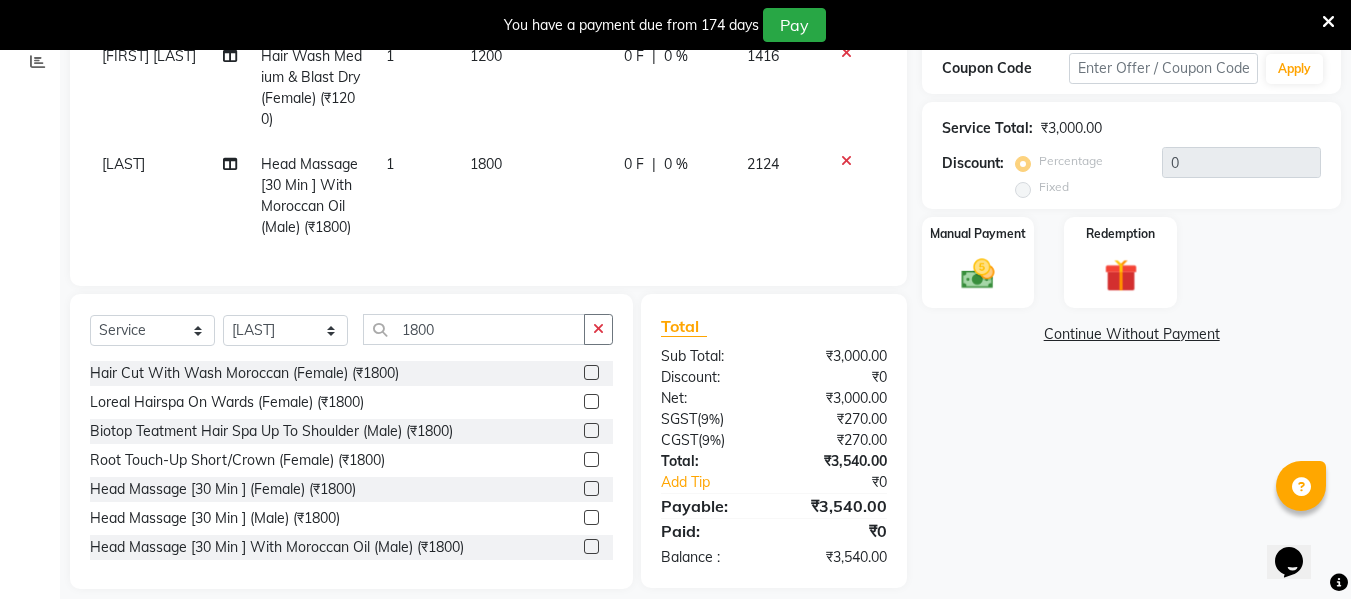 scroll, scrollTop: 381, scrollLeft: 0, axis: vertical 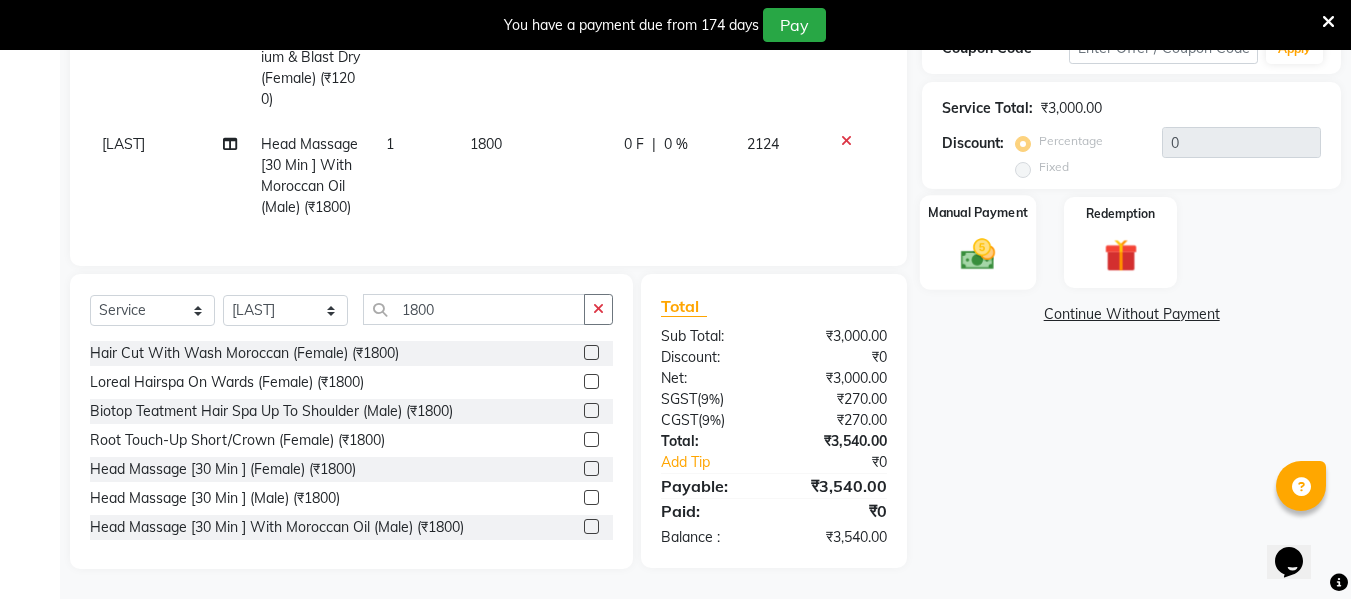 click on "Manual Payment" 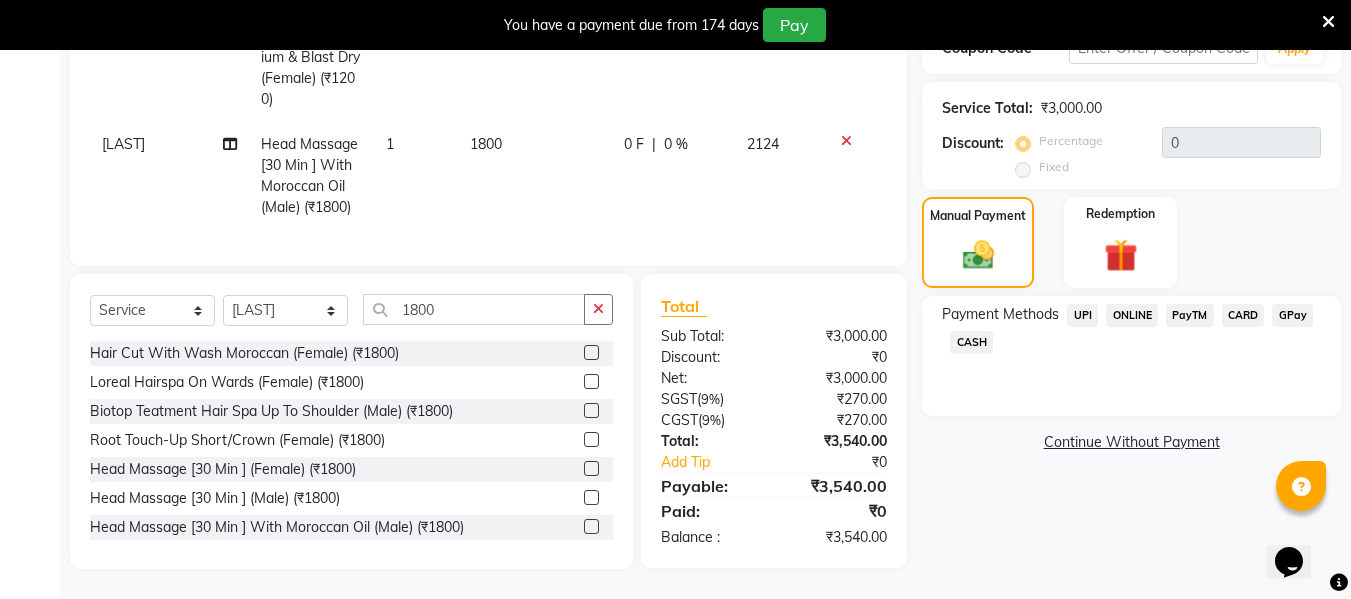 click on "CARD" 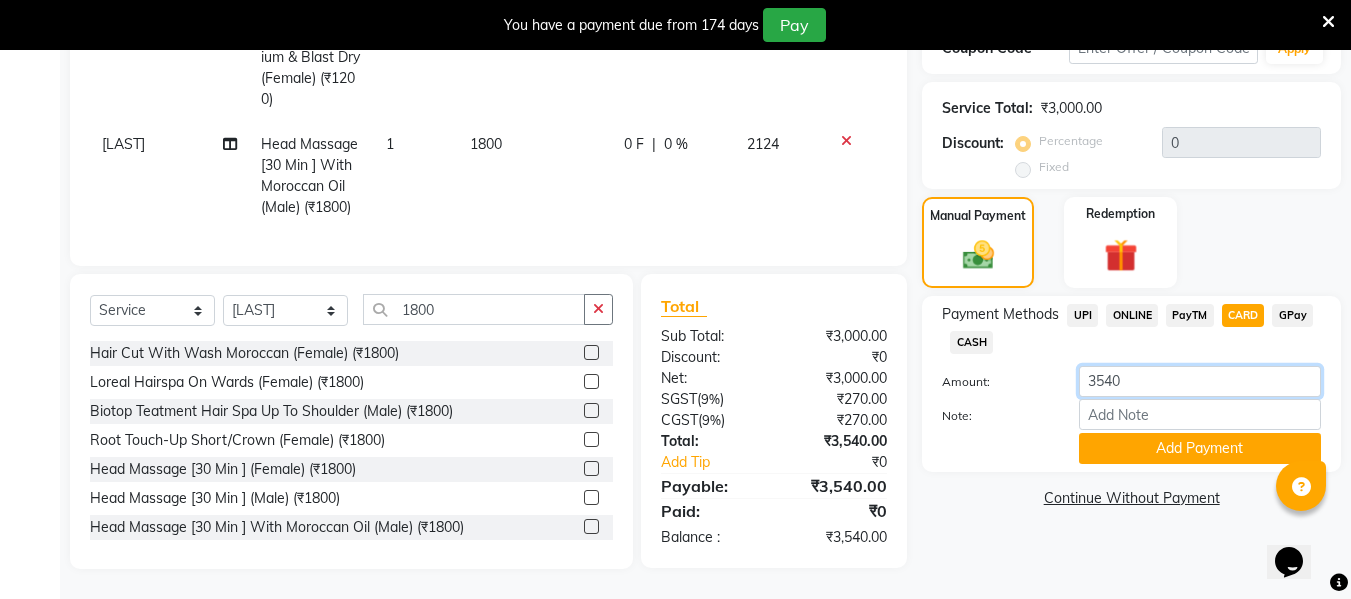 click on "3540" 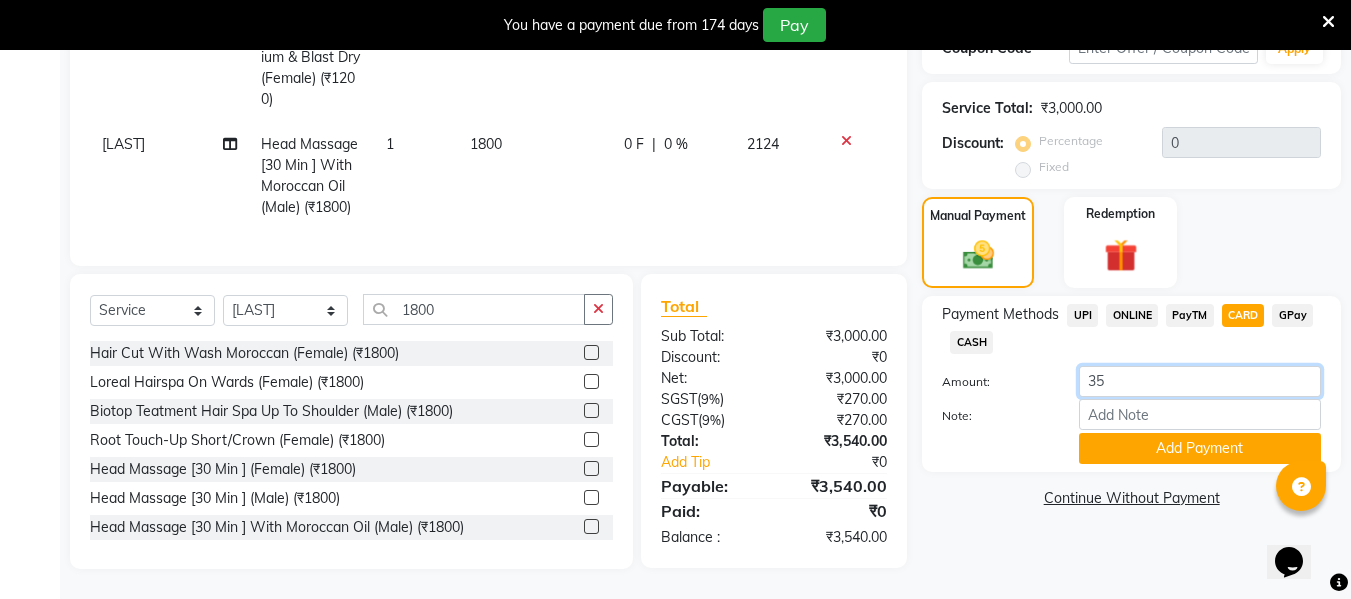 type on "3" 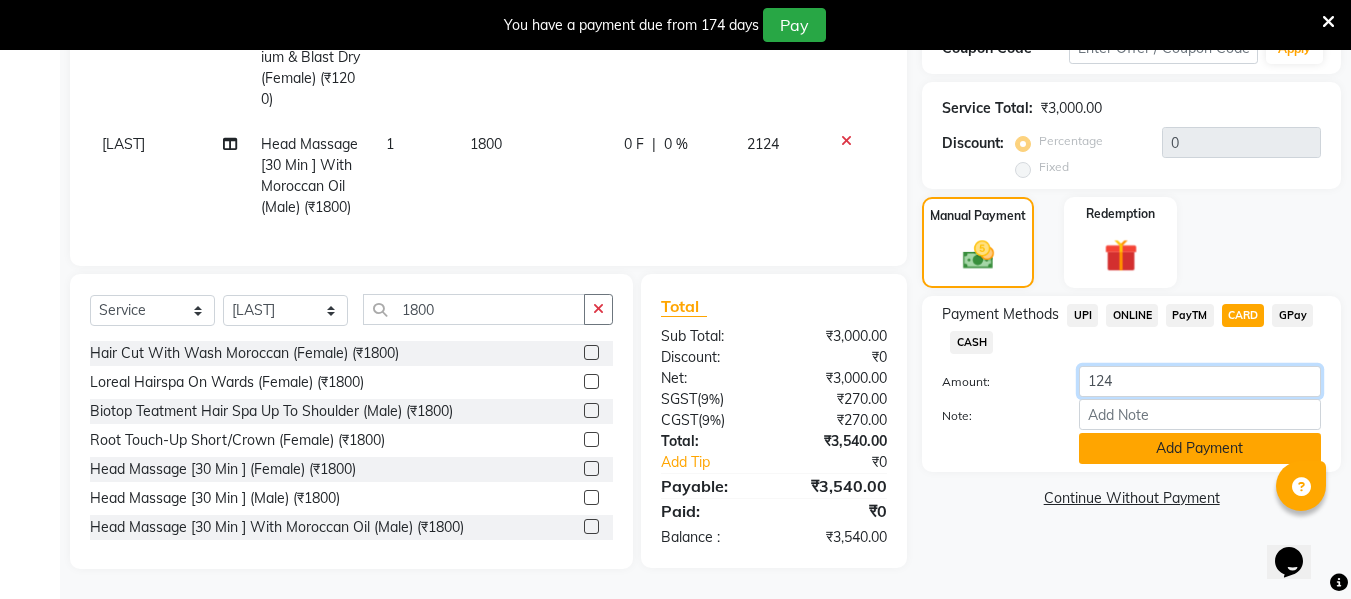 type on "124" 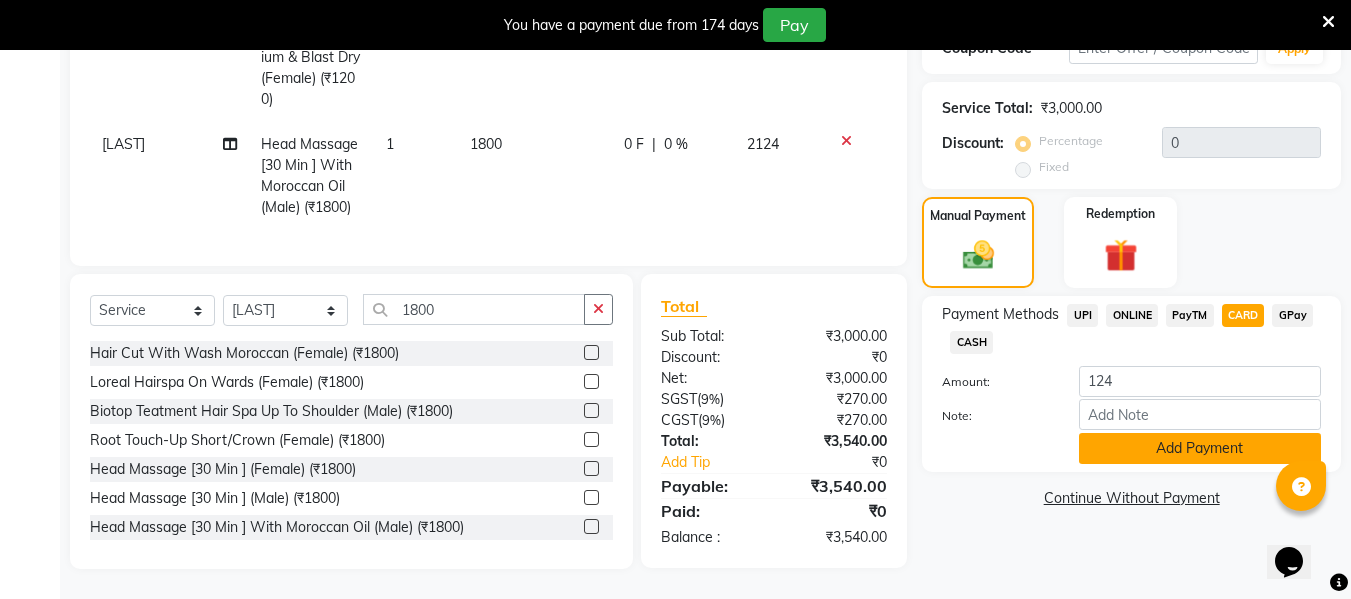 click on "Add Payment" 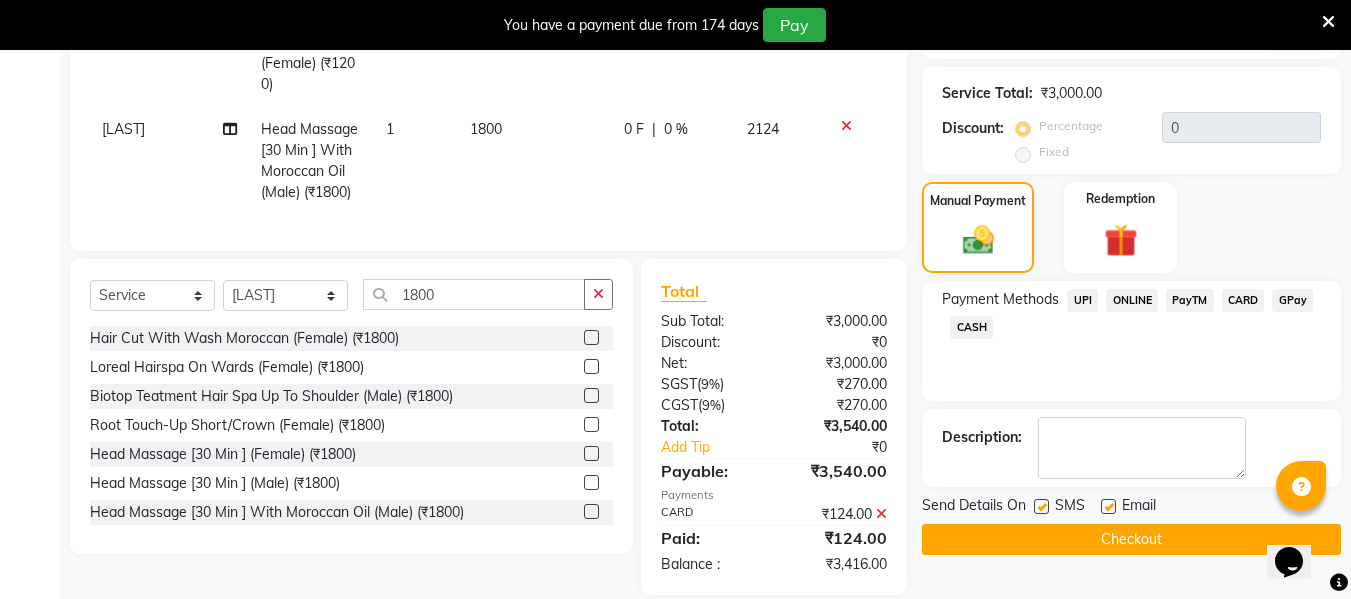 click on "CASH" 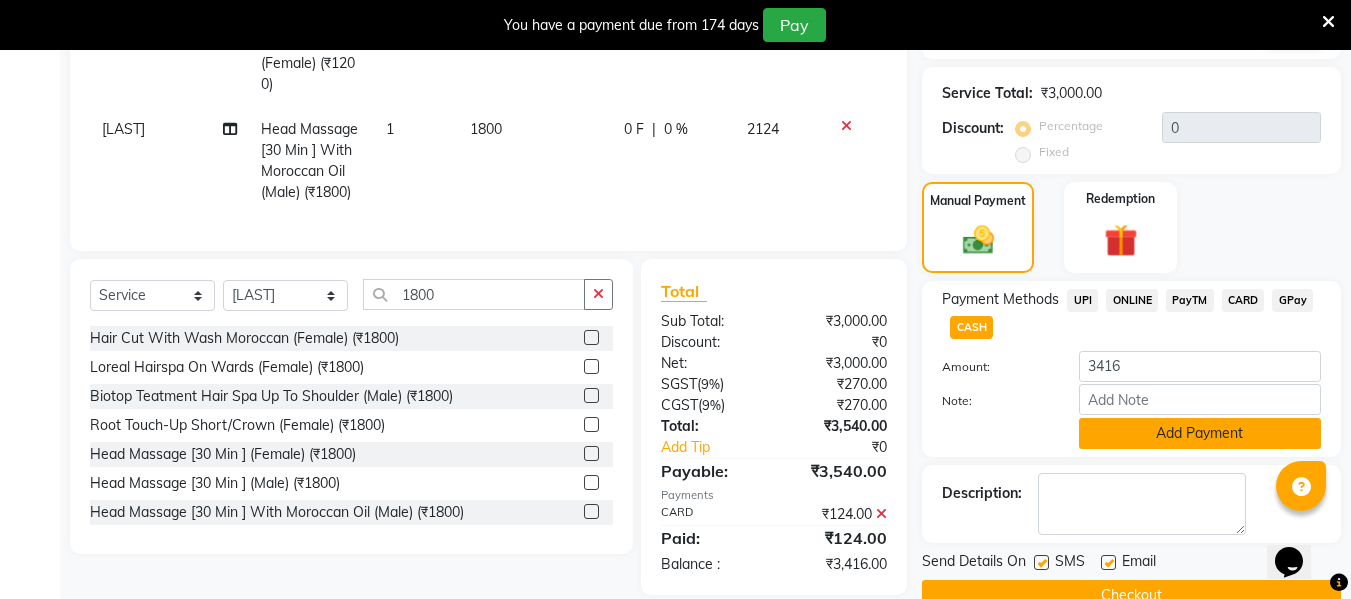 click on "Add Payment" 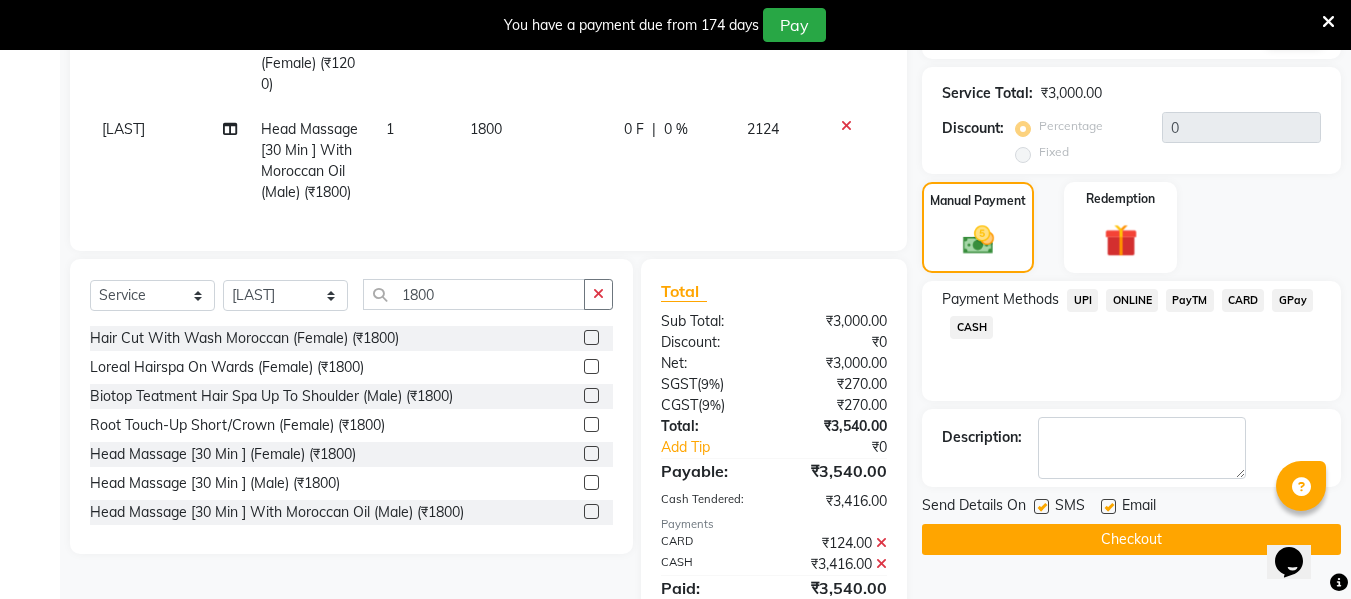 scroll, scrollTop: 472, scrollLeft: 0, axis: vertical 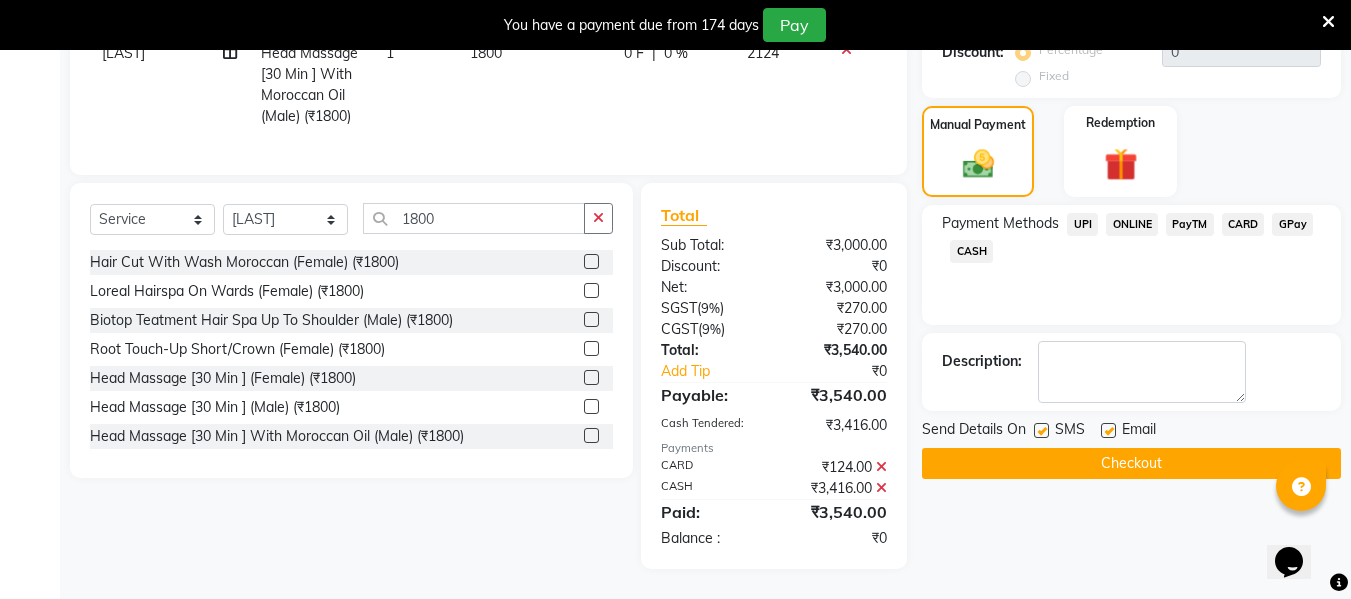 click on "Checkout" 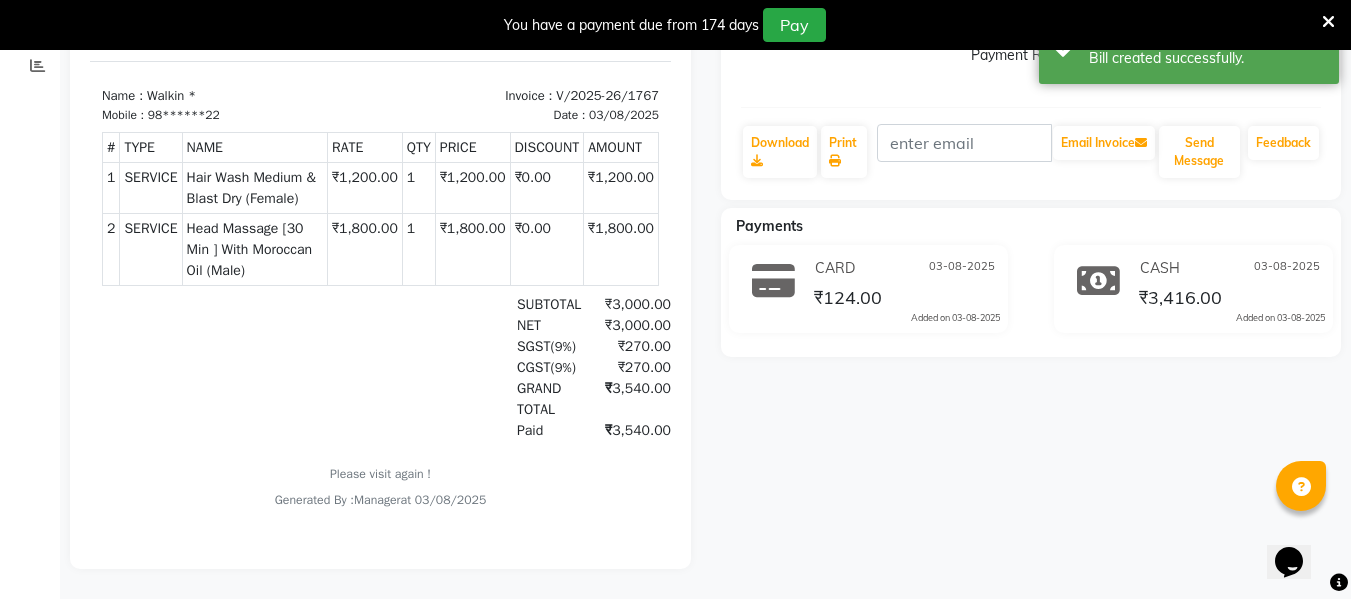scroll, scrollTop: 0, scrollLeft: 0, axis: both 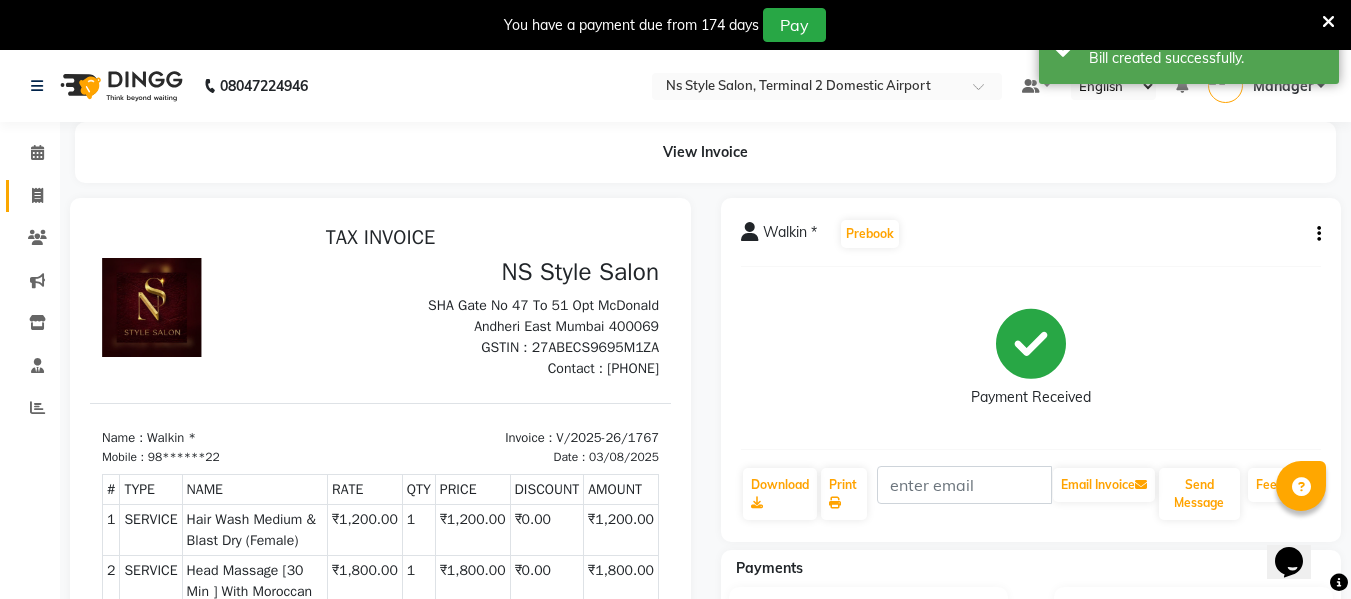 click on "Invoice" 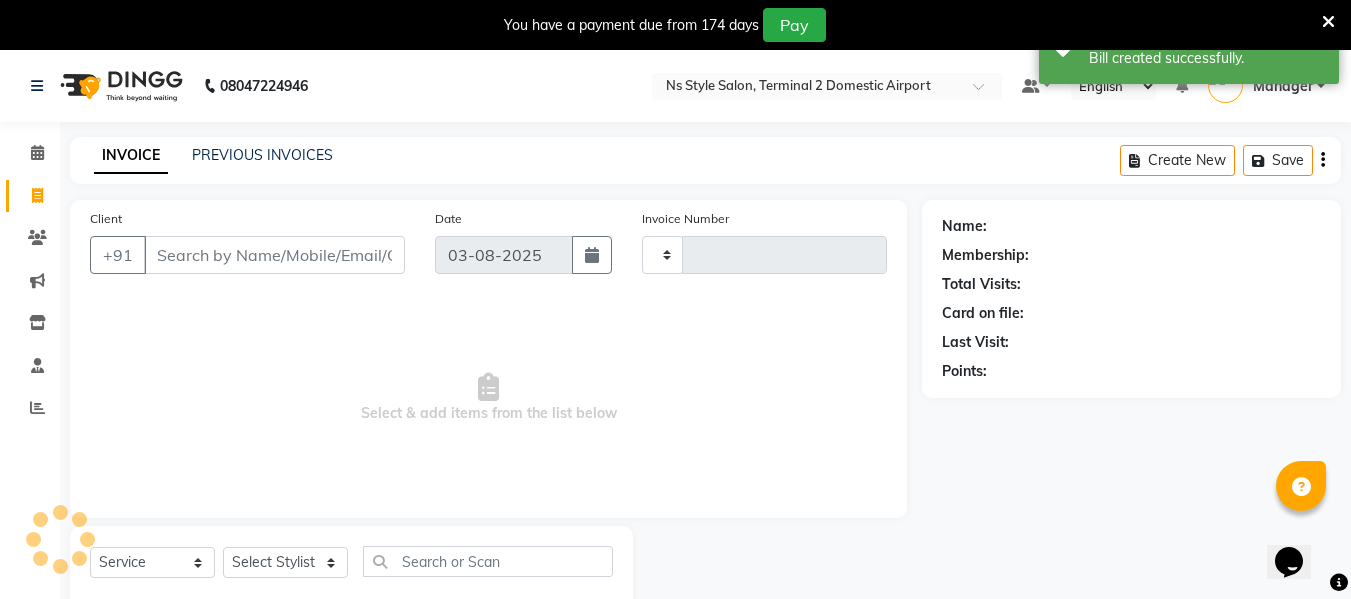 scroll, scrollTop: 52, scrollLeft: 0, axis: vertical 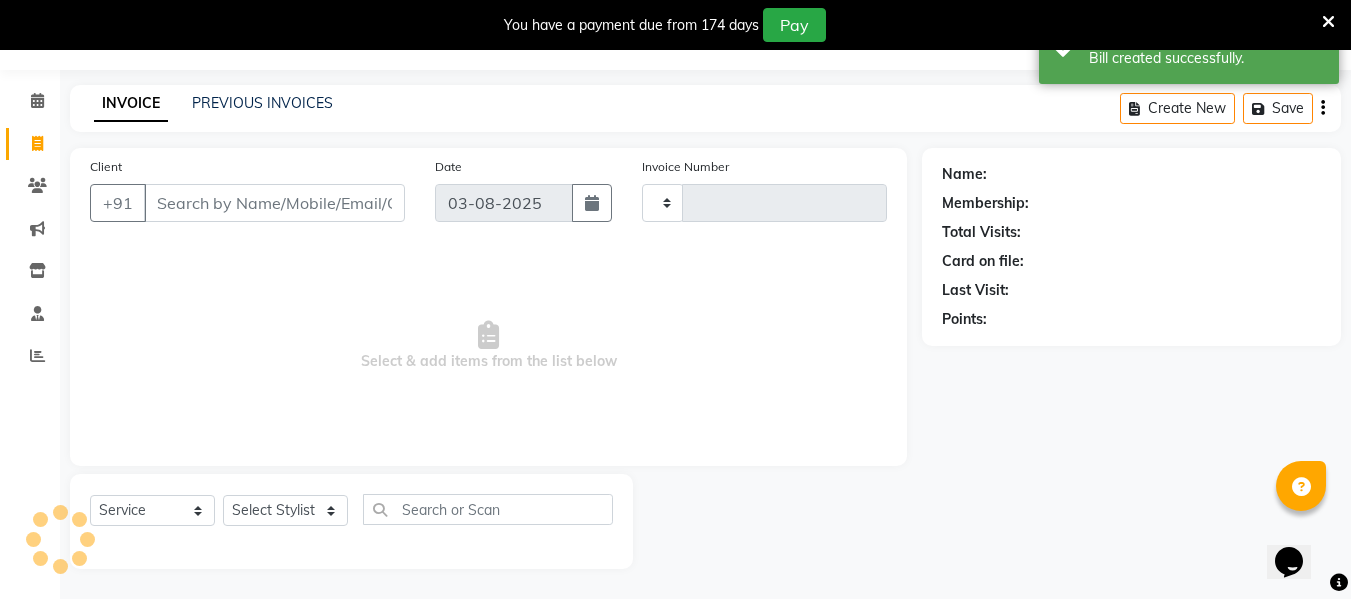 type on "W" 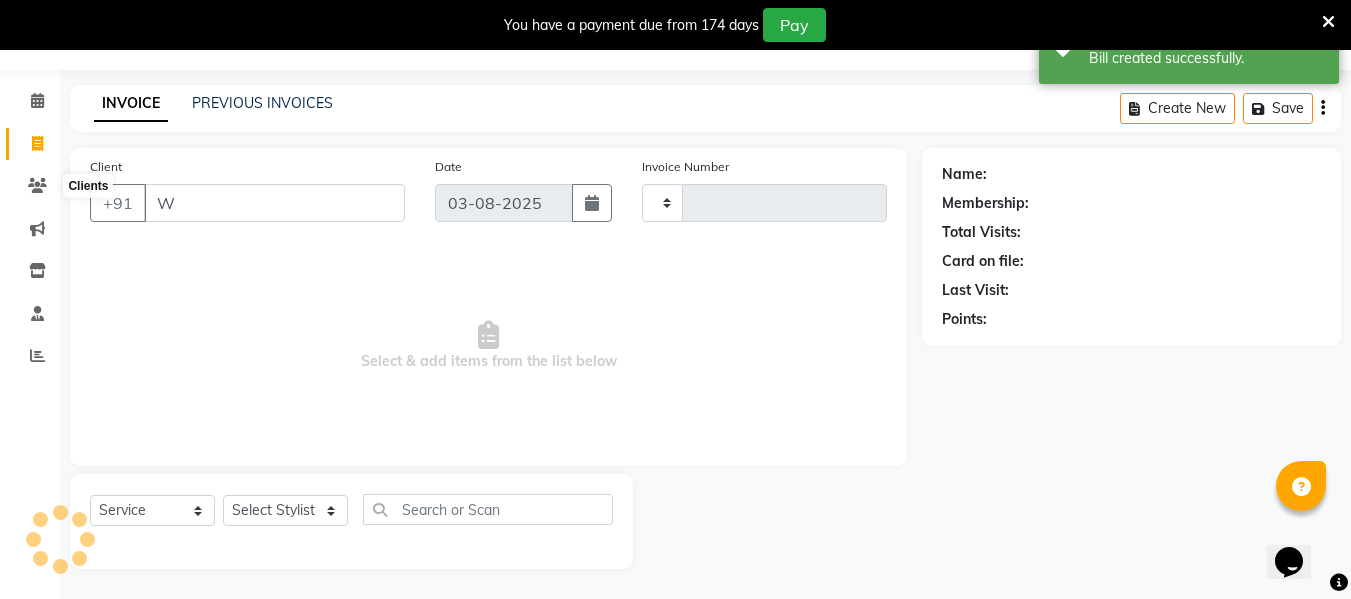 type on "1768" 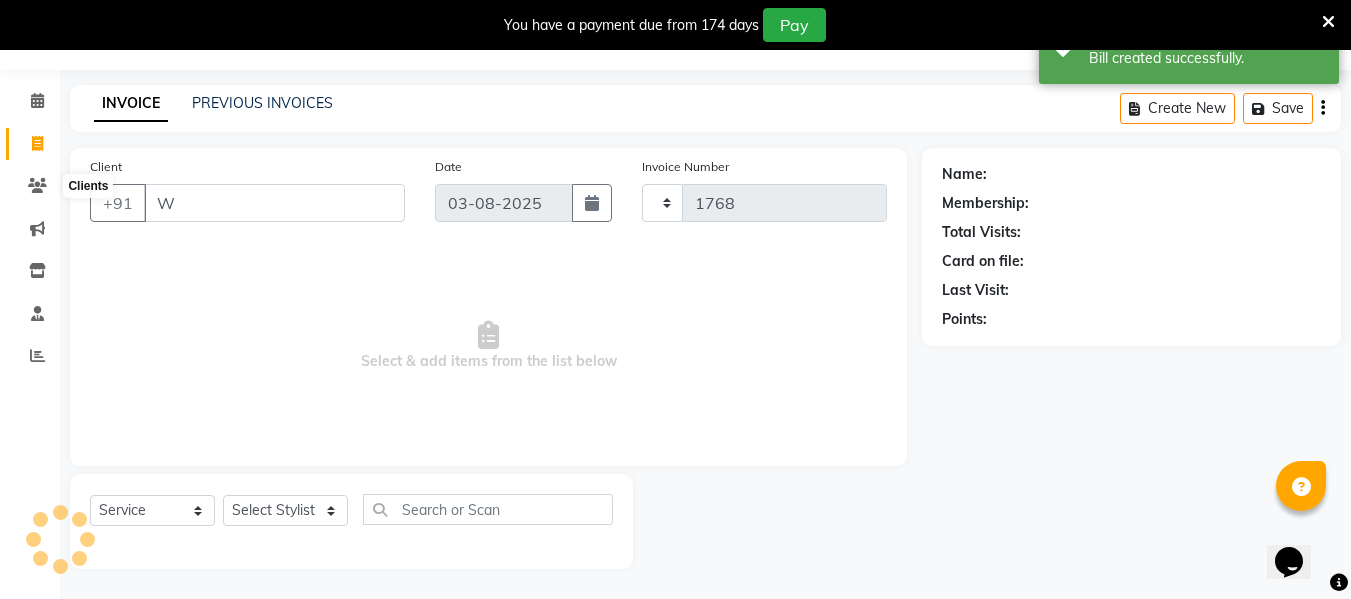 type on "WA" 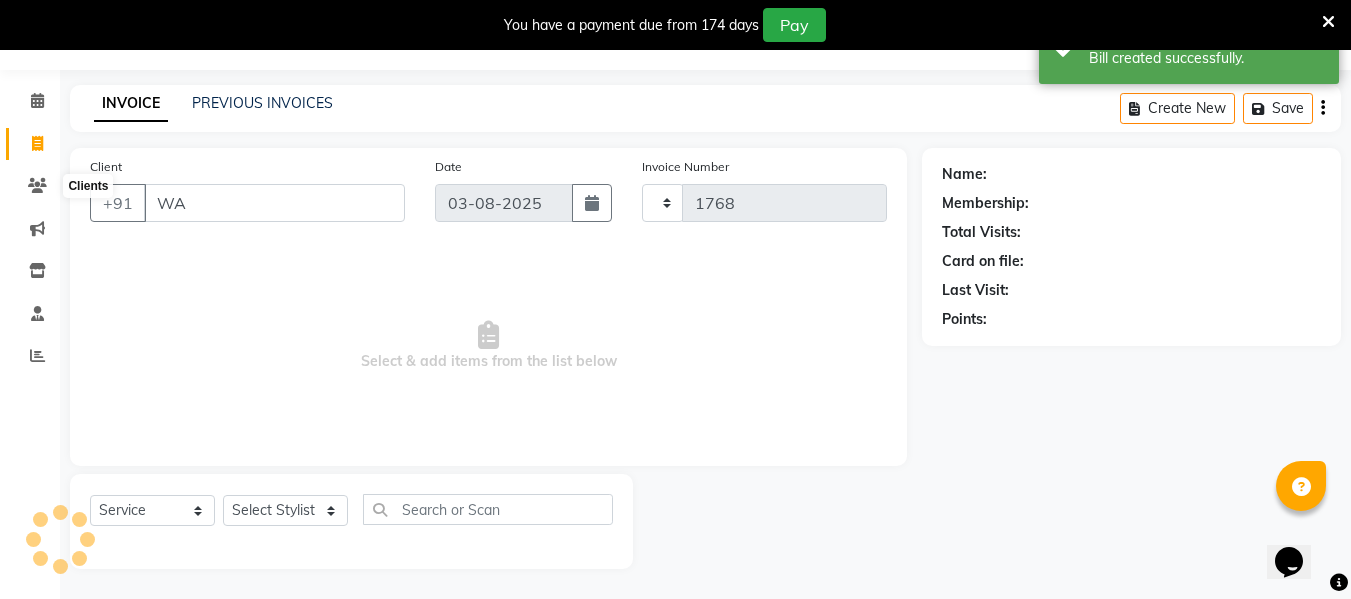 select on "5661" 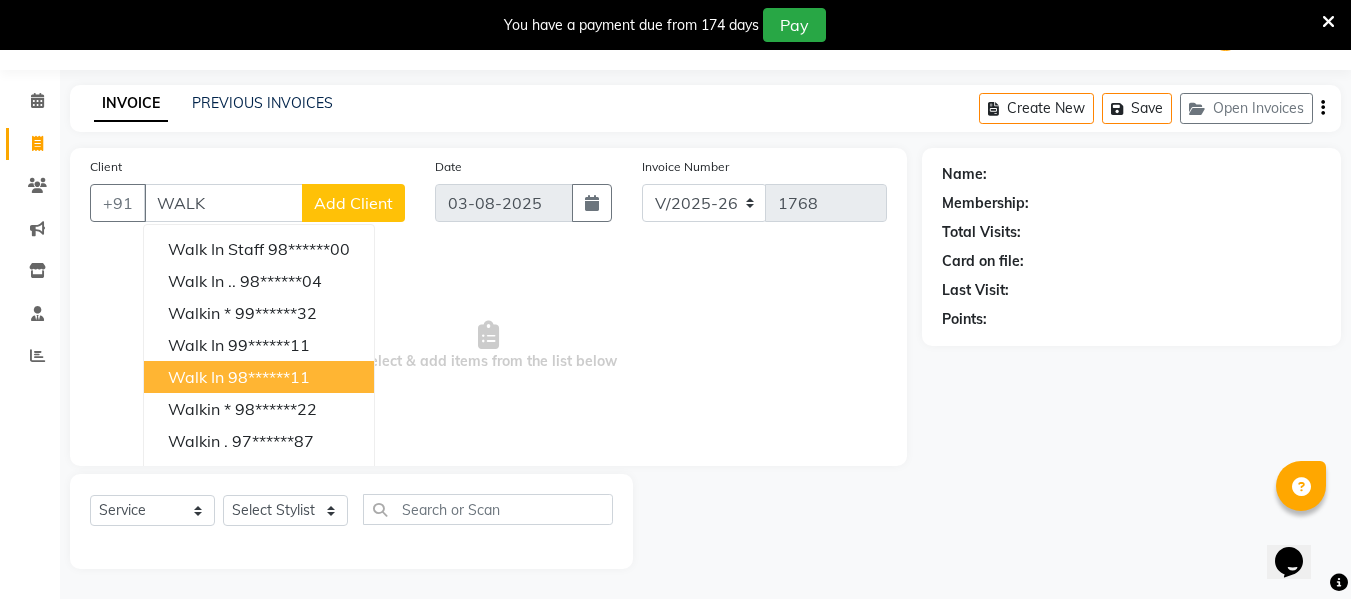 click on "98******11" at bounding box center [269, 377] 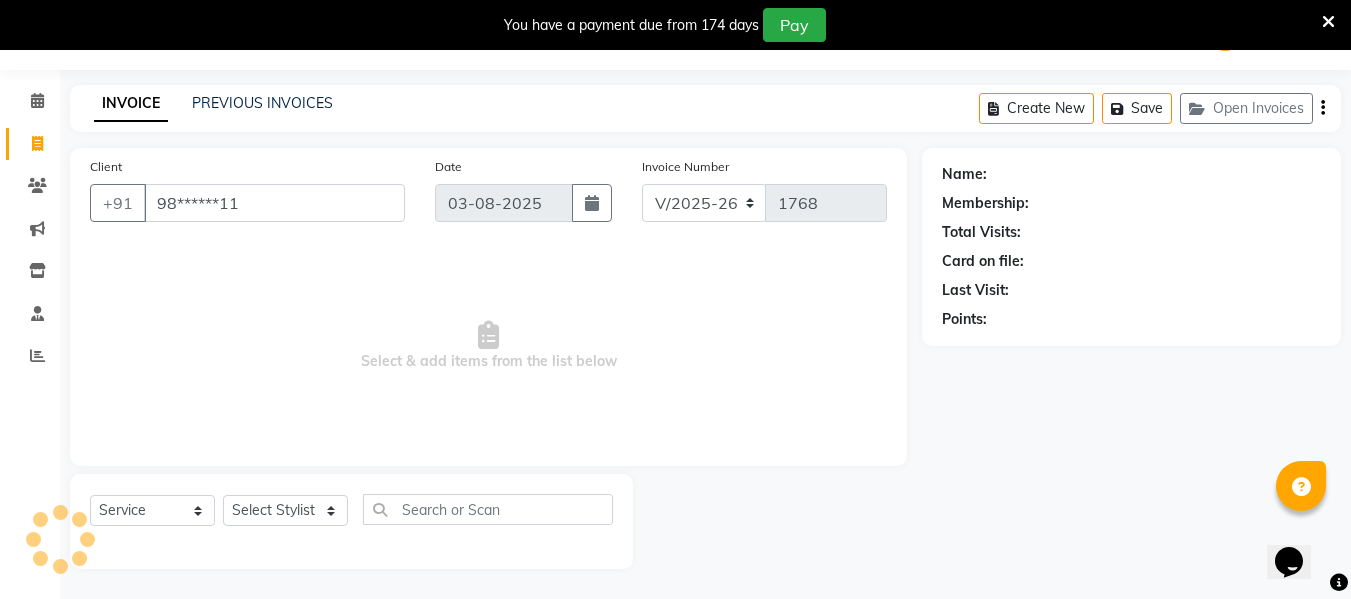 type on "98******11" 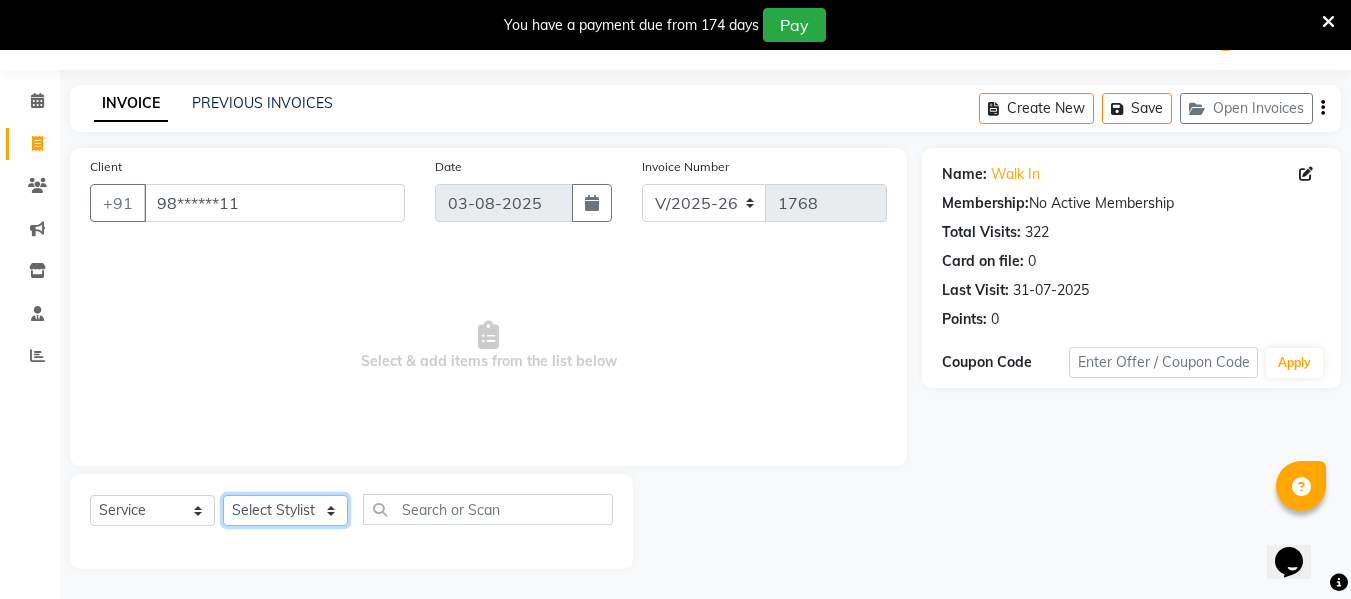 click on "Select Stylist ASHA ANIL JADHAV Dilshad Ahmad EHATESHAM ALI EVVA FARHEEN SHAIKH HEEBA ARIF SHAIKH HEER BAROT IMRAN SHAIKH Mamta  Manager MANISHA MD RAJ KHAN  MD SAMEER PARWEZ MOHAMMAD ALI RUPS SAKIB SUNENA TAK ZAREENA KHAN" 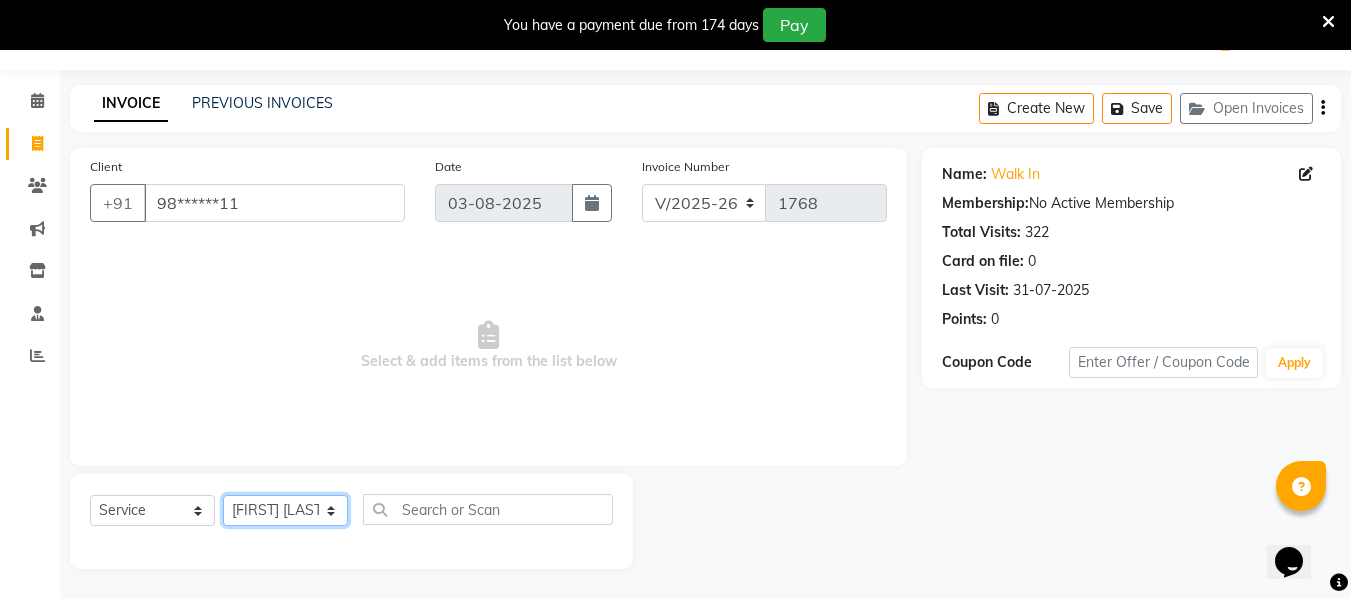click on "Select Stylist ASHA ANIL JADHAV Dilshad Ahmad EHATESHAM ALI EVVA FARHEEN SHAIKH HEEBA ARIF SHAIKH HEER BAROT IMRAN SHAIKH Mamta  Manager MANISHA MD RAJ KHAN  MD SAMEER PARWEZ MOHAMMAD ALI RUPS SAKIB SUNENA TAK ZAREENA KHAN" 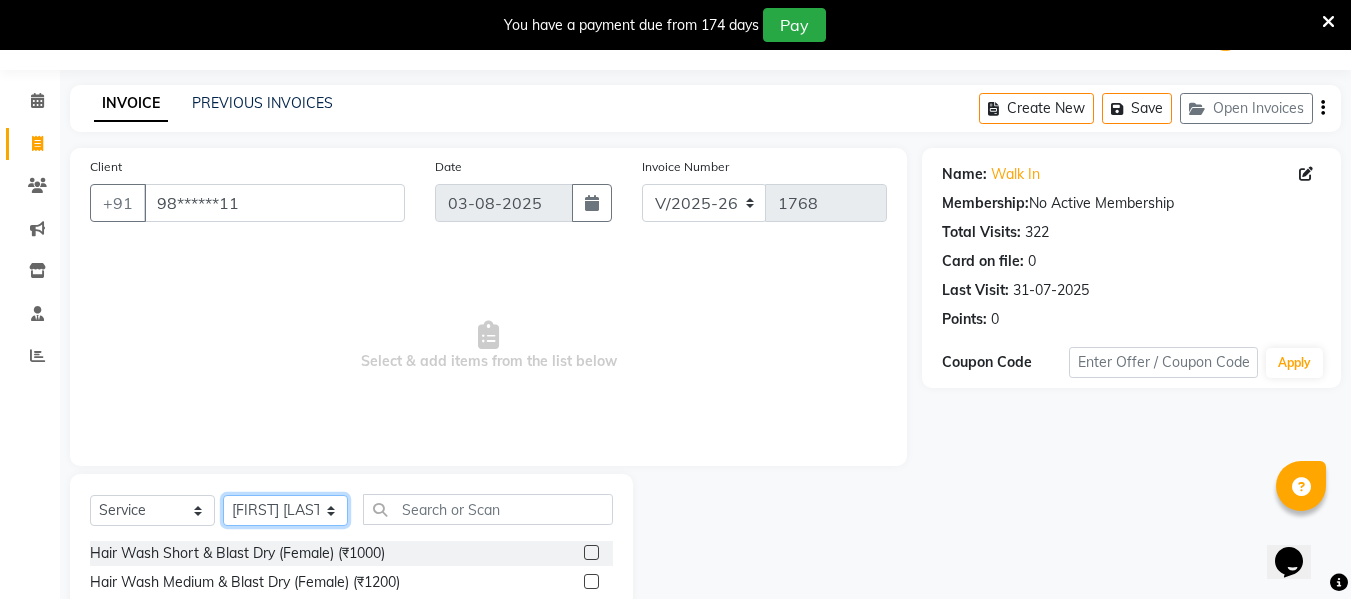 click on "Select Stylist ASHA ANIL JADHAV Dilshad Ahmad EHATESHAM ALI EVVA FARHEEN SHAIKH HEEBA ARIF SHAIKH HEER BAROT IMRAN SHAIKH Mamta  Manager MANISHA MD RAJ KHAN  MD SAMEER PARWEZ MOHAMMAD ALI RUPS SAKIB SUNENA TAK ZAREENA KHAN" 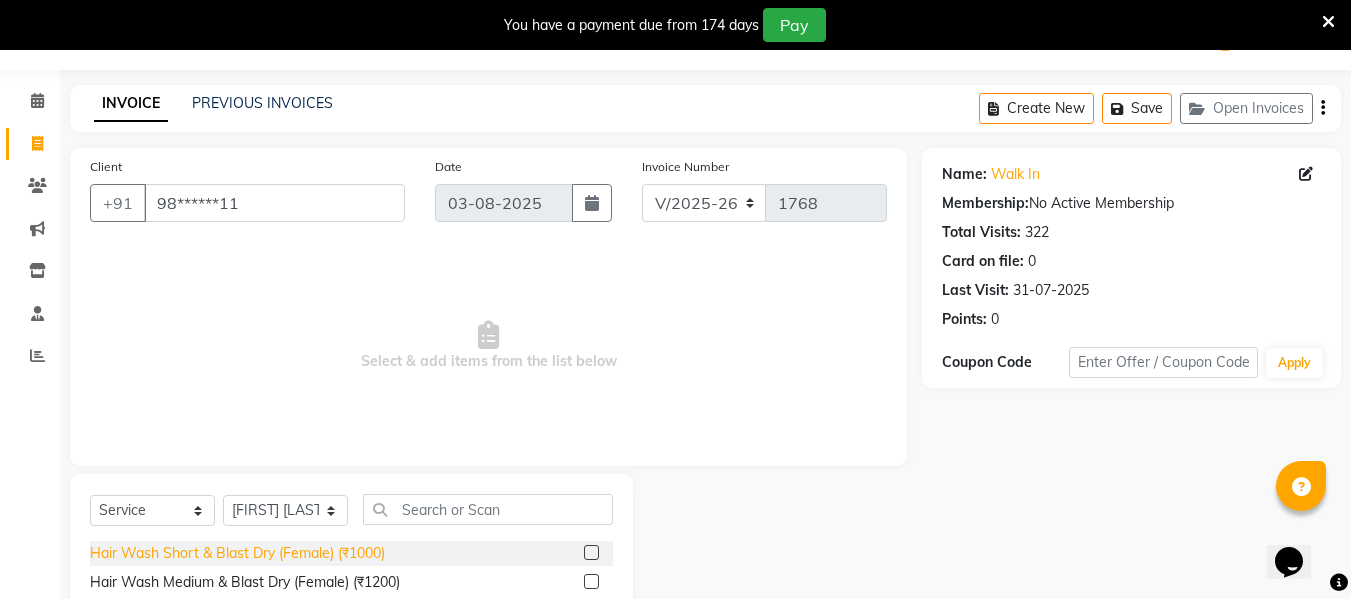 click on "Hair Wash Short & Blast Dry (Female) (₹1000)" 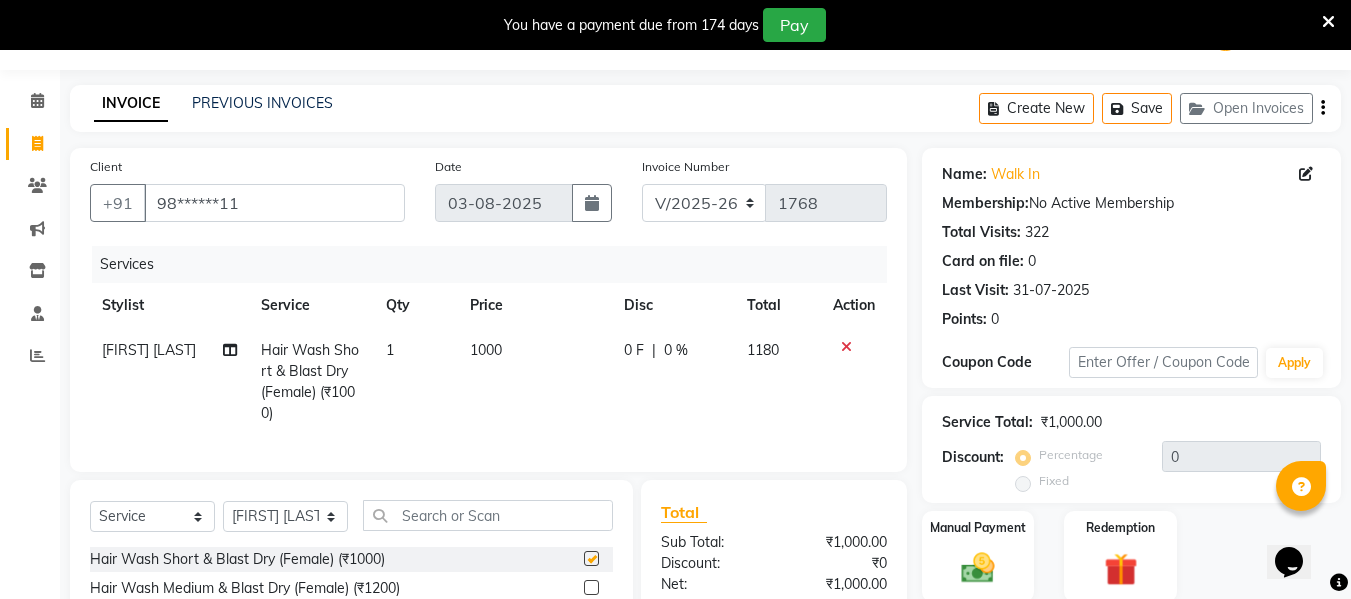 checkbox on "false" 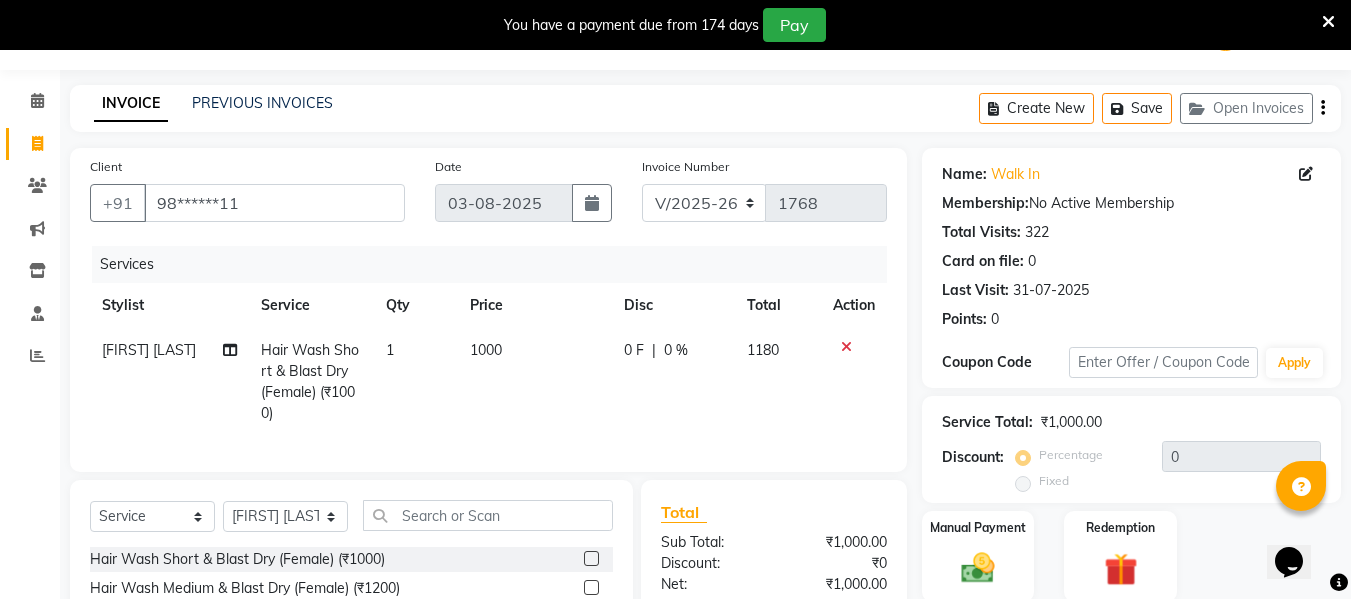 scroll, scrollTop: 273, scrollLeft: 0, axis: vertical 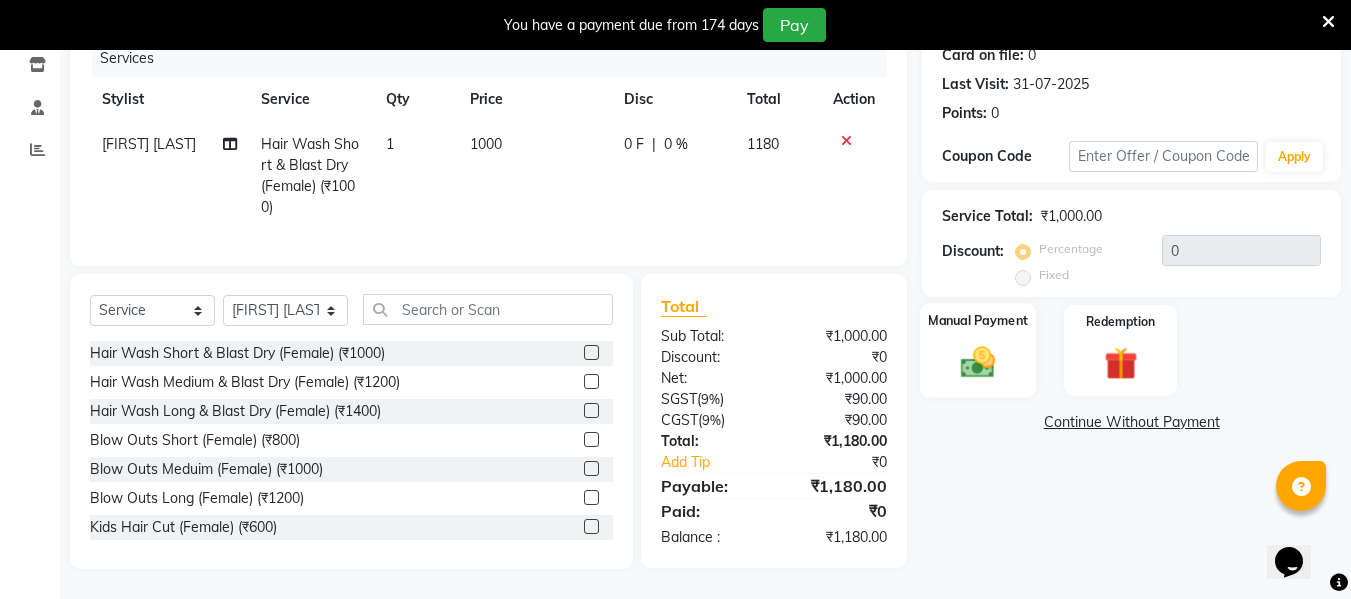 click 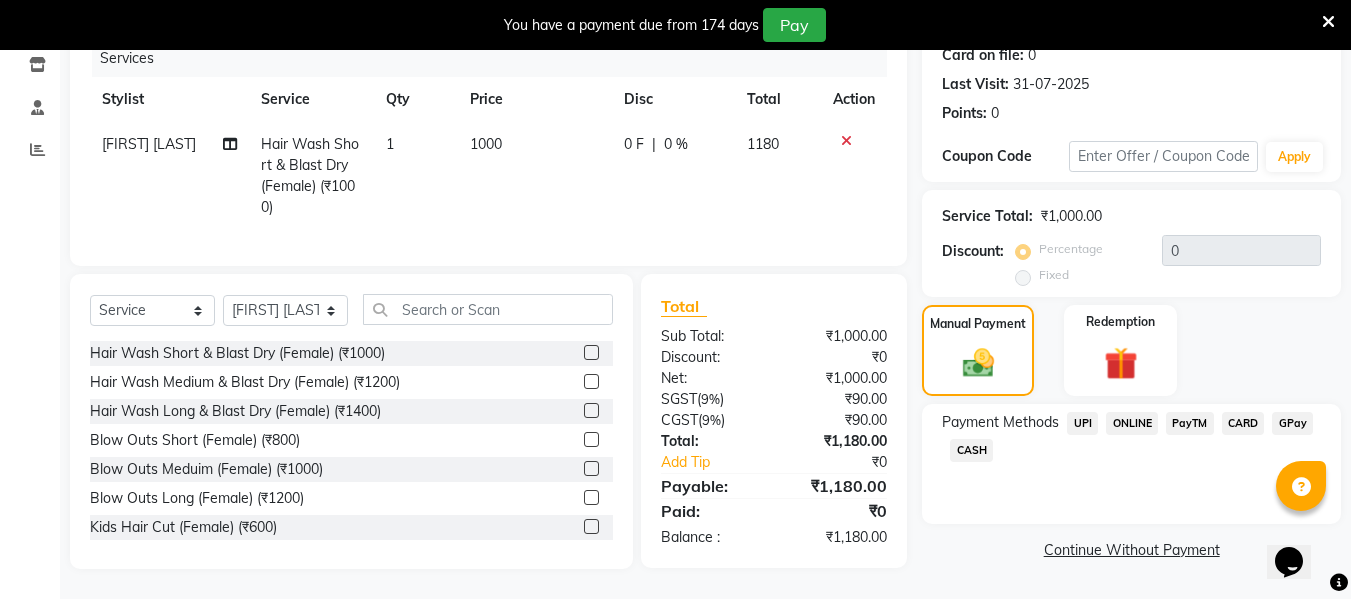 click on "CARD" 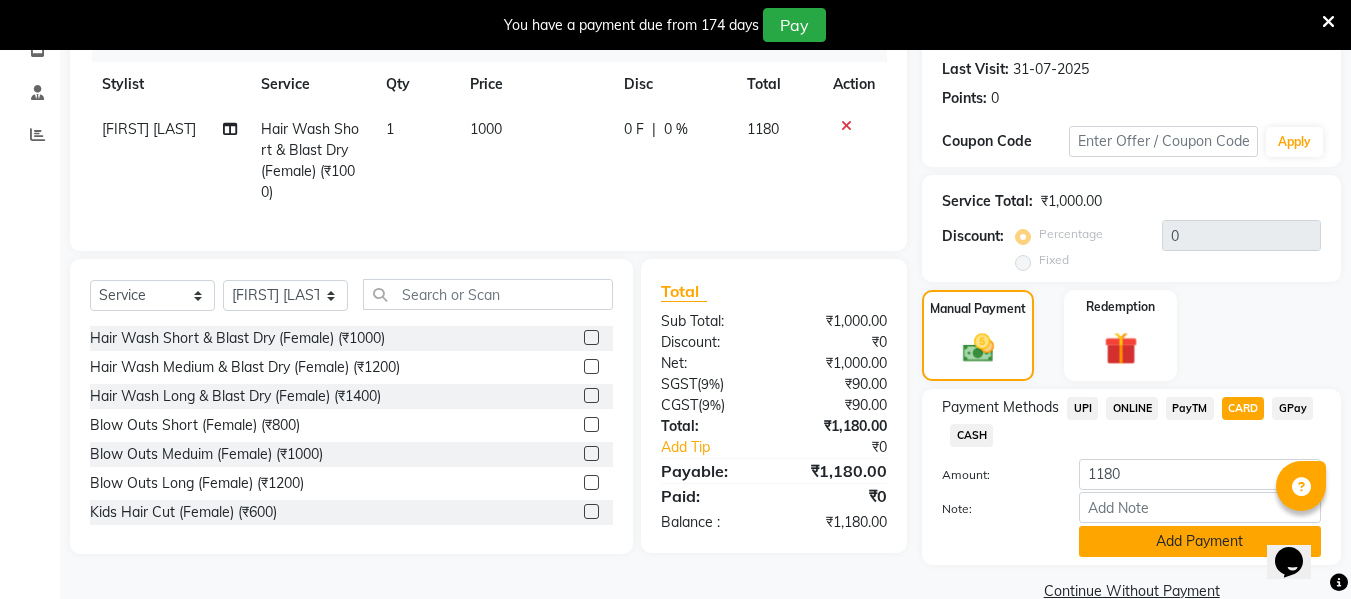 click on "Add Payment" 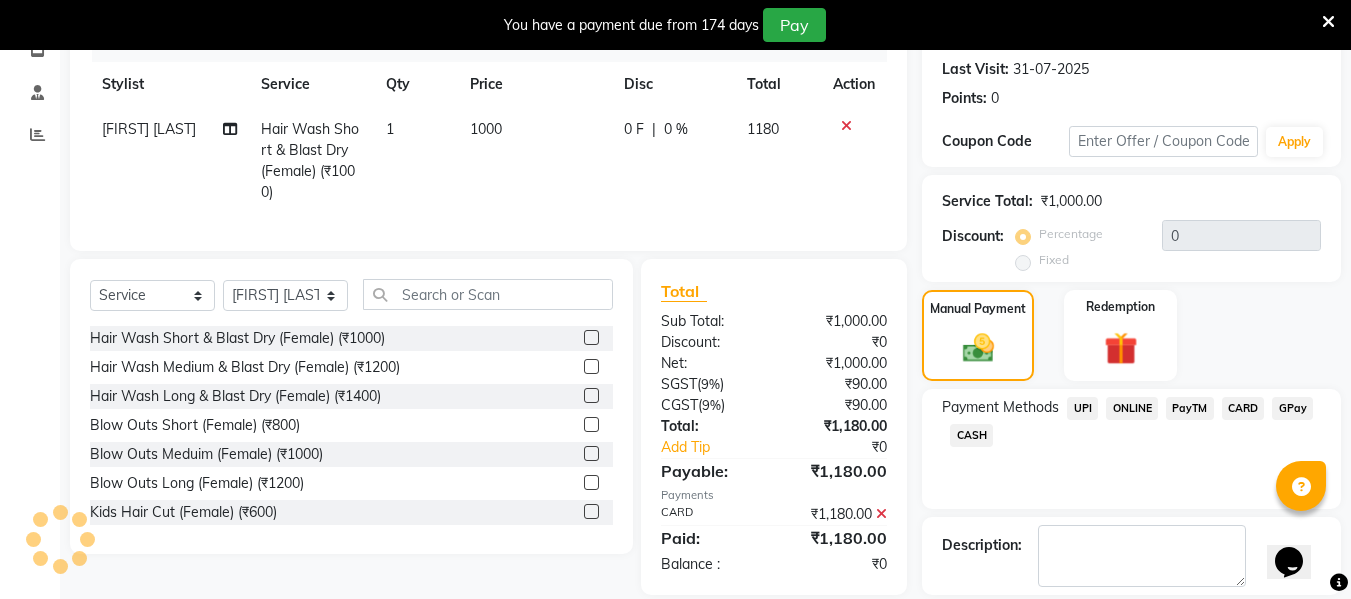 scroll, scrollTop: 367, scrollLeft: 0, axis: vertical 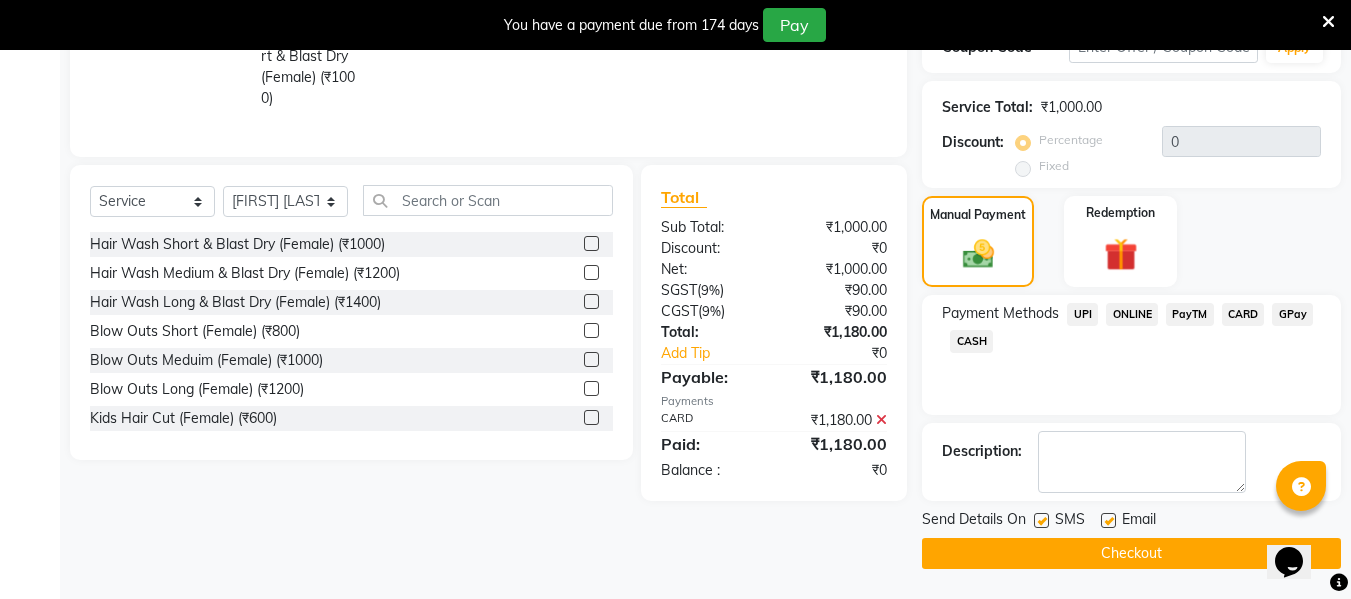 click on "Checkout" 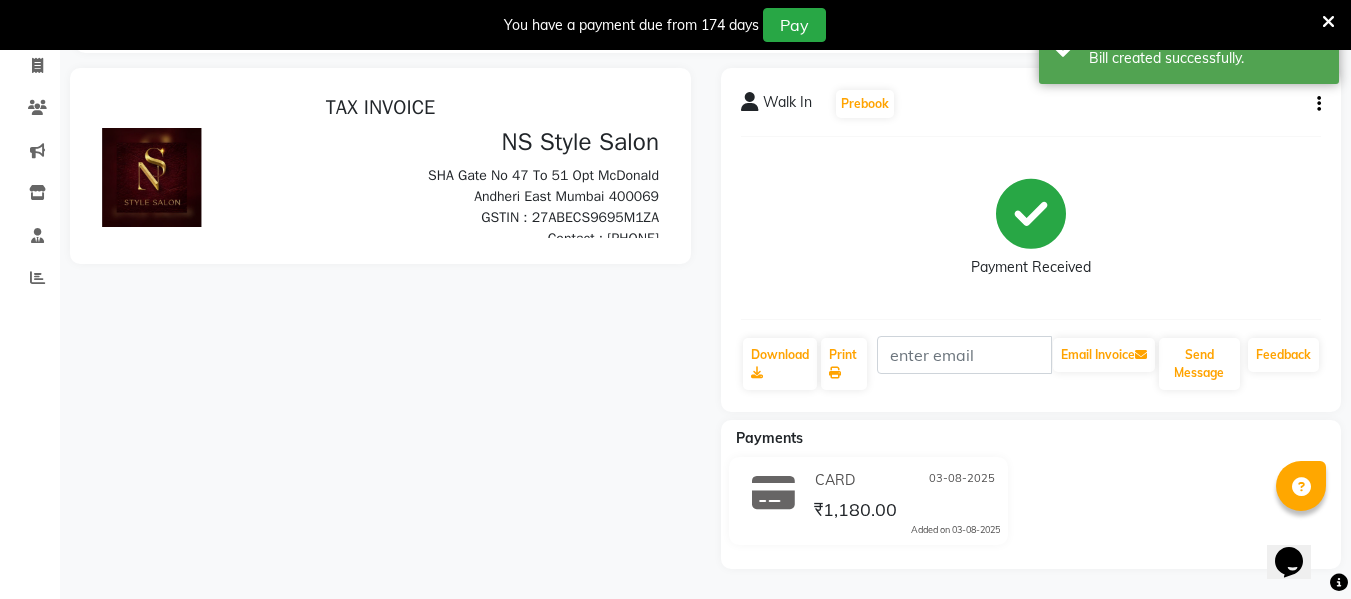 scroll, scrollTop: 0, scrollLeft: 0, axis: both 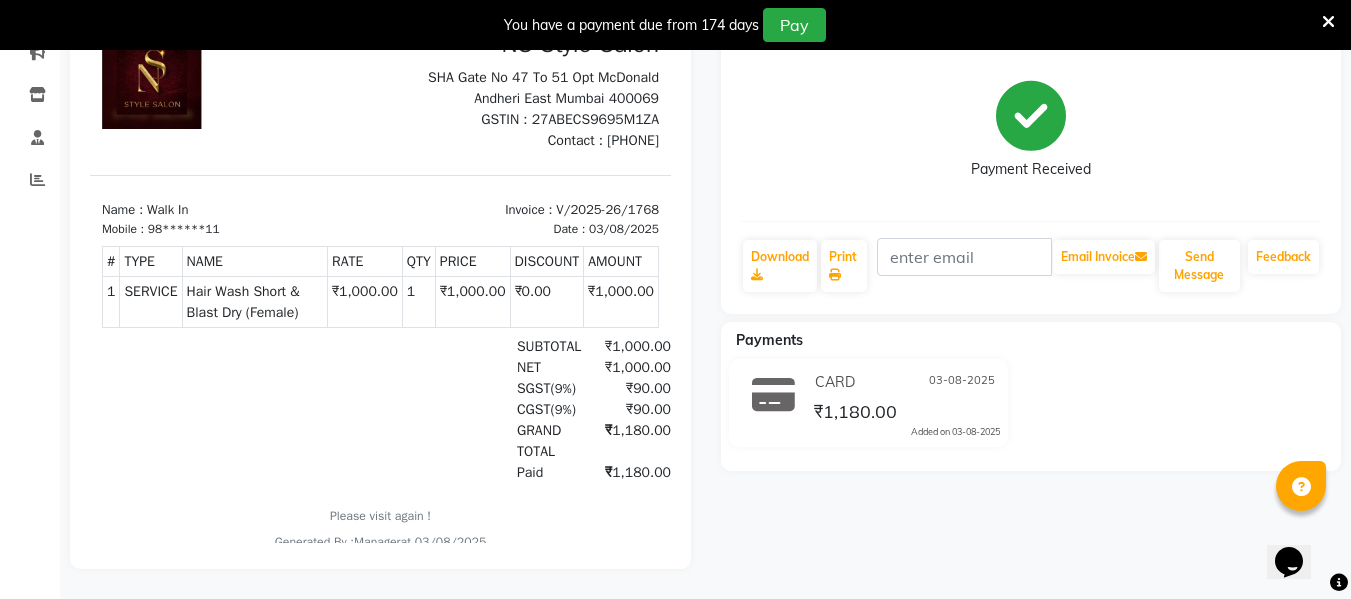 click on "Walk In  Prebook   Payment Received  Download  Print   Email Invoice   Send Message Feedback  Payments CARD 03-08-2025 ₹1,180.00  Added on 03-08-2025" 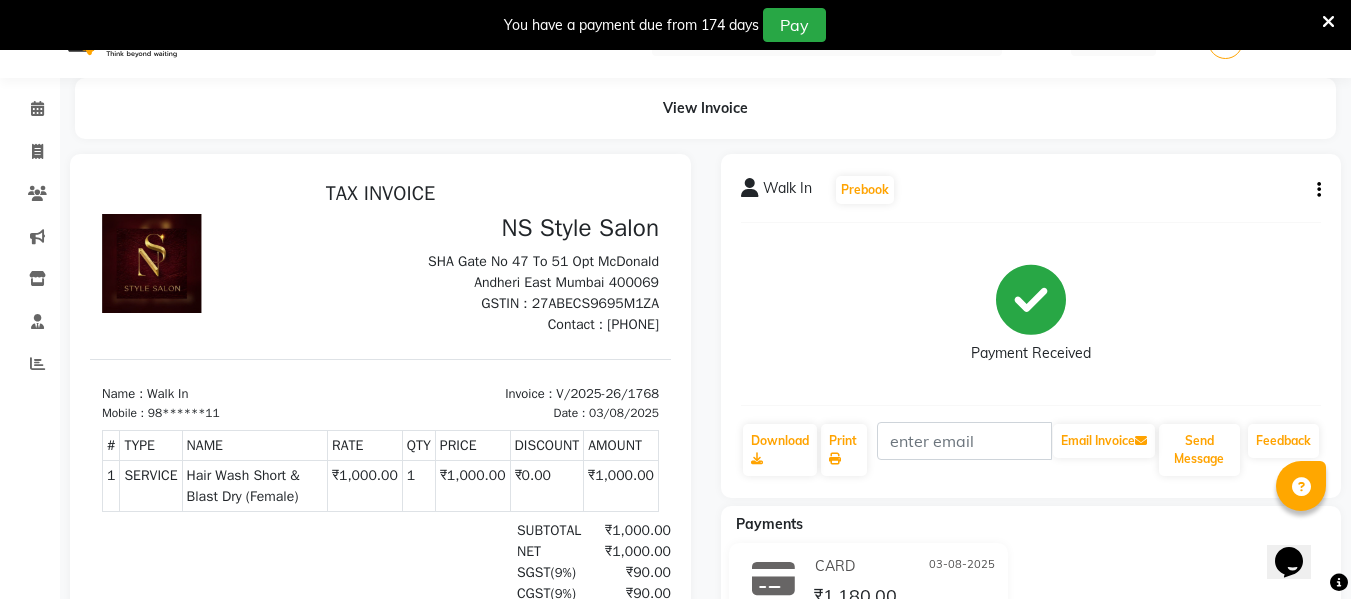 scroll, scrollTop: 0, scrollLeft: 0, axis: both 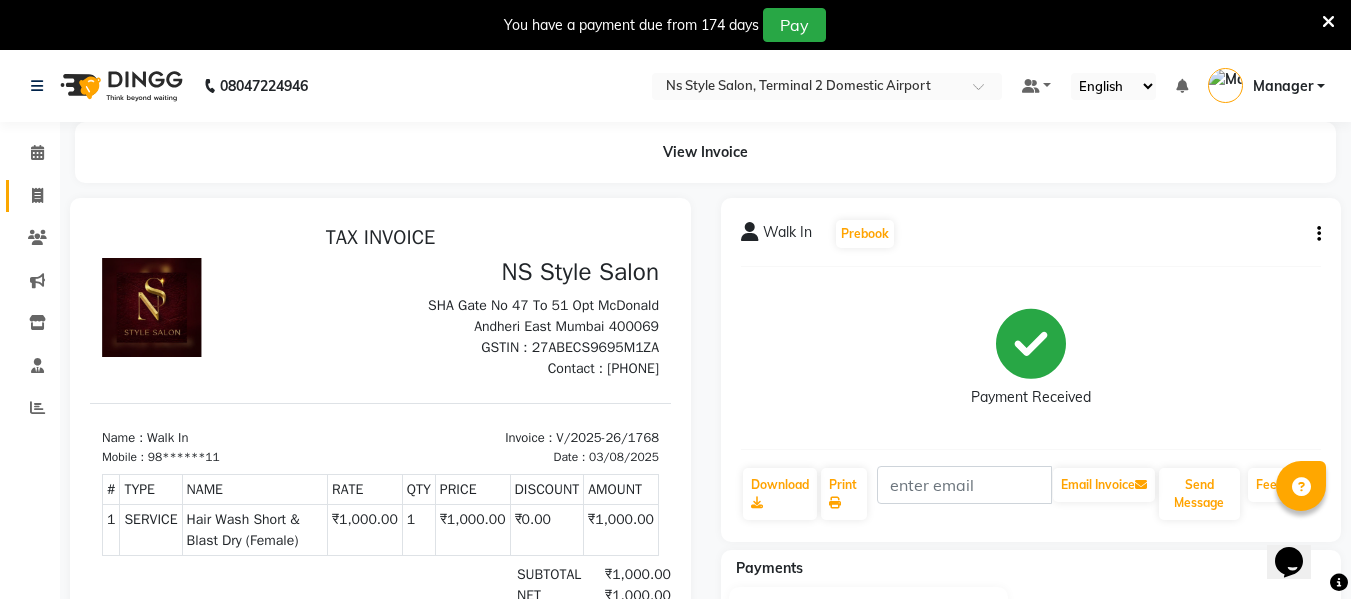 click on "Invoice" 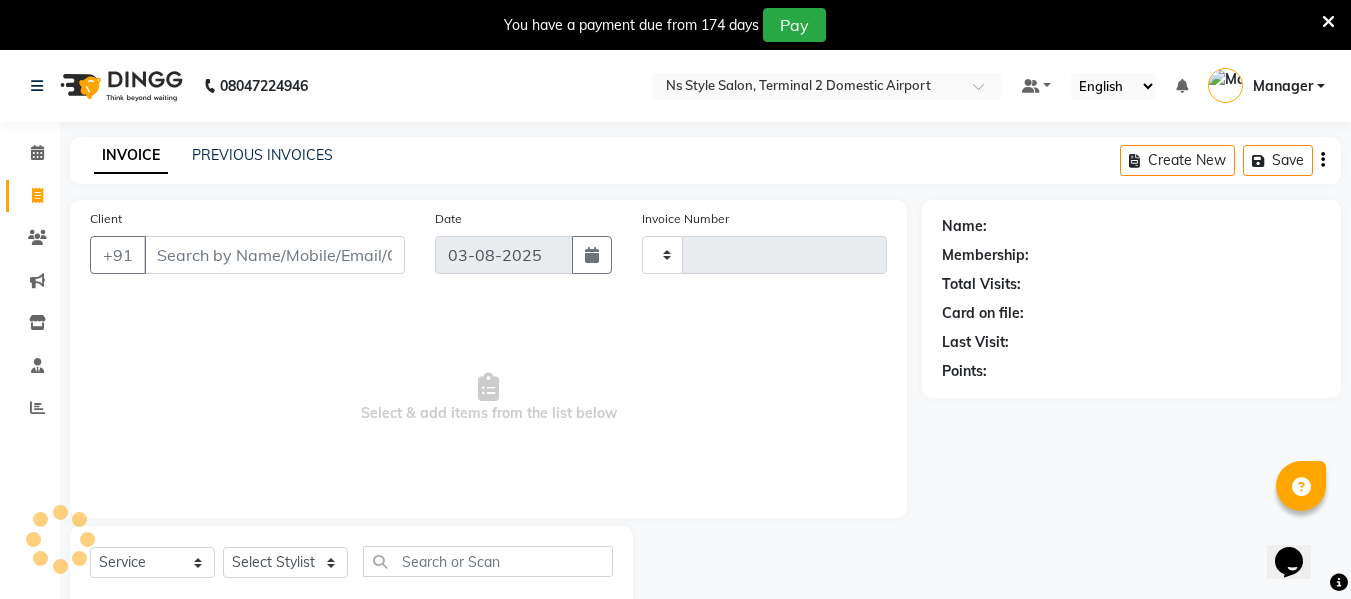 scroll, scrollTop: 52, scrollLeft: 0, axis: vertical 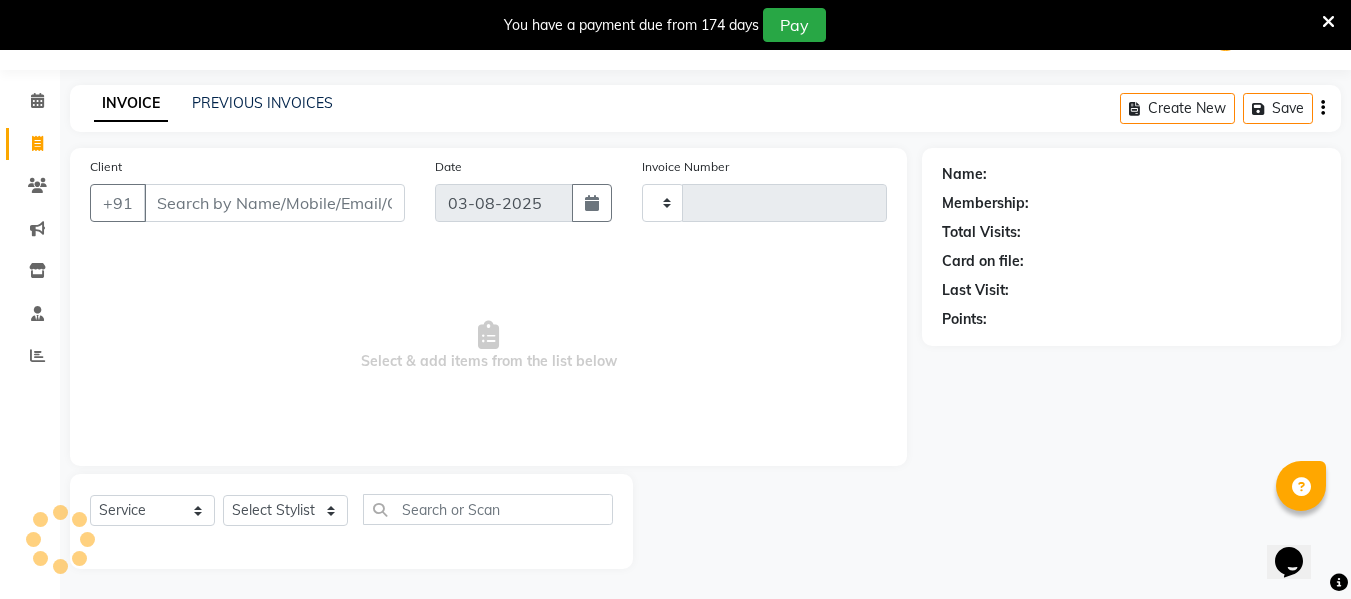type on "1769" 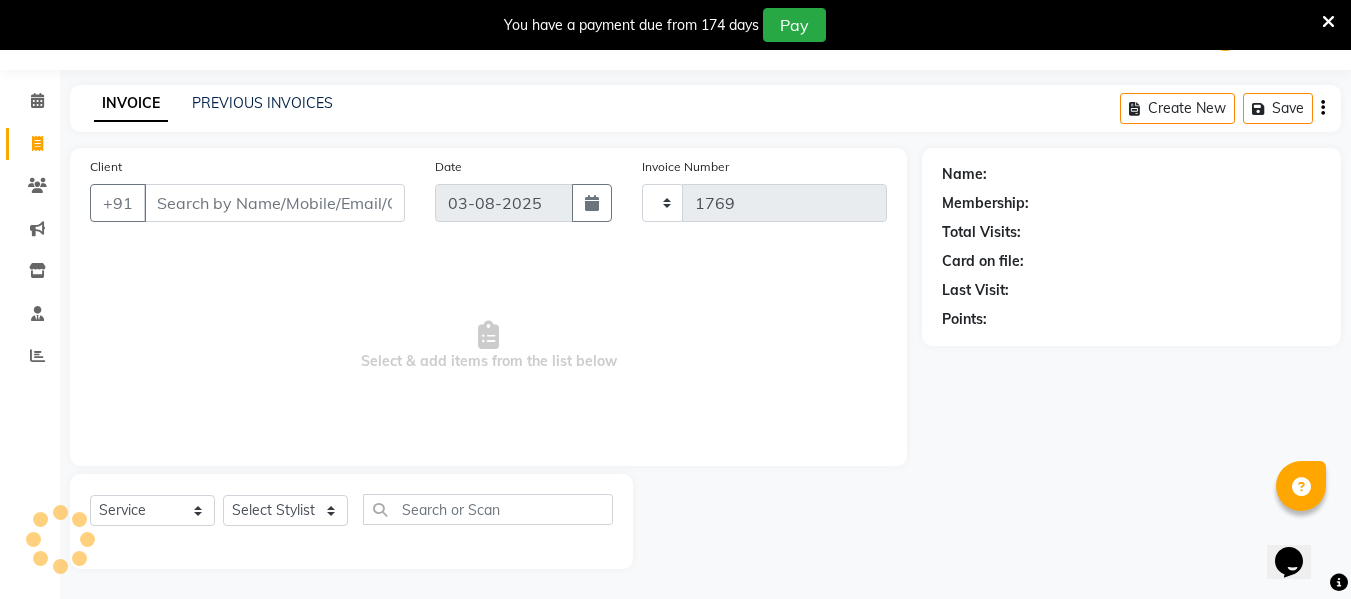 type on "W" 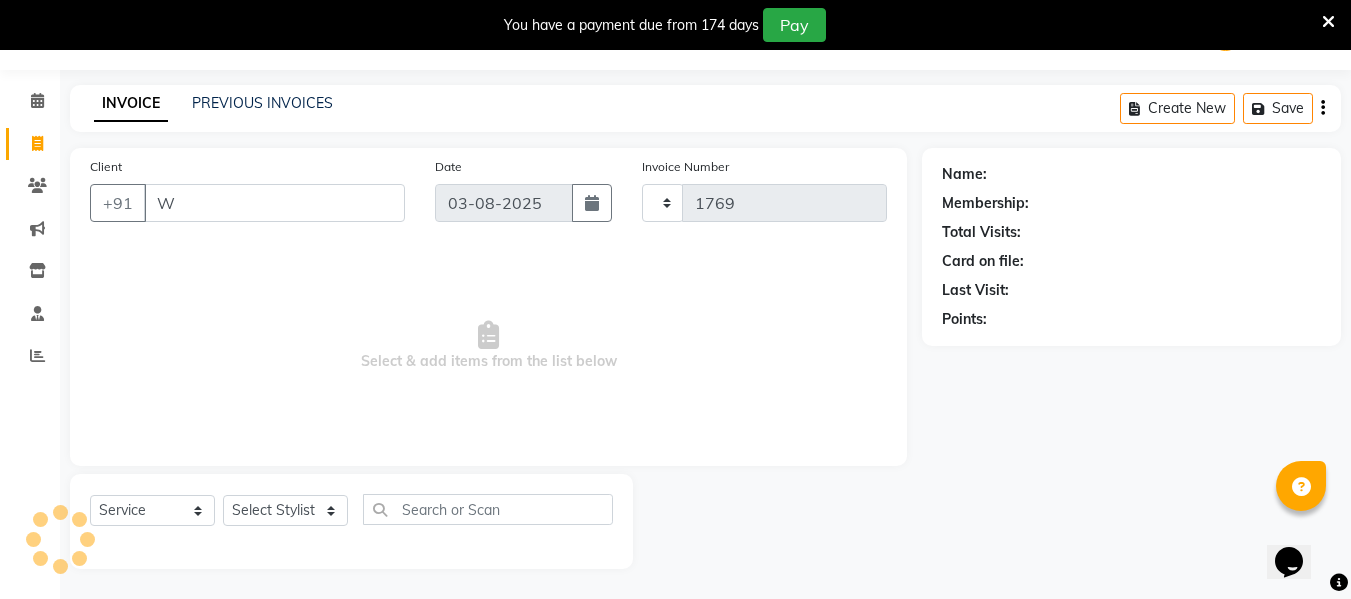 select on "5661" 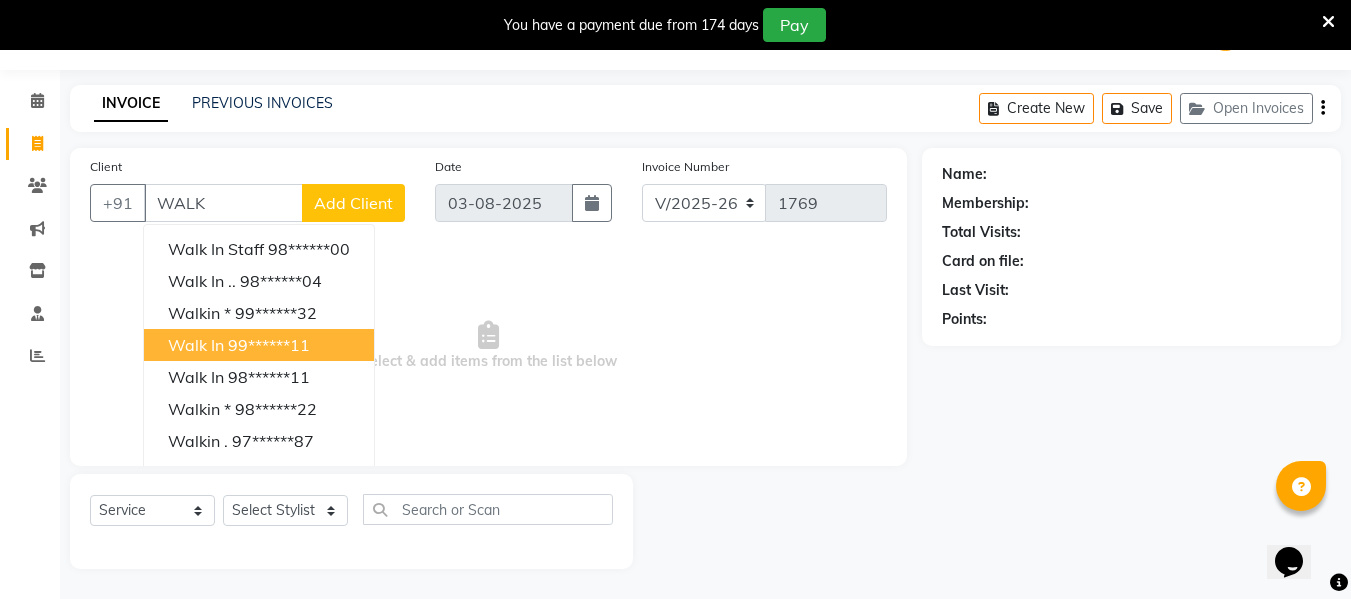 click on "99******11" at bounding box center (269, 345) 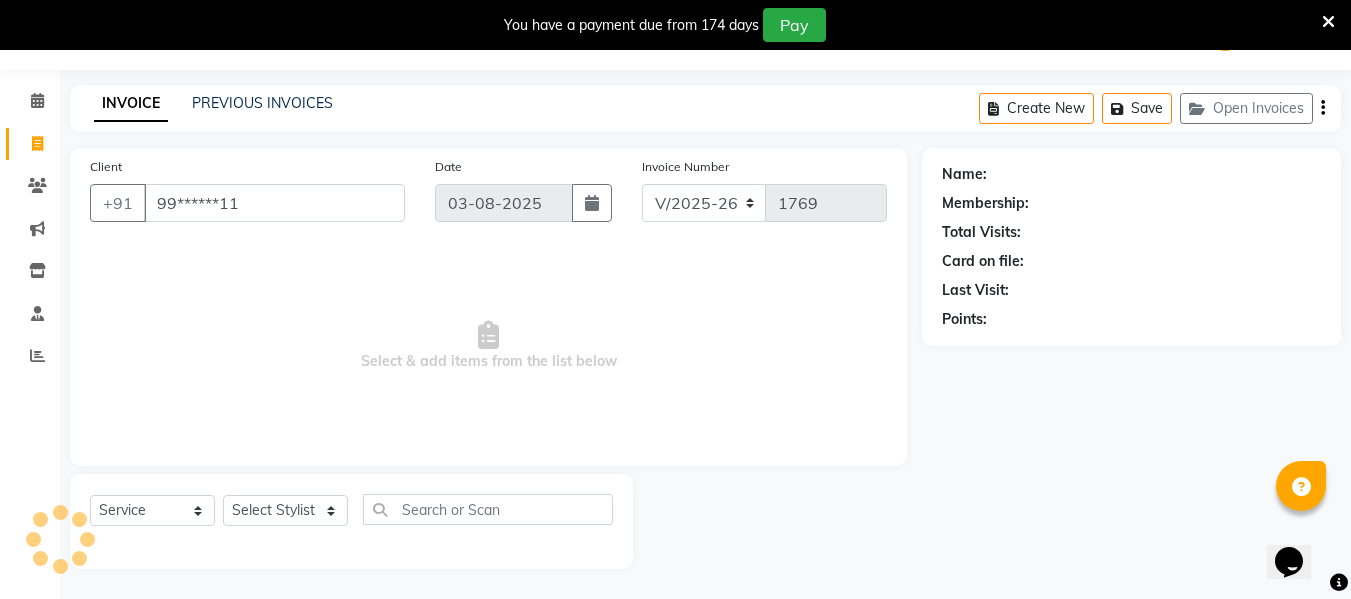 type on "99******11" 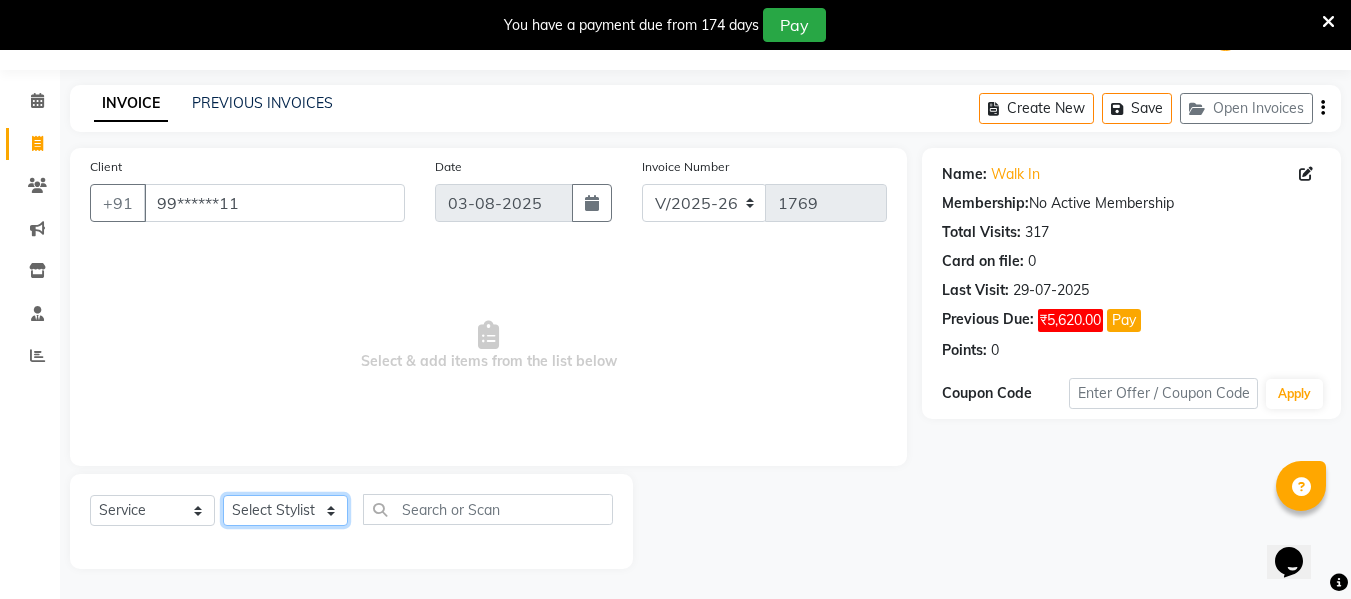 click on "Select Stylist ASHA ANIL JADHAV Dilshad Ahmad EHATESHAM ALI EVVA FARHEEN SHAIKH HEEBA ARIF SHAIKH HEER BAROT IMRAN SHAIKH Mamta  Manager MANISHA MD RAJ KHAN  MD SAMEER PARWEZ MOHAMMAD ALI RUPS SAKIB SUNENA TAK ZAREENA KHAN" 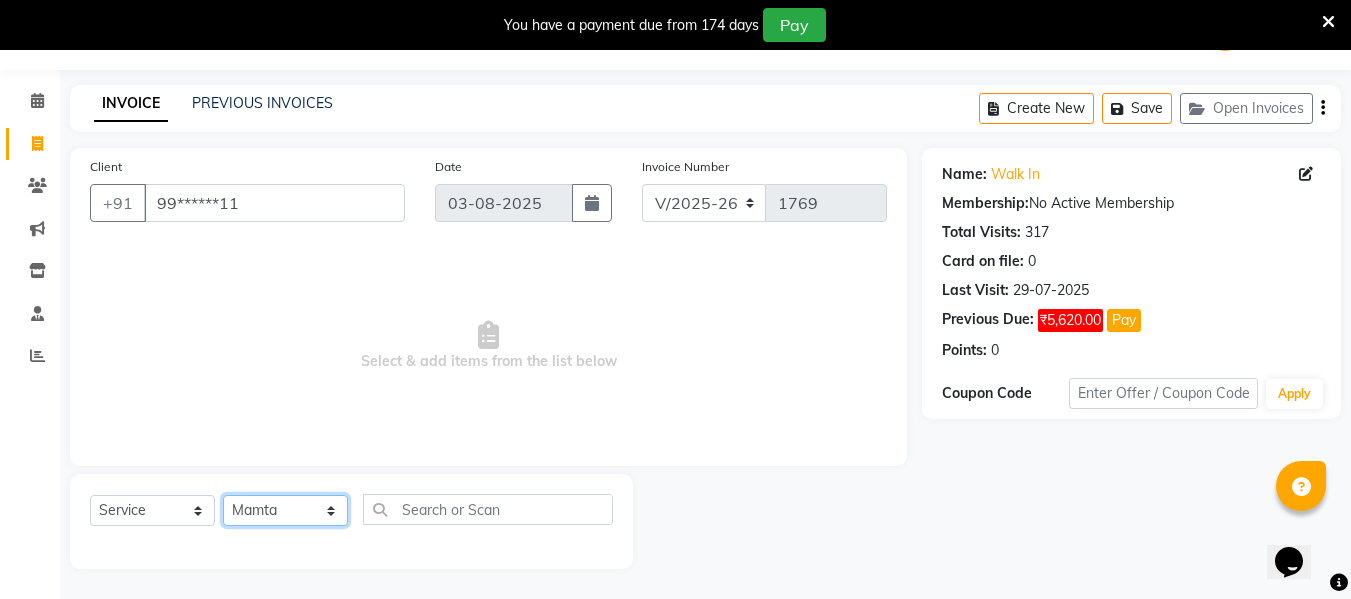 click on "Select Stylist ASHA ANIL JADHAV Dilshad Ahmad EHATESHAM ALI EVVA FARHEEN SHAIKH HEEBA ARIF SHAIKH HEER BAROT IMRAN SHAIKH Mamta  Manager MANISHA MD RAJ KHAN  MD SAMEER PARWEZ MOHAMMAD ALI RUPS SAKIB SUNENA TAK ZAREENA KHAN" 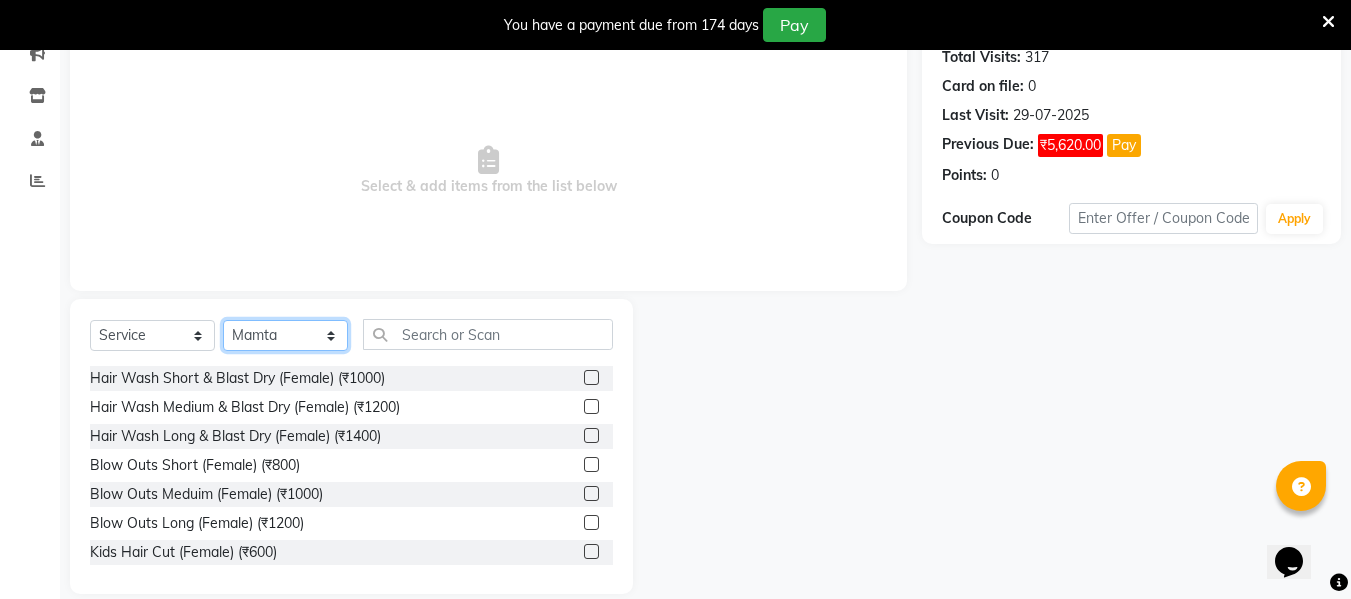 scroll, scrollTop: 237, scrollLeft: 0, axis: vertical 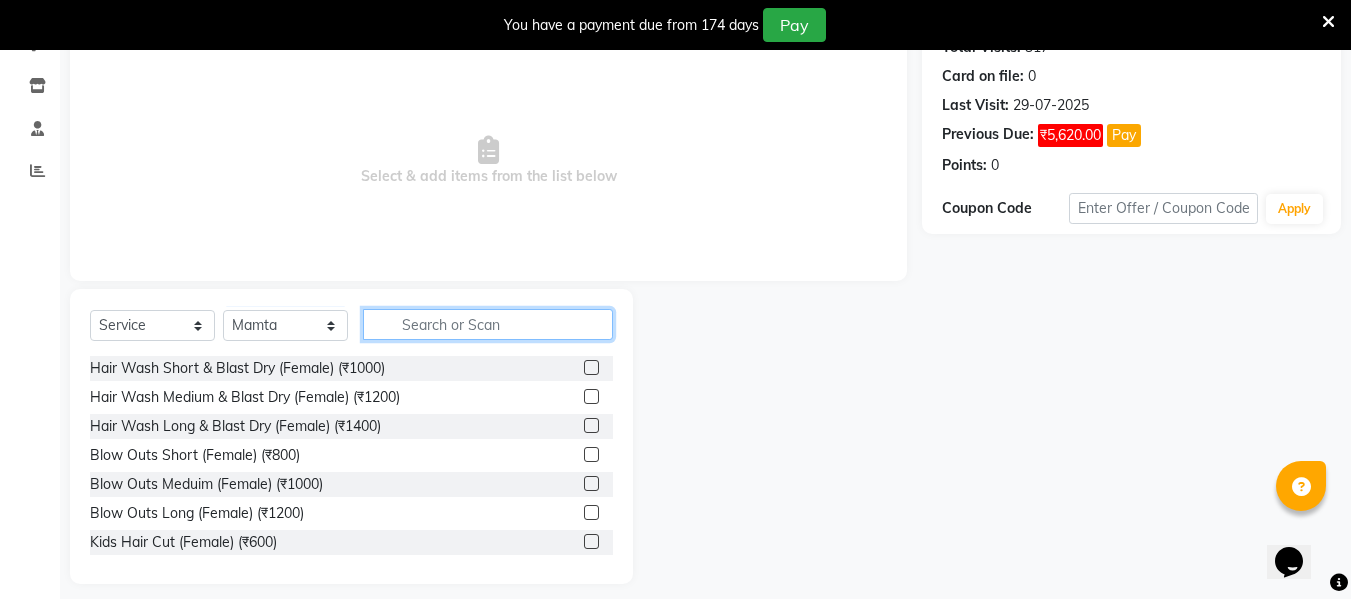 click 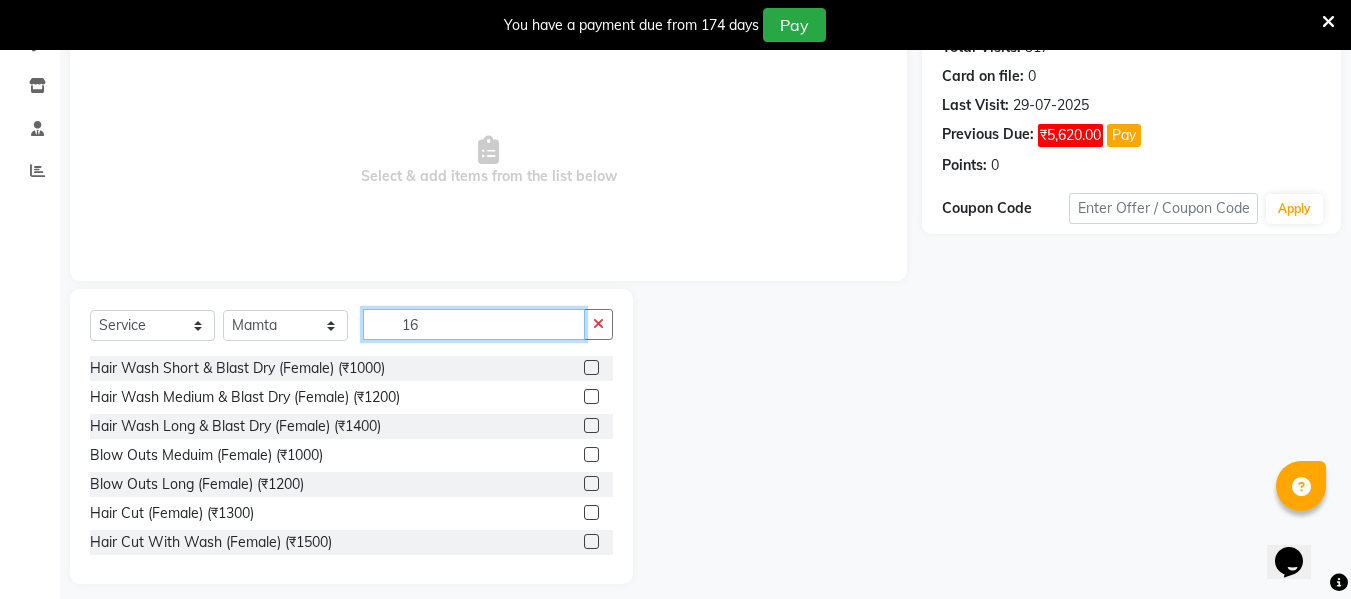 scroll, scrollTop: 110, scrollLeft: 0, axis: vertical 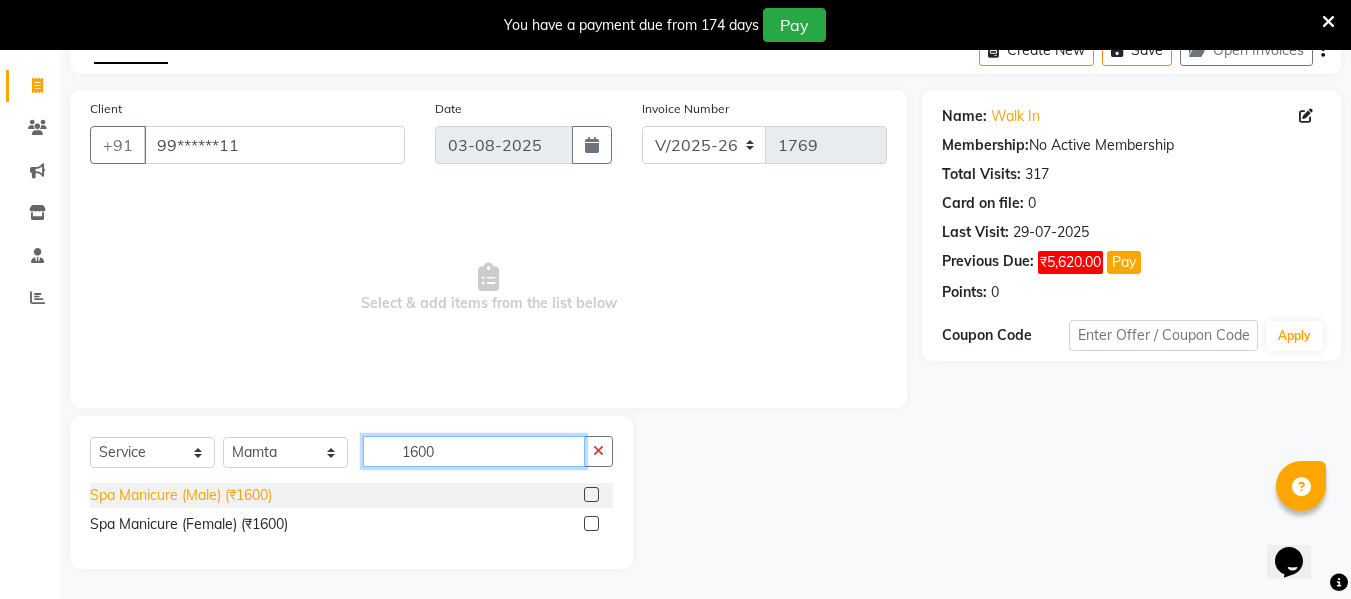 type on "1600" 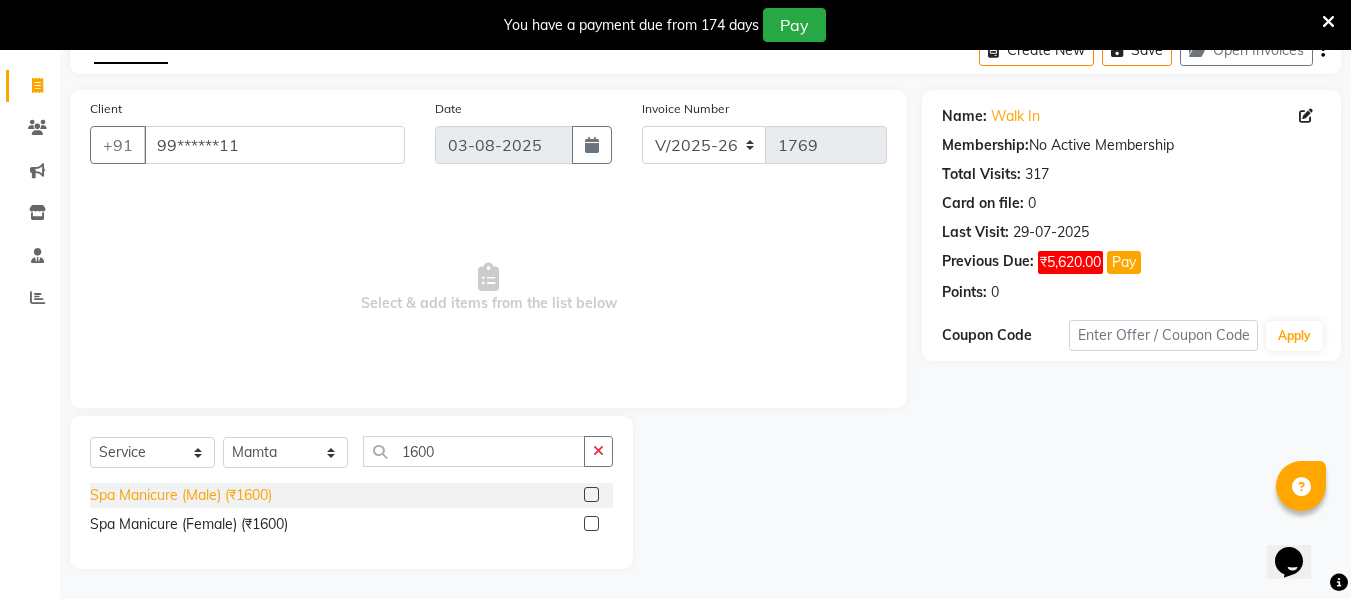 click on "Spa Manicure (Male) (₹1600)" 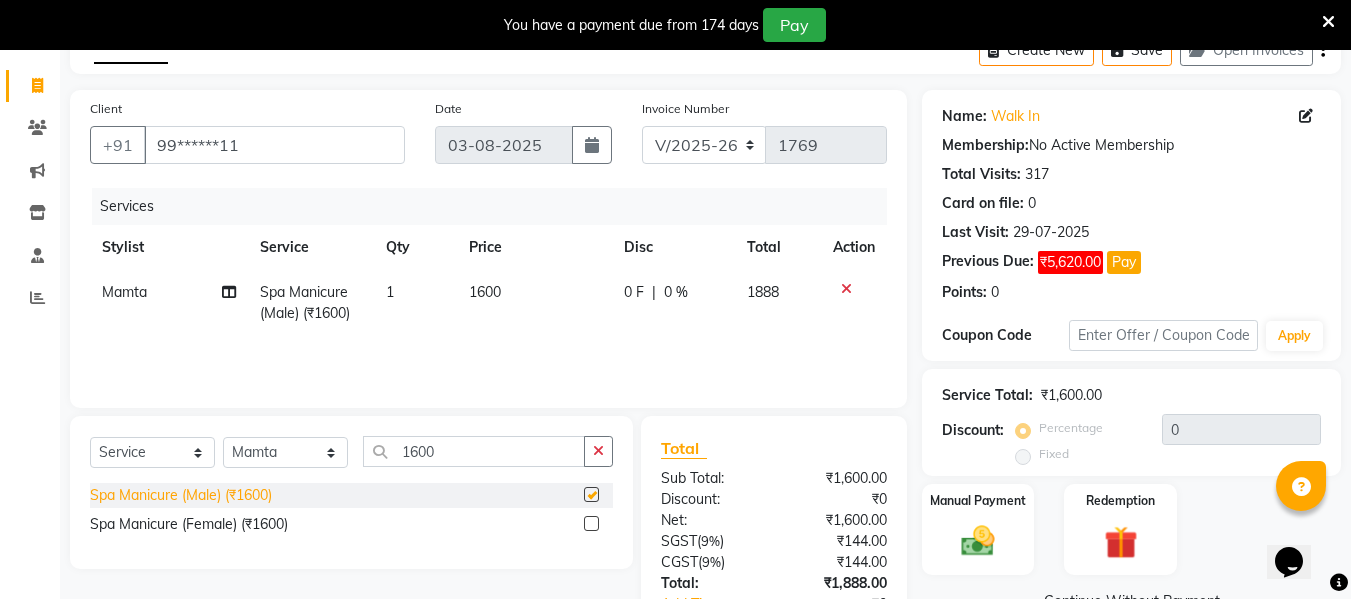 checkbox on "false" 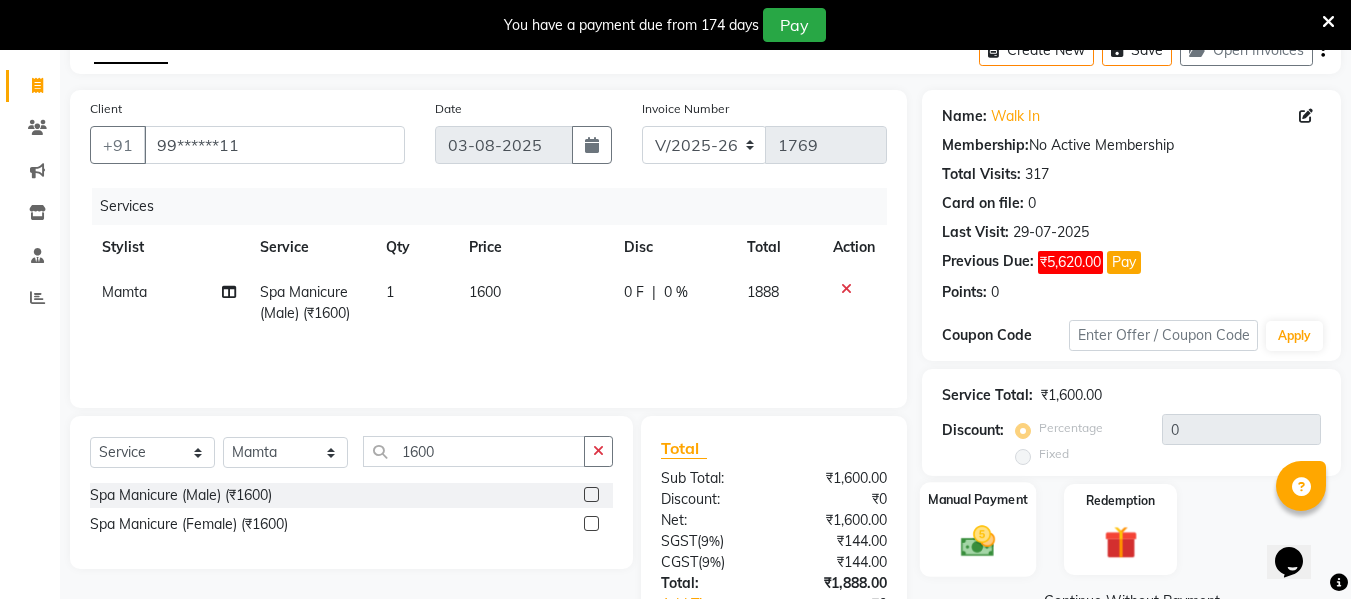 click on "Manual Payment" 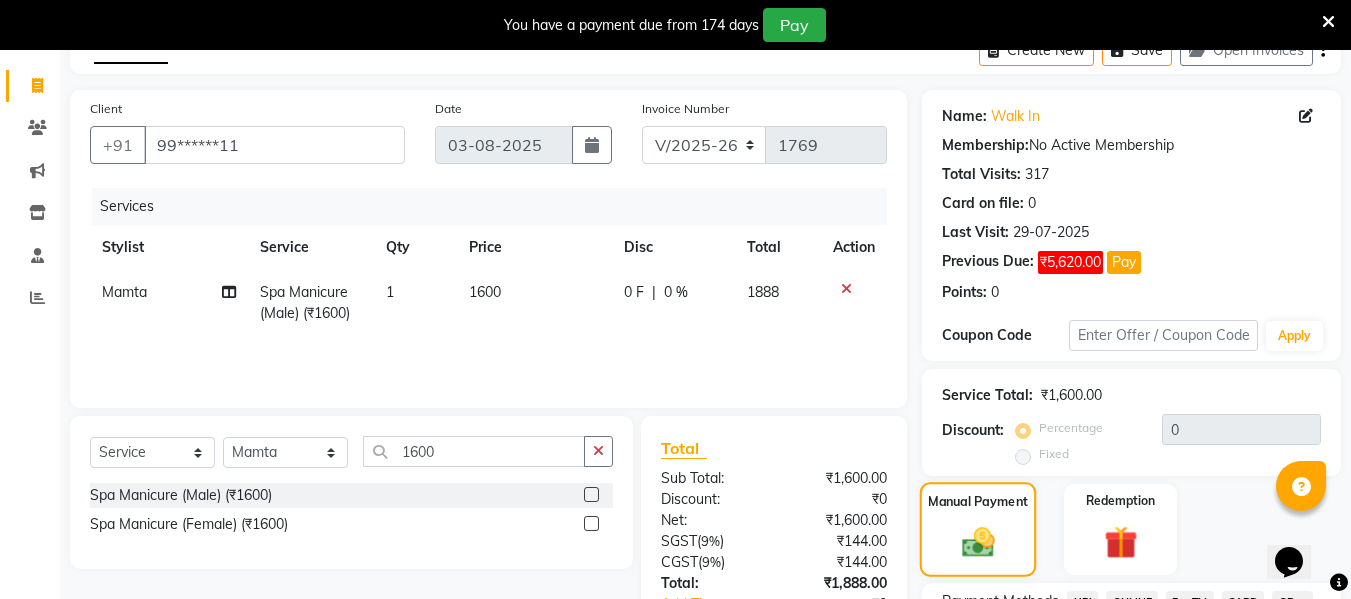 scroll, scrollTop: 285, scrollLeft: 0, axis: vertical 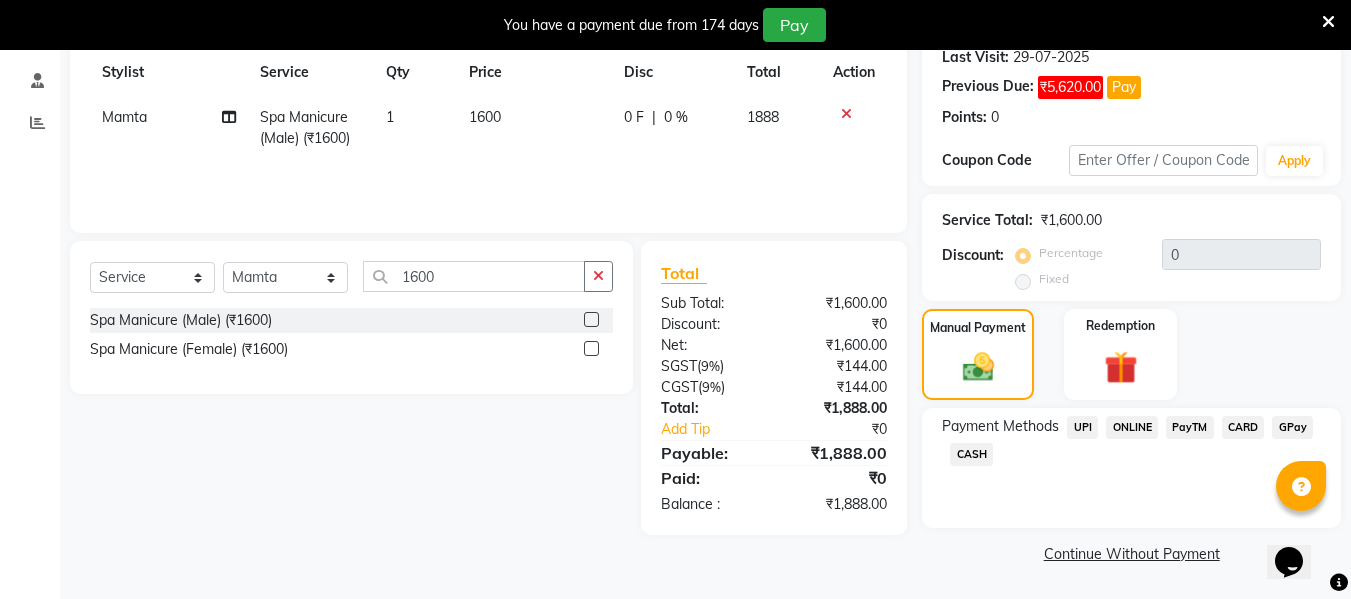 click on "CARD" 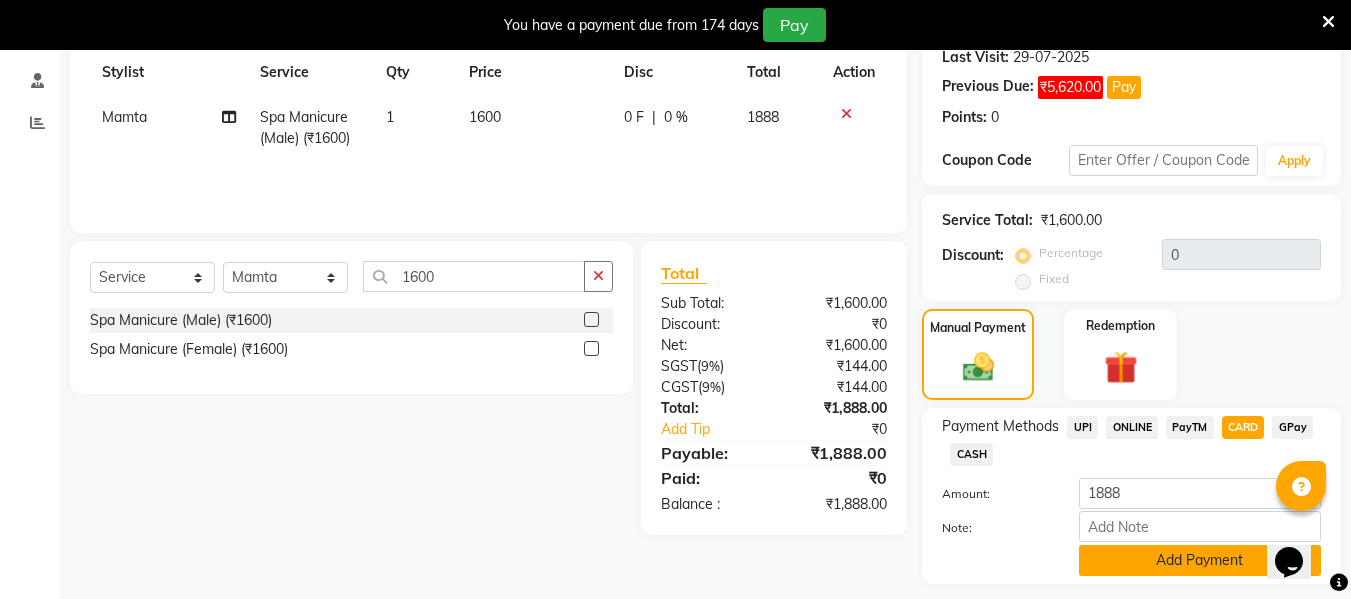 click on "Add Payment" 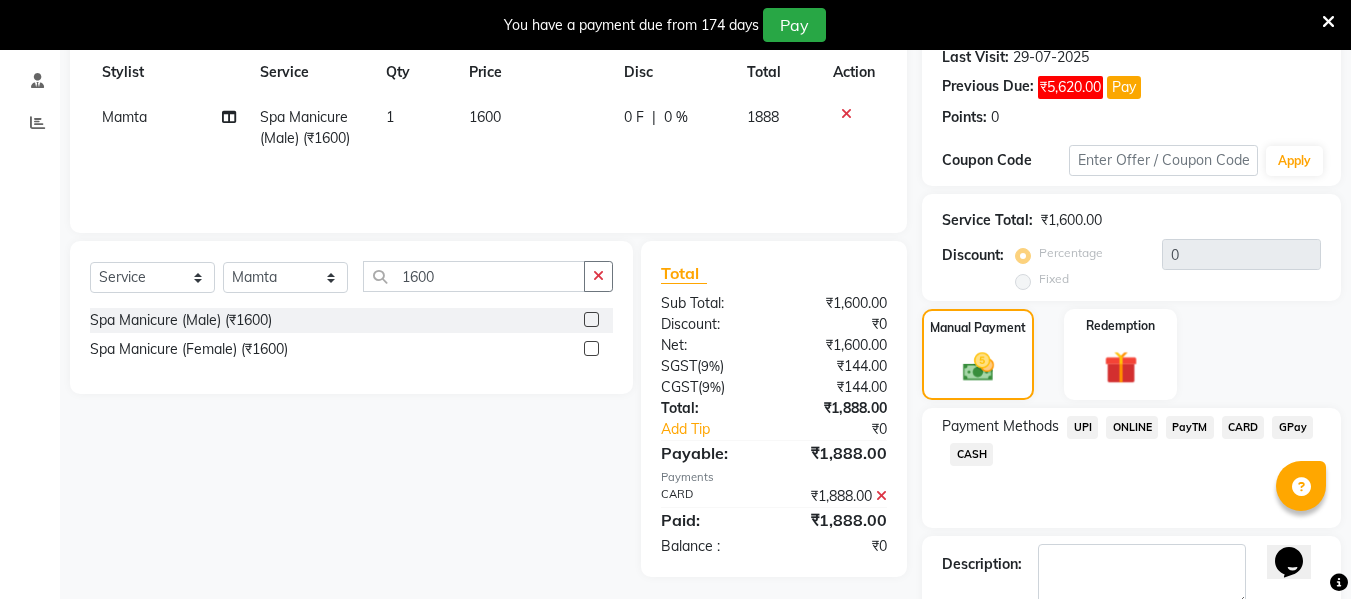 scroll, scrollTop: 398, scrollLeft: 0, axis: vertical 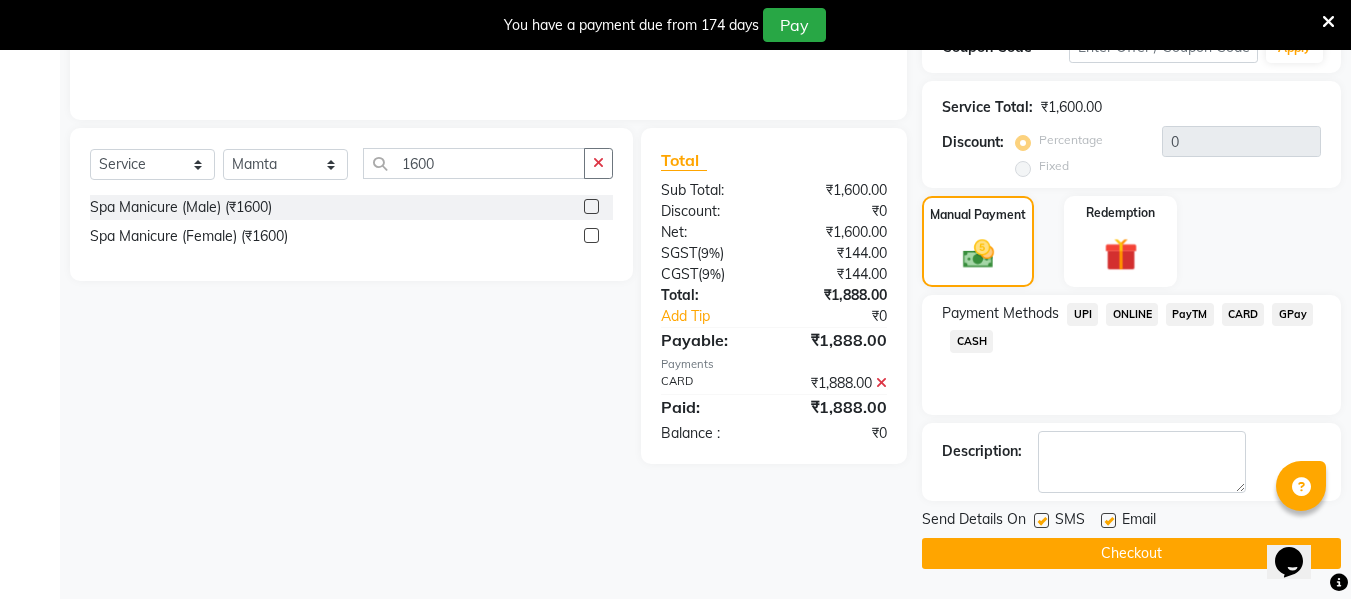 click on "INVOICE PREVIOUS INVOICES Create New   Save   Open Invoices  Client +91 99******11 Date 03-08-2025 Invoice Number V/2025 V/2025-26 1769 Services Stylist Service Qty Price Disc Total Action Mamta  Spa Manicure (Male) (₹1600) 1 1600 0 F | 0 % 1888 Select  Service  Product  Membership  Package Voucher Prepaid Gift Card  Select Stylist ASHA ANIL JADHAV Dilshad Ahmad EHATESHAM ALI EVVA FARHEEN SHAIKH HEEBA ARIF SHAIKH HEER BAROT IMRAN SHAIKH Mamta  Manager MANISHA MD RAJ KHAN  MD SAMEER PARWEZ MOHAMMAD ALI RUPS SAKIB SUNENA TAK ZAREENA KHAN  1600 Spa Manicure (Male) (₹1600)  Spa Manicure (Female) (₹1600)  Total Sub Total: ₹1,600.00 Discount: ₹0 Net: ₹1,600.00 SGST  ( 9% ) ₹144.00 CGST  ( 9% ) ₹144.00 Total: ₹1,888.00 Add Tip ₹0 Payable: ₹1,888.00 Payments CARD ₹1,888.00  Paid: ₹1,888.00 Balance   : ₹0 Name: Walk In Membership:  No Active Membership  Total Visits:  317 Card on file:  0 Last Visit:   29-07-2025 Previous Due:  ₹5,620.00 Pay Points:   0  Coupon Code Apply Service Total: 0" 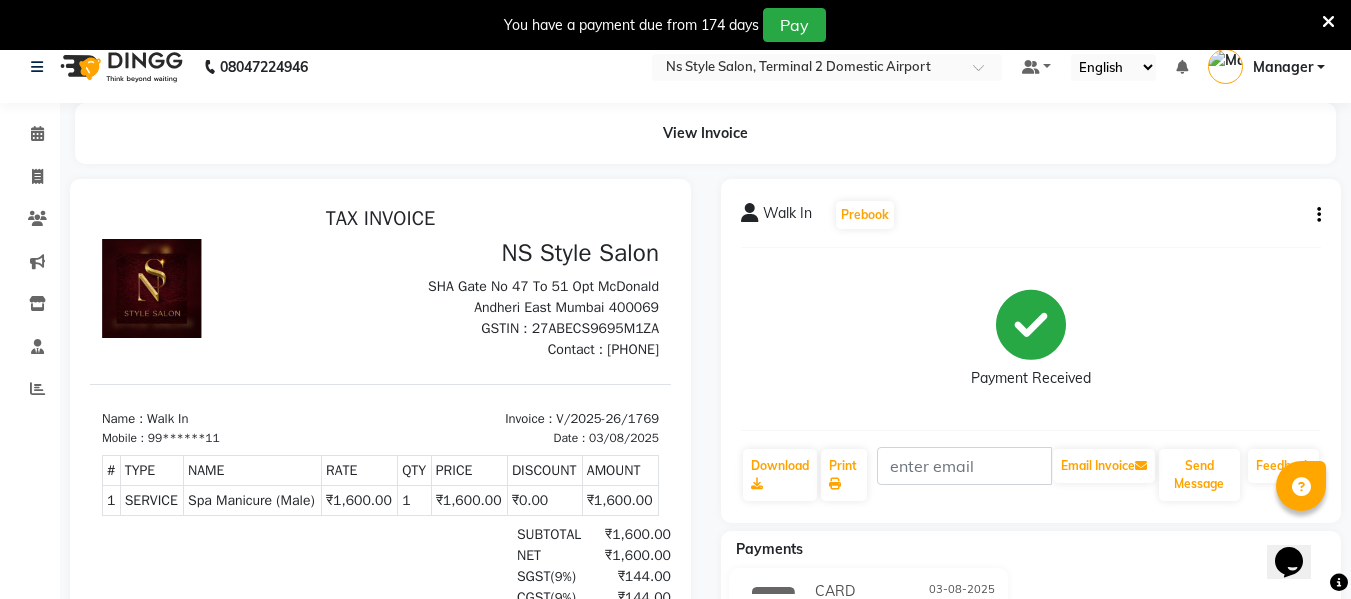 scroll, scrollTop: 0, scrollLeft: 0, axis: both 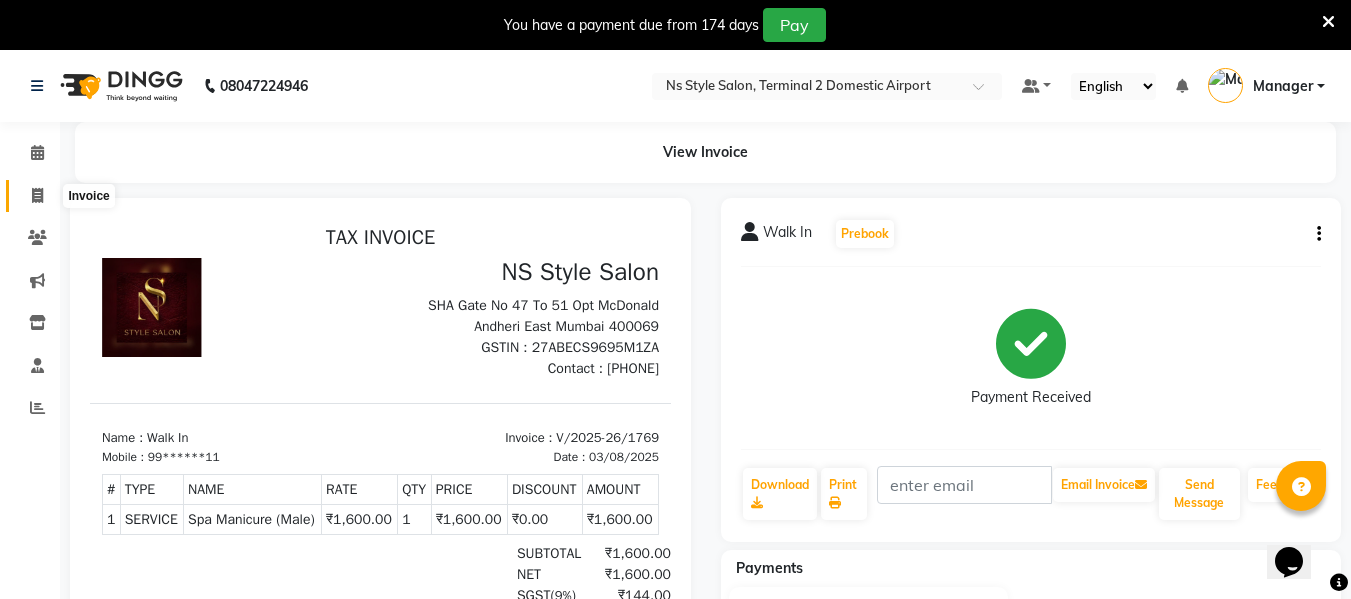 click 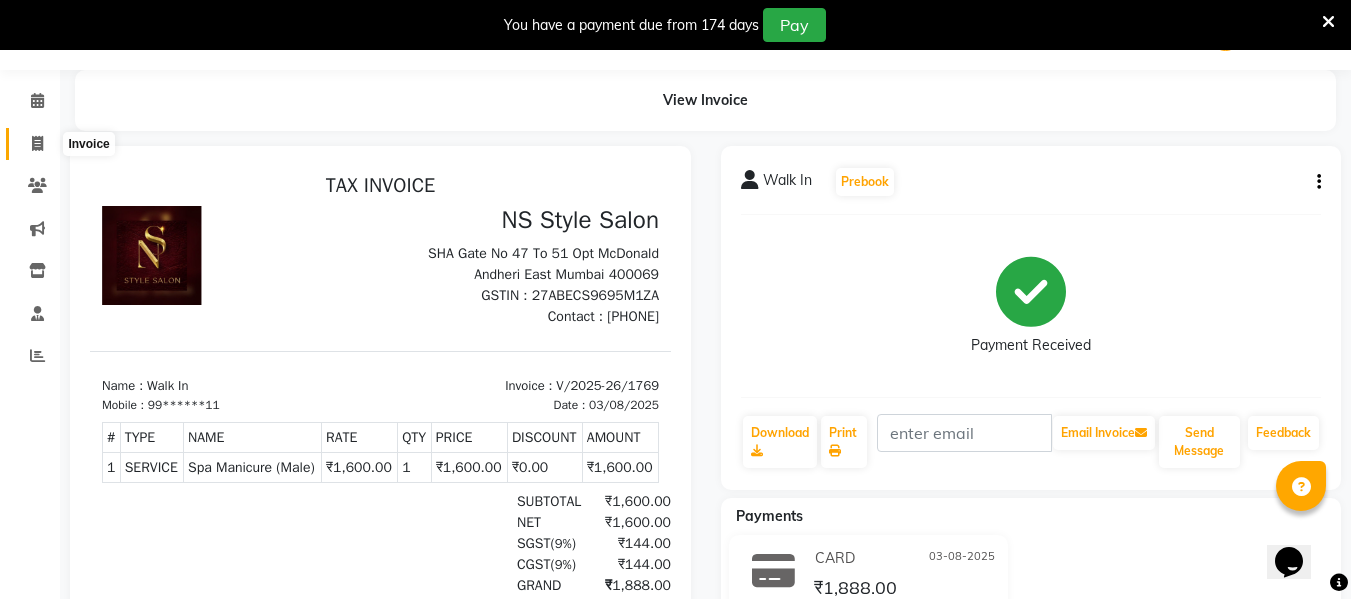 select on "service" 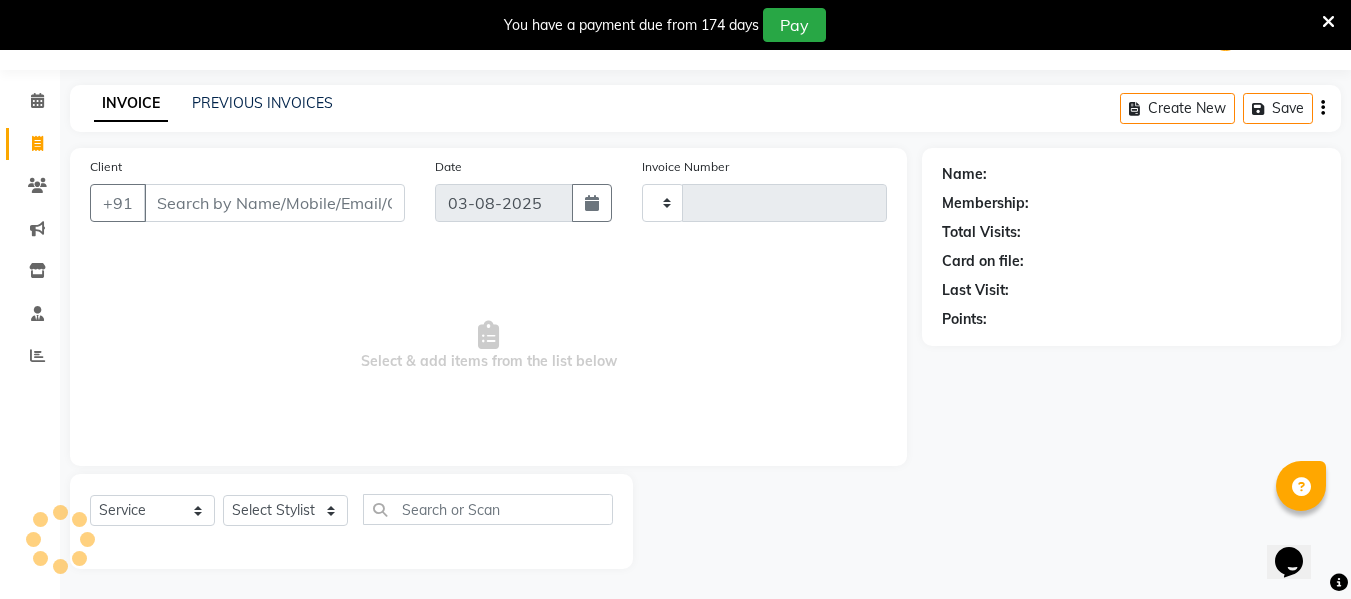 type on "1770" 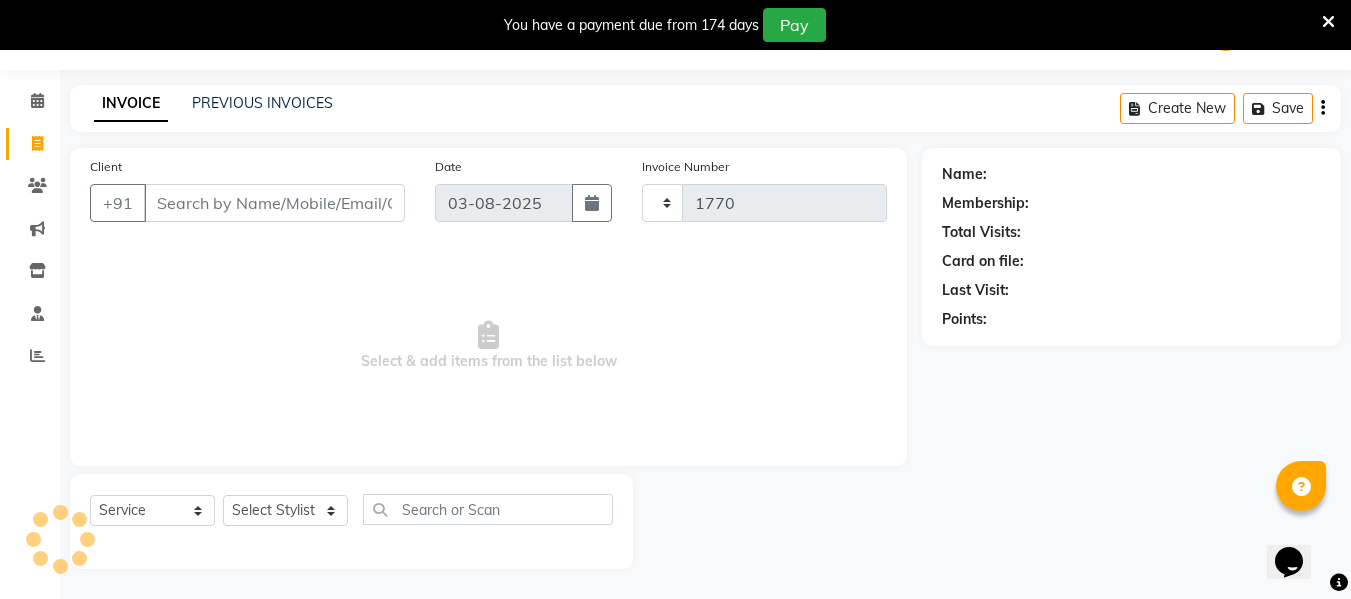 select on "5661" 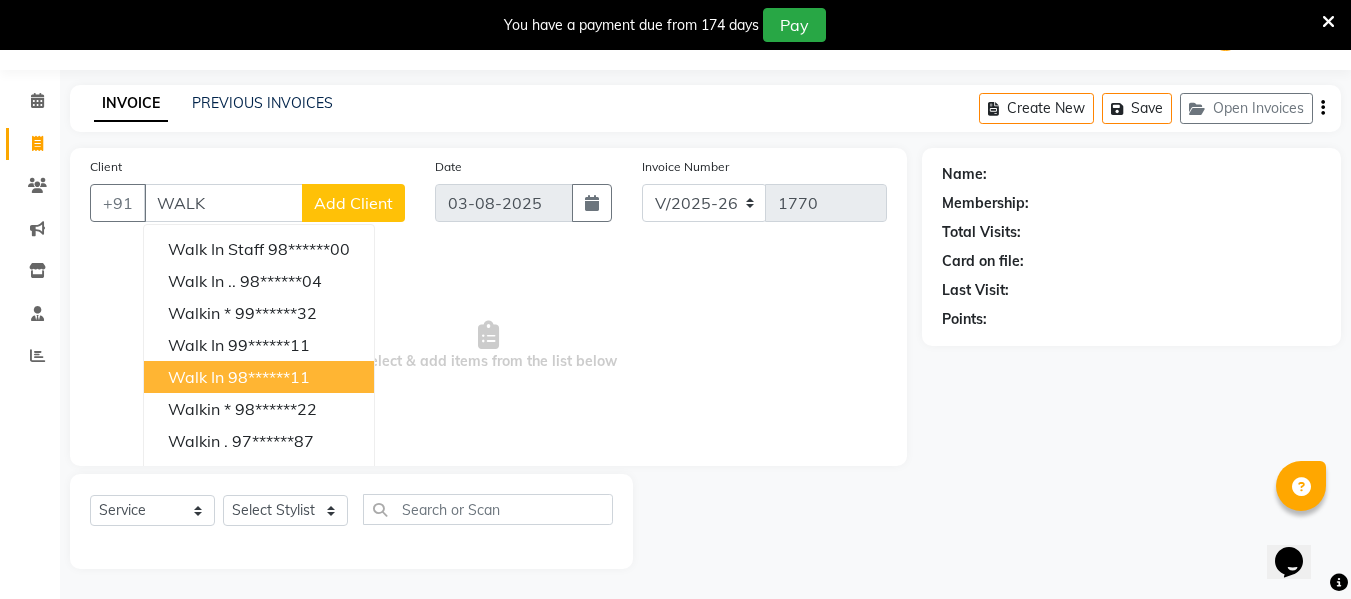 click on "Walk In  98******11" at bounding box center [259, 377] 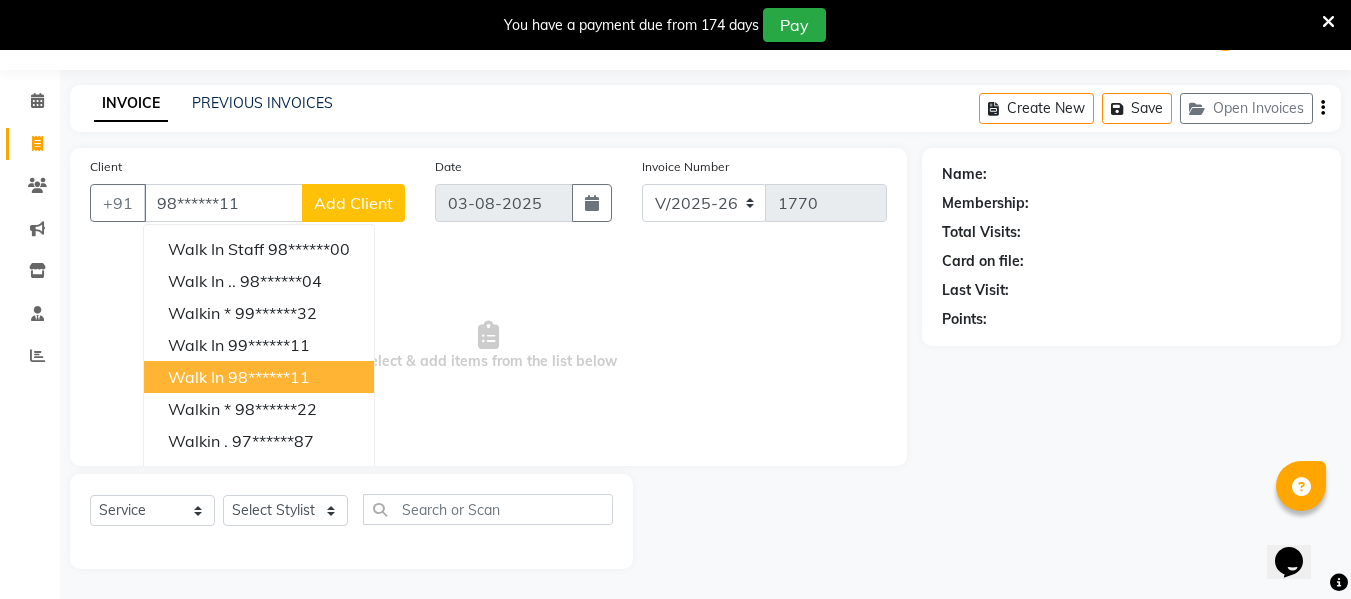 type on "98******11" 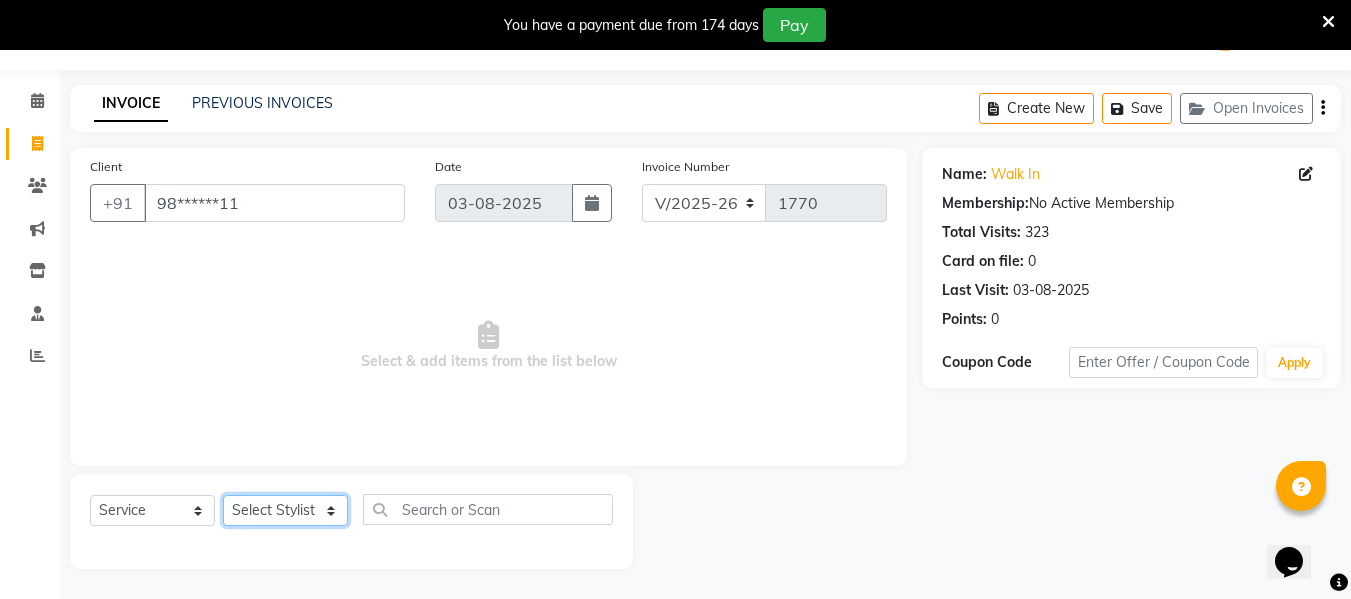 click on "Select Stylist ASHA ANIL JADHAV Dilshad Ahmad EHATESHAM ALI EVVA FARHEEN SHAIKH HEEBA ARIF SHAIKH HEER BAROT IMRAN SHAIKH Mamta  Manager MANISHA MD RAJ KHAN  MD SAMEER PARWEZ MOHAMMAD ALI RUPS SAKIB SUNENA TAK ZAREENA KHAN" 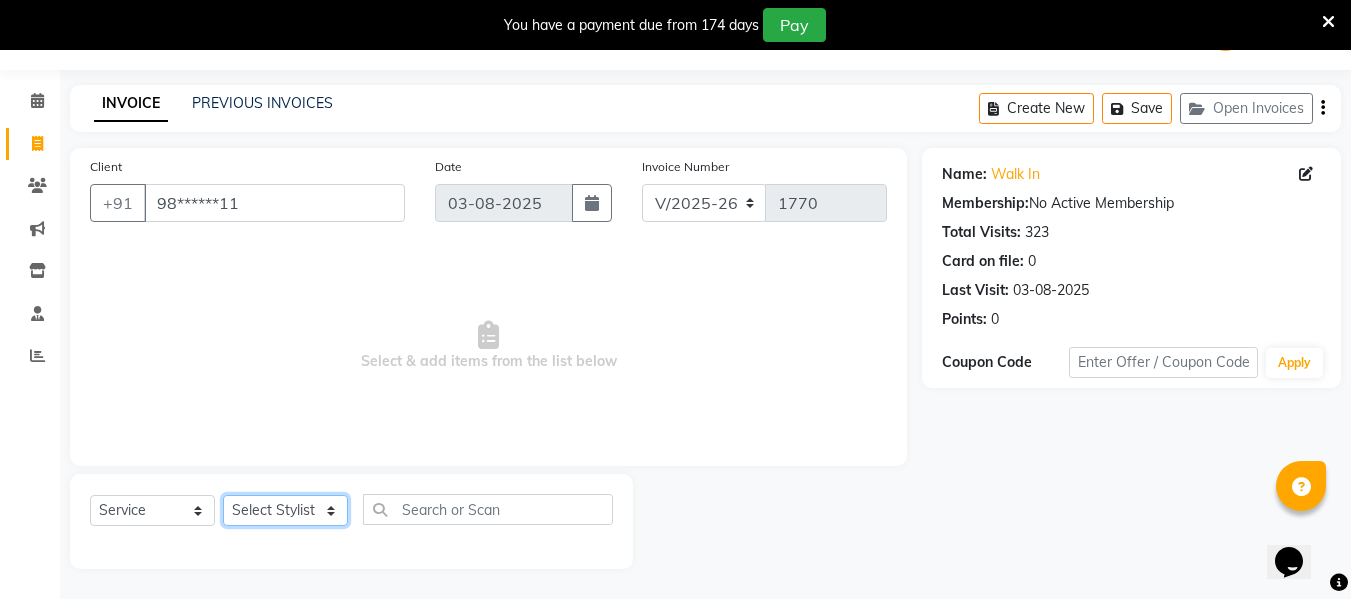 select on "39692" 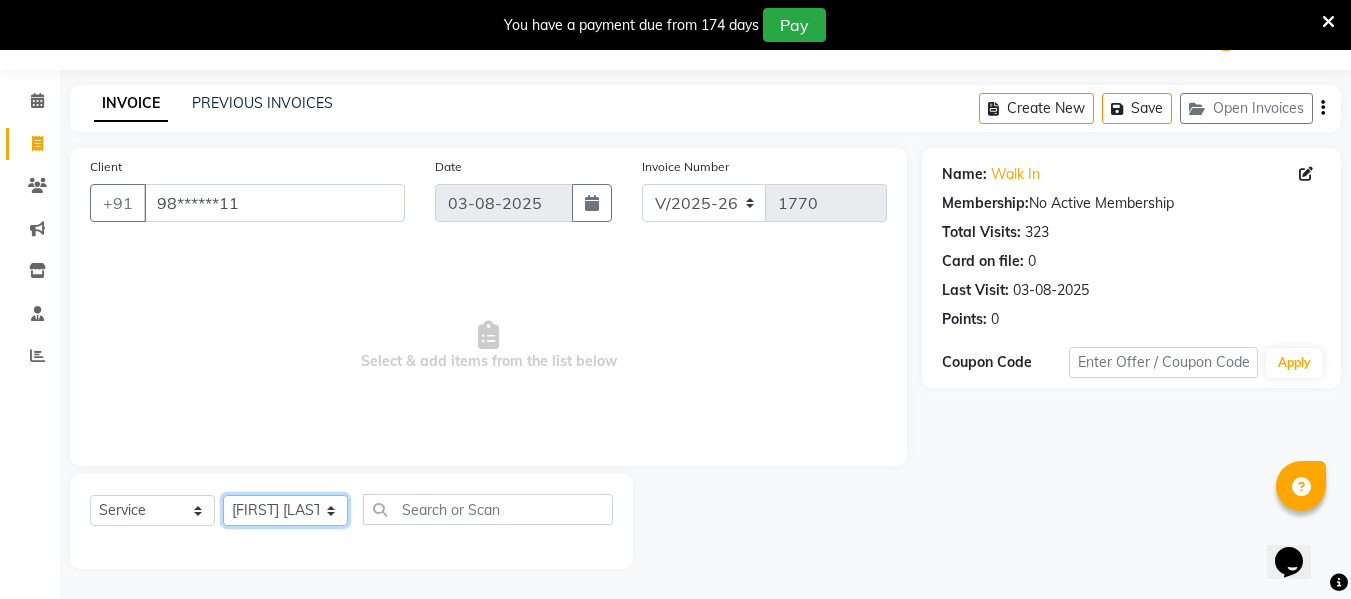 click on "Select Stylist ASHA ANIL JADHAV Dilshad Ahmad EHATESHAM ALI EVVA FARHEEN SHAIKH HEEBA ARIF SHAIKH HEER BAROT IMRAN SHAIKH Mamta  Manager MANISHA MD RAJ KHAN  MD SAMEER PARWEZ MOHAMMAD ALI RUPS SAKIB SUNENA TAK ZAREENA KHAN" 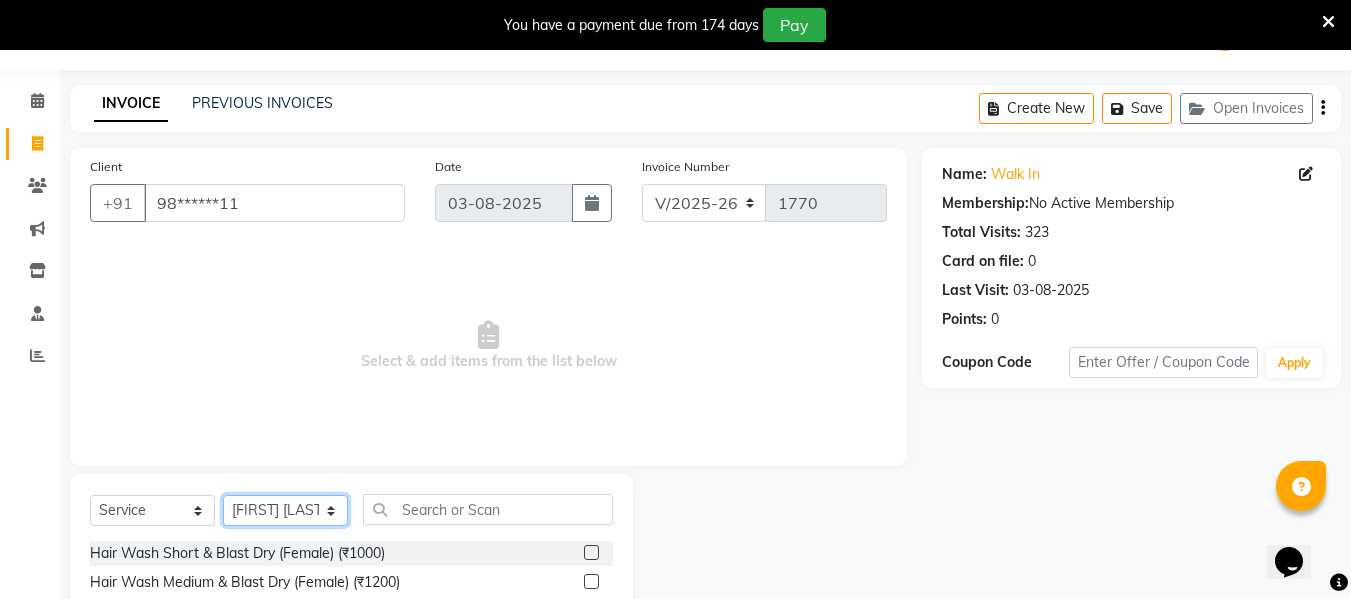 scroll, scrollTop: 252, scrollLeft: 0, axis: vertical 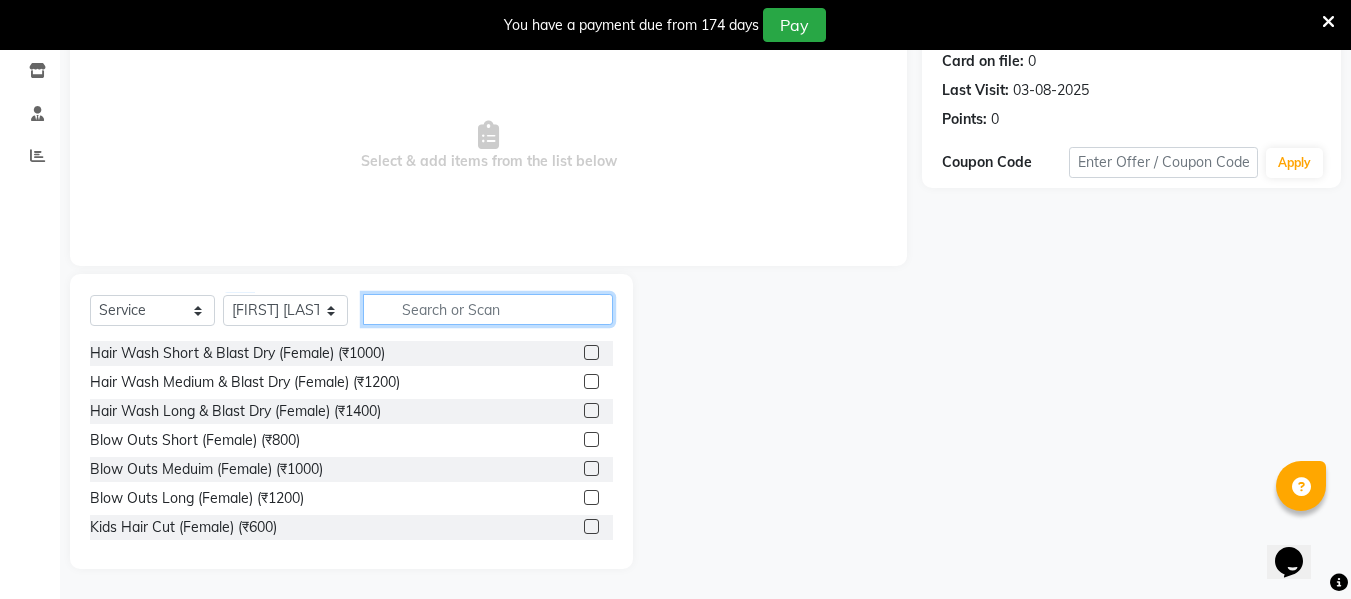 click 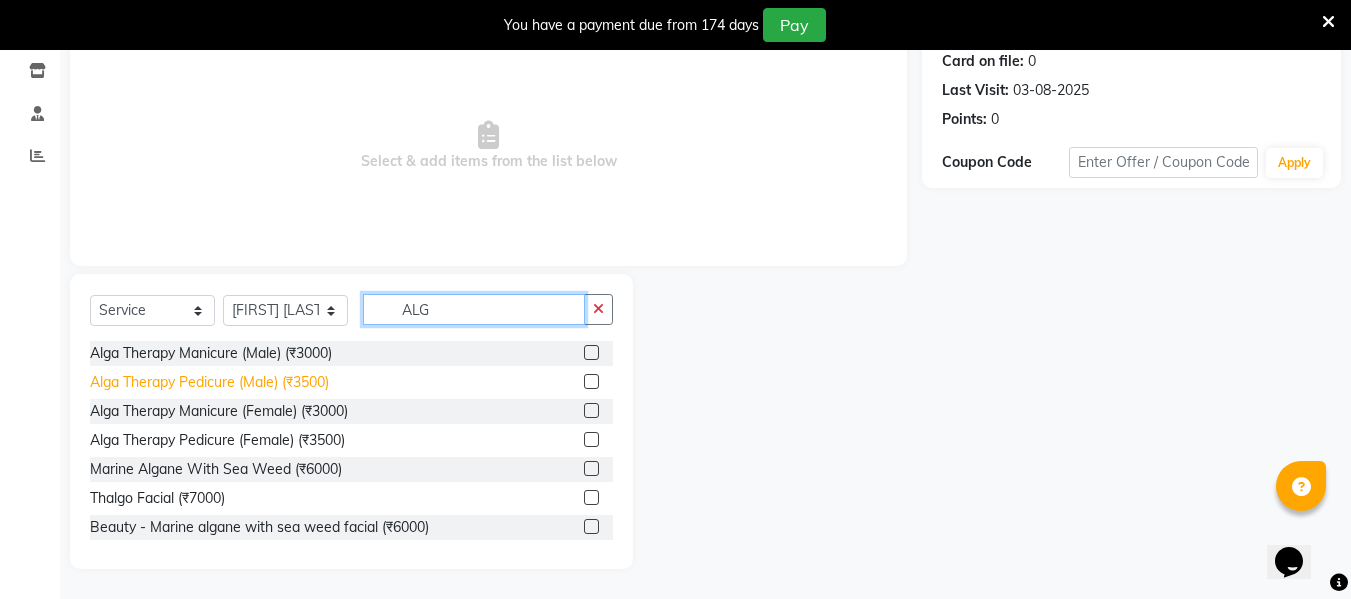 type on "ALG" 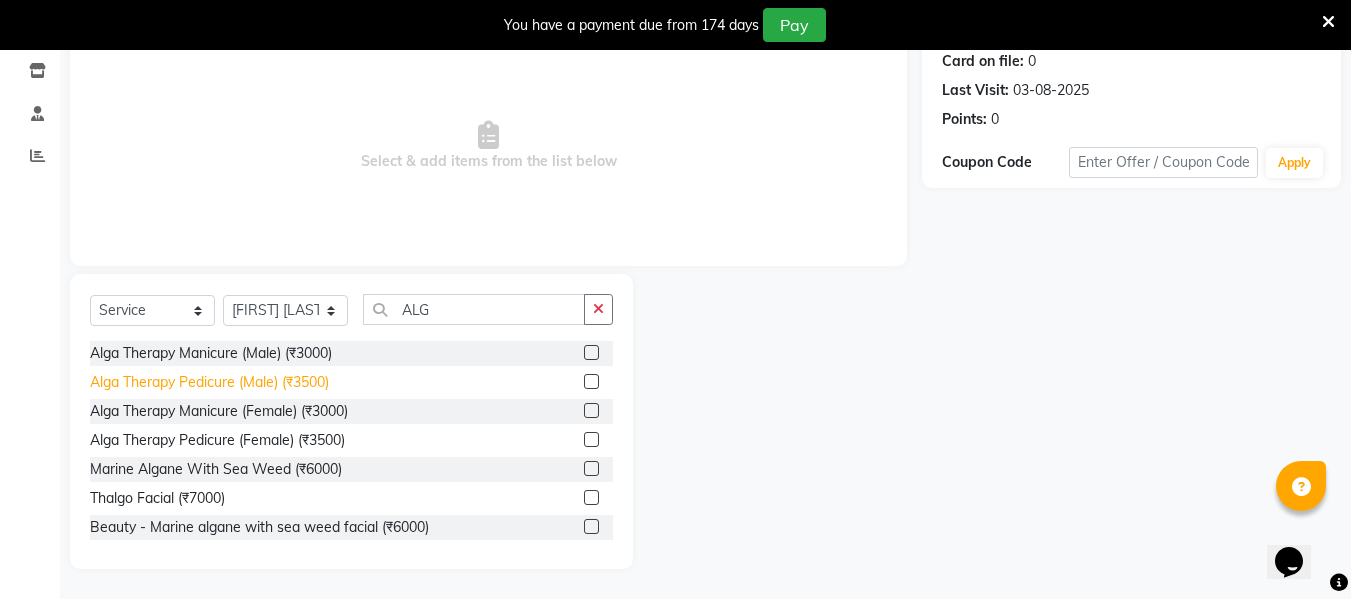 click on "Alga Therapy Pedicure (Male) (₹3500)" 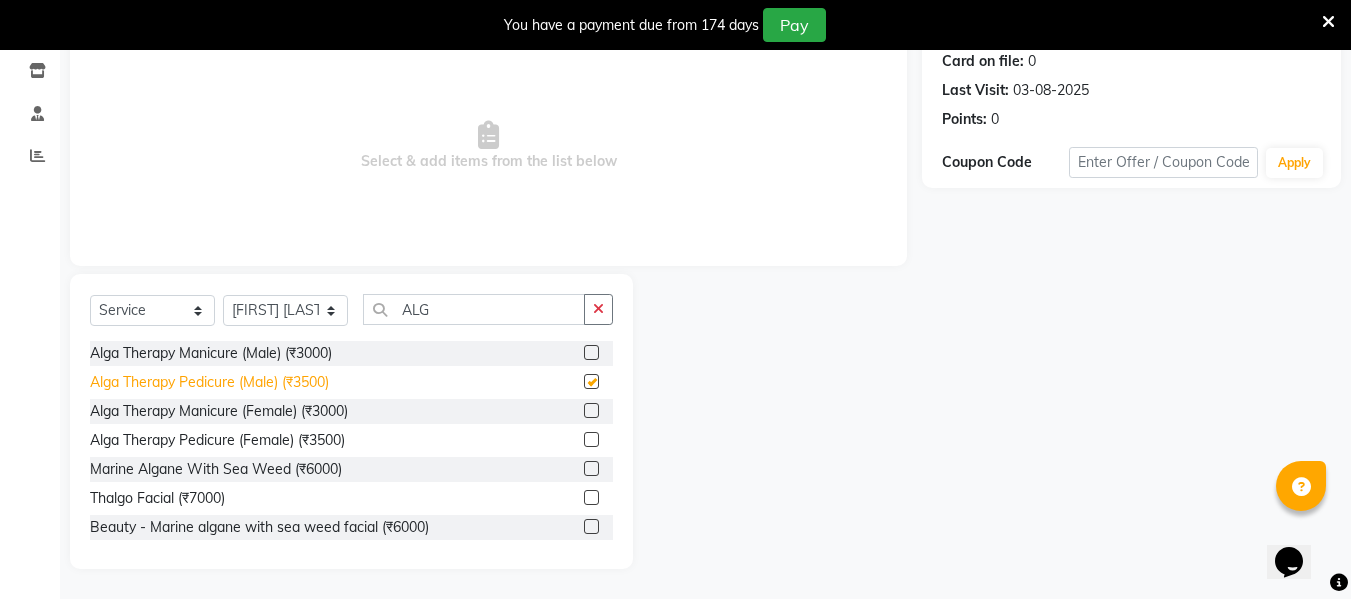 checkbox on "false" 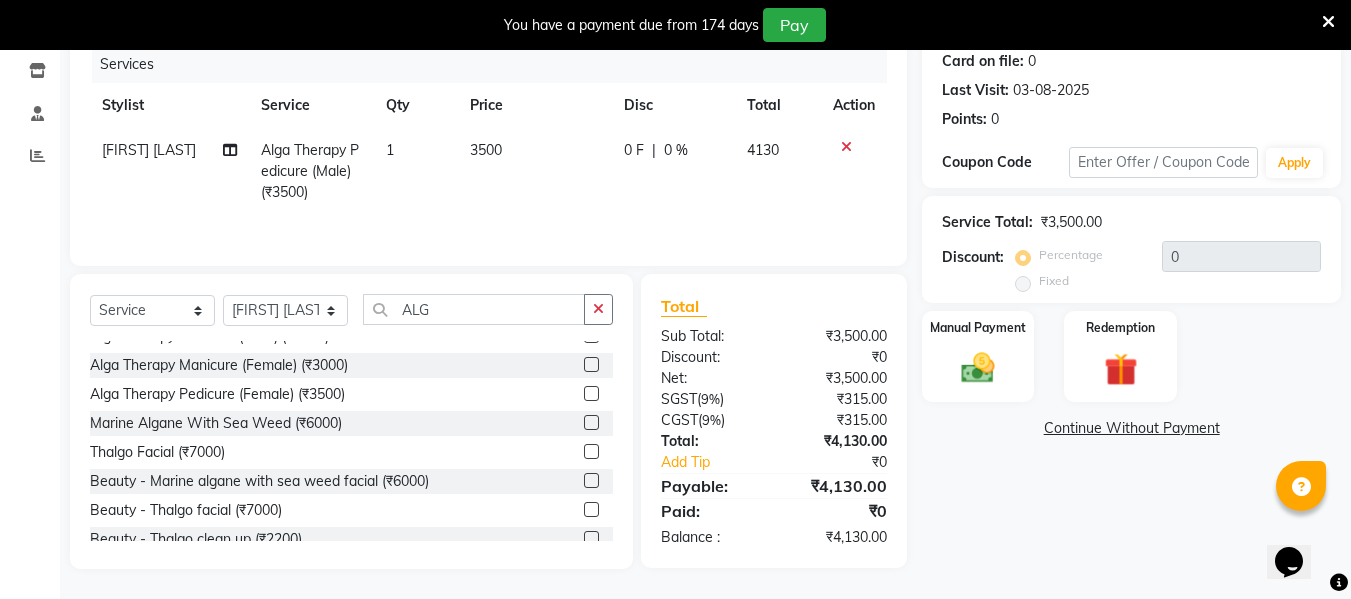scroll, scrollTop: 47, scrollLeft: 0, axis: vertical 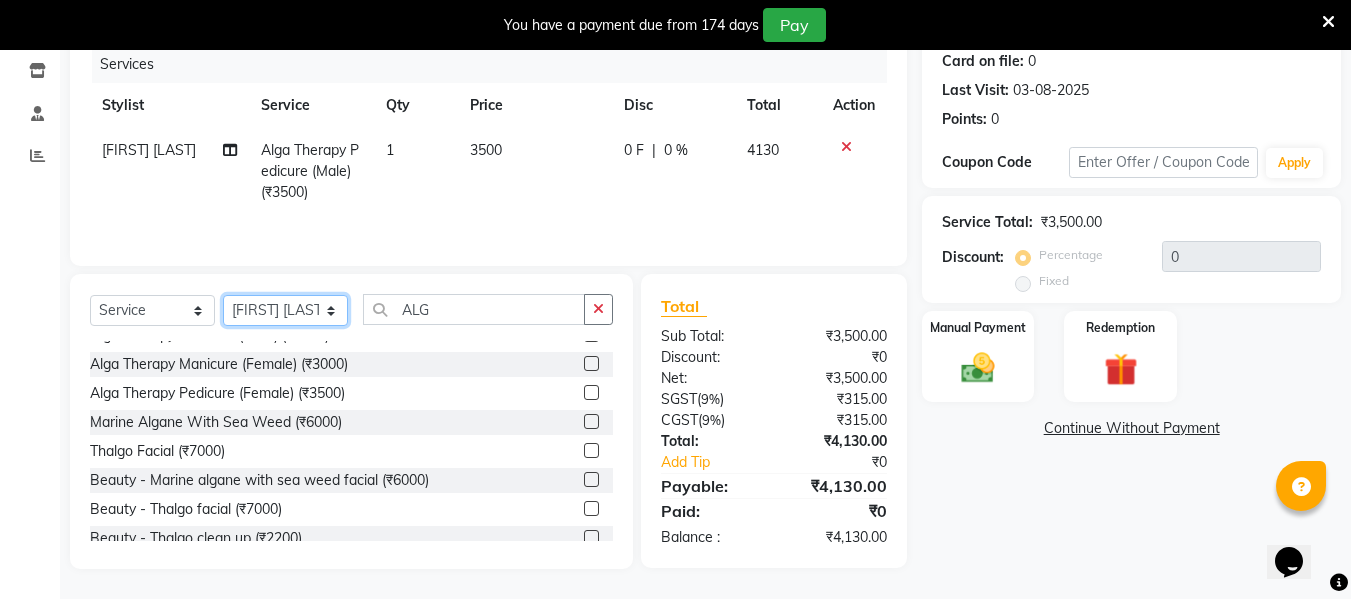 click on "Select Stylist ASHA ANIL JADHAV Dilshad Ahmad EHATESHAM ALI EVVA FARHEEN SHAIKH HEEBA ARIF SHAIKH HEER BAROT IMRAN SHAIKH Mamta  Manager MANISHA MD RAJ KHAN  MD SAMEER PARWEZ MOHAMMAD ALI RUPS SAKIB SUNENA TAK ZAREENA KHAN" 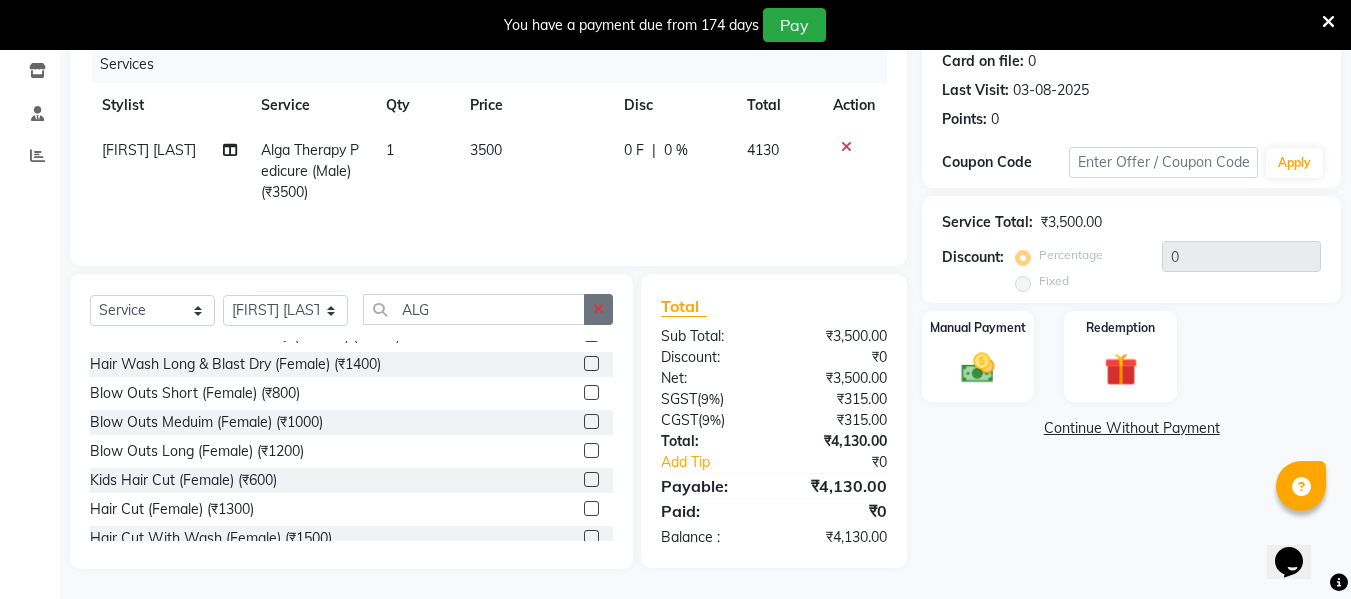 click 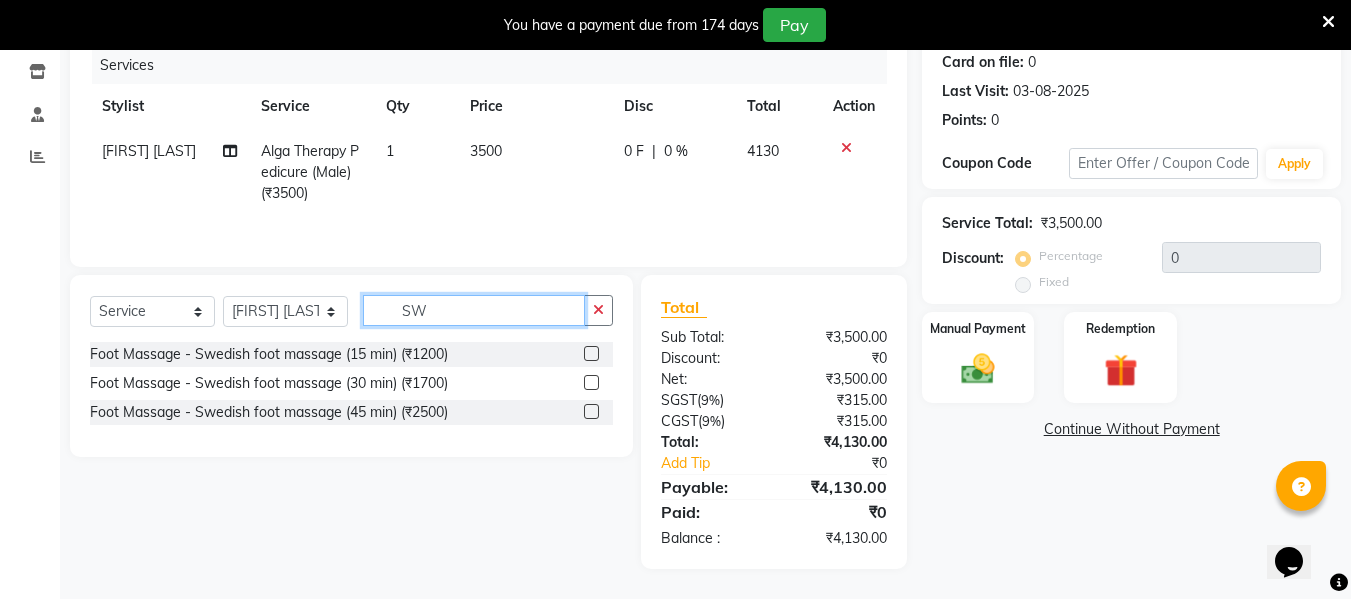 scroll, scrollTop: 251, scrollLeft: 0, axis: vertical 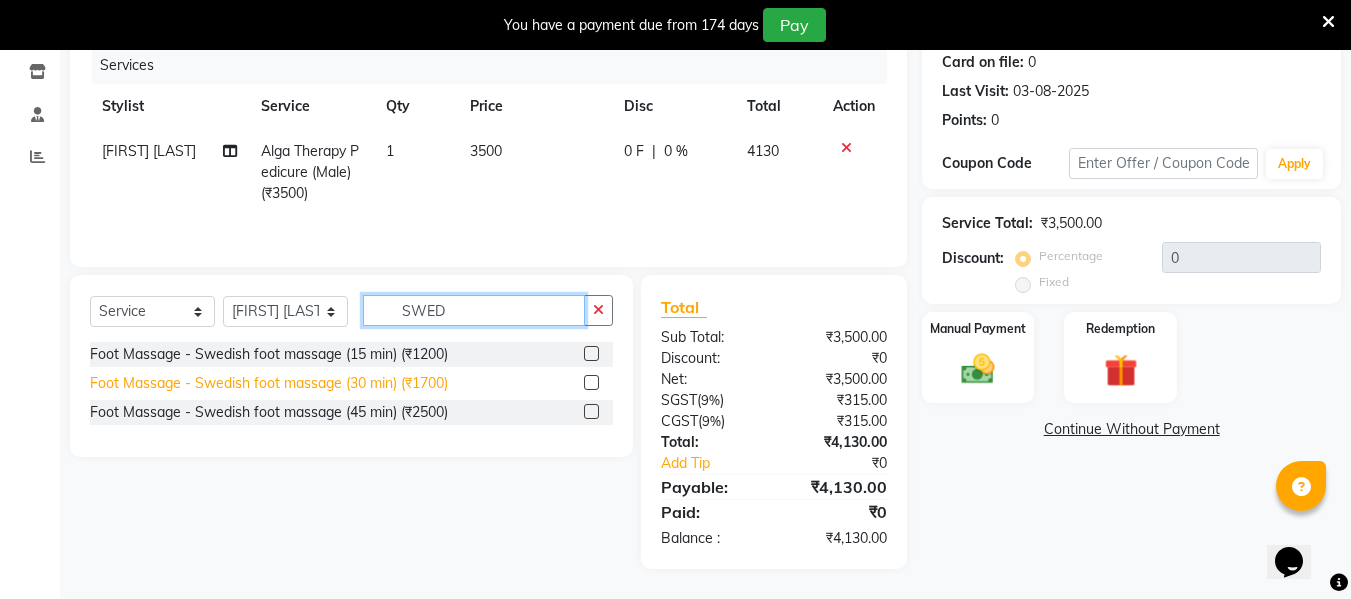 type on "SWED" 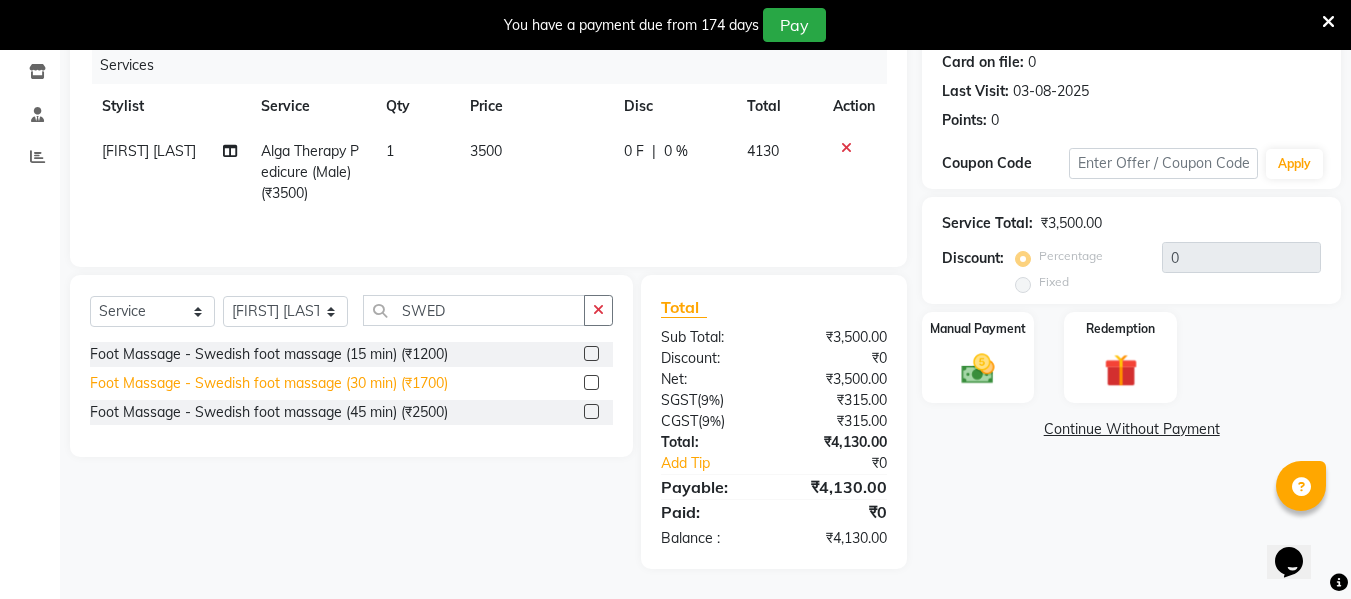 click on "Foot Massage - Swedish foot massage (30 min) (₹1700)" 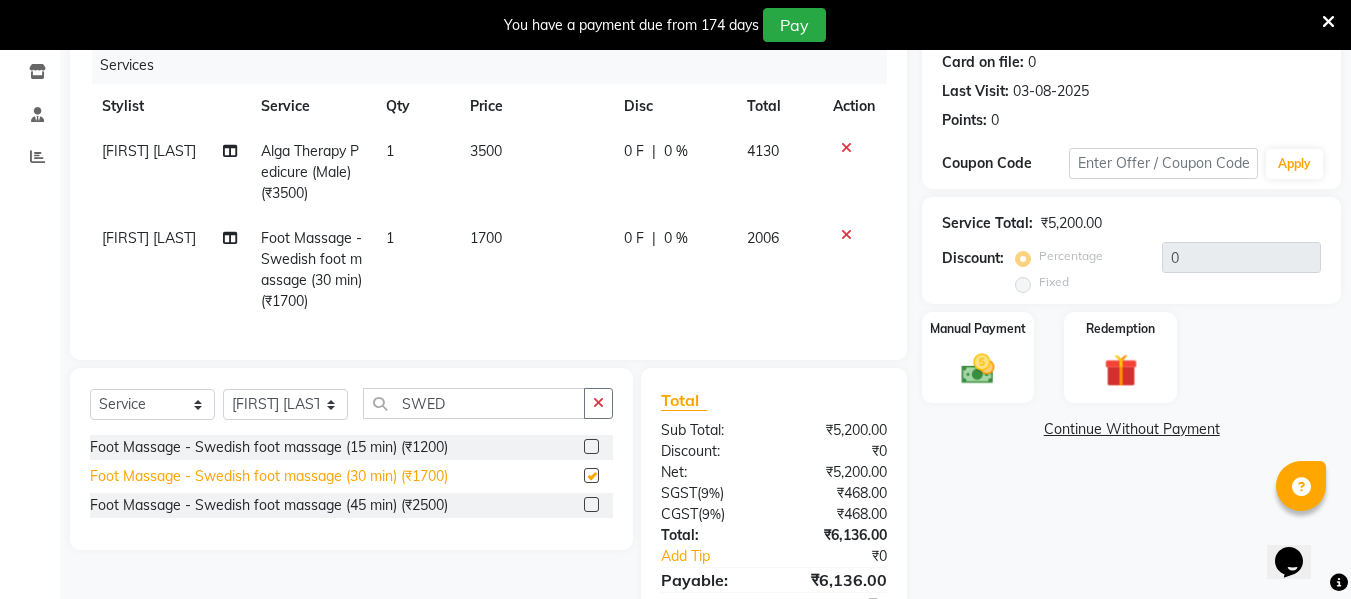 checkbox on "false" 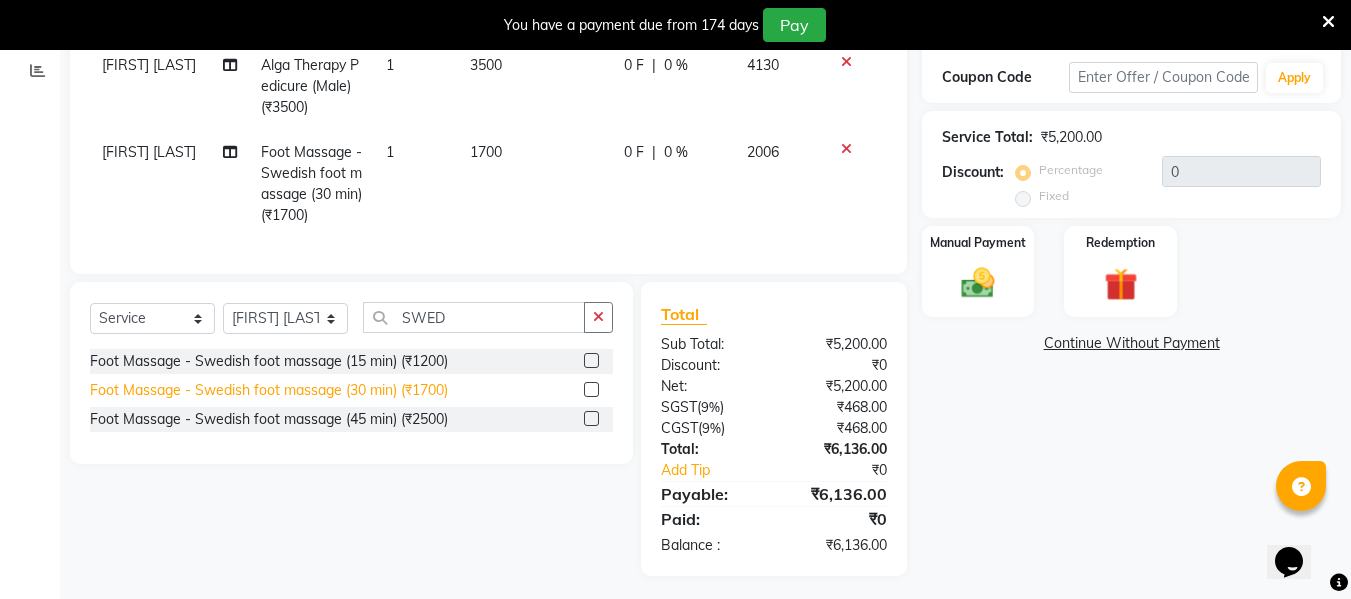 scroll, scrollTop: 342, scrollLeft: 0, axis: vertical 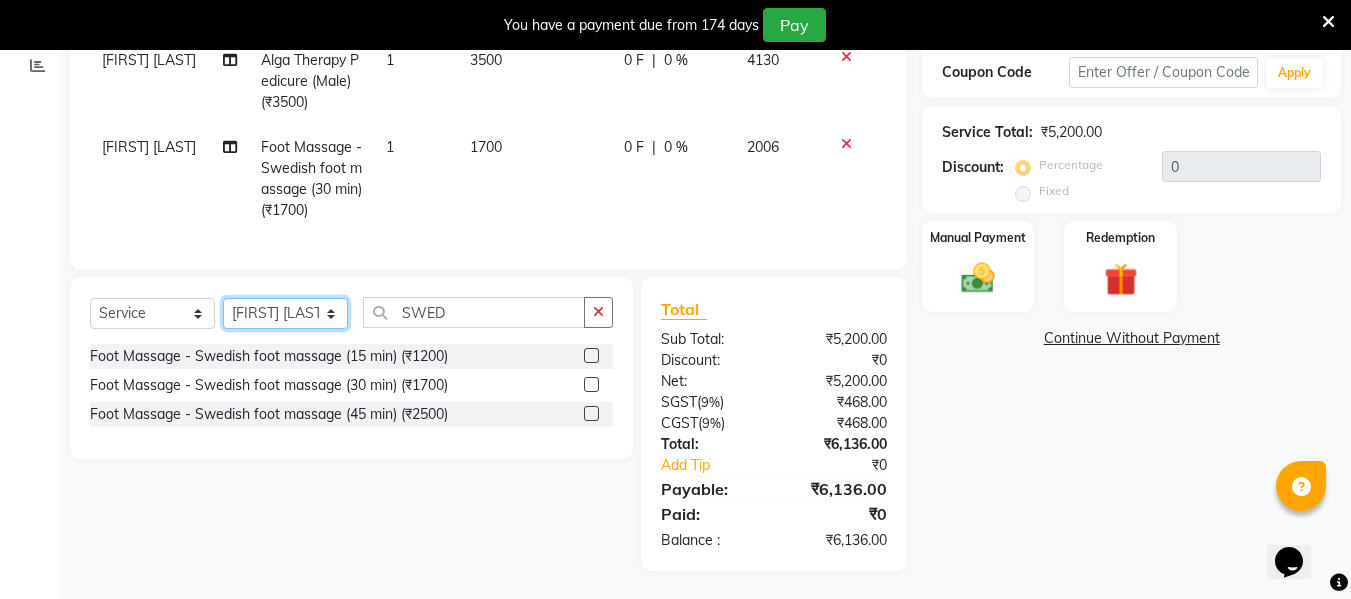 click on "Select Stylist ASHA ANIL JADHAV Dilshad Ahmad EHATESHAM ALI EVVA FARHEEN SHAIKH HEEBA ARIF SHAIKH HEER BAROT IMRAN SHAIKH Mamta  Manager MANISHA MD RAJ KHAN  MD SAMEER PARWEZ MOHAMMAD ALI RUPS SAKIB SUNENA TAK ZAREENA KHAN" 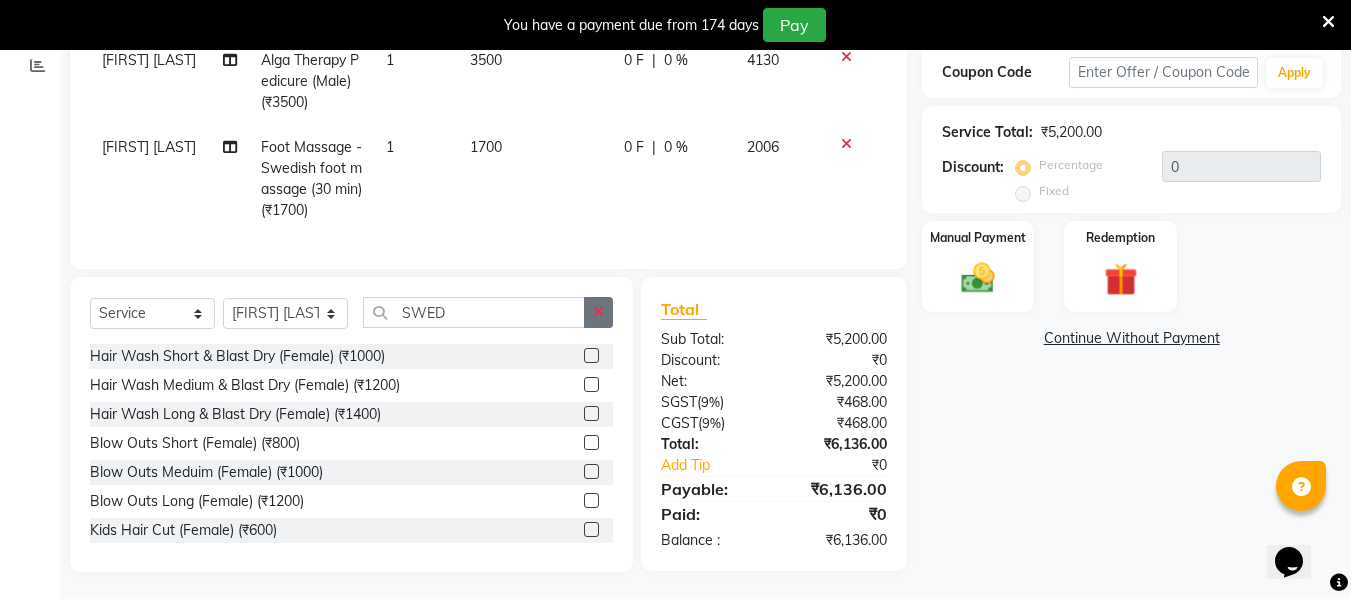 click 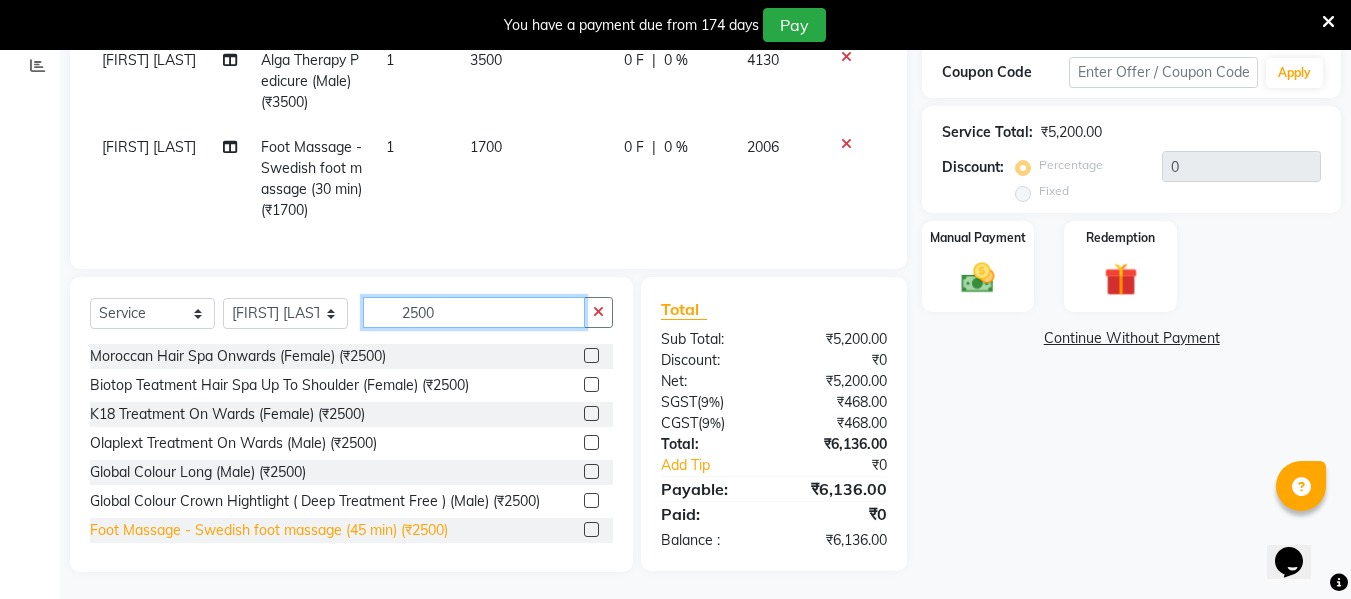 type on "2500" 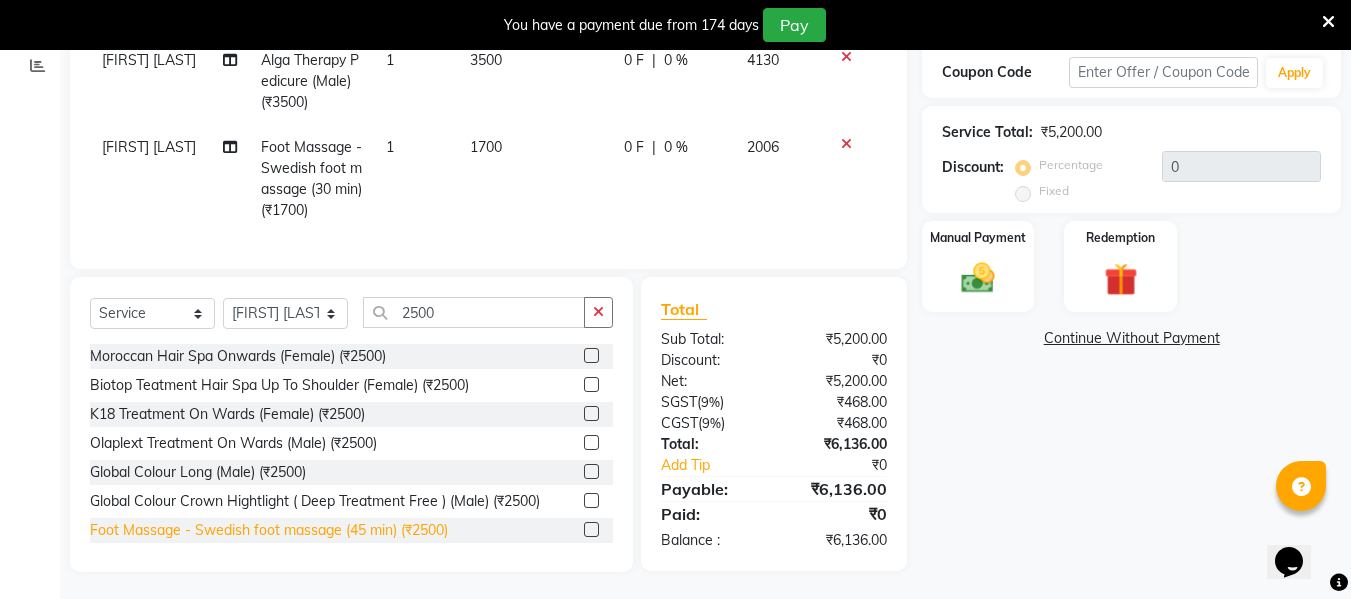 click on "Foot Massage - Swedish foot massage (45 min) (₹2500)" 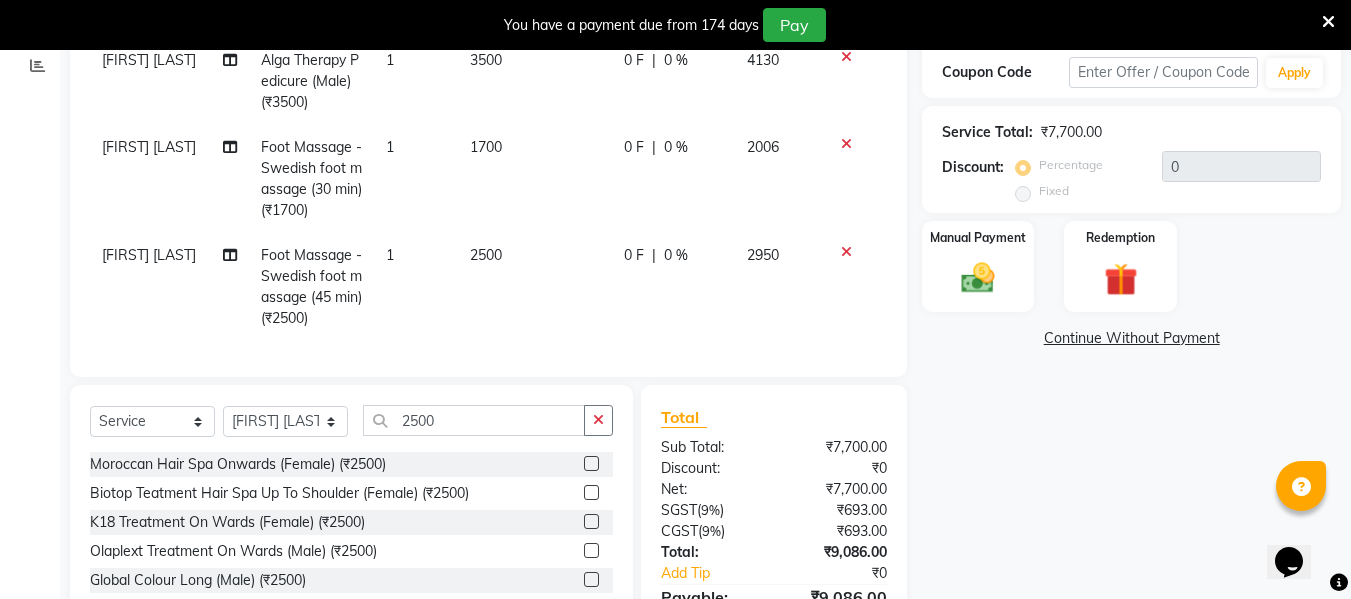 checkbox on "false" 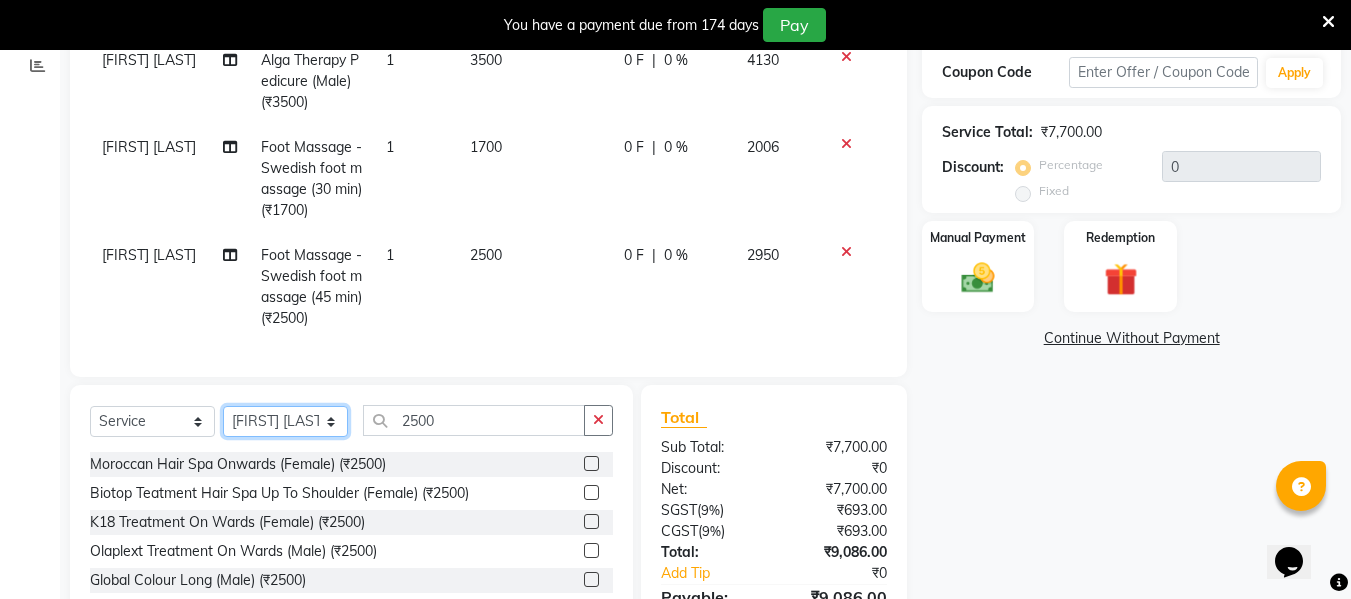 click on "Select Stylist ASHA ANIL JADHAV Dilshad Ahmad EHATESHAM ALI EVVA FARHEEN SHAIKH HEEBA ARIF SHAIKH HEER BAROT IMRAN SHAIKH Mamta  Manager MANISHA MD RAJ KHAN  MD SAMEER PARWEZ MOHAMMAD ALI RUPS SAKIB SUNENA TAK ZAREENA KHAN" 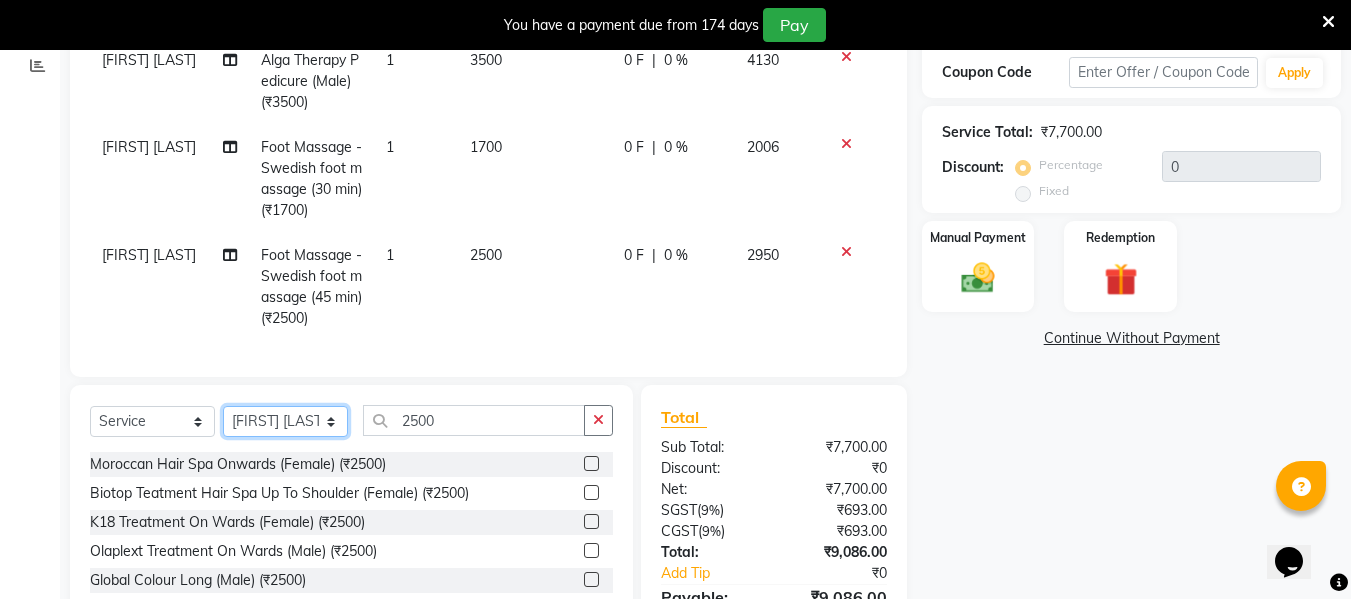 select on "39702" 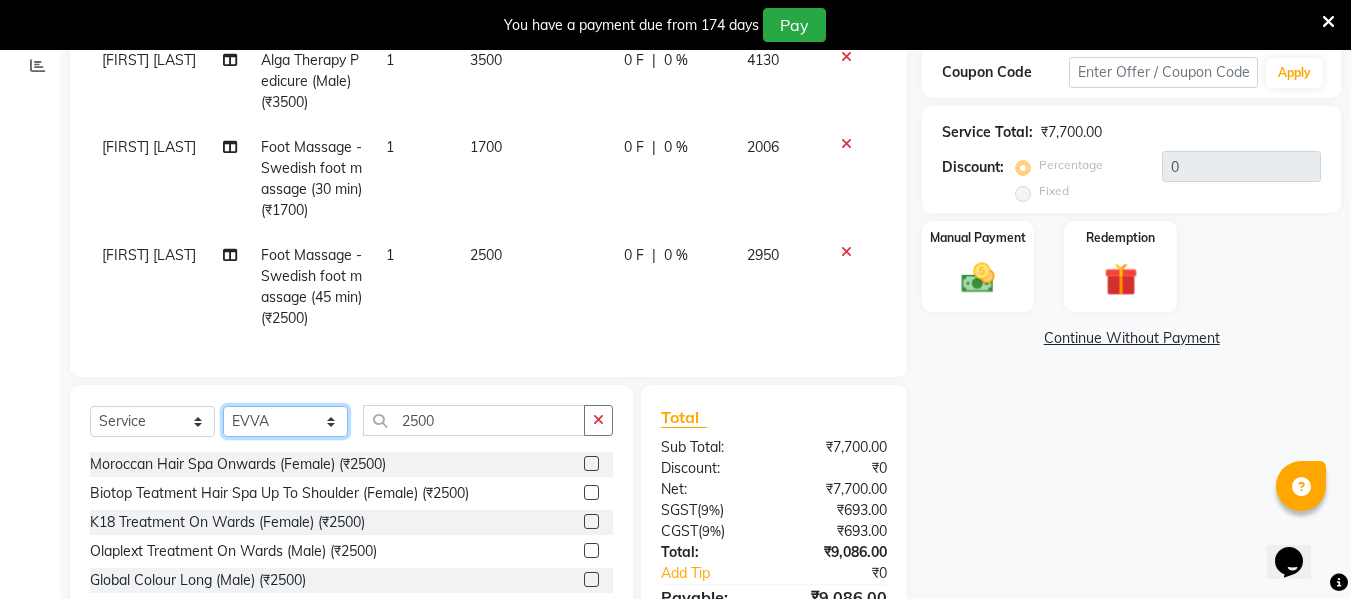 click on "Select Stylist ASHA ANIL JADHAV Dilshad Ahmad EHATESHAM ALI EVVA FARHEEN SHAIKH HEEBA ARIF SHAIKH HEER BAROT IMRAN SHAIKH Mamta  Manager MANISHA MD RAJ KHAN  MD SAMEER PARWEZ MOHAMMAD ALI RUPS SAKIB SUNENA TAK ZAREENA KHAN" 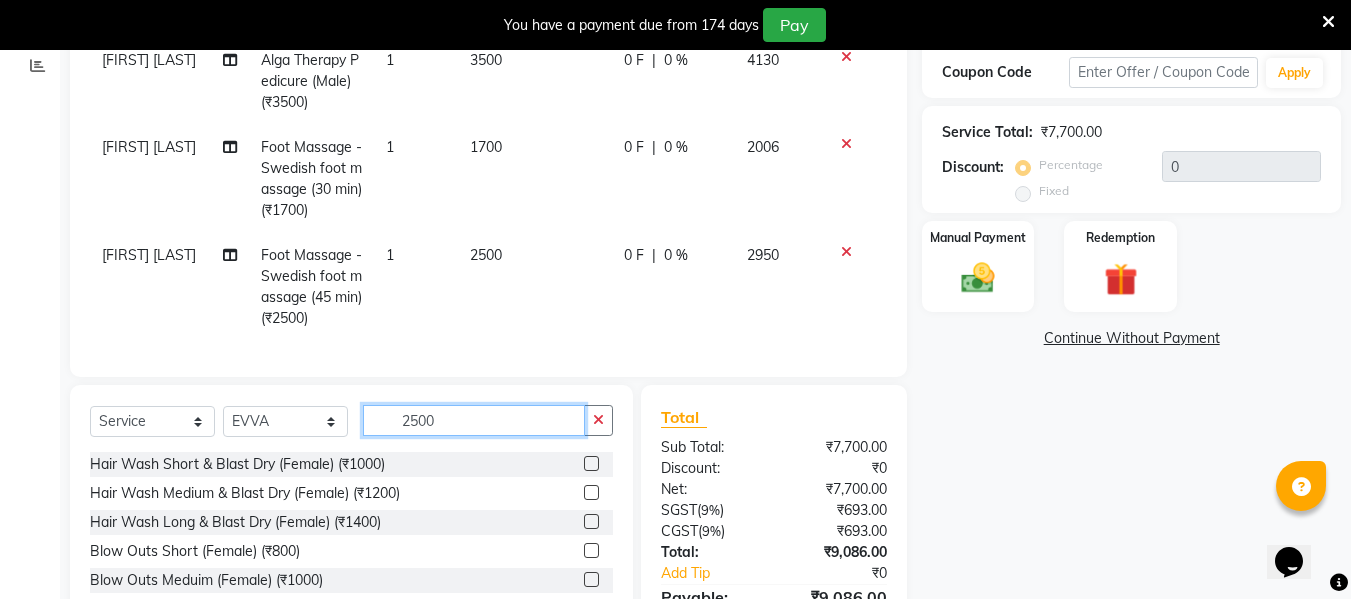 click on "2500" 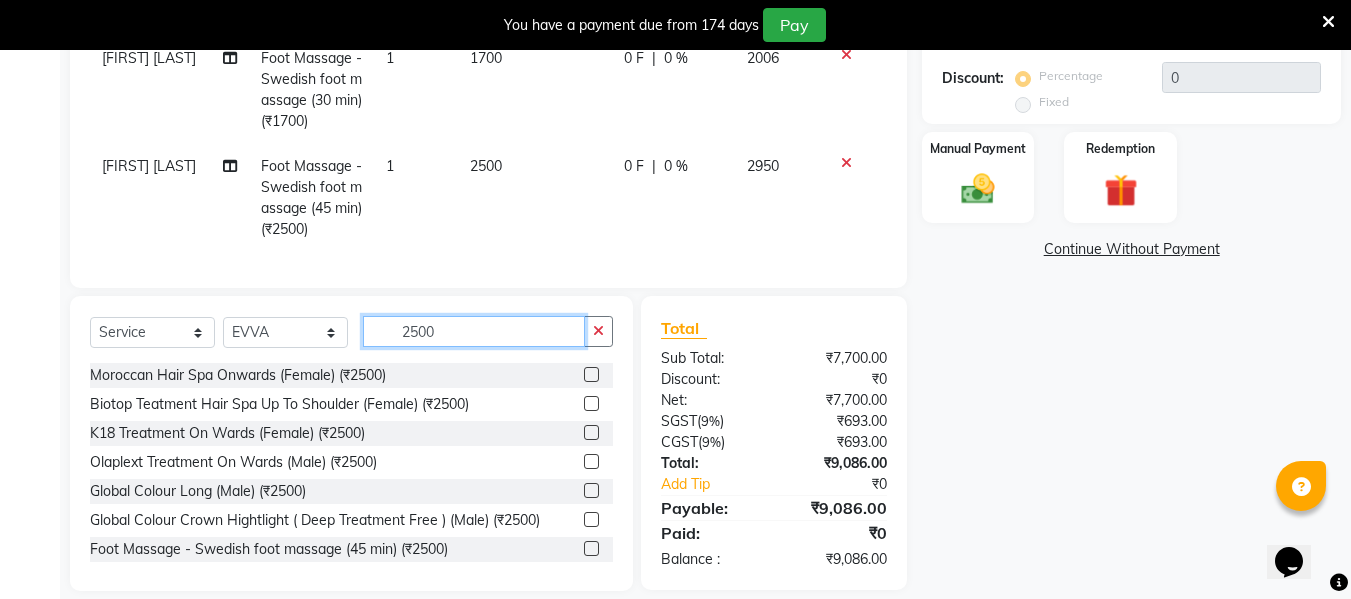 scroll, scrollTop: 468, scrollLeft: 0, axis: vertical 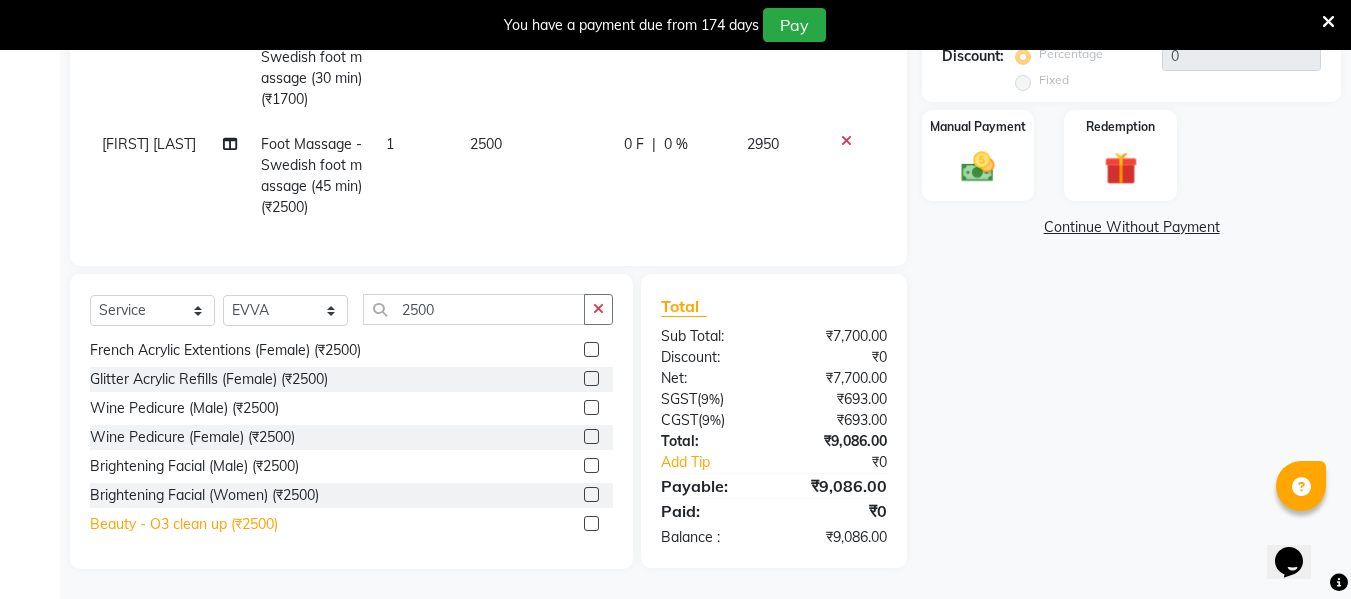 click on "Beauty - O3 clean up (₹2500)" 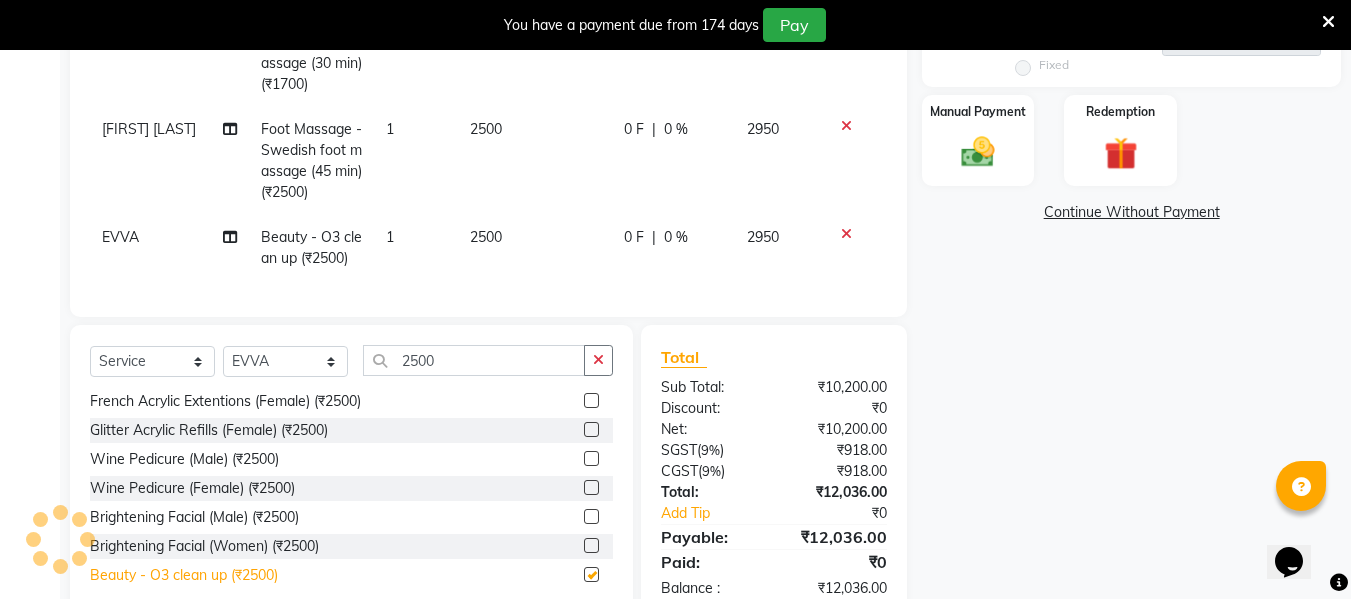checkbox on "false" 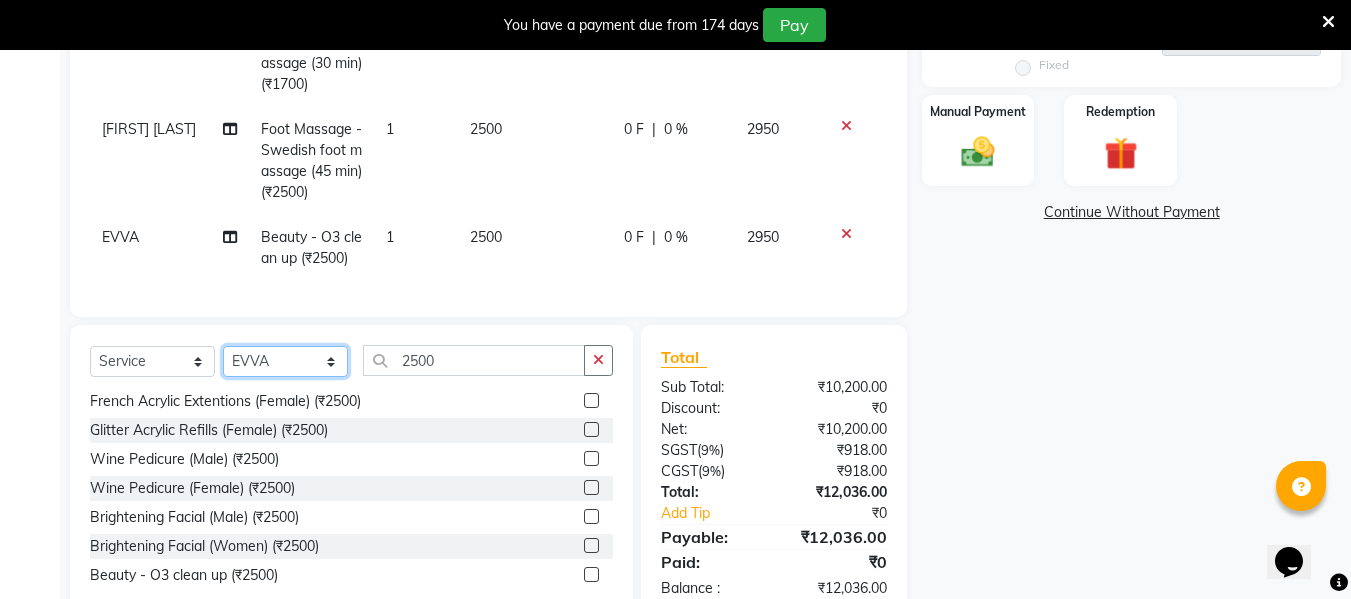 click on "Select Stylist ASHA ANIL JADHAV Dilshad Ahmad EHATESHAM ALI EVVA FARHEEN SHAIKH HEEBA ARIF SHAIKH HEER BAROT IMRAN SHAIKH Mamta  Manager MANISHA MD RAJ KHAN  MD SAMEER PARWEZ MOHAMMAD ALI RUPS SAKIB SUNENA TAK ZAREENA KHAN" 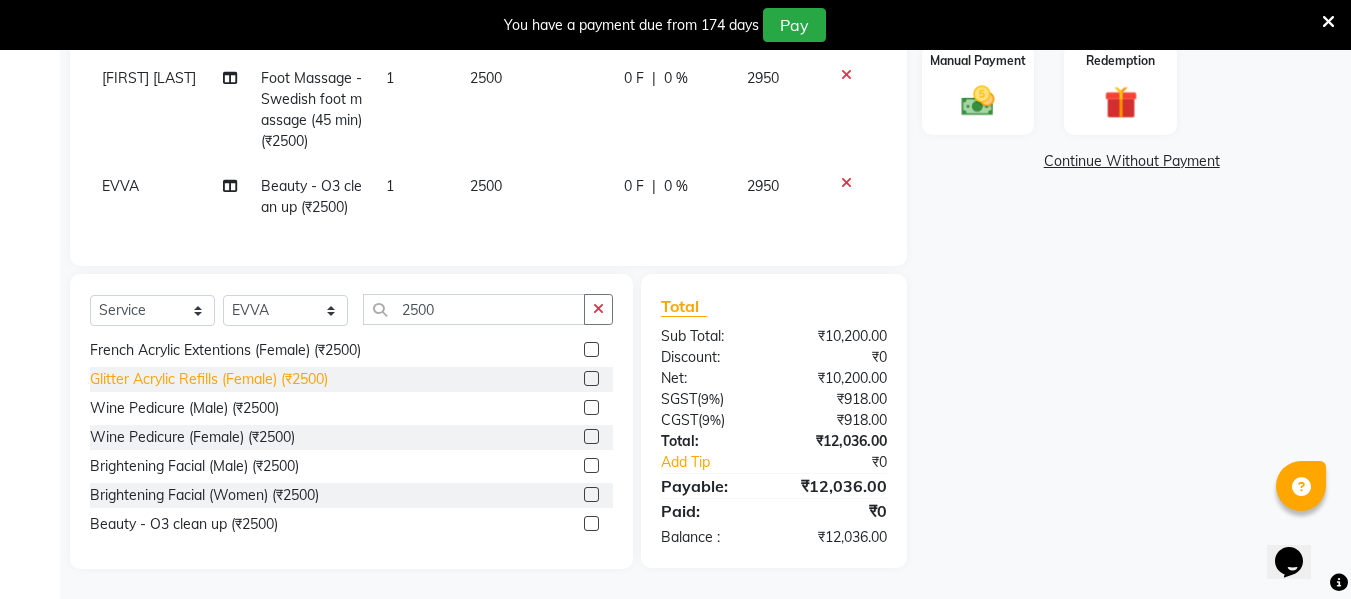 click on "Glitter Acrylic Refills (Female) (₹2500)" 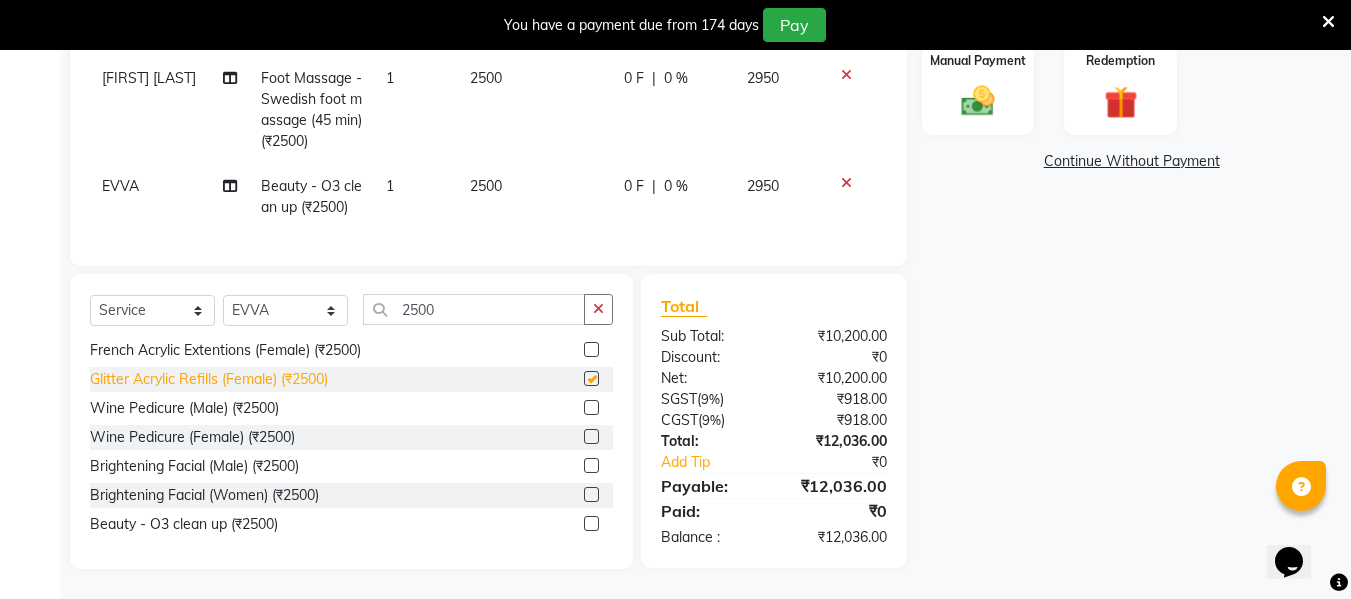 checkbox on "false" 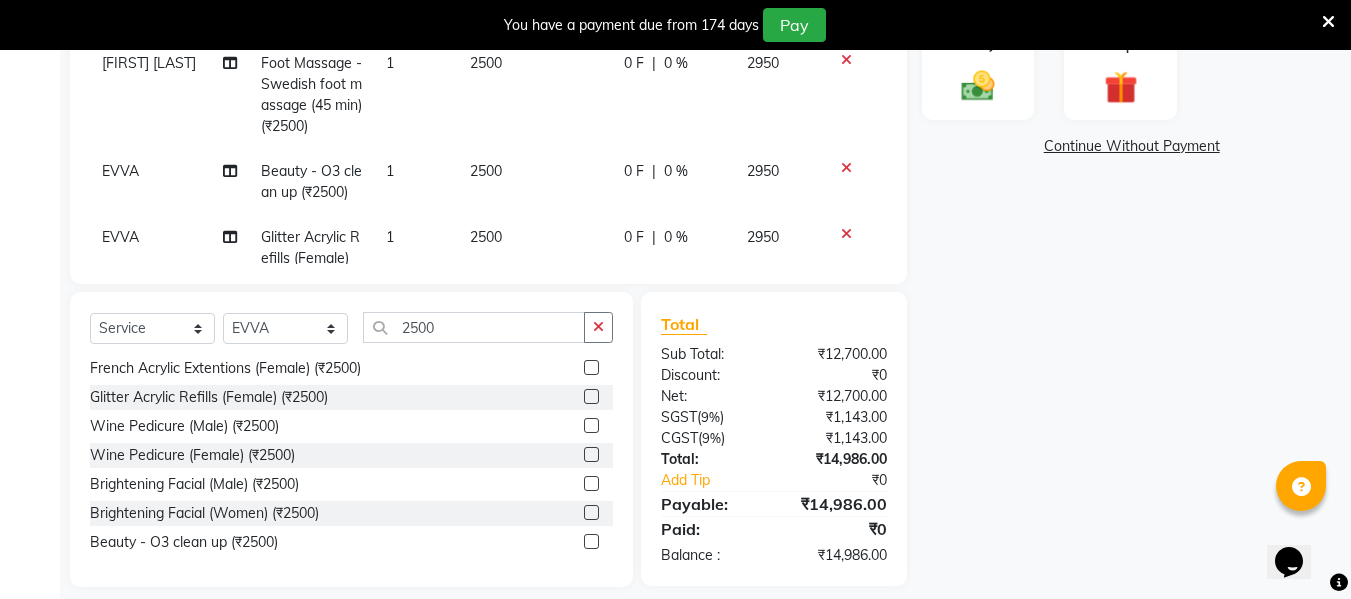 click 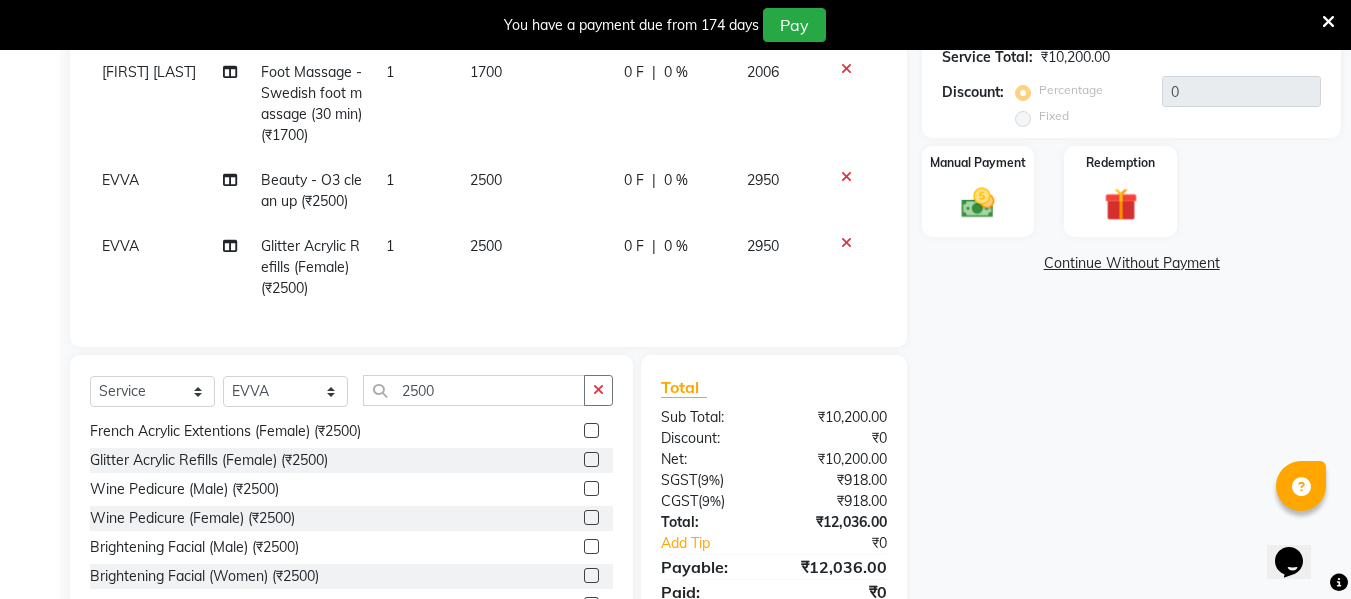 scroll, scrollTop: 414, scrollLeft: 0, axis: vertical 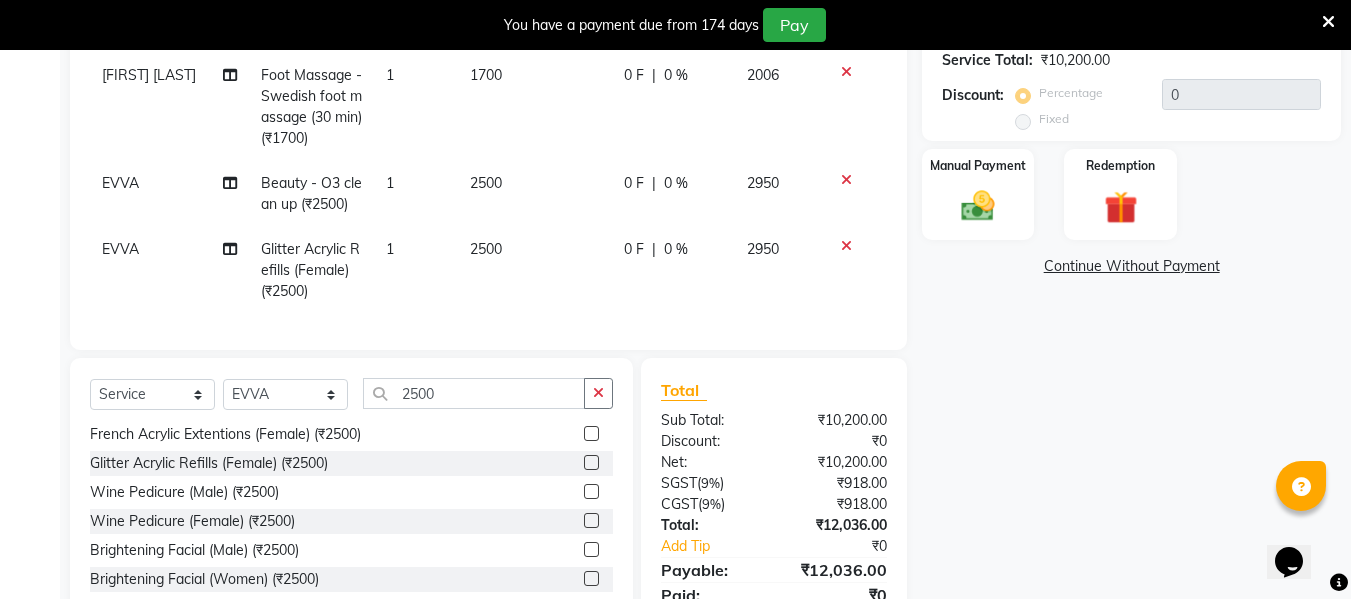 click 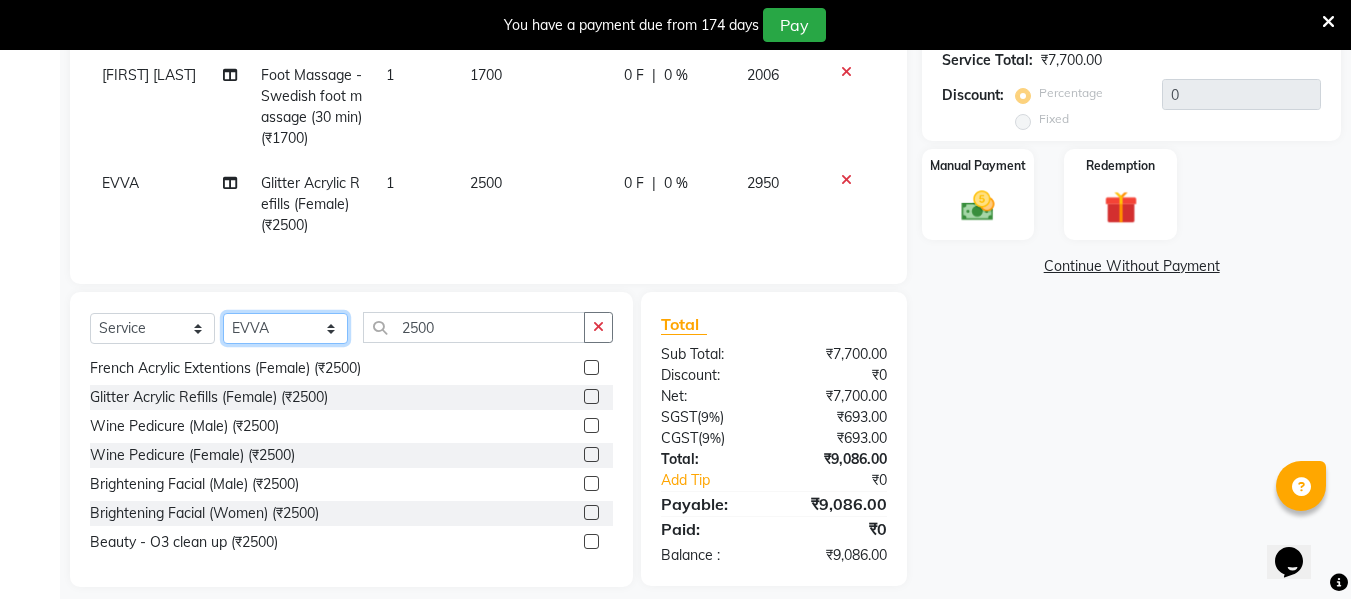 click on "Select Stylist ASHA ANIL JADHAV Dilshad Ahmad EHATESHAM ALI EVVA FARHEEN SHAIKH HEEBA ARIF SHAIKH HEER BAROT IMRAN SHAIKH Mamta  Manager MANISHA MD RAJ KHAN  MD SAMEER PARWEZ MOHAMMAD ALI RUPS SAKIB SUNENA TAK ZAREENA KHAN" 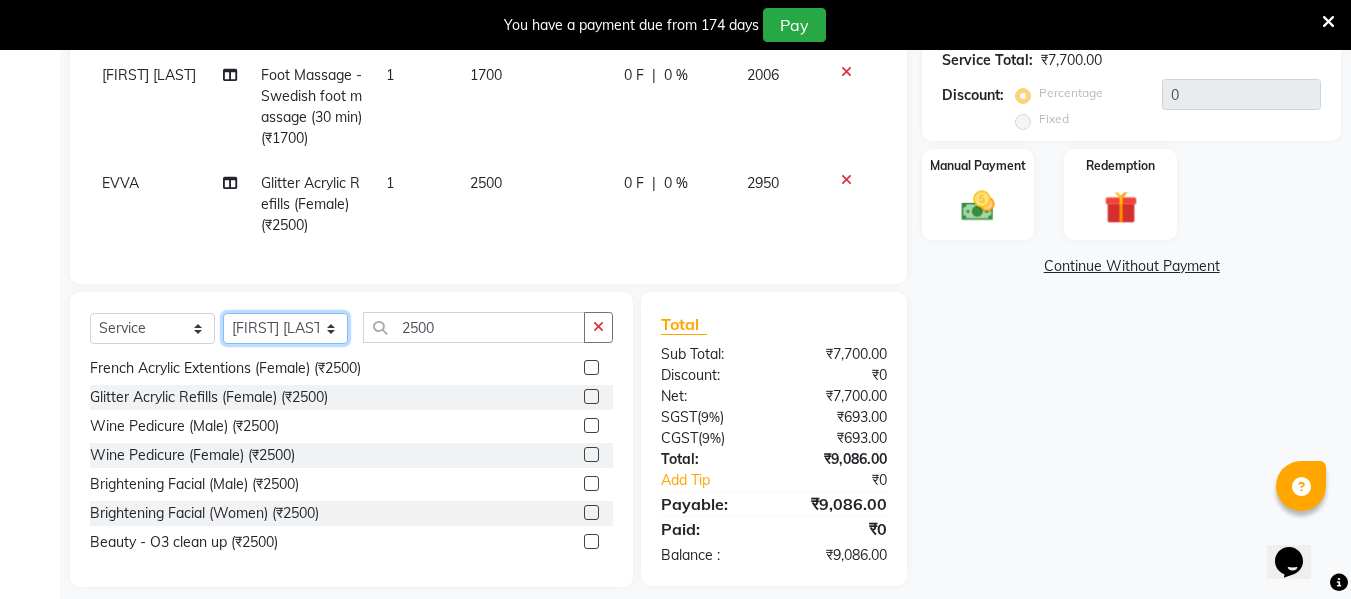 click on "Select Stylist ASHA ANIL JADHAV Dilshad Ahmad EHATESHAM ALI EVVA FARHEEN SHAIKH HEEBA ARIF SHAIKH HEER BAROT IMRAN SHAIKH Mamta  Manager MANISHA MD RAJ KHAN  MD SAMEER PARWEZ MOHAMMAD ALI RUPS SAKIB SUNENA TAK ZAREENA KHAN" 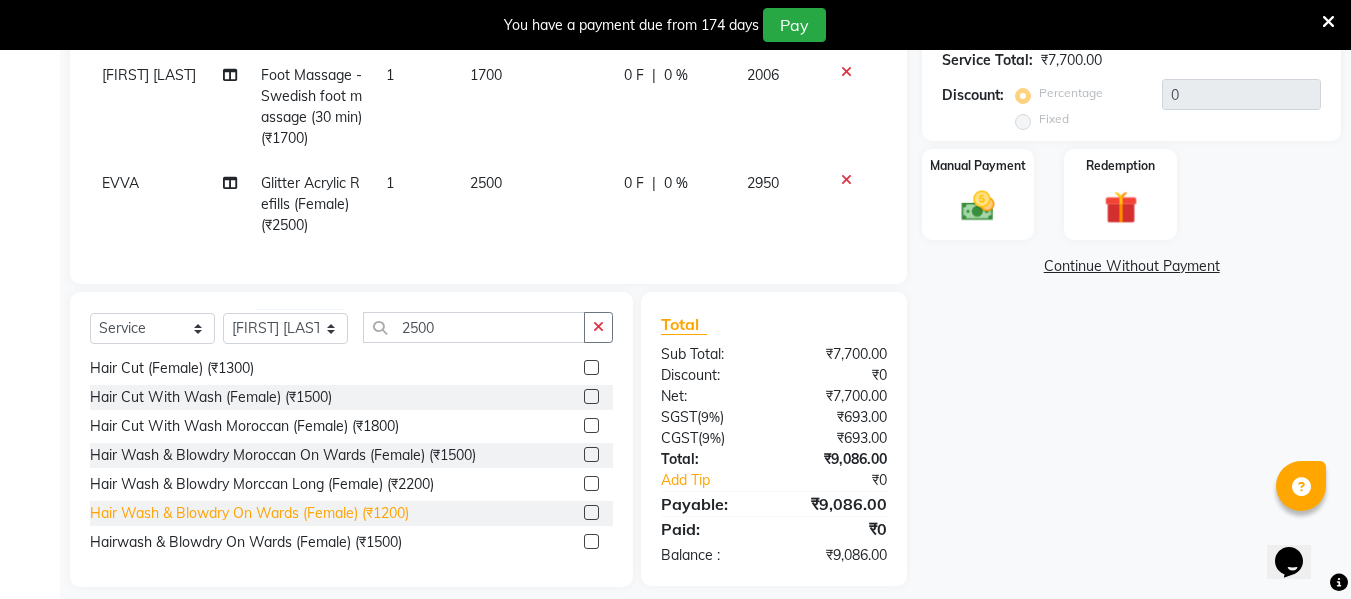 click on "Hair Wash & Blowdry On Wards (Female) (₹1200)" 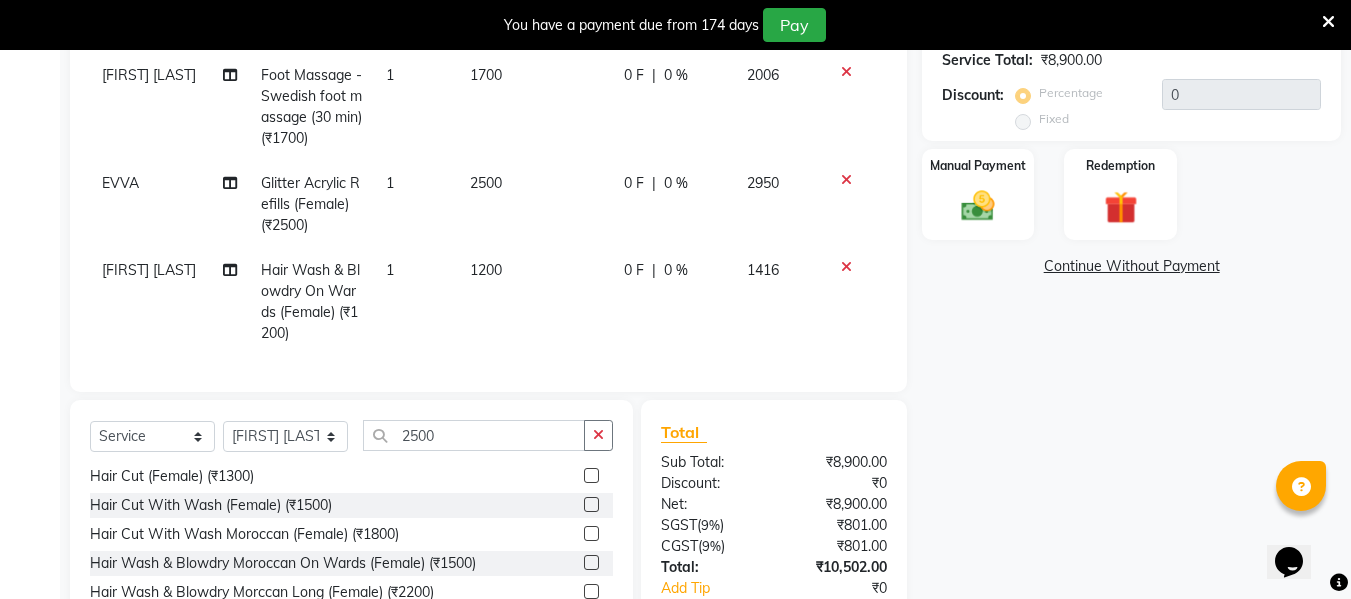checkbox on "false" 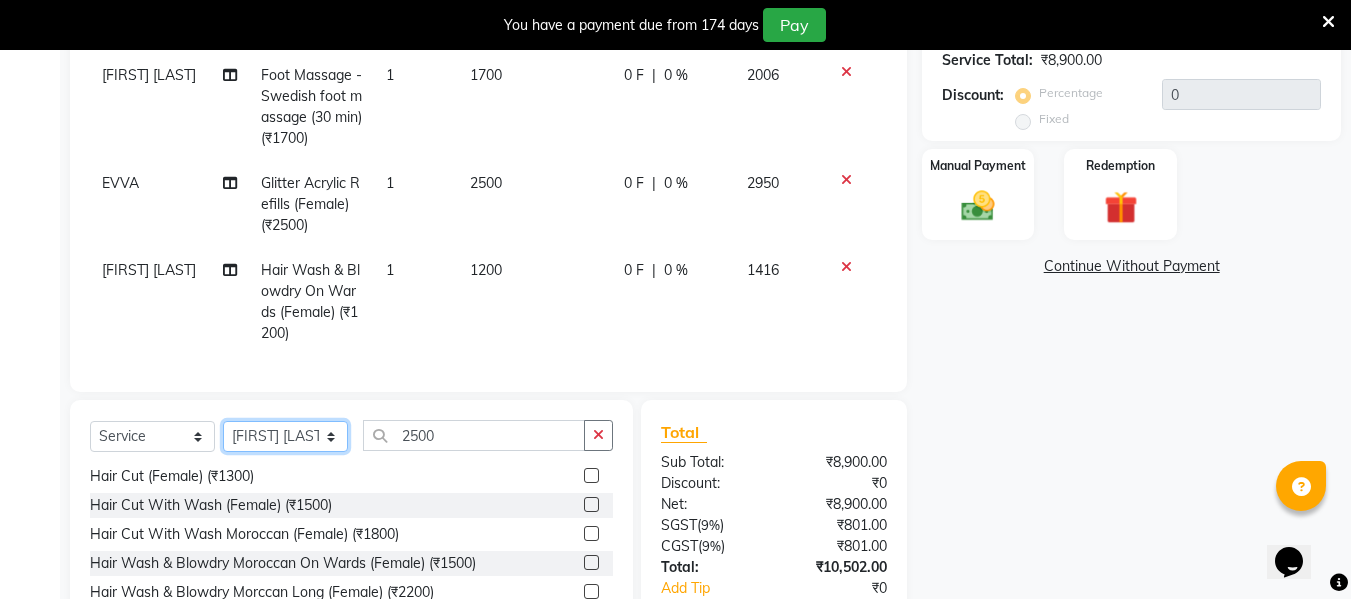 click on "Select Stylist ASHA ANIL JADHAV Dilshad Ahmad EHATESHAM ALI EVVA FARHEEN SHAIKH HEEBA ARIF SHAIKH HEER BAROT IMRAN SHAIKH Mamta  Manager MANISHA MD RAJ KHAN  MD SAMEER PARWEZ MOHAMMAD ALI RUPS SAKIB SUNENA TAK ZAREENA KHAN" 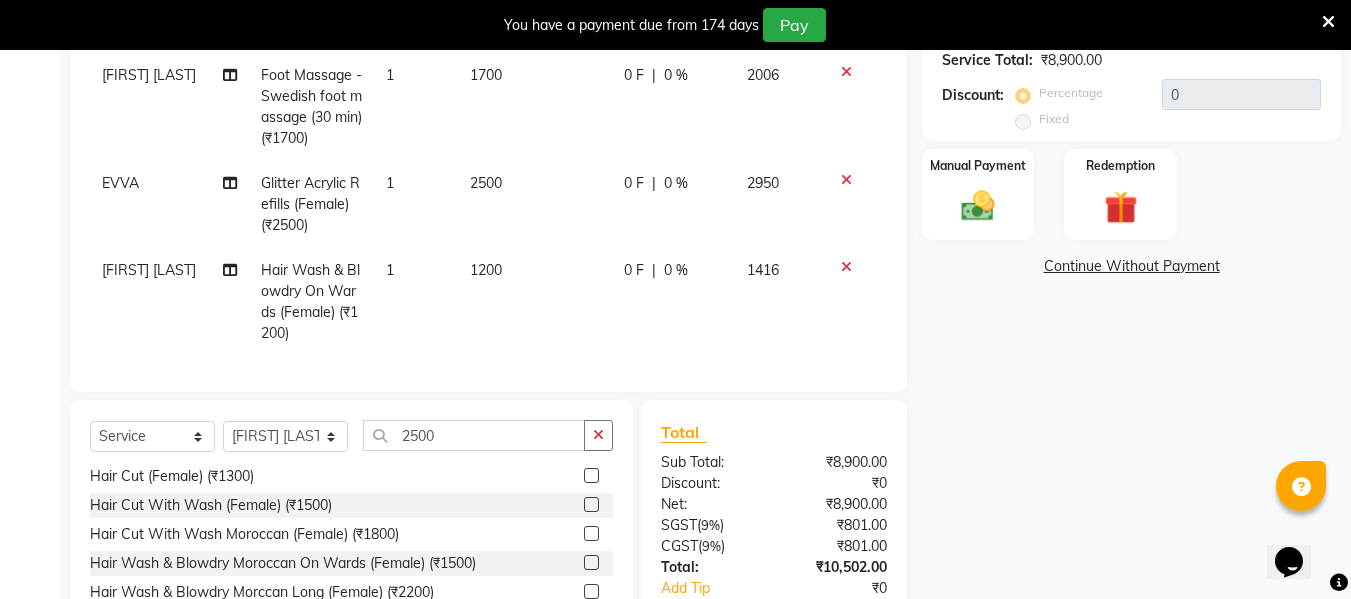 click on "Select  Service  Product  Membership  Package Voucher Prepaid Gift Card  Select Stylist ASHA ANIL JADHAV Dilshad Ahmad EHATESHAM ALI EVVA FARHEEN SHAIKH HEEBA ARIF SHAIKH HEER BAROT IMRAN SHAIKH Mamta  Manager MANISHA MD RAJ KHAN  MD SAMEER PARWEZ MOHAMMAD ALI RUPS SAKIB SUNENA TAK ZAREENA KHAN  2500 Hair Wash Short & Blast Dry (Female) (₹1000)  Hair Wash Medium & Blast Dry (Female) (₹1200)  Hair Wash Long & Blast Dry (Female) (₹1400)  Blow Outs Short (Female) (₹800)  Blow Outs Meduim (Female) (₹1000)  Blow Outs Long (Female) (₹1200)  Kids Hair Cut (Female) (₹600)  Hair Cut (Female) (₹1300)  Hair Cut With Wash (Female) (₹1500)  Hair Cut With Wash Moroccan (Female) (₹1800)  Hair Wash & Blowdry Moroccan On Wards (Female) (₹1500)  Hair Wash & Blowdry Morccan Long (Female) (₹2200)  Hair Wash & Blowdry On Wards (Female) (₹1200)  Hairwash & Blowdry On Wards (Female) (₹1500)  Balmain Wash & Blowdry On Wards (Female) (₹1500)  Iron And Tong Short (Female) (₹1000)" 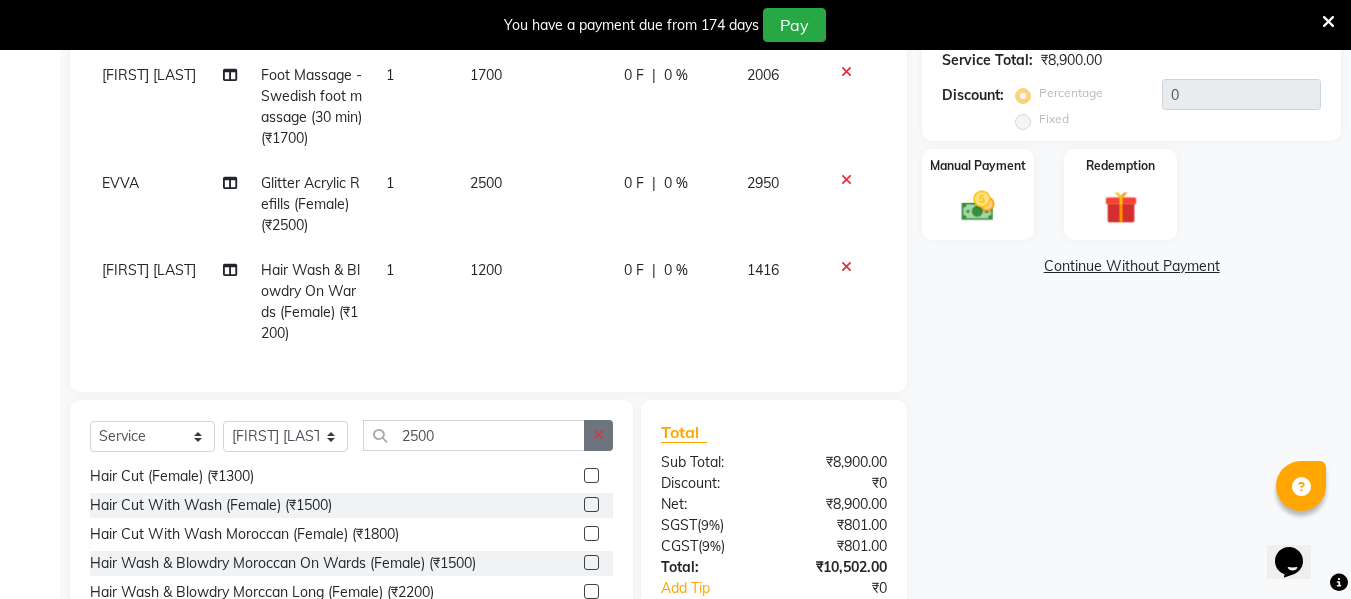 click 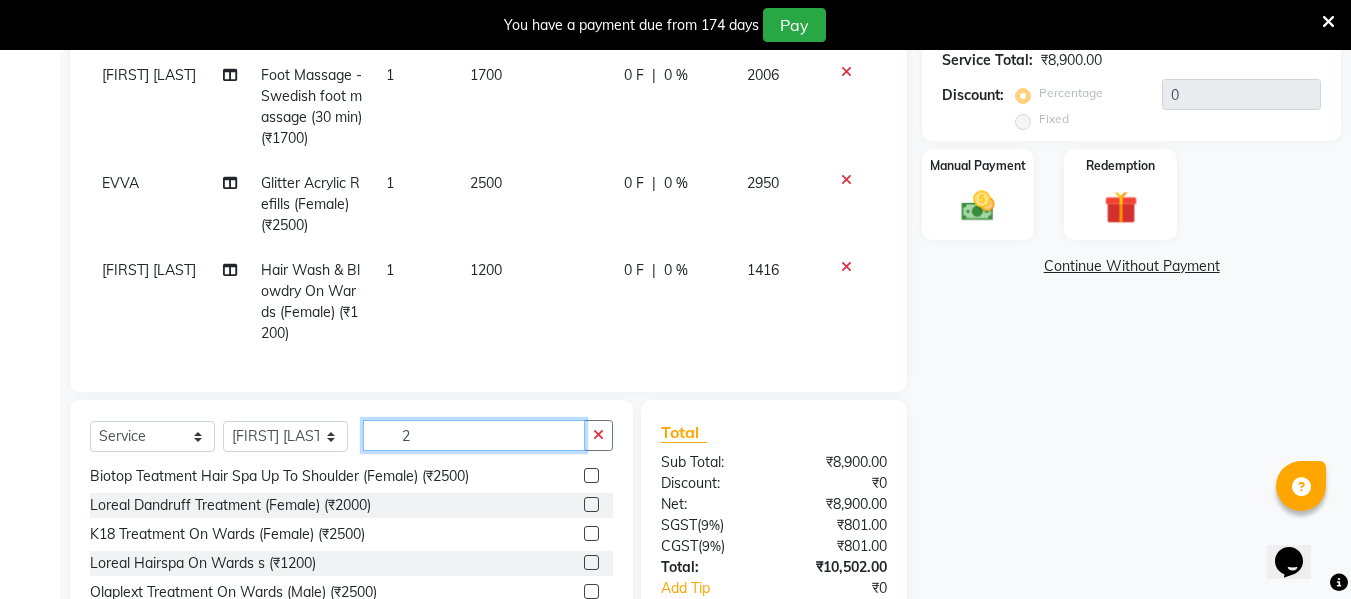 scroll, scrollTop: 0, scrollLeft: 0, axis: both 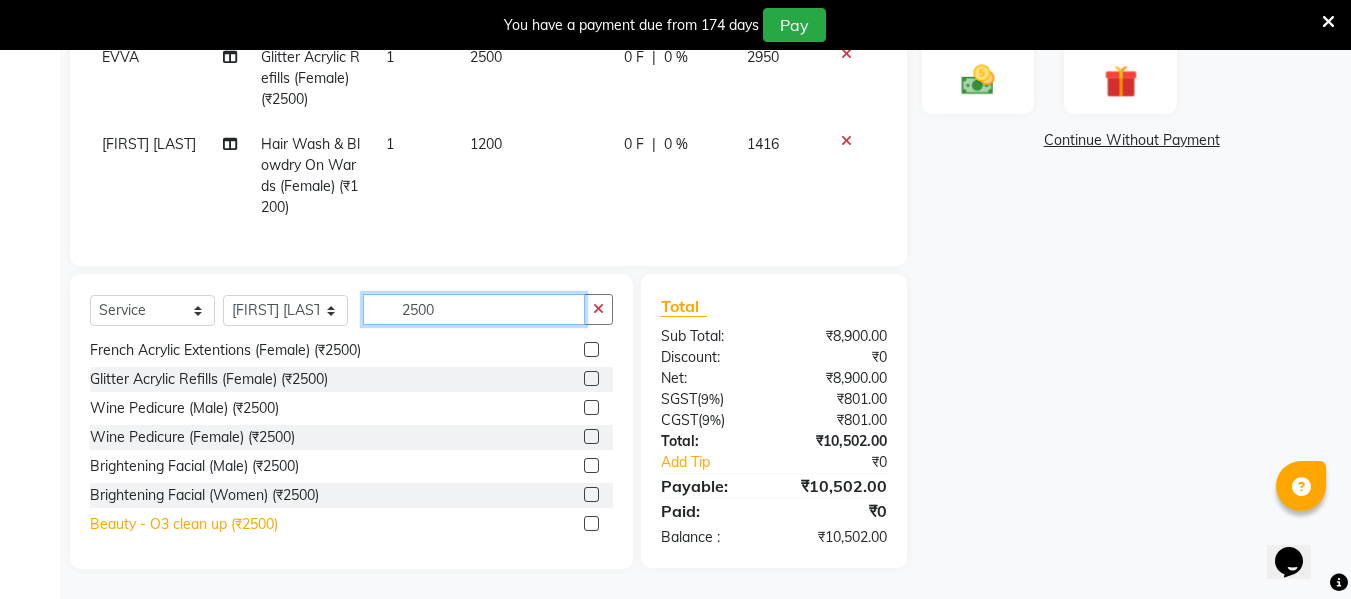 type on "2500" 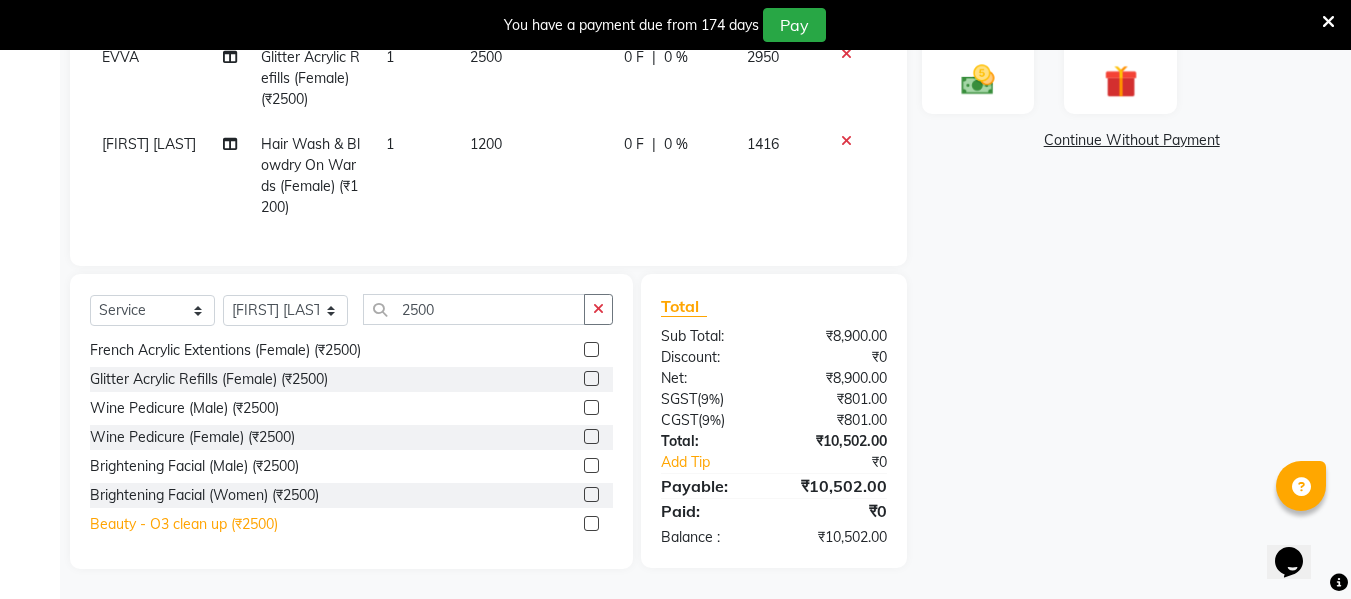 click on "Beauty - O3 clean up (₹2500)" 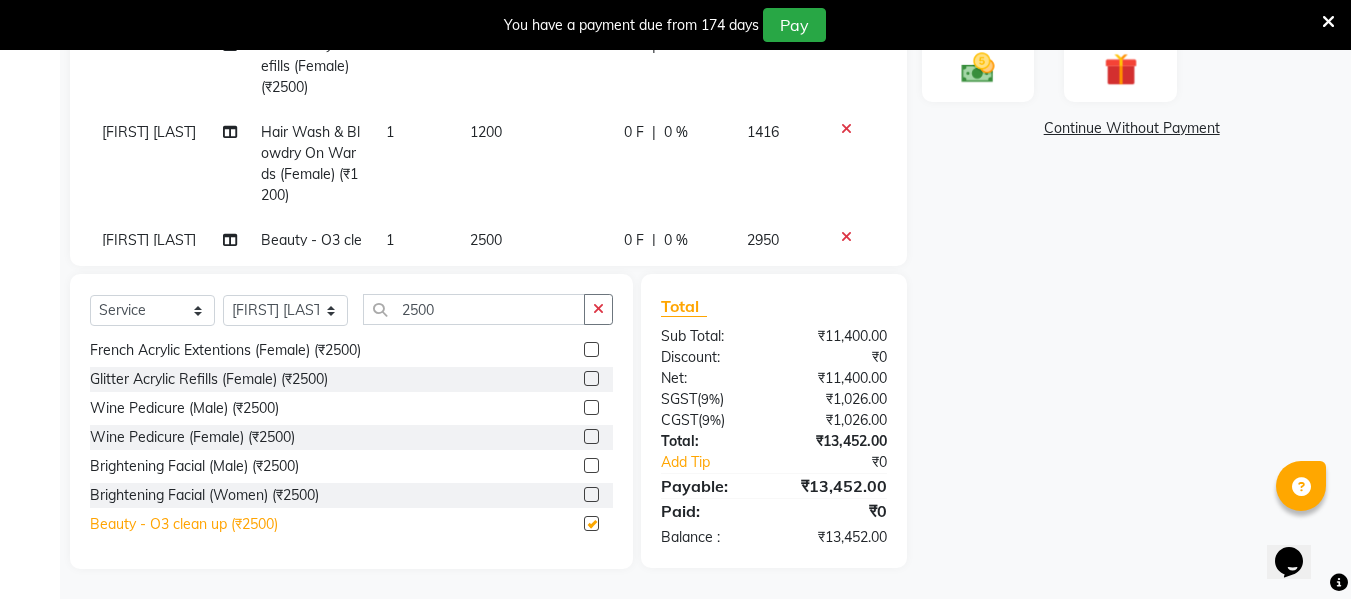checkbox on "false" 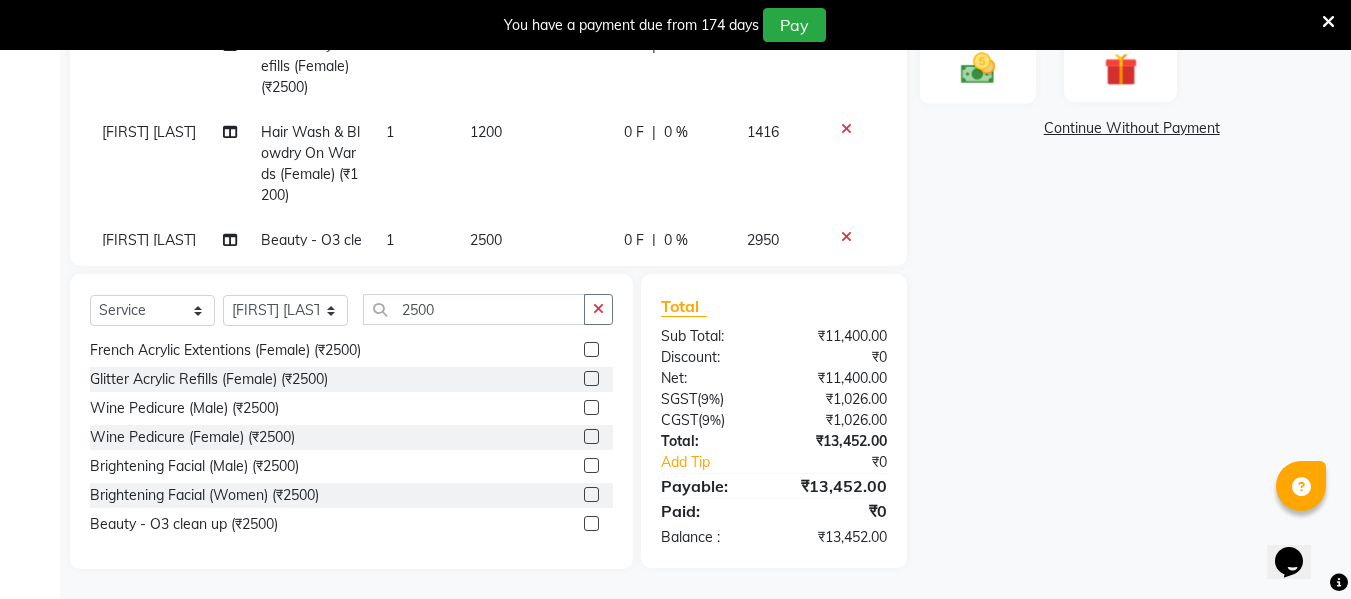 click 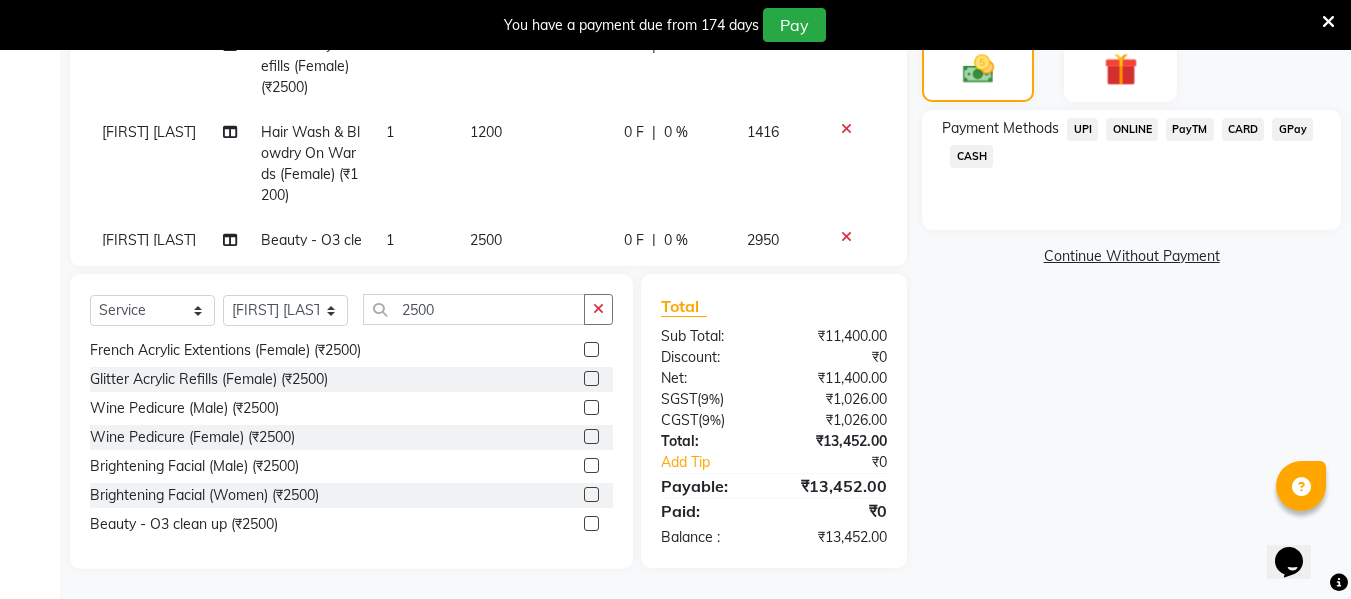 click on "CARD" 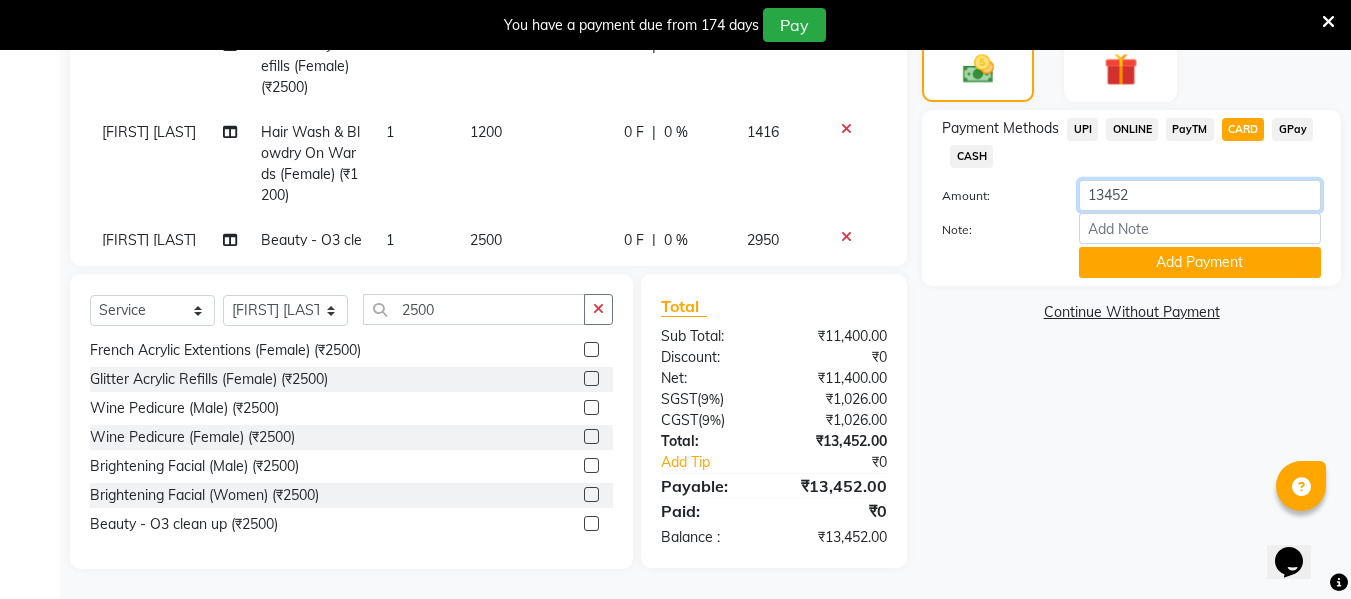 click on "13452" 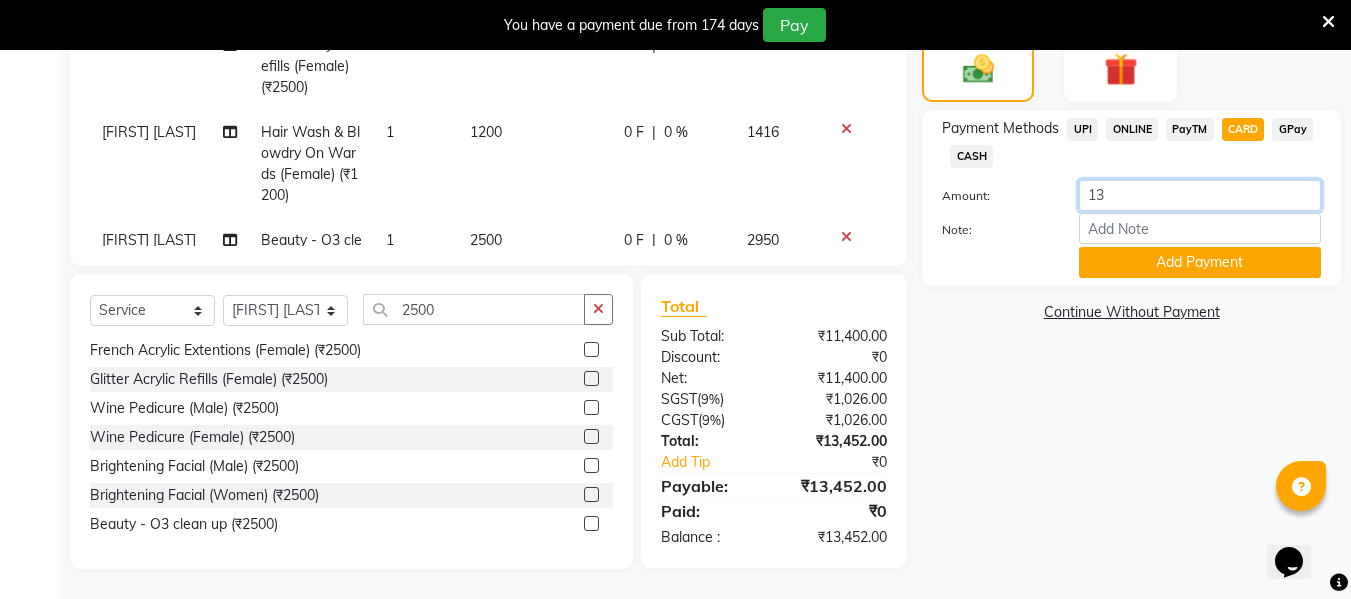 type on "1" 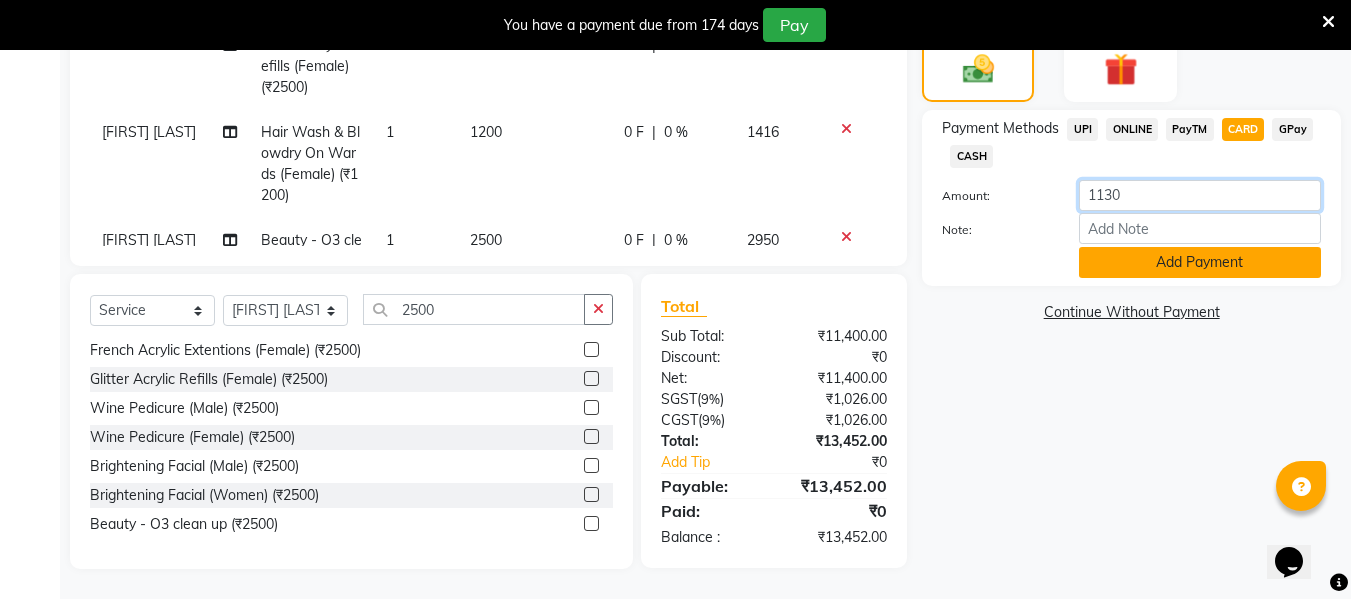 type on "1130" 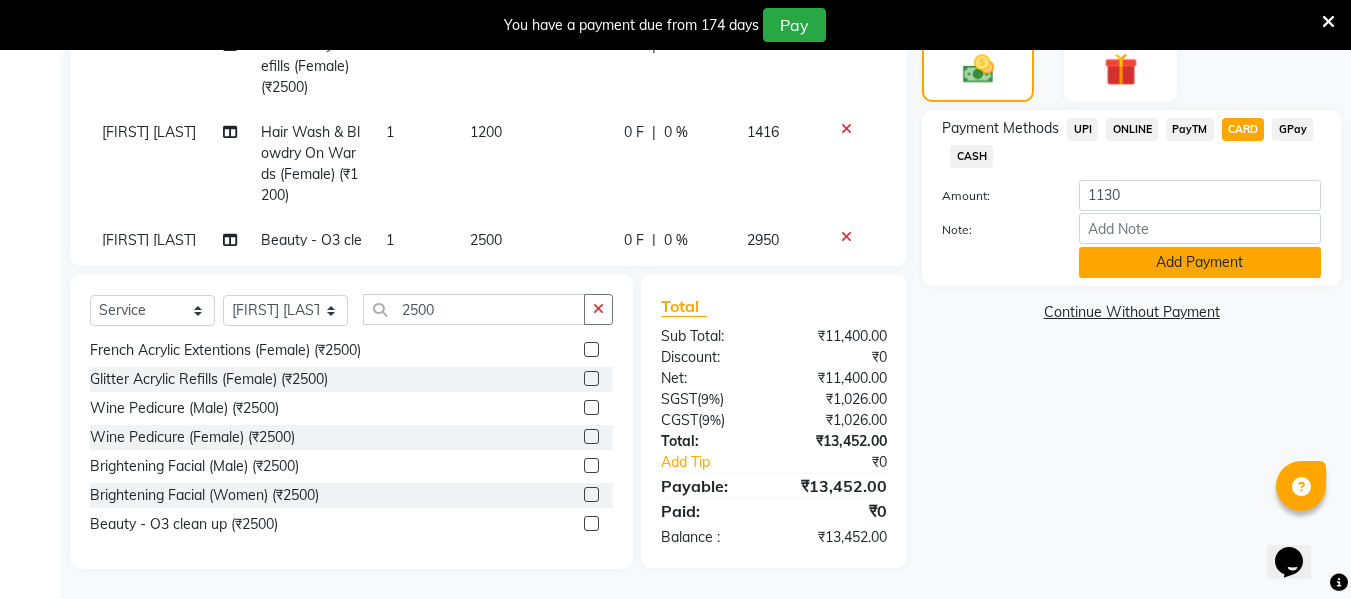 click on "Add Payment" 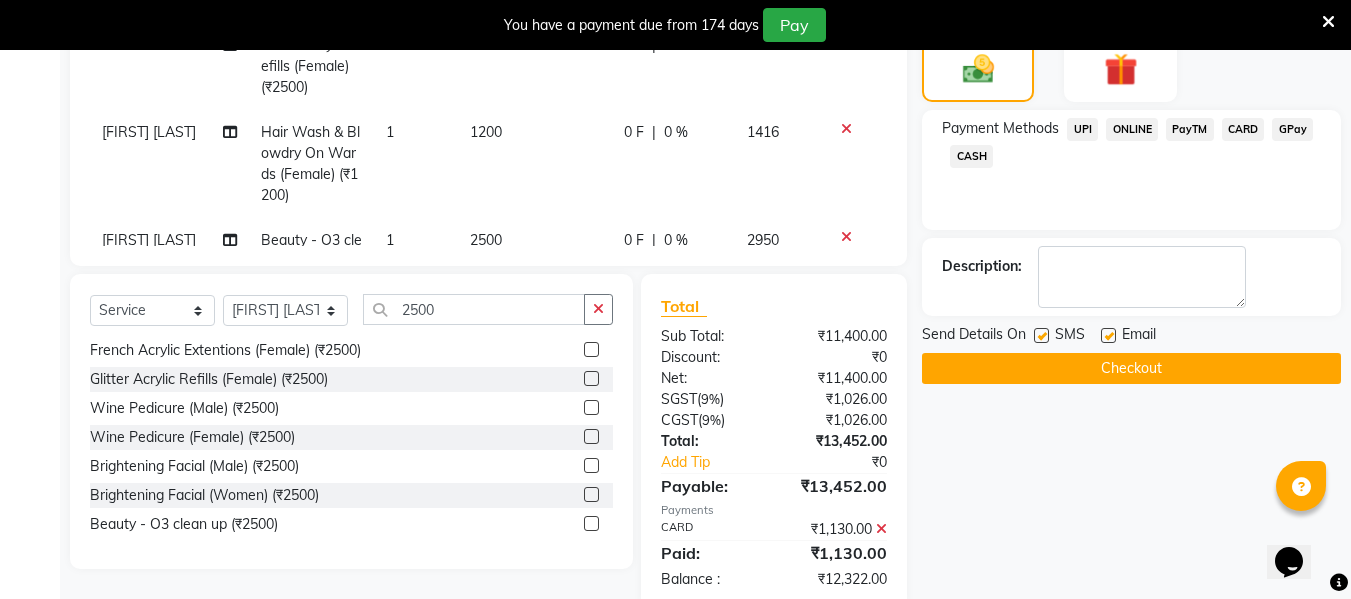 click on "CASH" 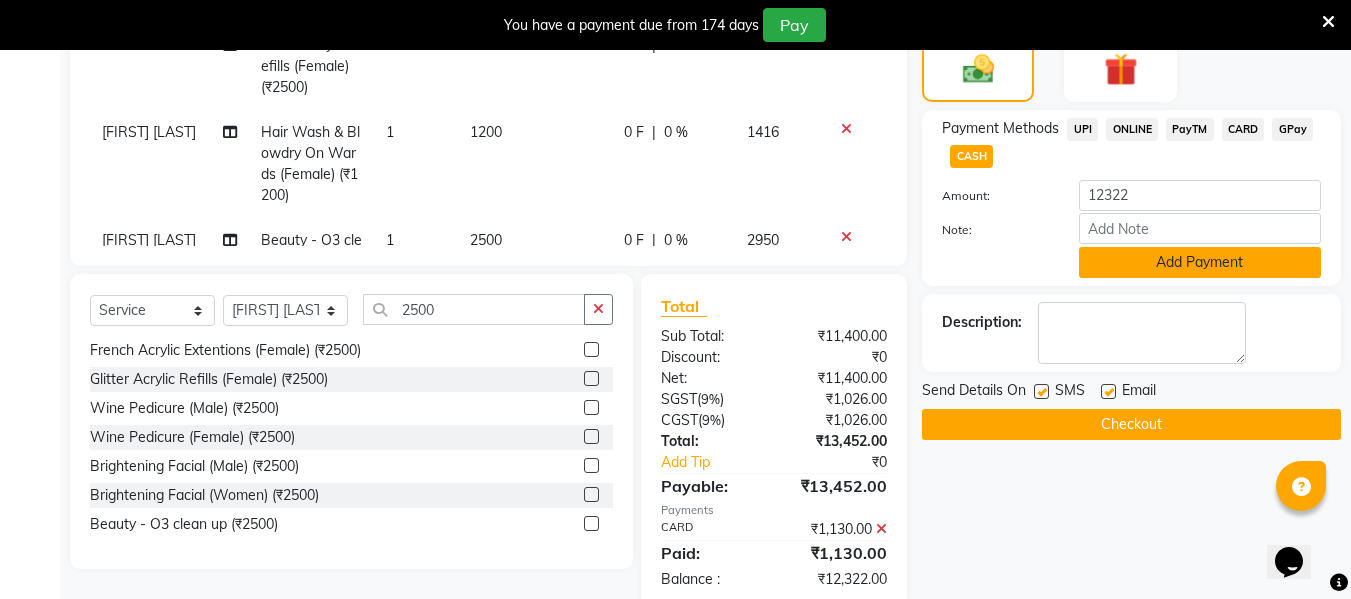 click on "Add Payment" 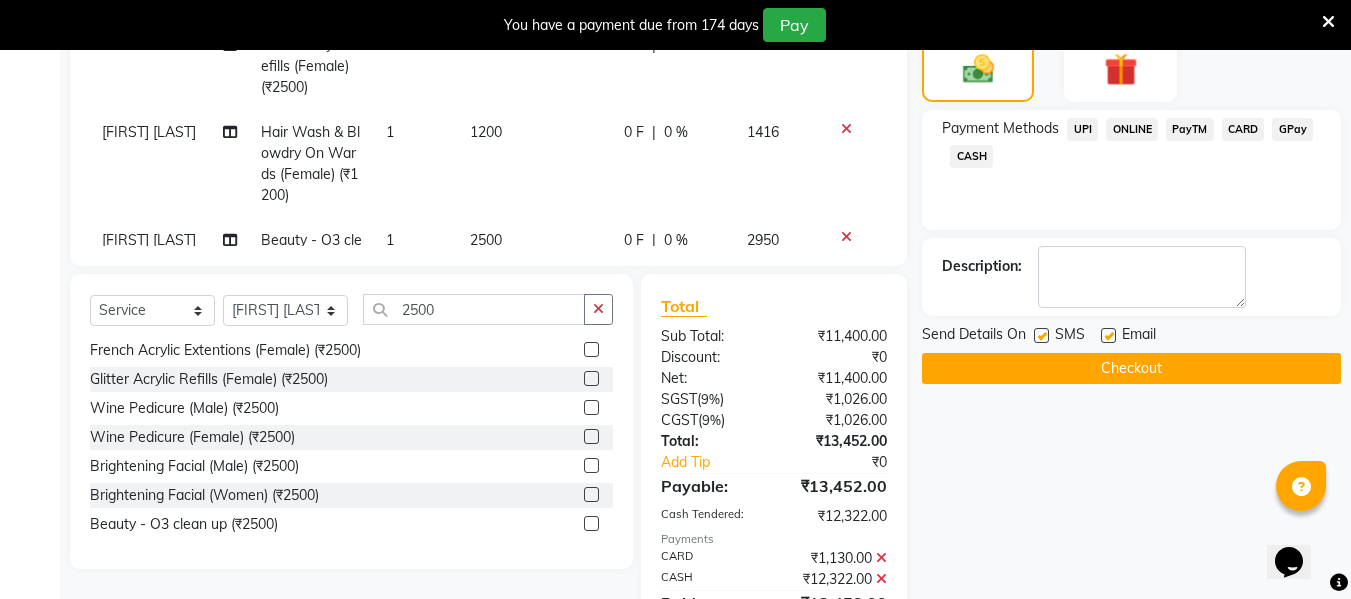 click on "Checkout" 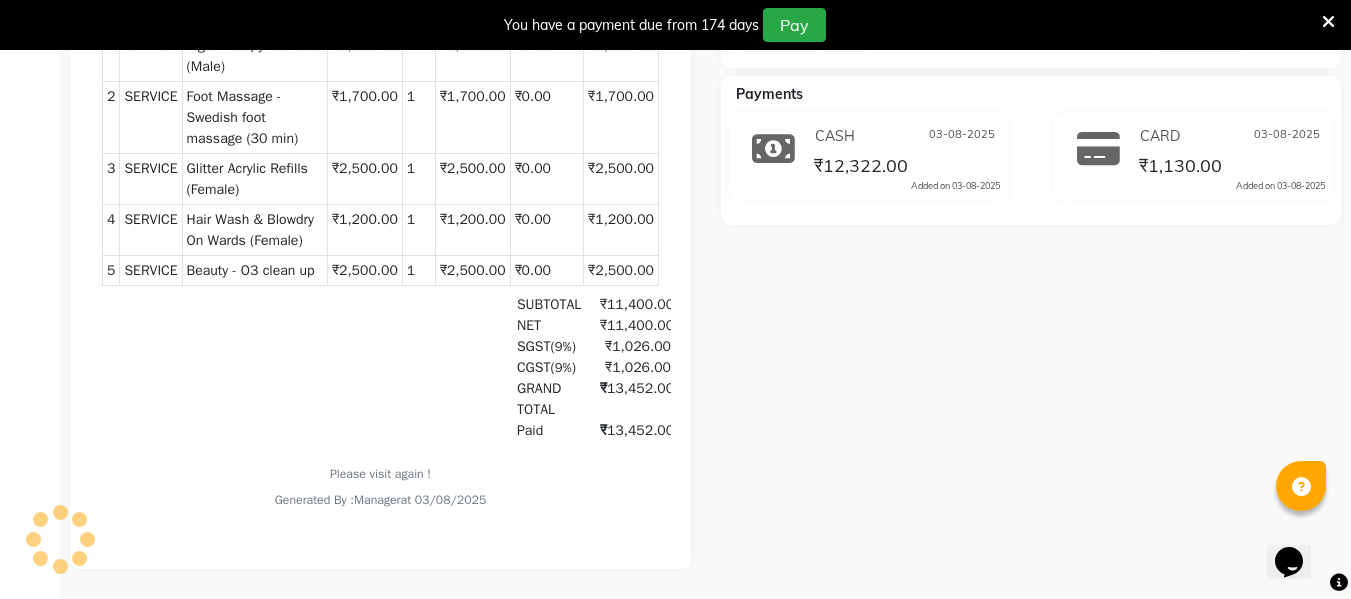 scroll, scrollTop: 0, scrollLeft: 0, axis: both 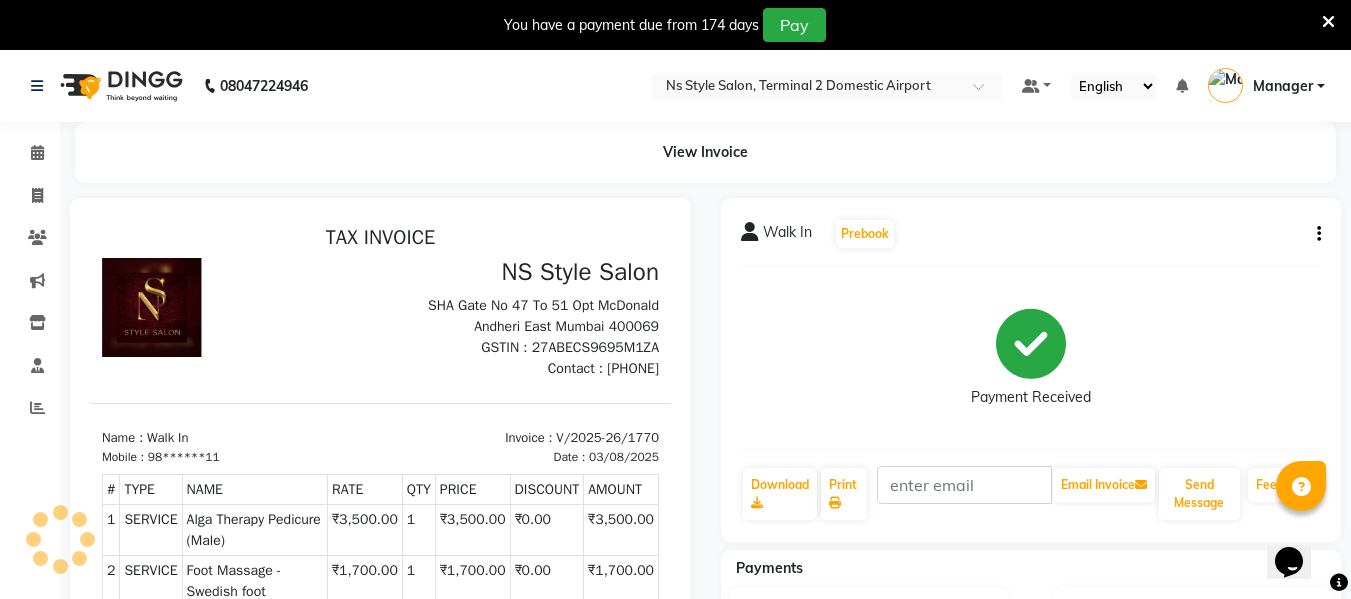 click on "Invoice" 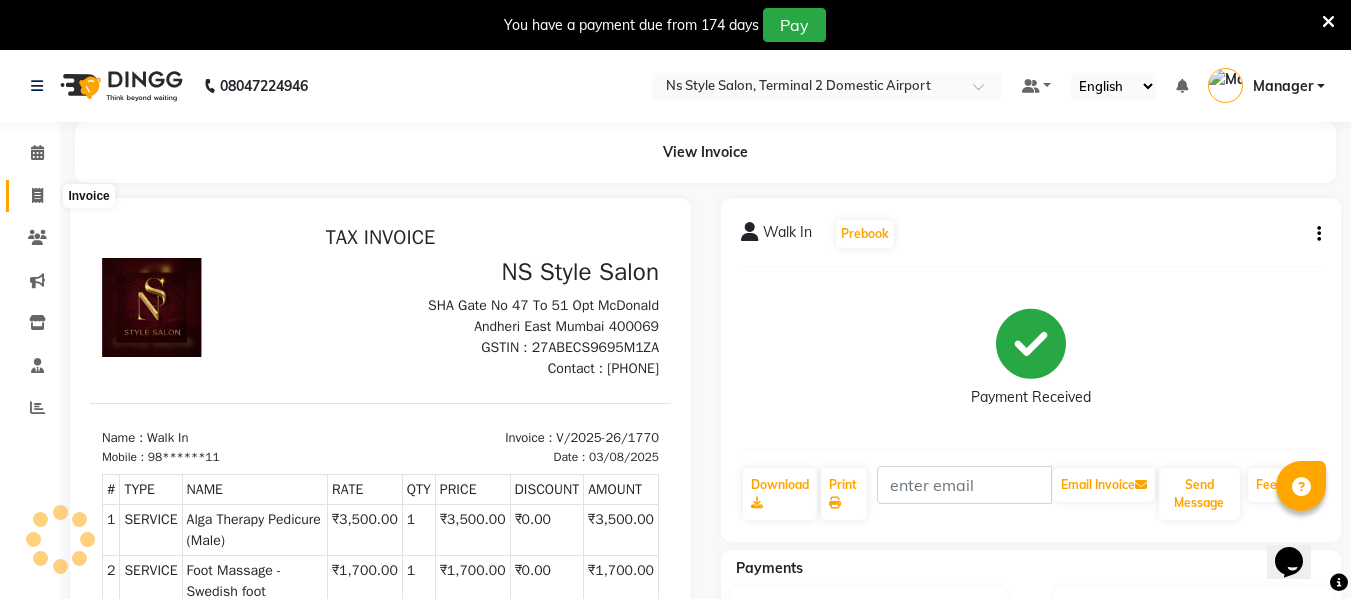 click 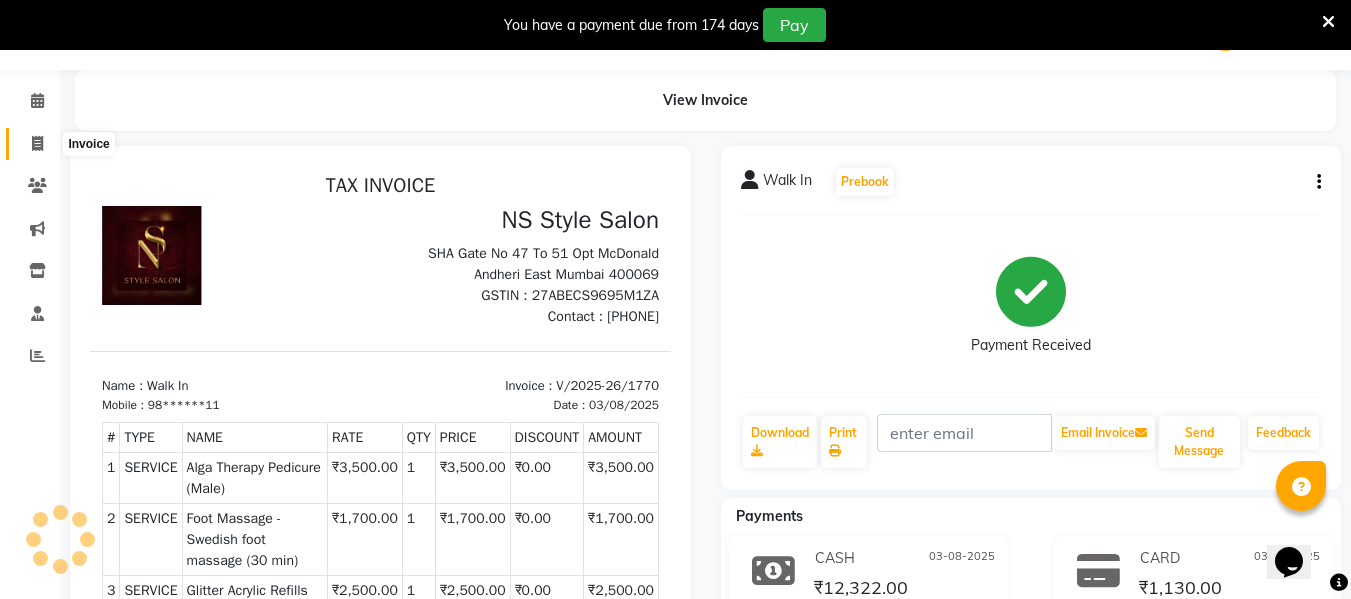 select on "service" 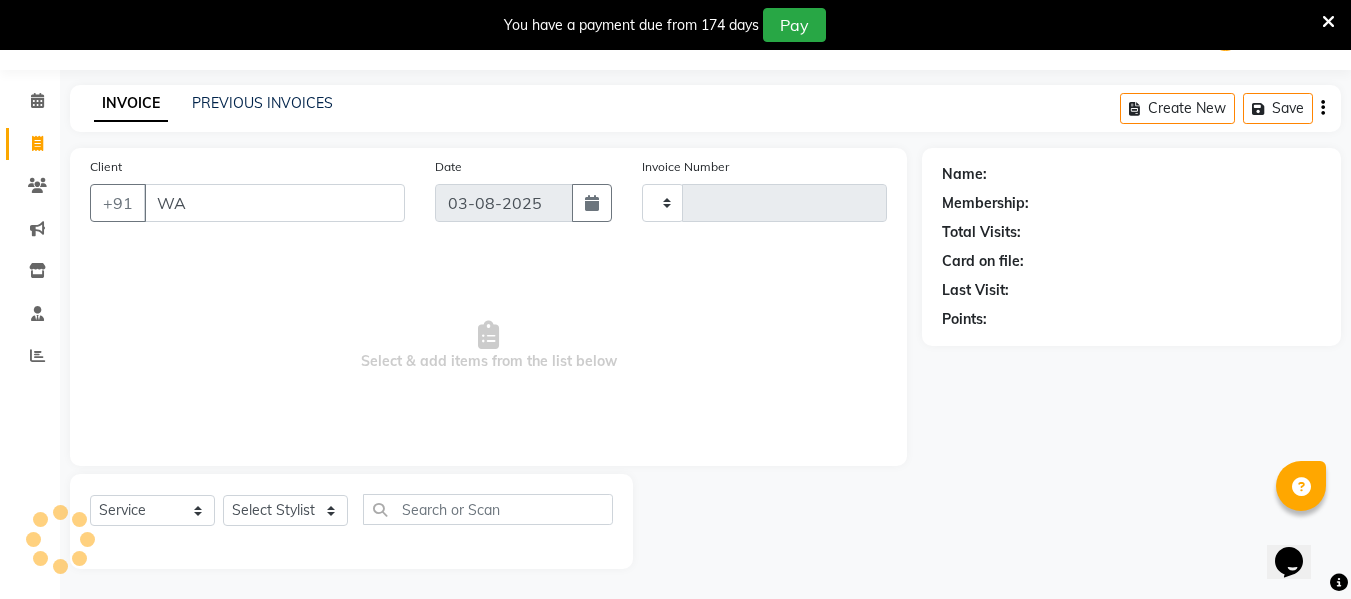 type on "W" 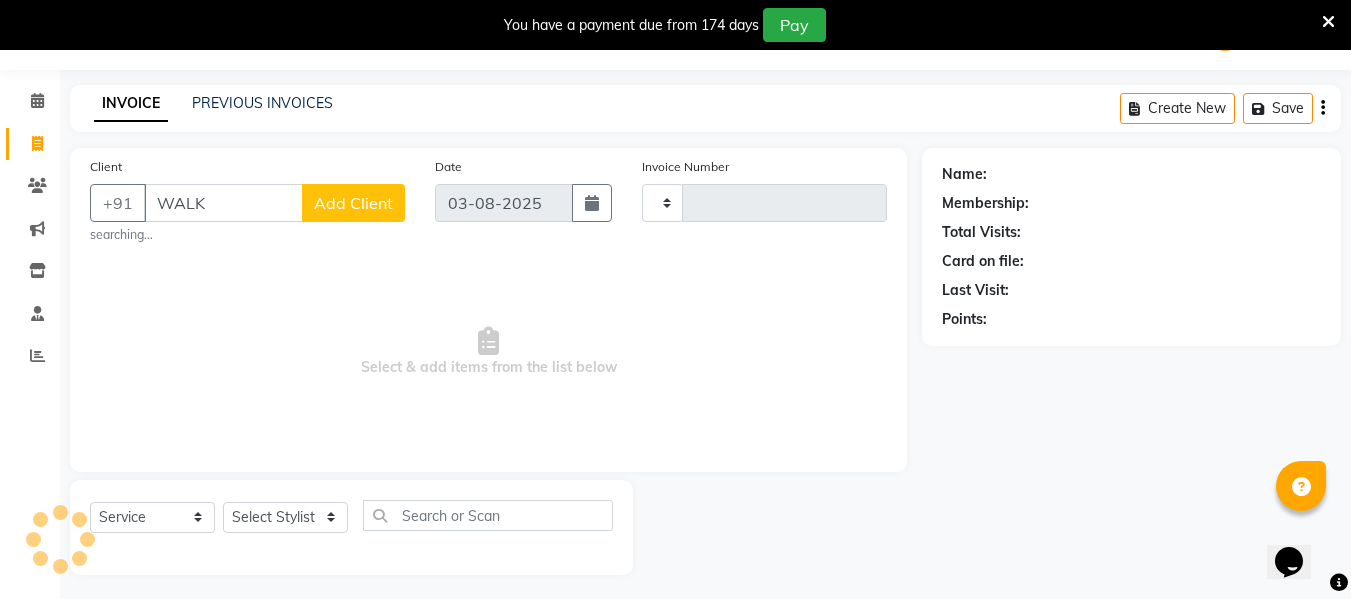 type on "WAL" 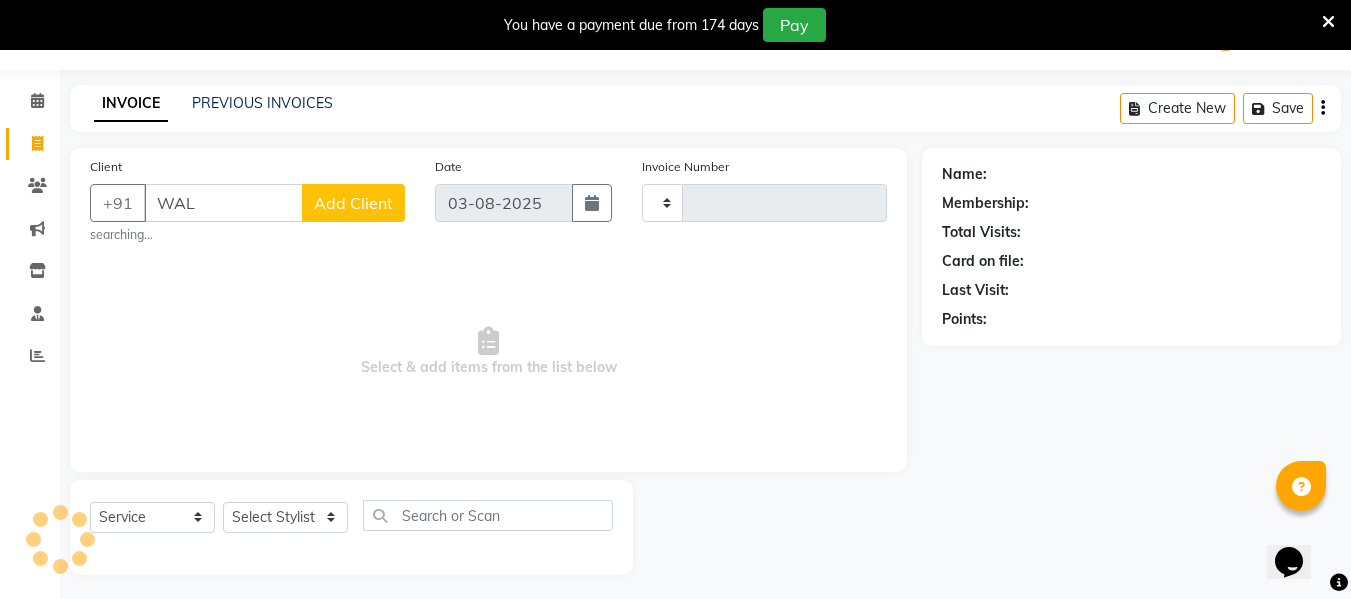 type on "1771" 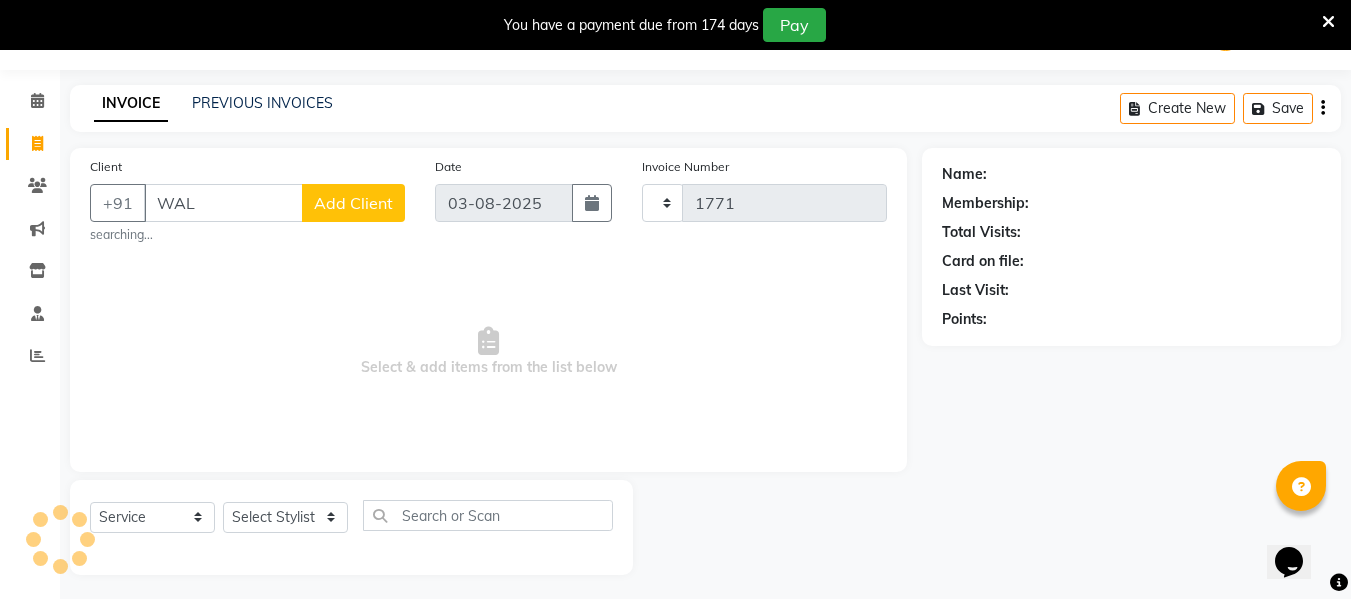select on "5661" 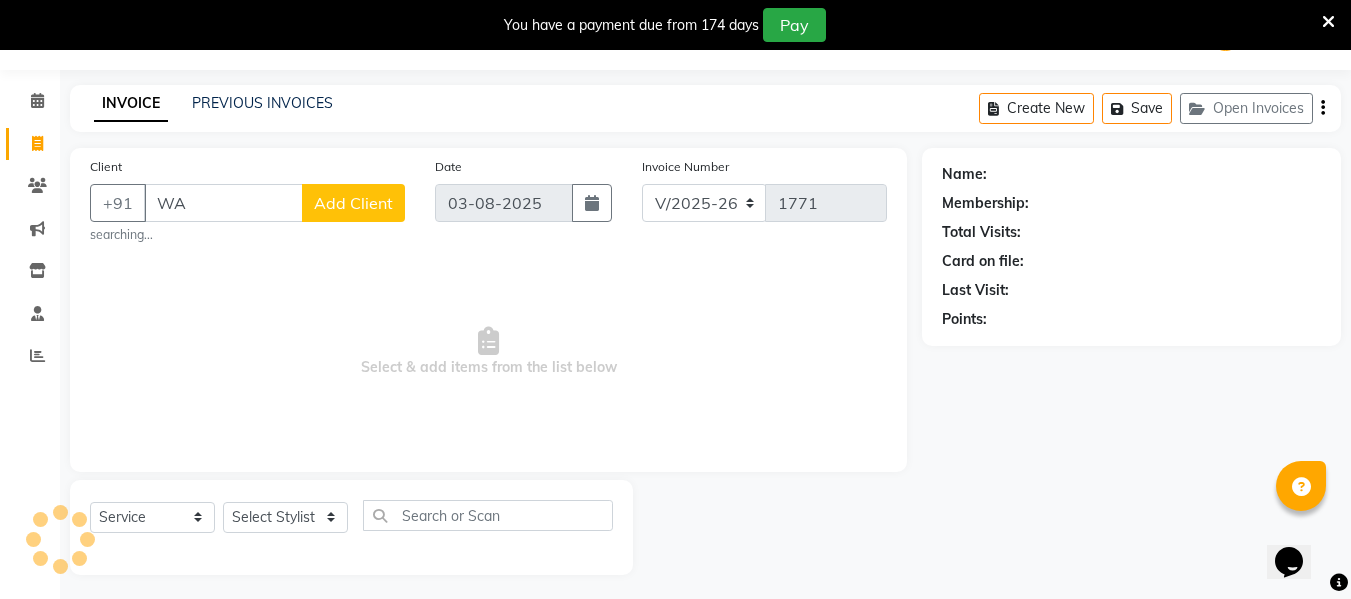 type on "W" 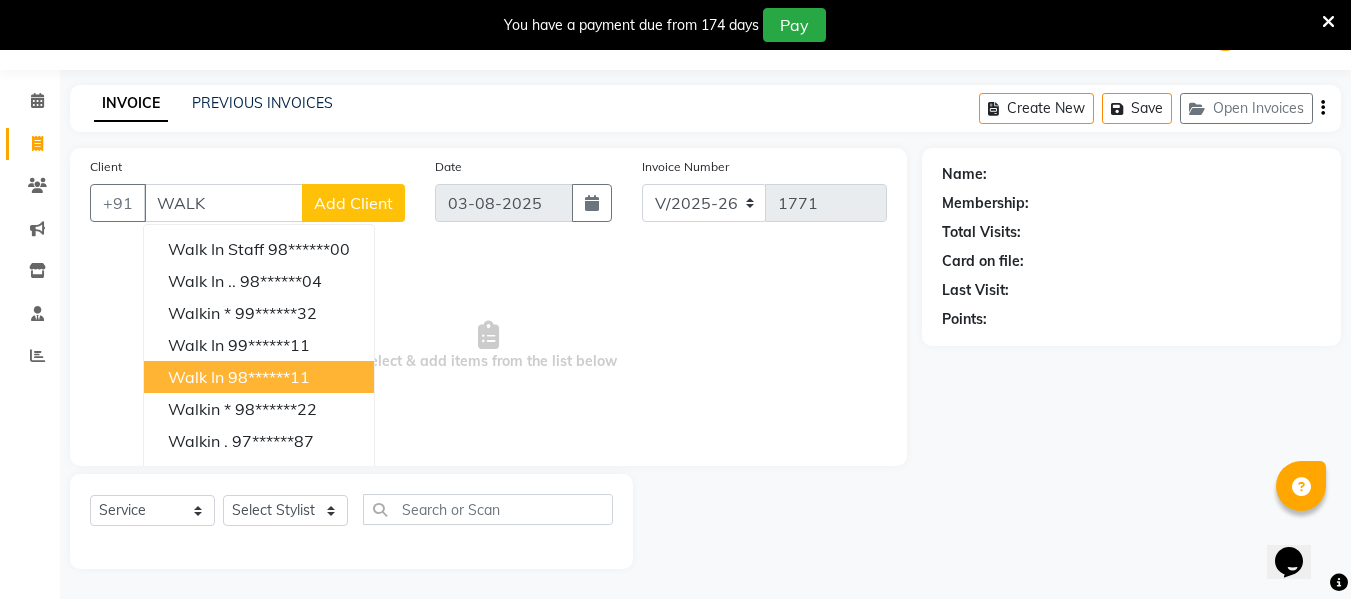click on "98******11" at bounding box center [269, 377] 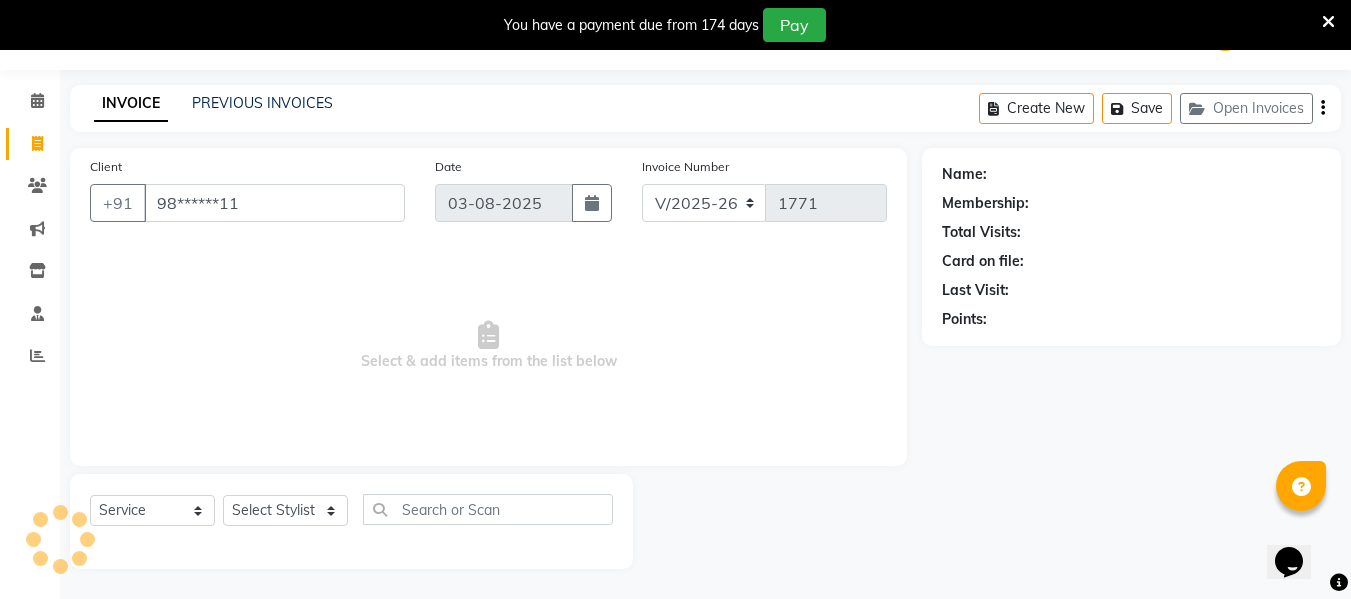type on "98******11" 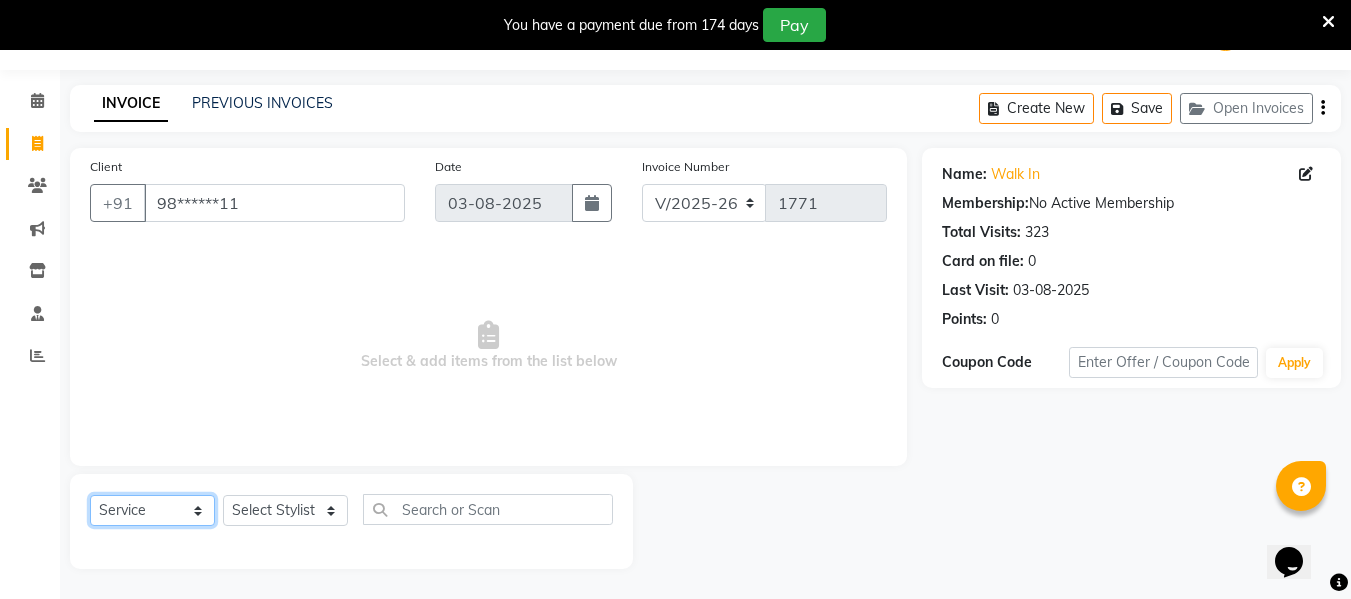 click on "Select  Service  Product  Membership  Package Voucher Prepaid Gift Card" 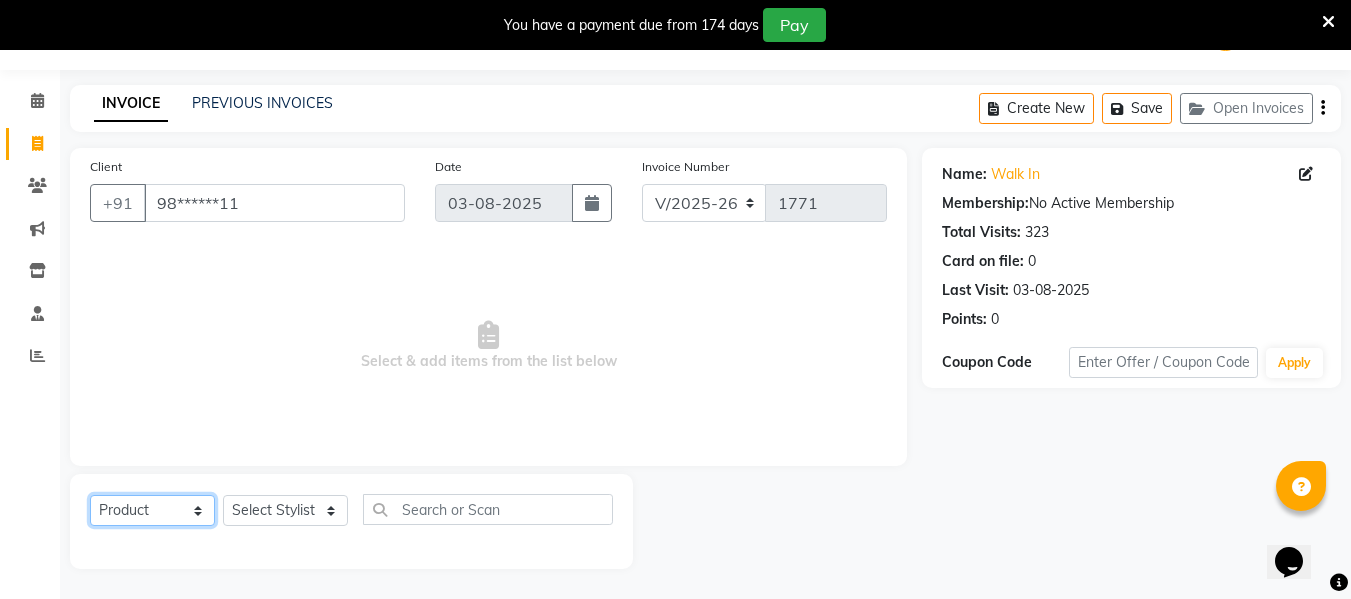 click on "Select  Service  Product  Membership  Package Voucher Prepaid Gift Card" 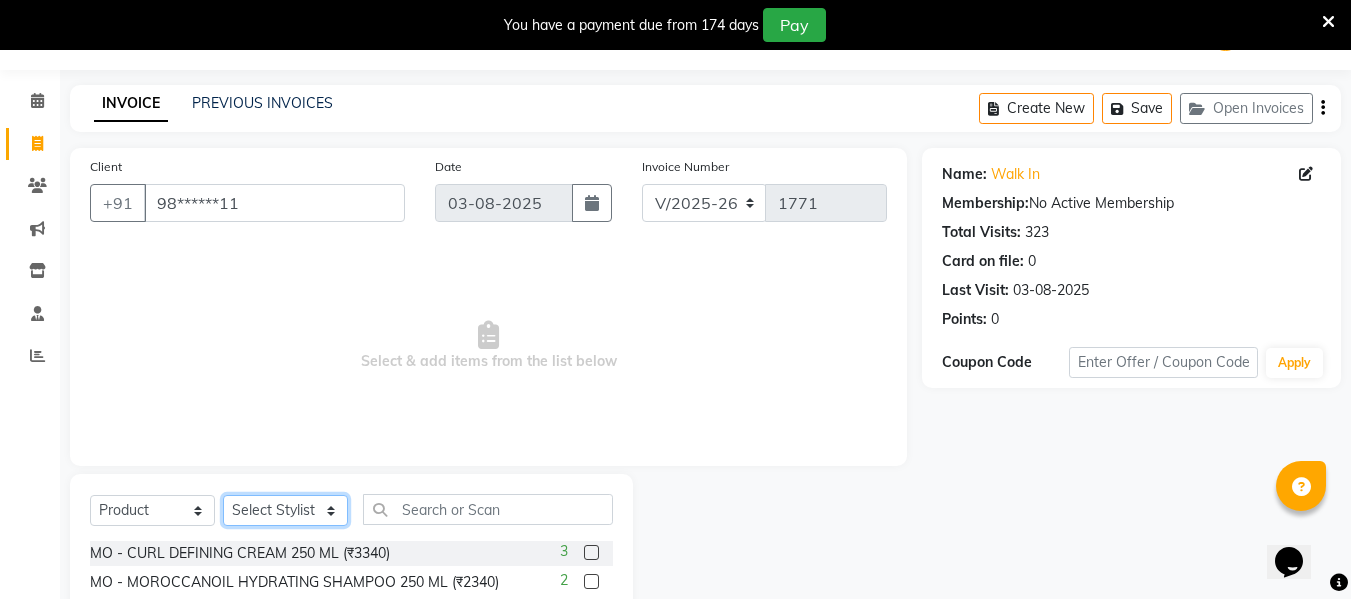 click on "Select Stylist ASHA ANIL JADHAV Dilshad Ahmad EHATESHAM ALI EVVA FARHEEN SHAIKH HEEBA ARIF SHAIKH HEER BAROT IMRAN SHAIKH Mamta  Manager MANISHA MD RAJ KHAN  MD SAMEER PARWEZ MOHAMMAD ALI RUPS SAKIB SUNENA TAK ZAREENA KHAN" 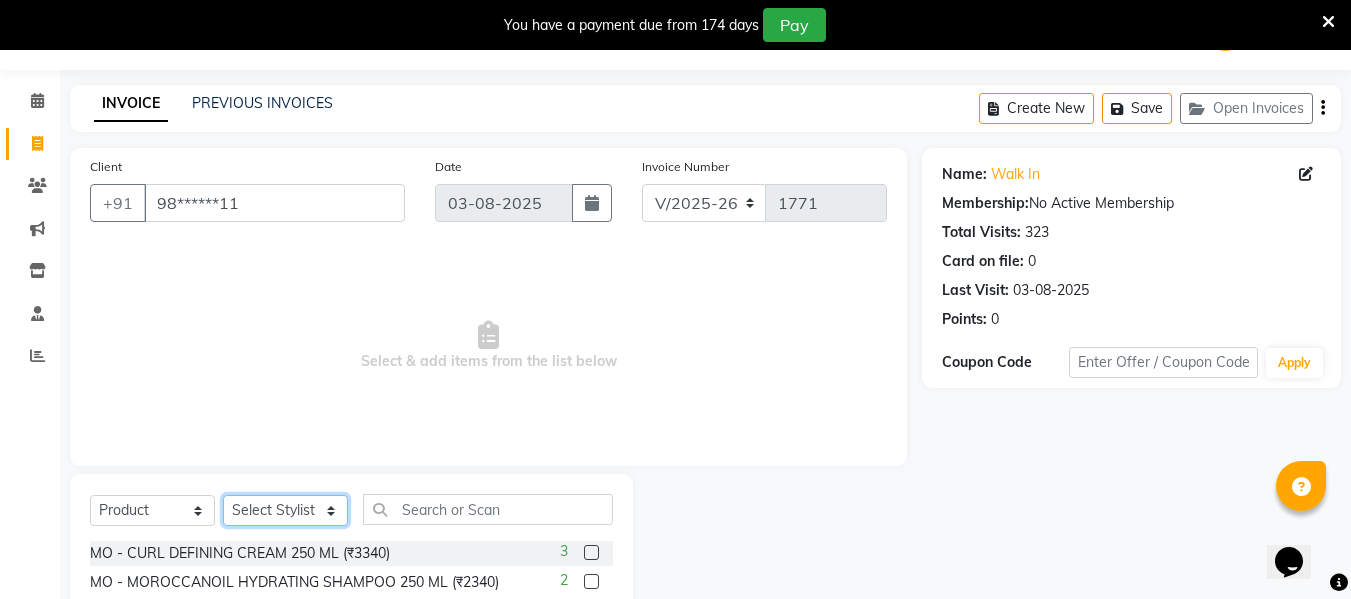 select on "39693" 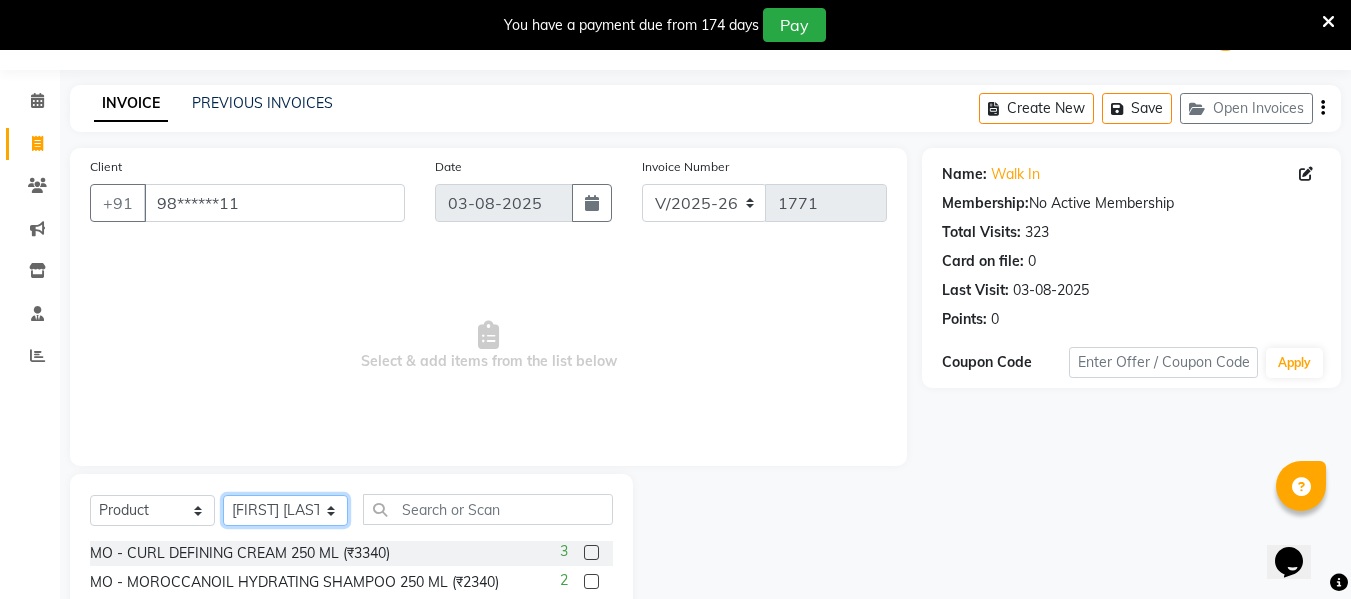 click on "Select Stylist ASHA ANIL JADHAV Dilshad Ahmad EHATESHAM ALI EVVA FARHEEN SHAIKH HEEBA ARIF SHAIKH HEER BAROT IMRAN SHAIKH Mamta  Manager MANISHA MD RAJ KHAN  MD SAMEER PARWEZ MOHAMMAD ALI RUPS SAKIB SUNENA TAK ZAREENA KHAN" 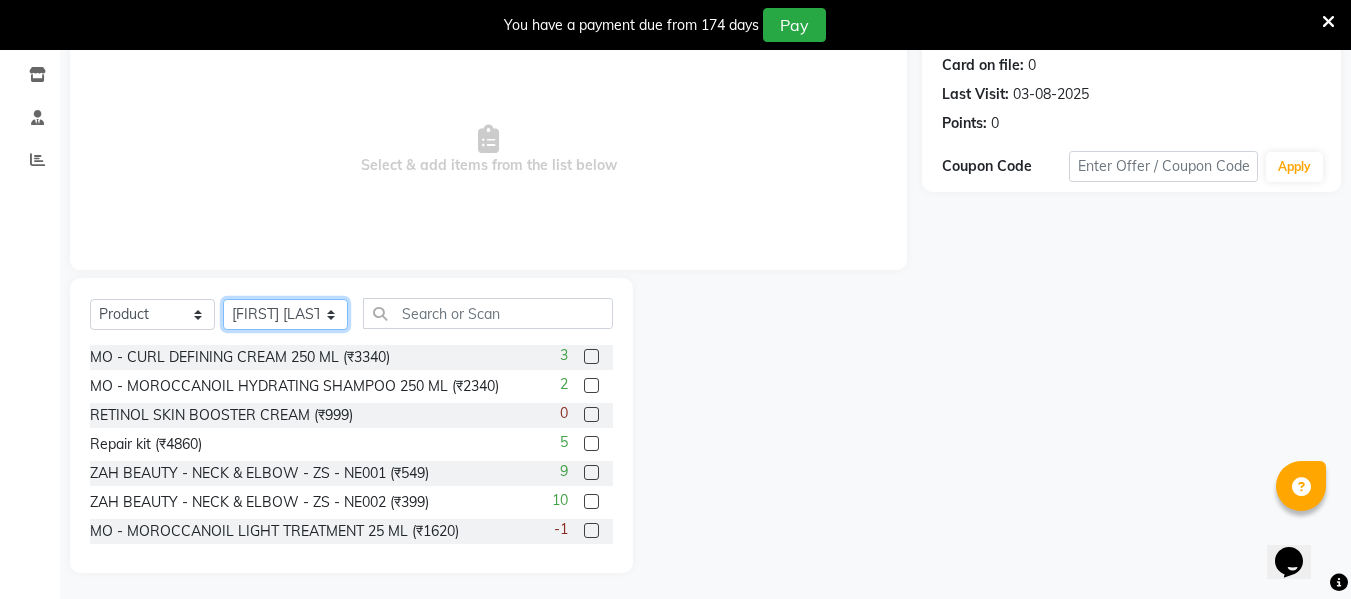 scroll, scrollTop: 252, scrollLeft: 0, axis: vertical 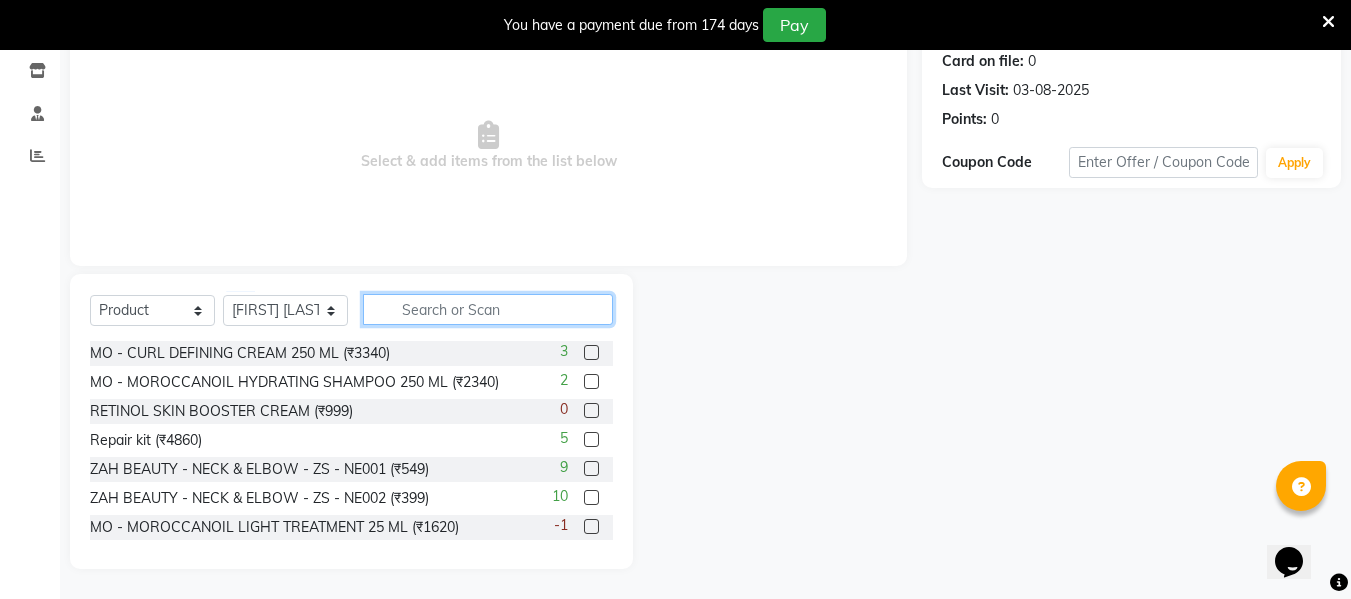 click 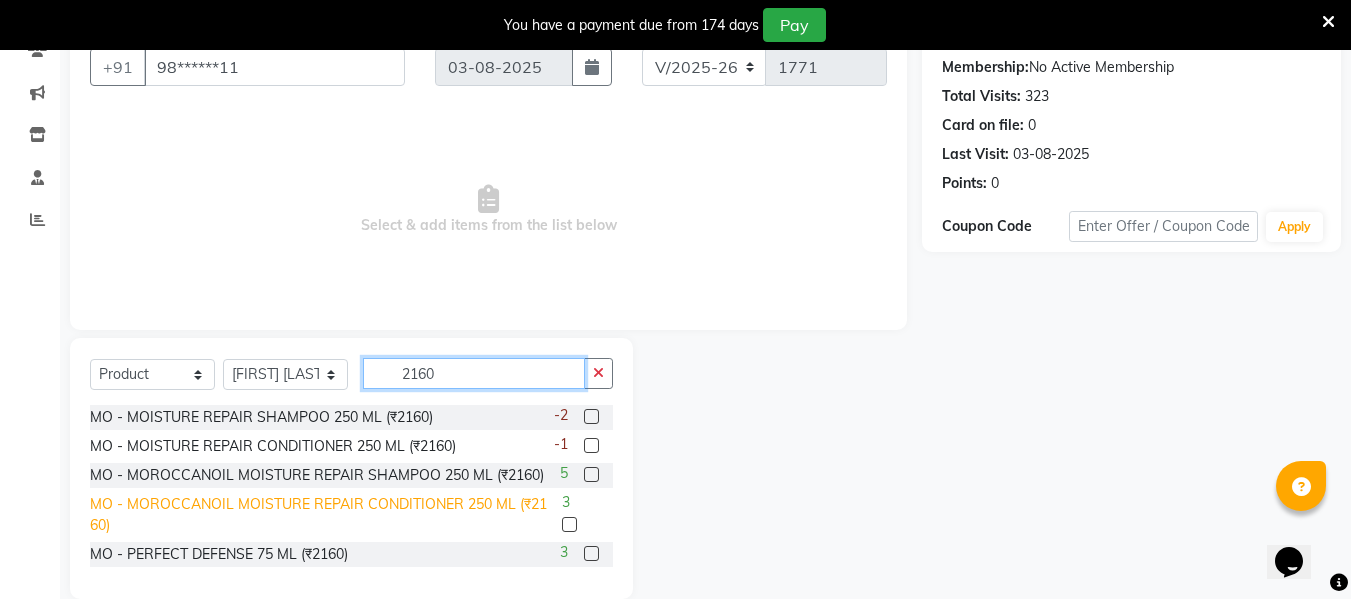 scroll, scrollTop: 218, scrollLeft: 0, axis: vertical 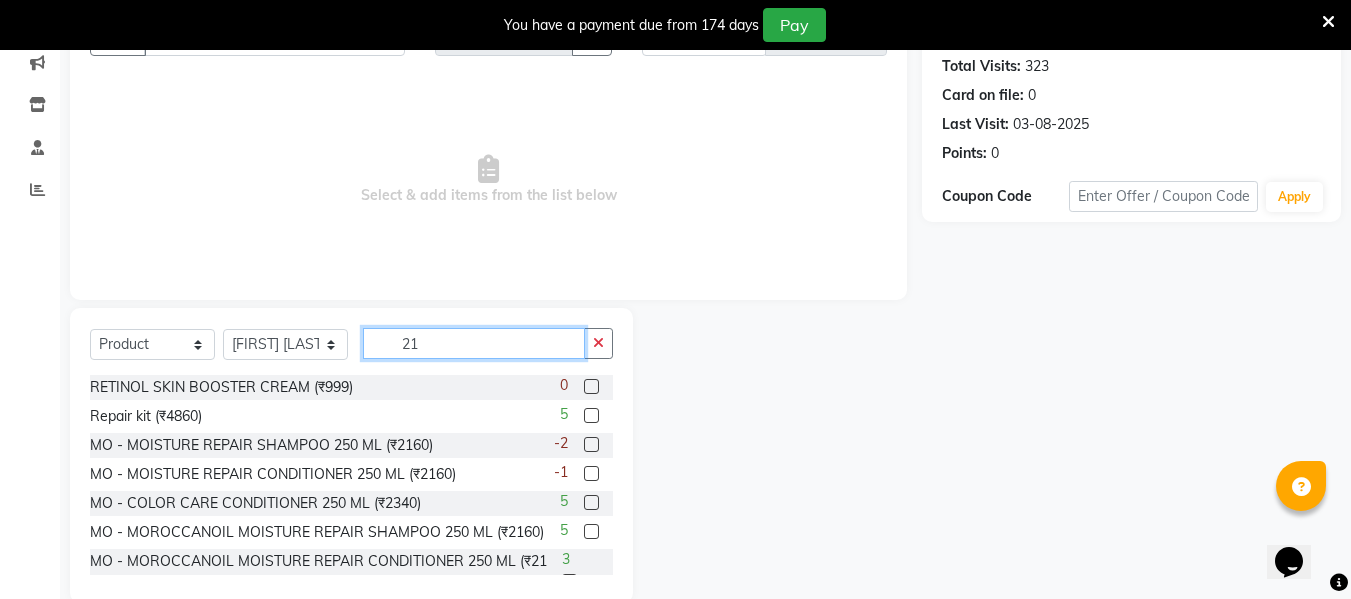 type on "2" 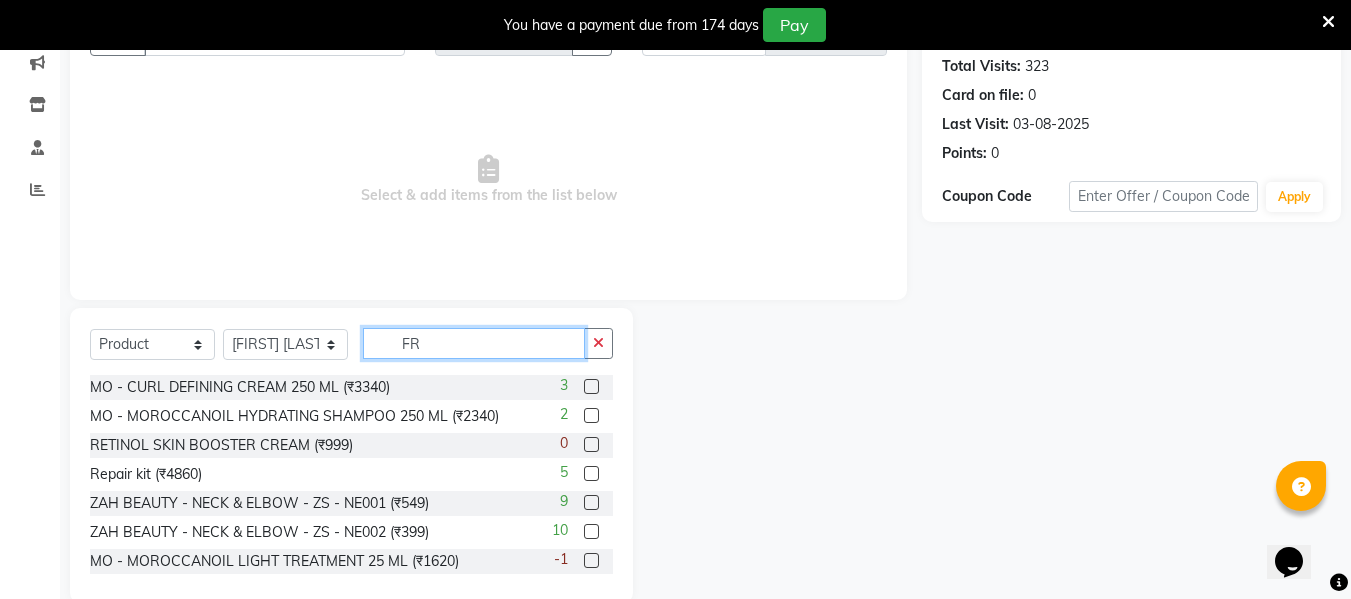 scroll, scrollTop: 110, scrollLeft: 0, axis: vertical 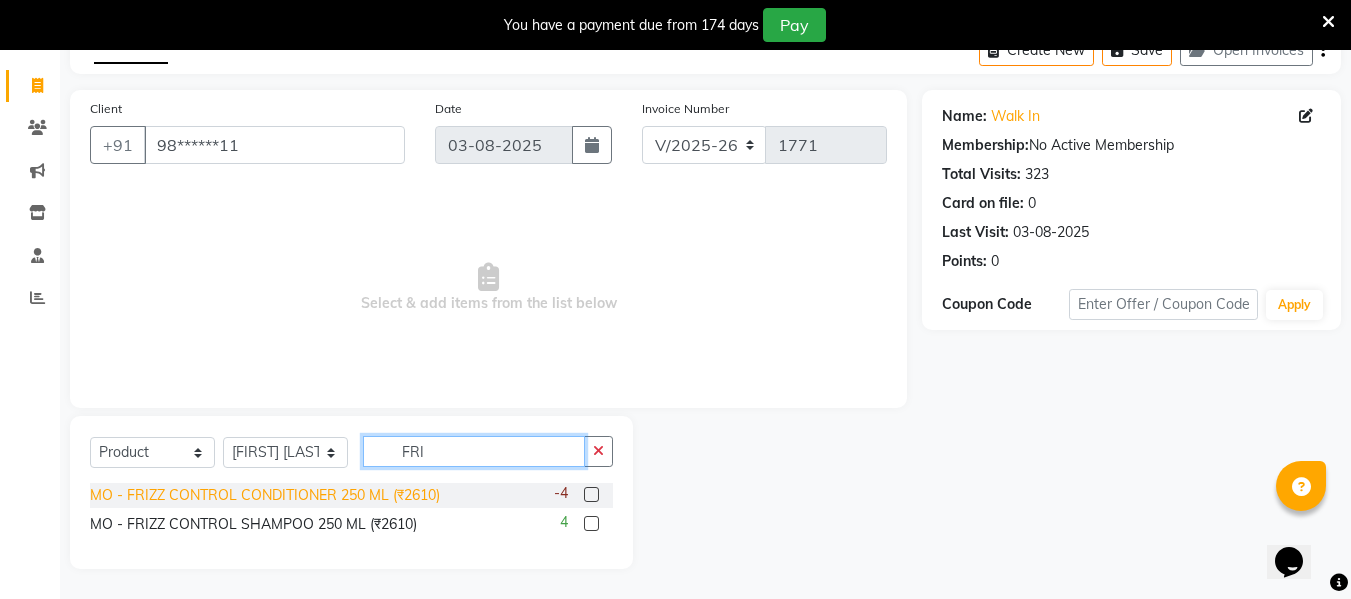 type on "FRI" 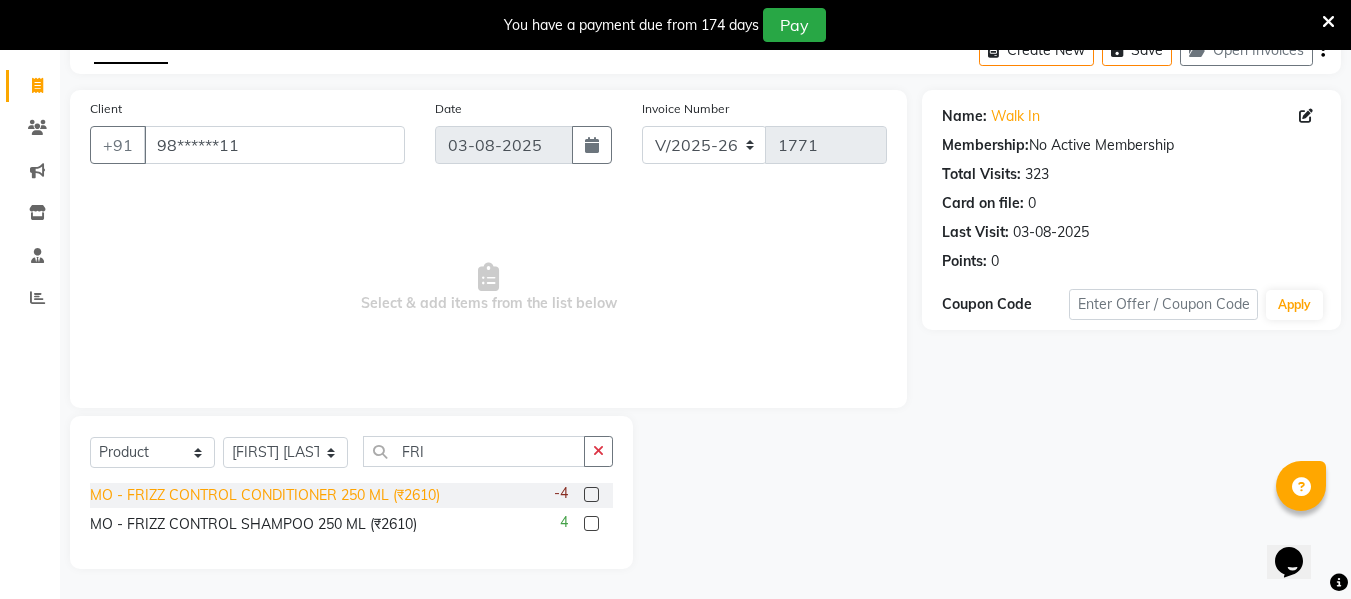 click on "MO - FRIZZ CONTROL CONDITIONER 250 ML (₹2610)" 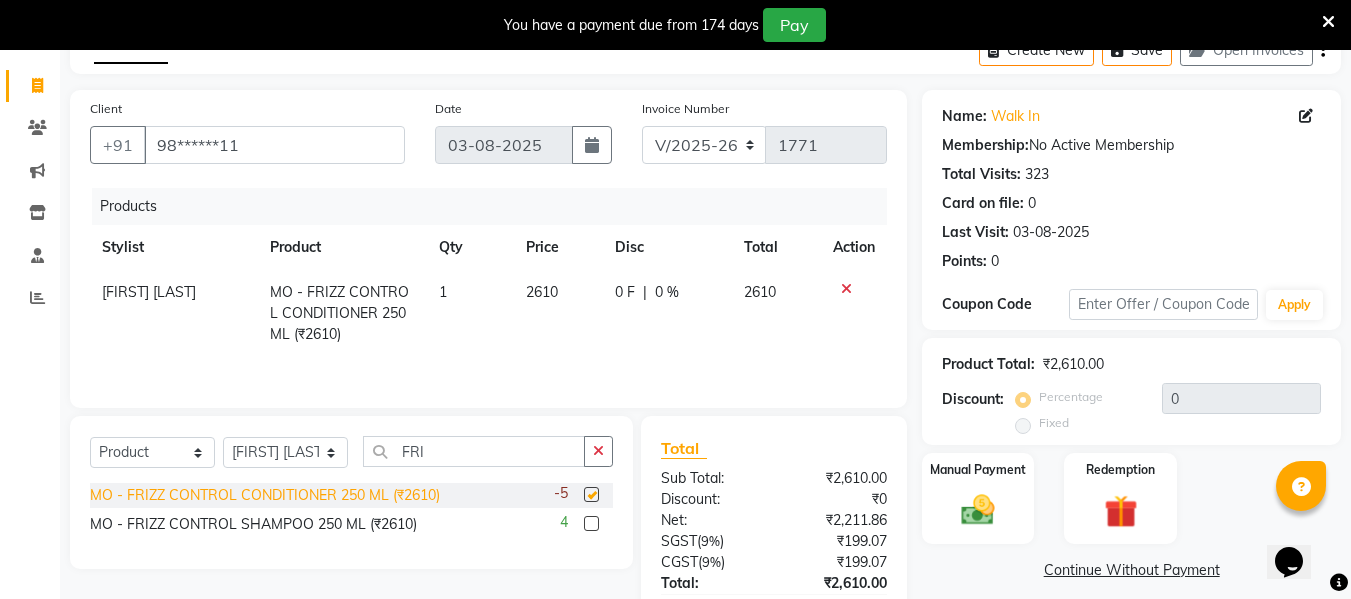 checkbox on "false" 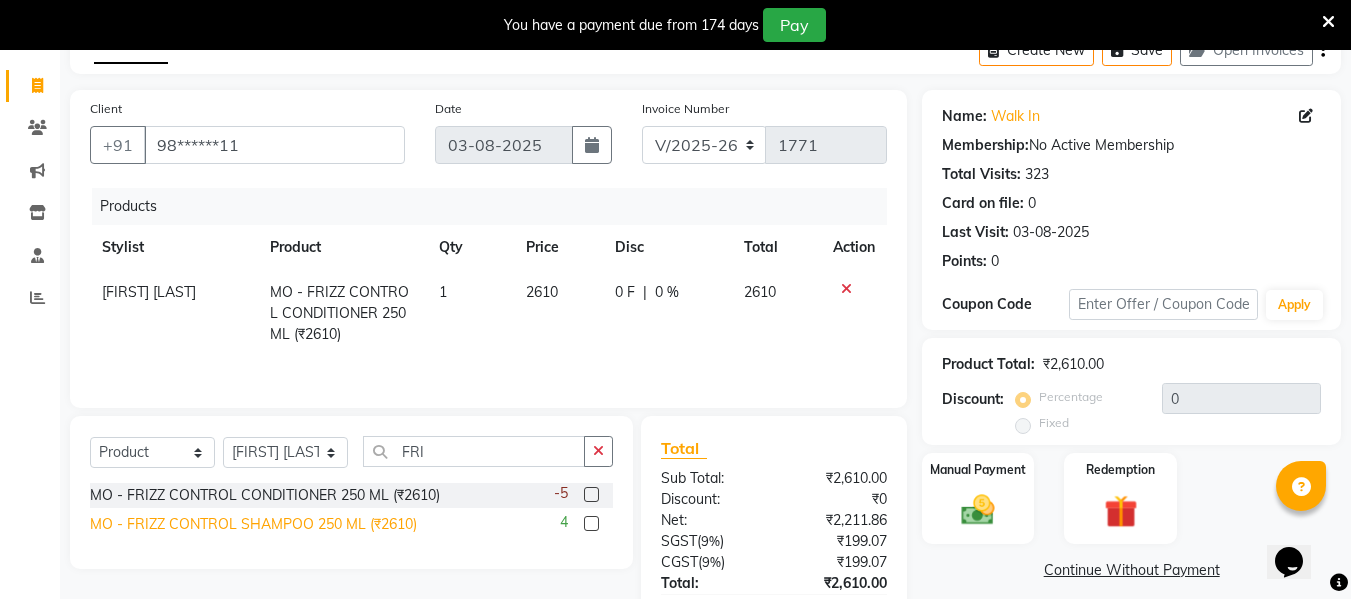 click on "MO - FRIZZ CONTROL SHAMPOO 250 ML (₹2610)" 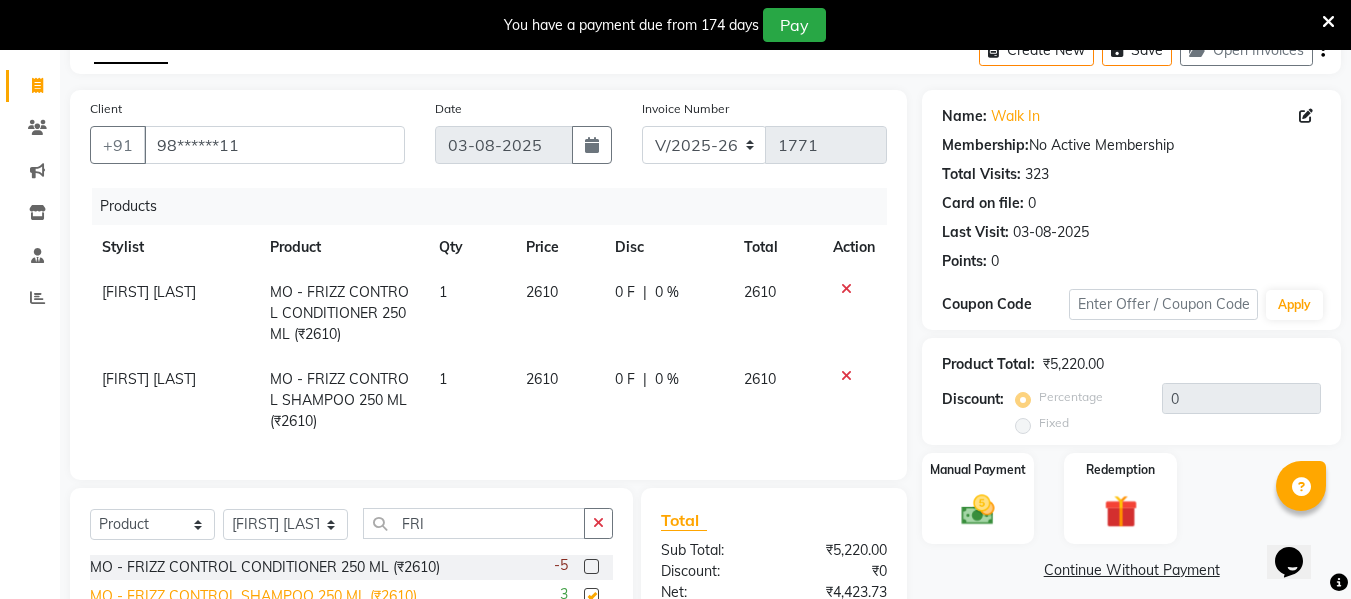 checkbox on "false" 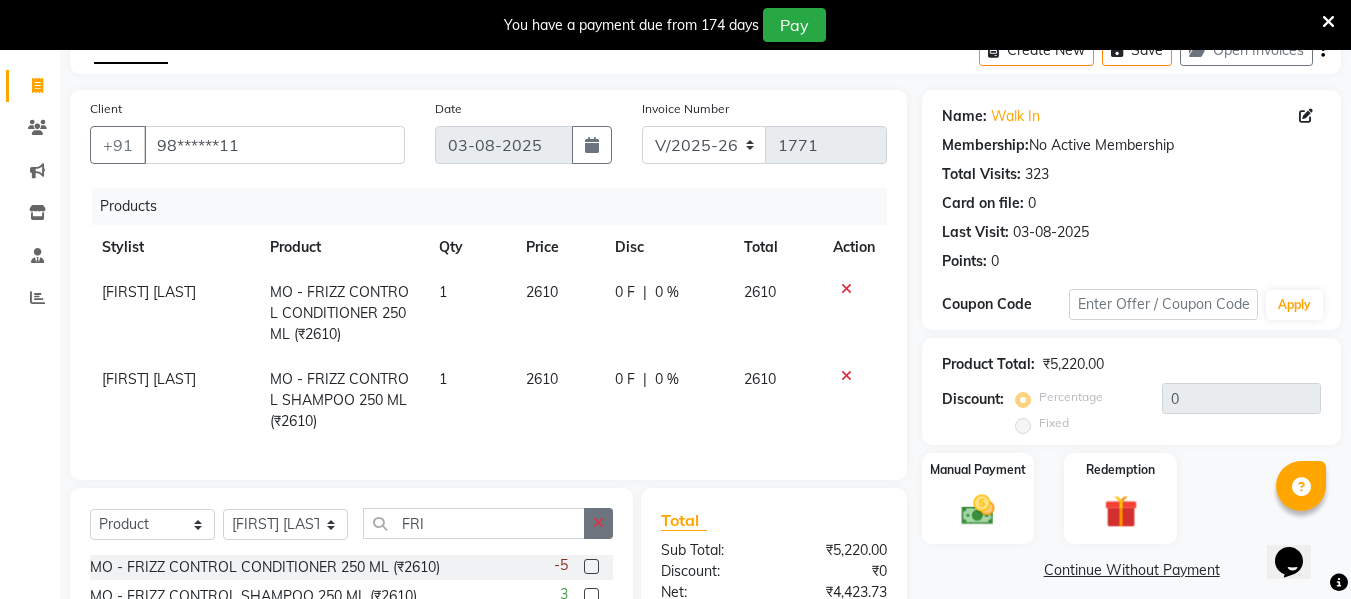click 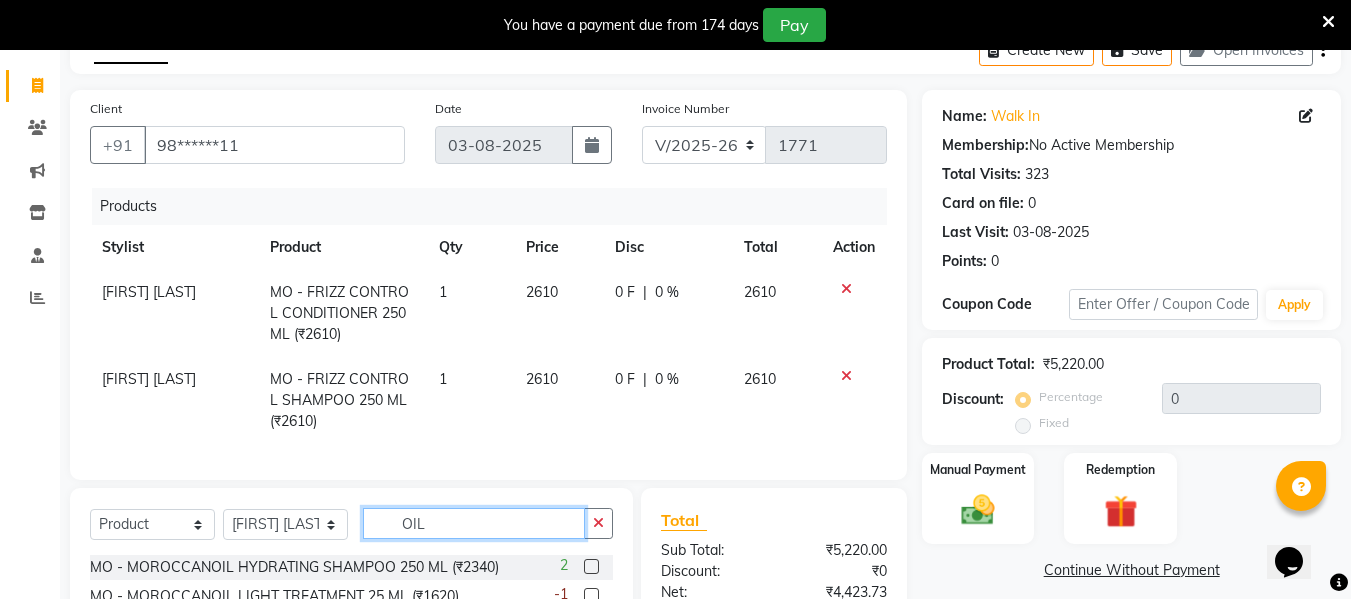 scroll, scrollTop: 339, scrollLeft: 0, axis: vertical 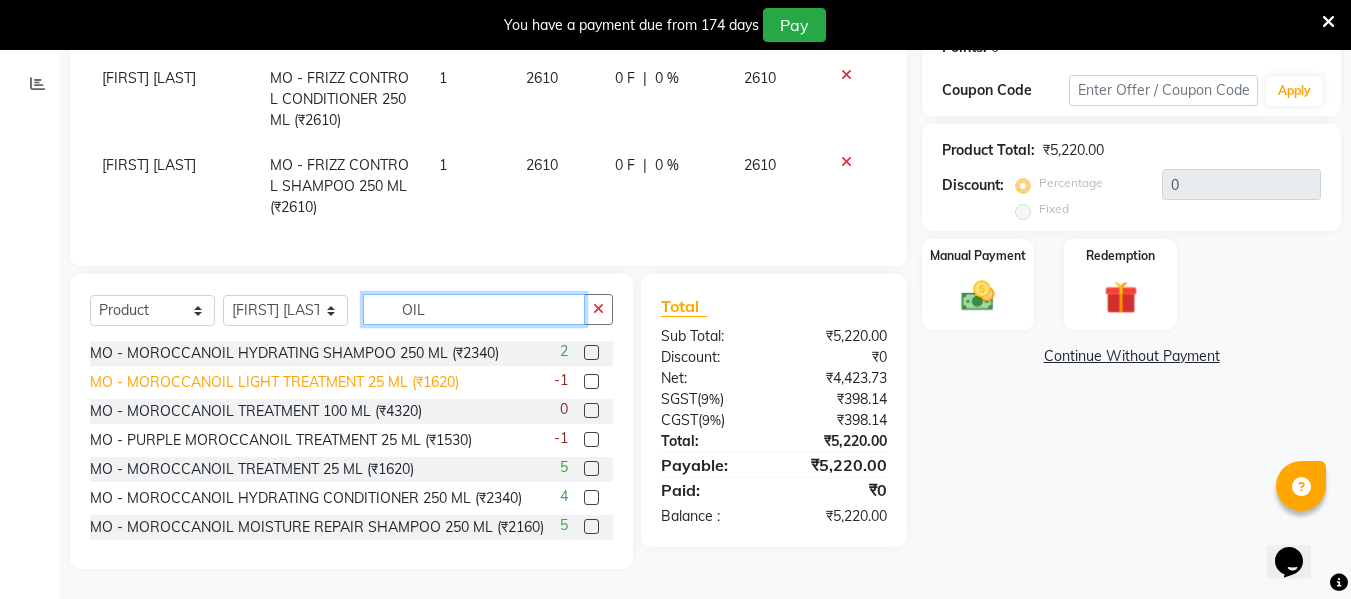 type on "OIL" 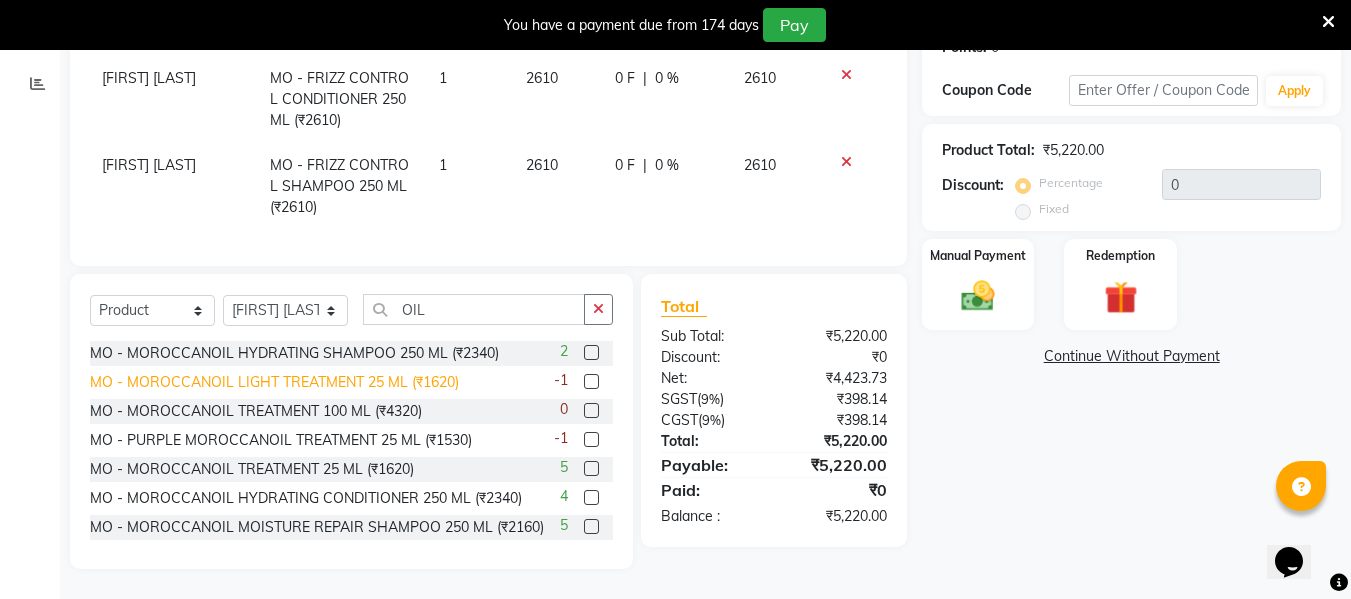 click on "MO - MOROCCANOIL LIGHT TREATMENT 25 ML (₹1620)" 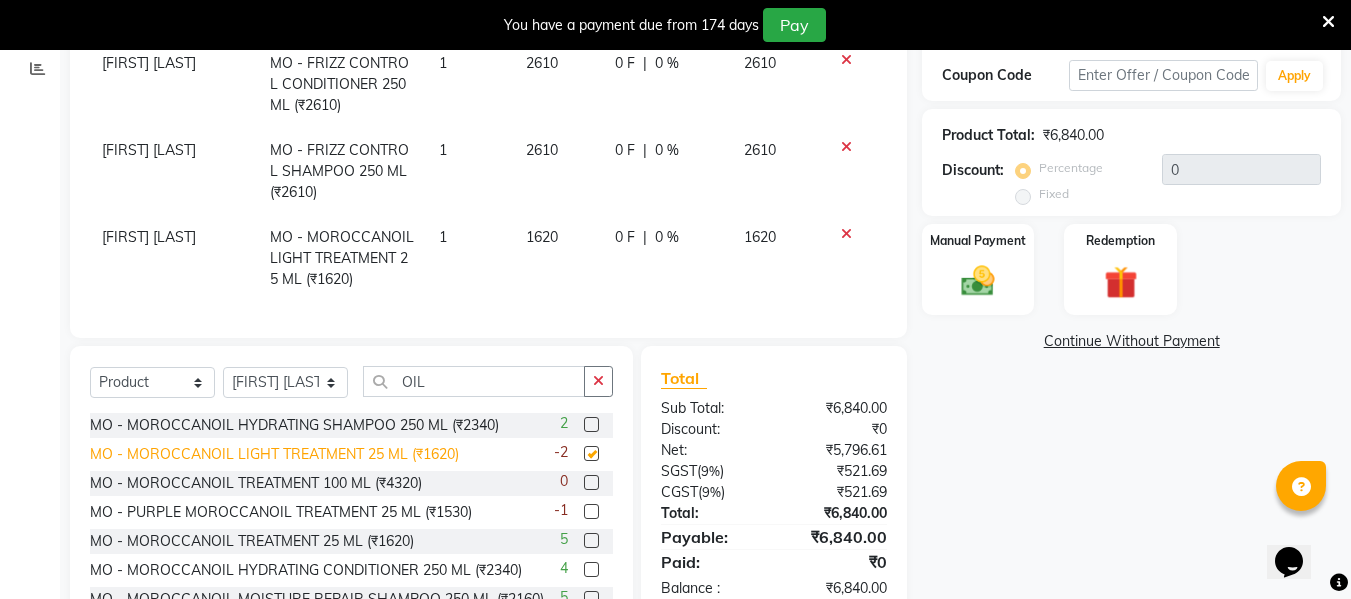 checkbox on "false" 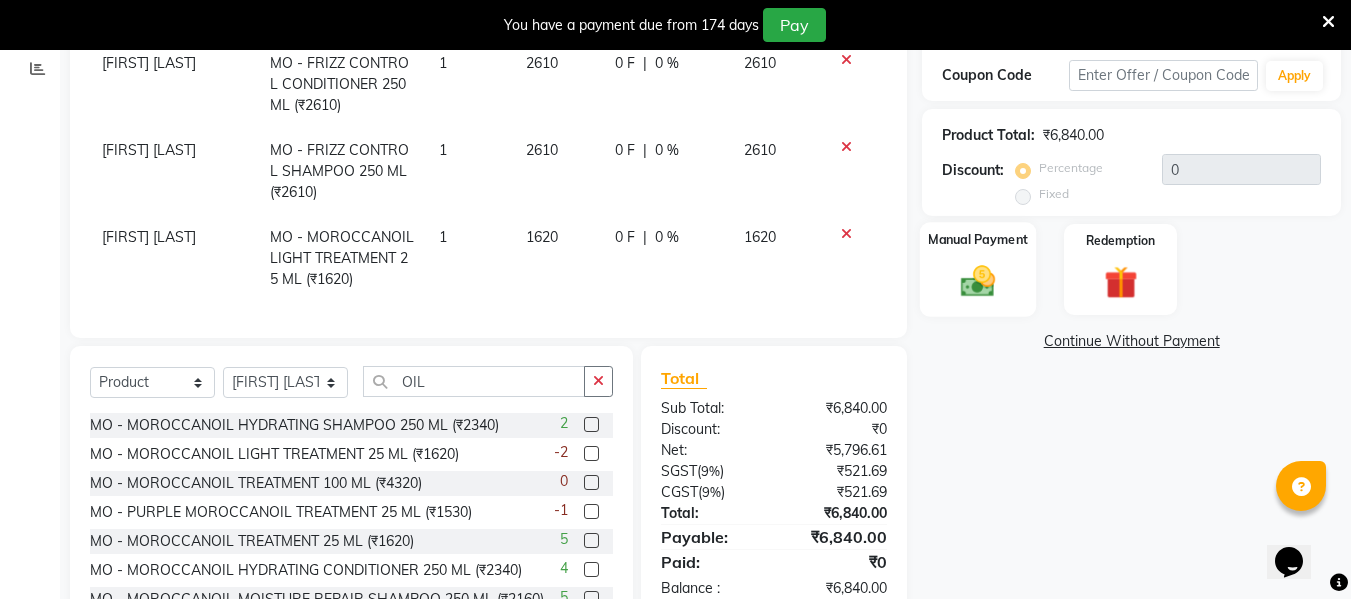 click 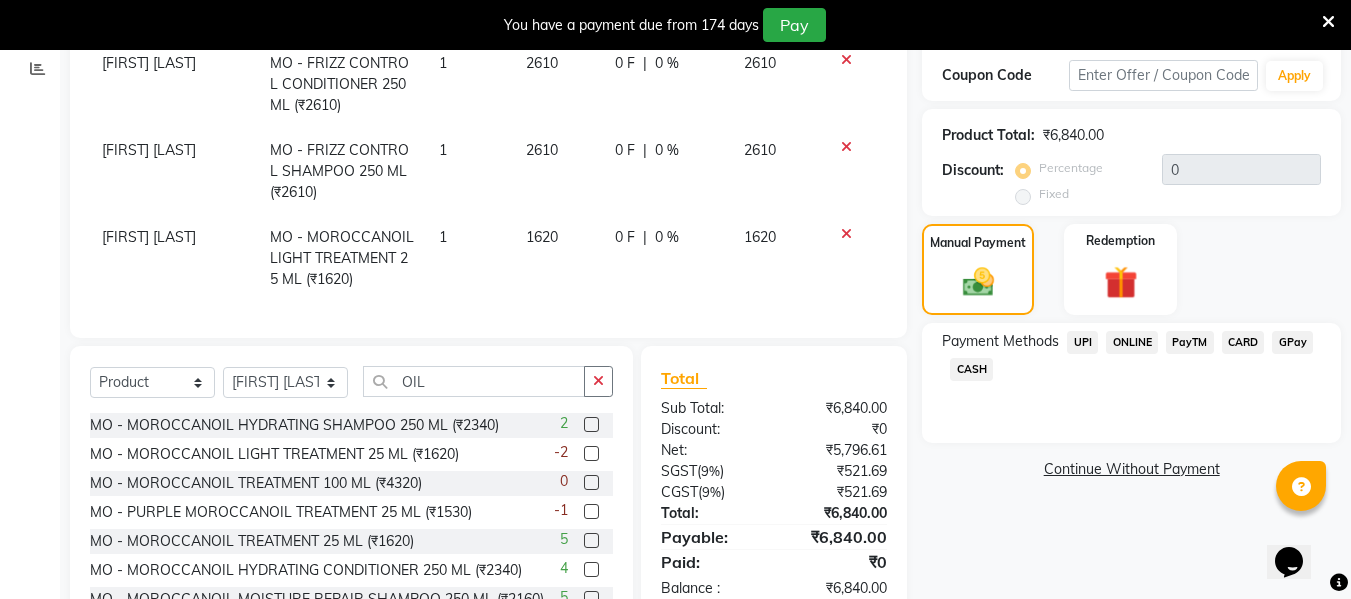 click on "CARD" 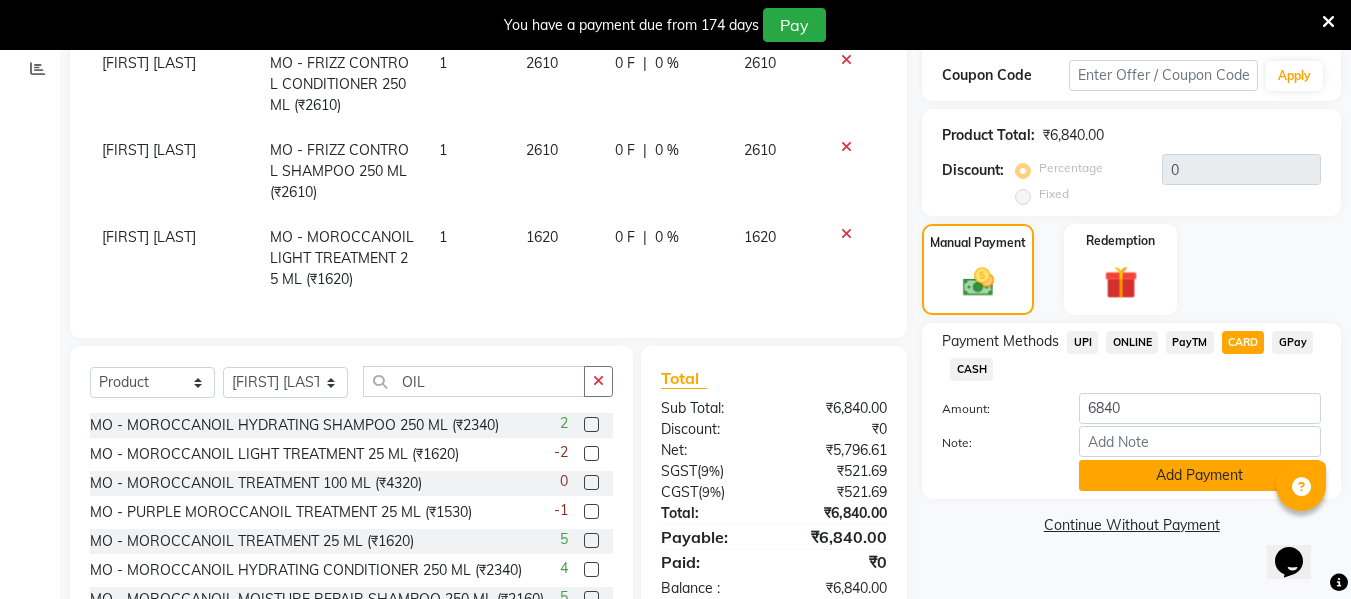 click on "Add Payment" 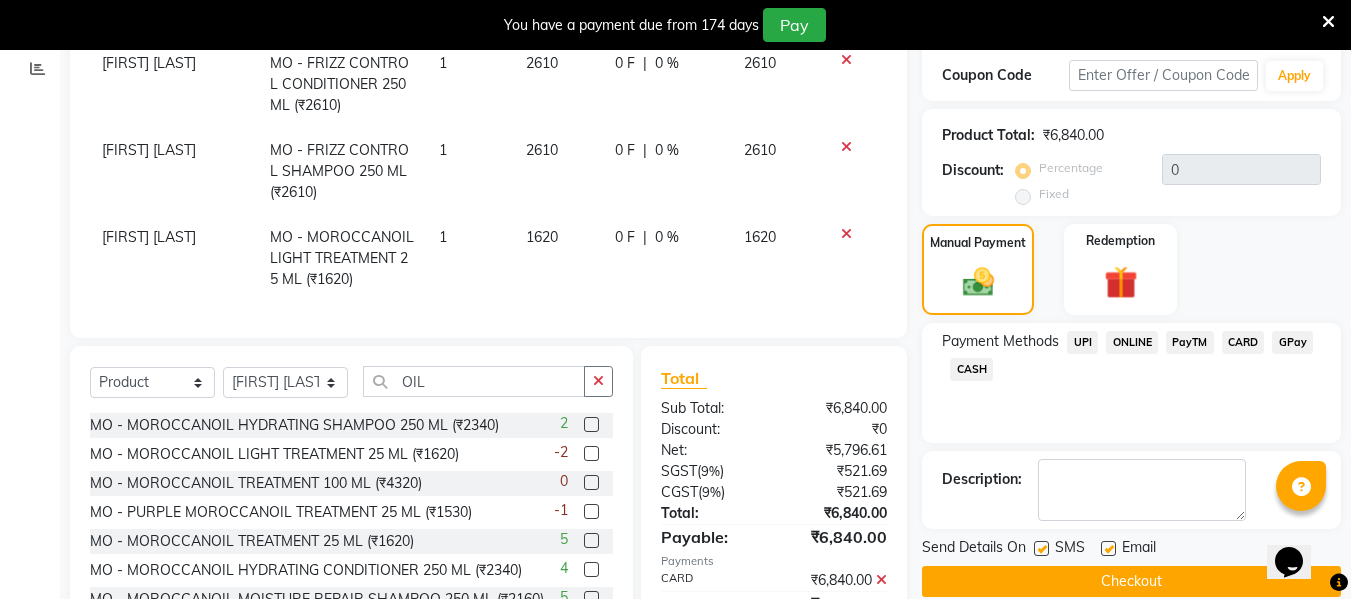 click on "Checkout" 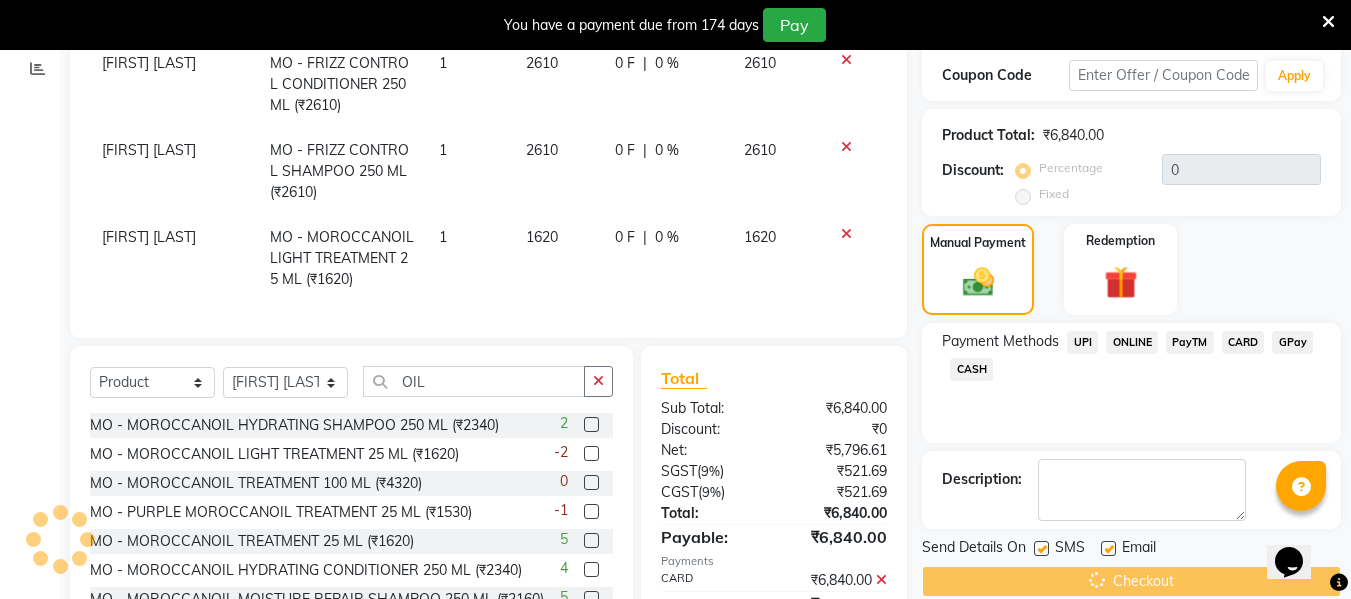 scroll, scrollTop: 0, scrollLeft: 0, axis: both 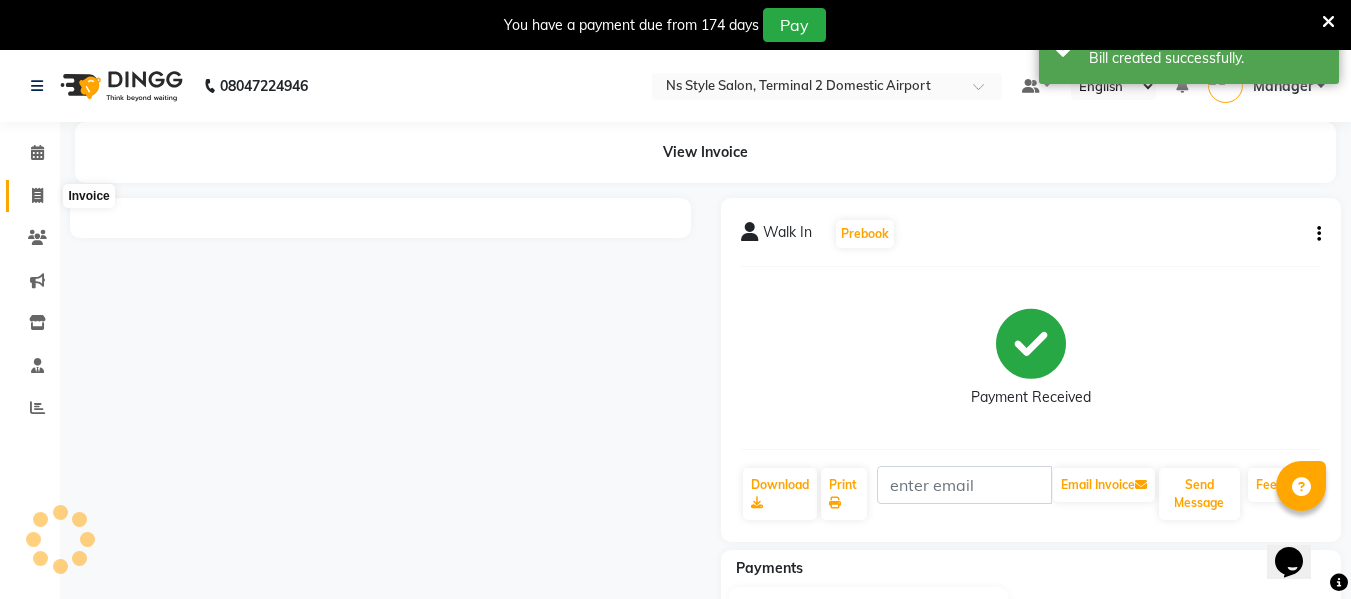 click 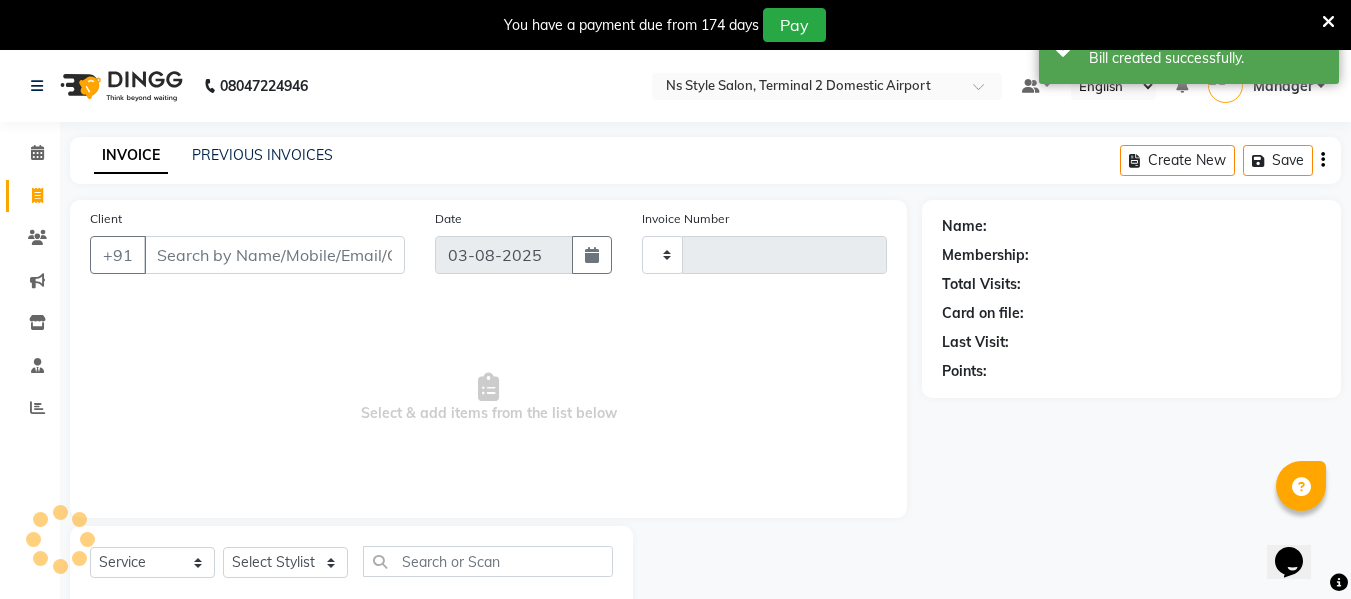 scroll, scrollTop: 52, scrollLeft: 0, axis: vertical 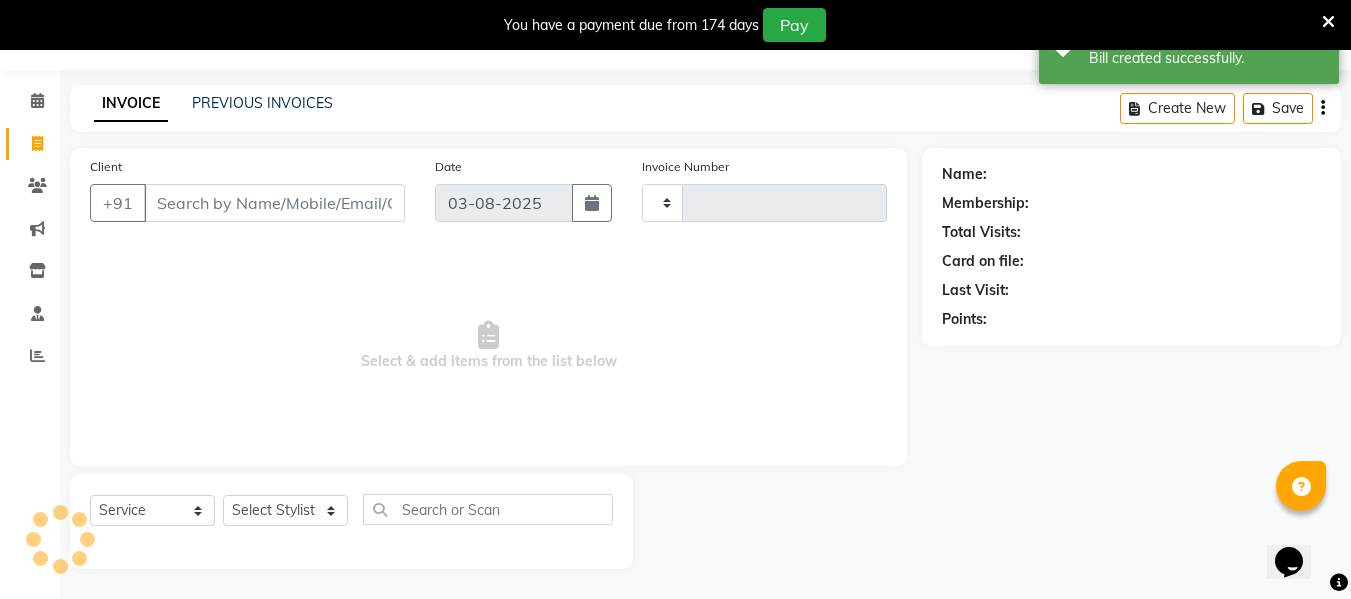 type on "1772" 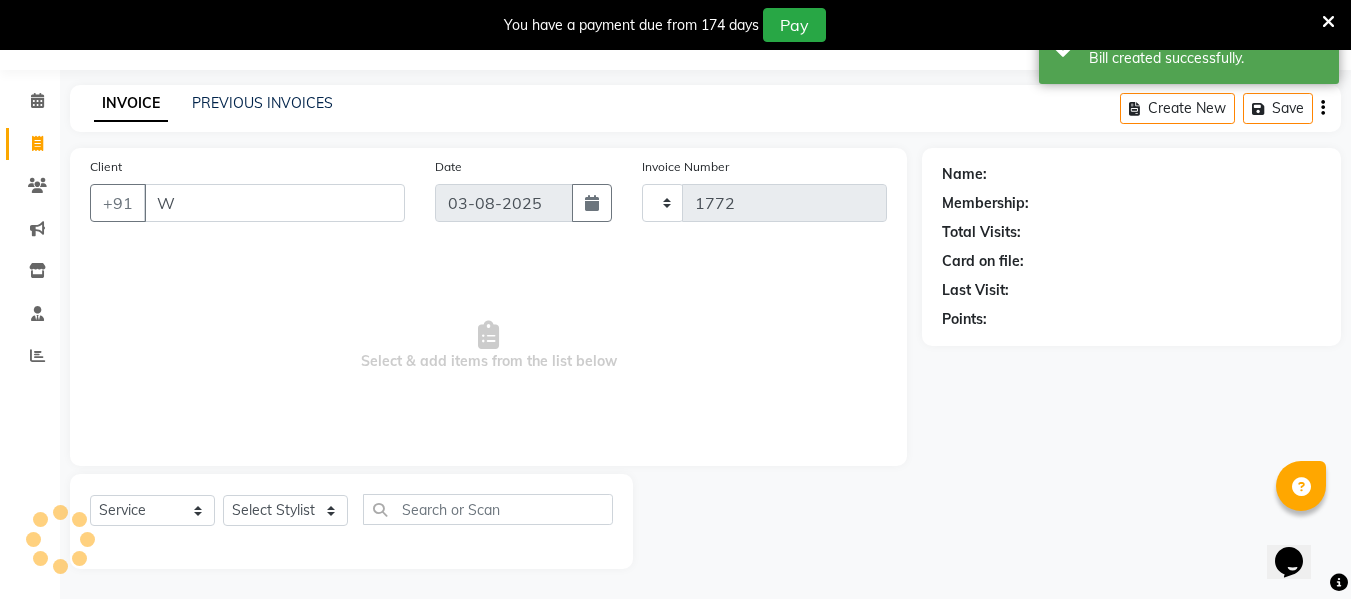 type on "WA" 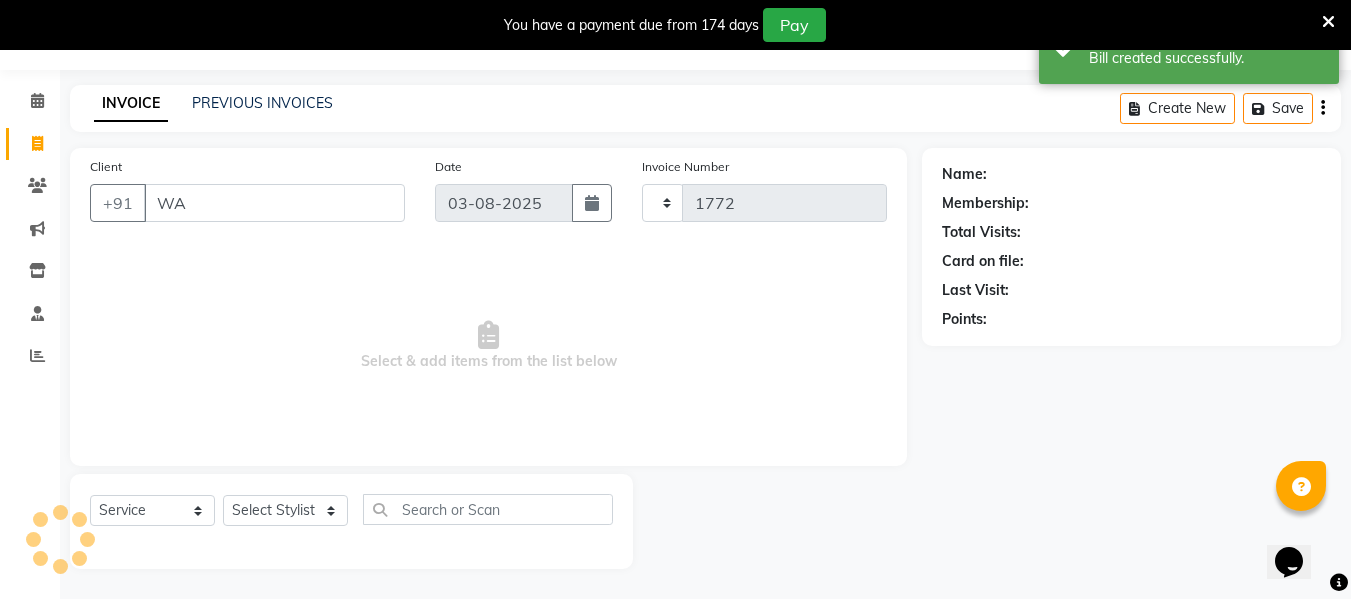 select on "5661" 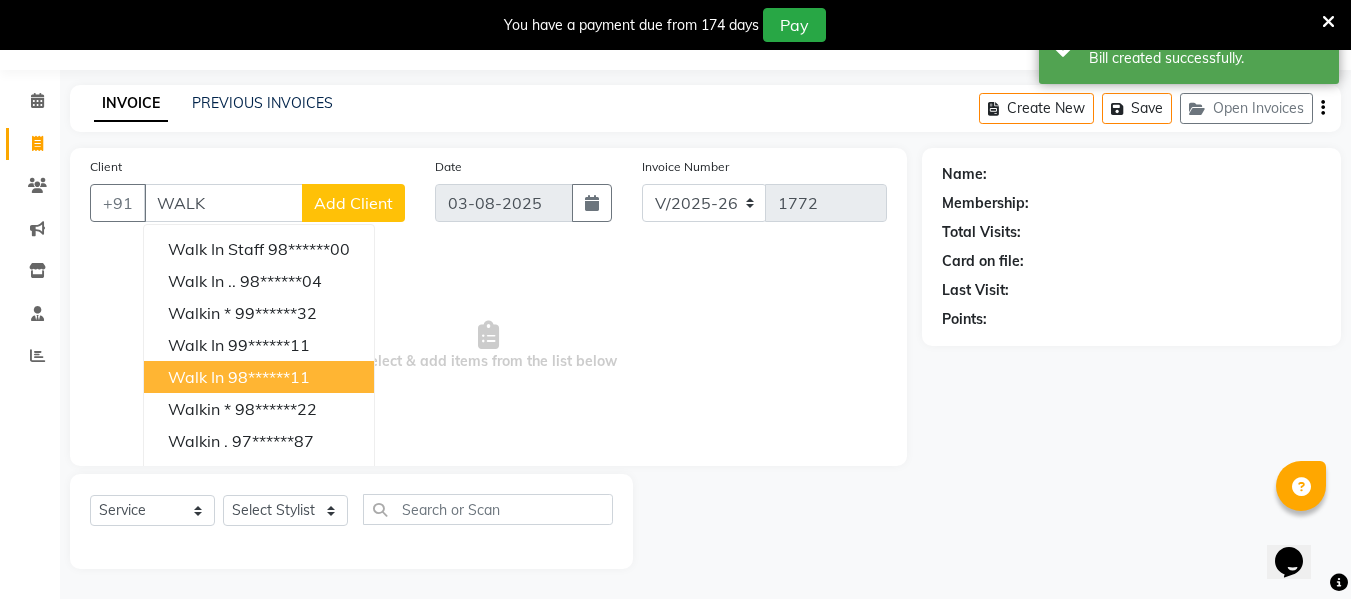 click on "Walk In  98******11" at bounding box center [259, 377] 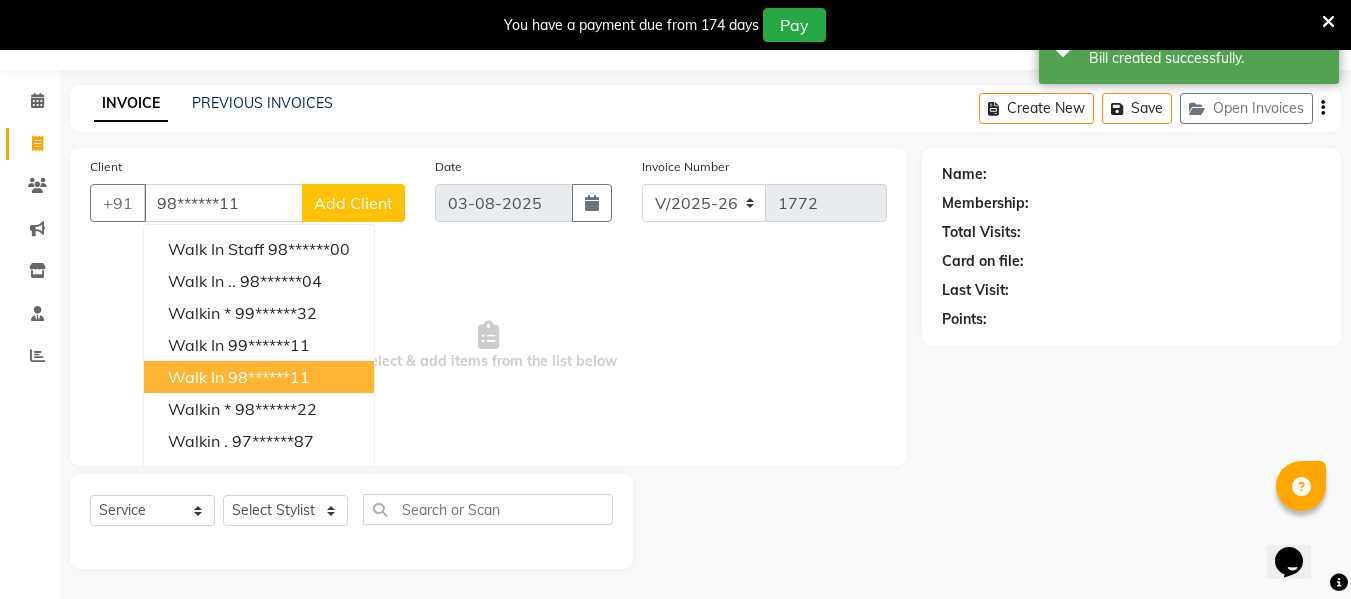 type on "98******11" 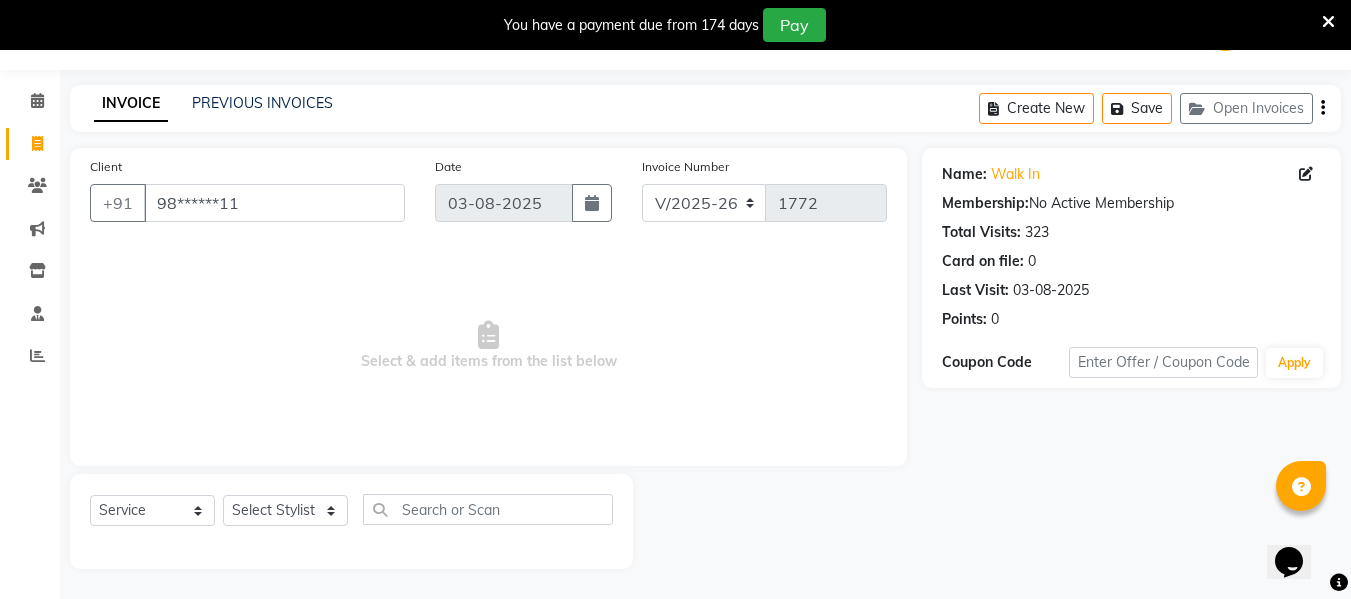 click on "Select  Service  Product  Membership  Package Voucher Prepaid Gift Card  Select Stylist ASHA ANIL JADHAV Dilshad Ahmad EHATESHAM ALI EVVA FARHEEN SHAIKH HEEBA ARIF SHAIKH HEER BAROT IMRAN SHAIKH Mamta  Manager MANISHA MD RAJ KHAN  MD SAMEER PARWEZ MOHAMMAD ALI RUPS SAKIB SUNENA TAK ZAREENA KHAN" 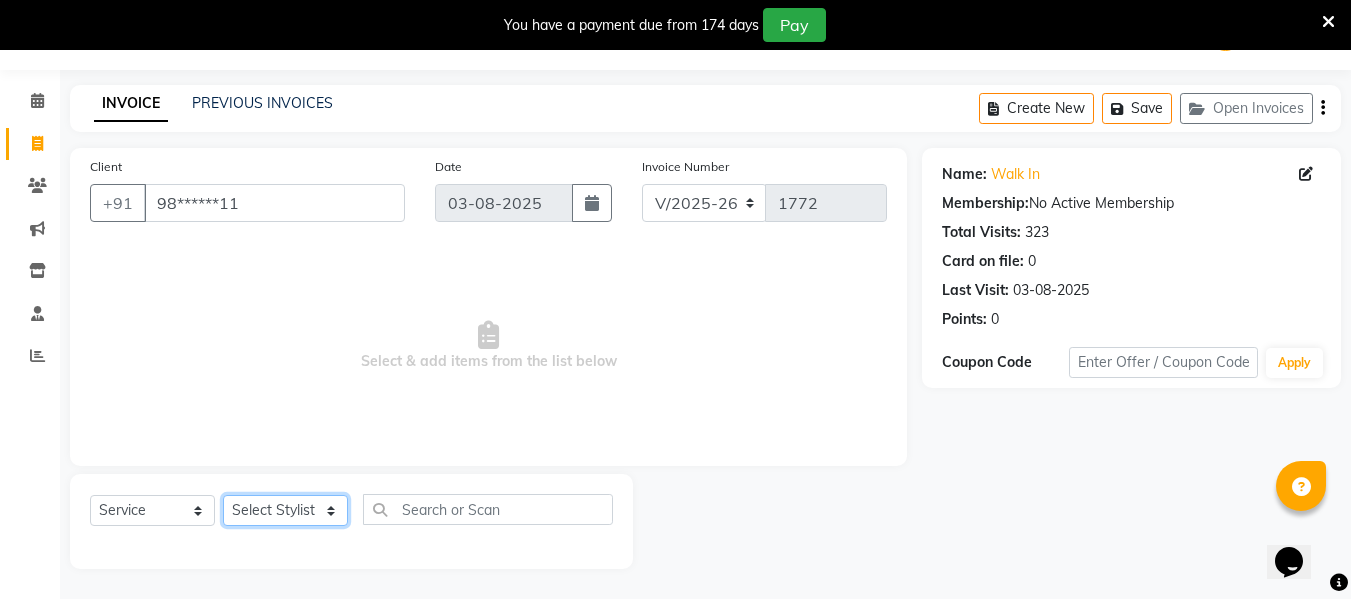 click on "Select Stylist ASHA ANIL JADHAV Dilshad Ahmad EHATESHAM ALI EVVA FARHEEN SHAIKH HEEBA ARIF SHAIKH HEER BAROT IMRAN SHAIKH Mamta  Manager MANISHA MD RAJ KHAN  MD SAMEER PARWEZ MOHAMMAD ALI RUPS SAKIB SUNENA TAK ZAREENA KHAN" 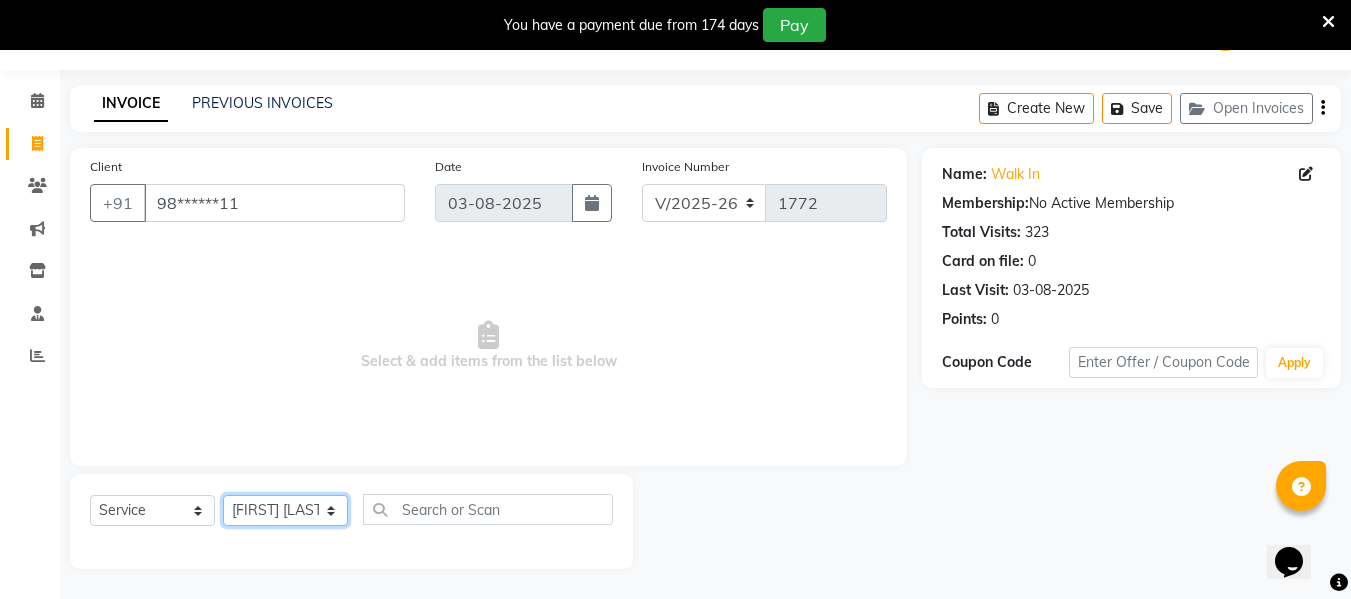 click on "Select Stylist ASHA ANIL JADHAV Dilshad Ahmad EHATESHAM ALI EVVA FARHEEN SHAIKH HEEBA ARIF SHAIKH HEER BAROT IMRAN SHAIKH Mamta  Manager MANISHA MD RAJ KHAN  MD SAMEER PARWEZ MOHAMMAD ALI RUPS SAKIB SUNENA TAK ZAREENA KHAN" 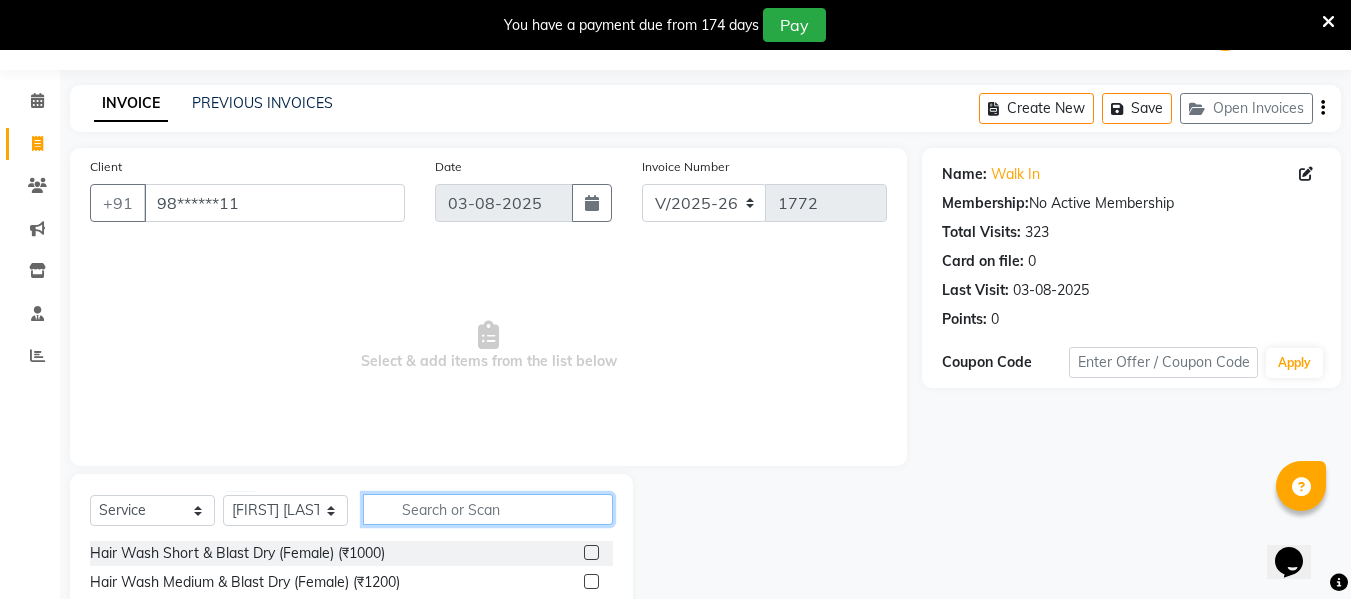 click 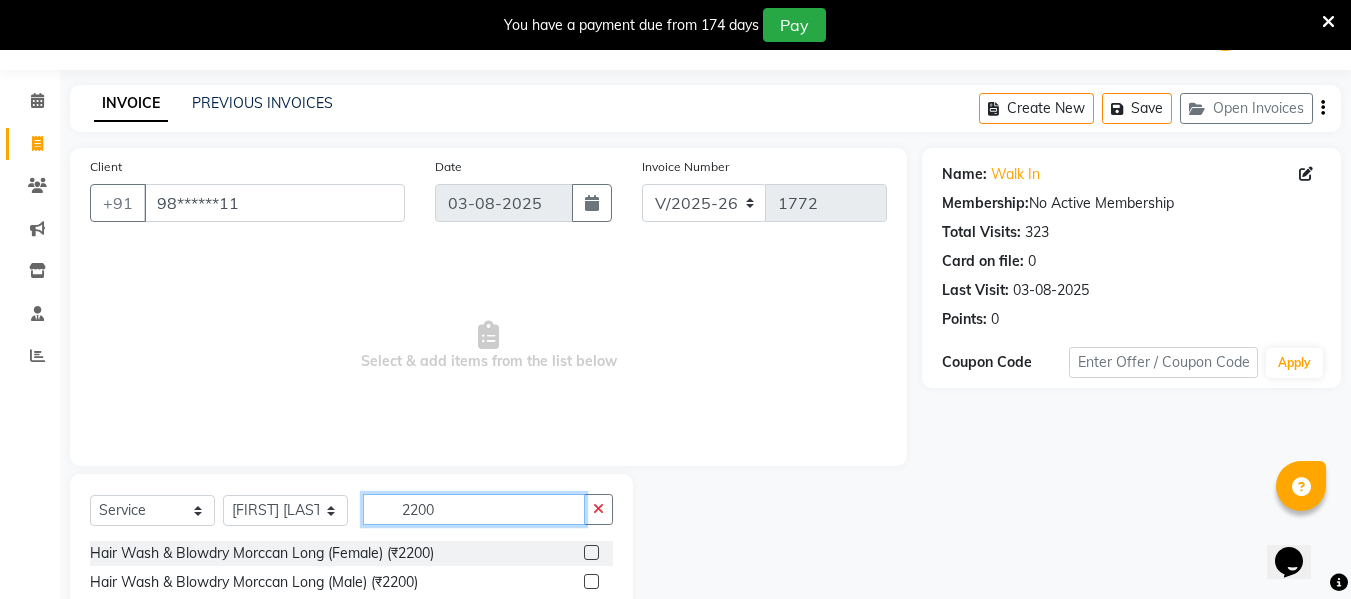 scroll, scrollTop: 252, scrollLeft: 0, axis: vertical 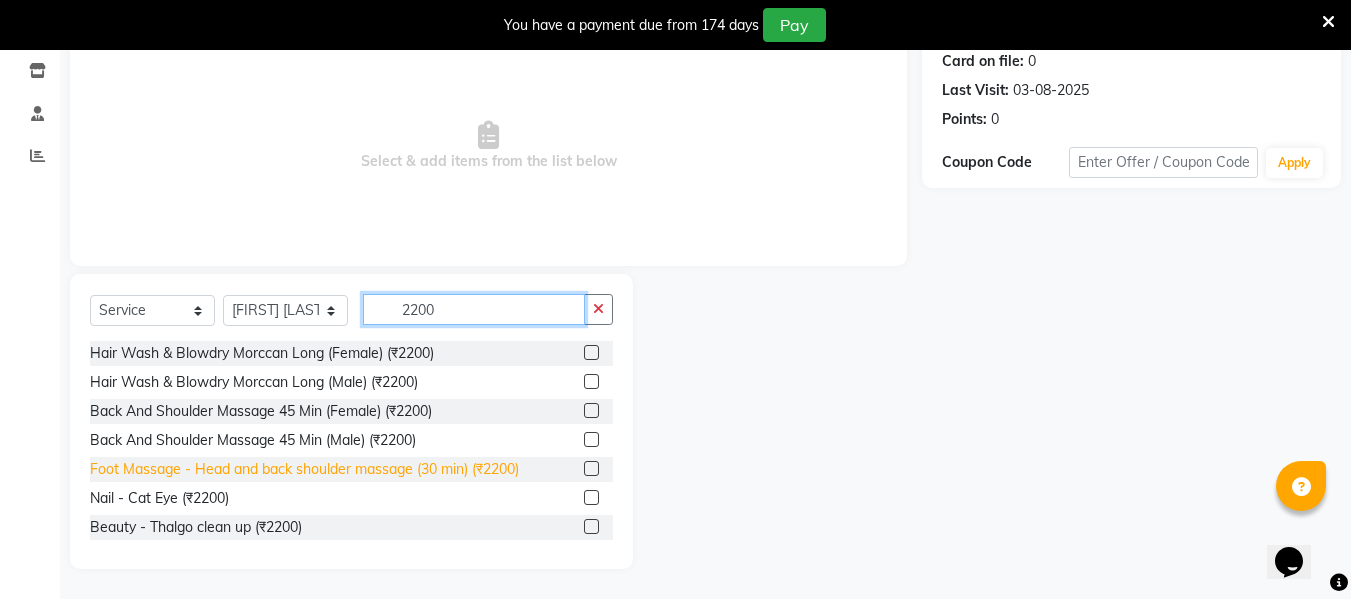 type on "2200" 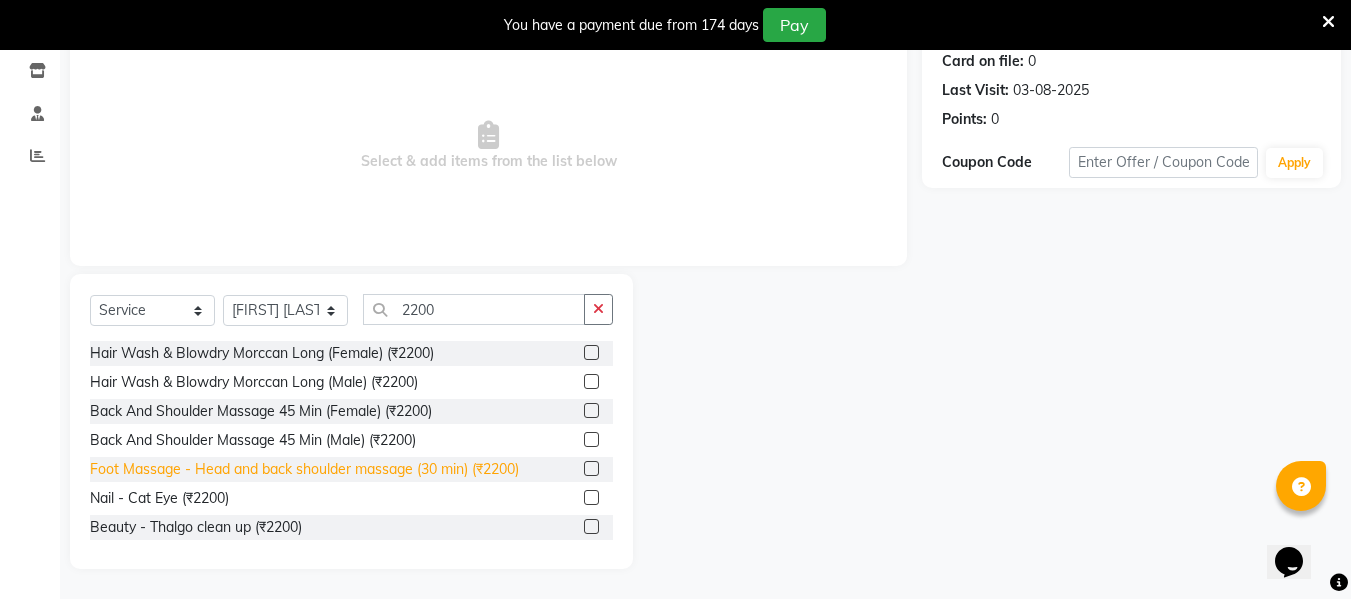 click on "Foot Massage - Head and back shoulder massage (30 min) (₹2200)" 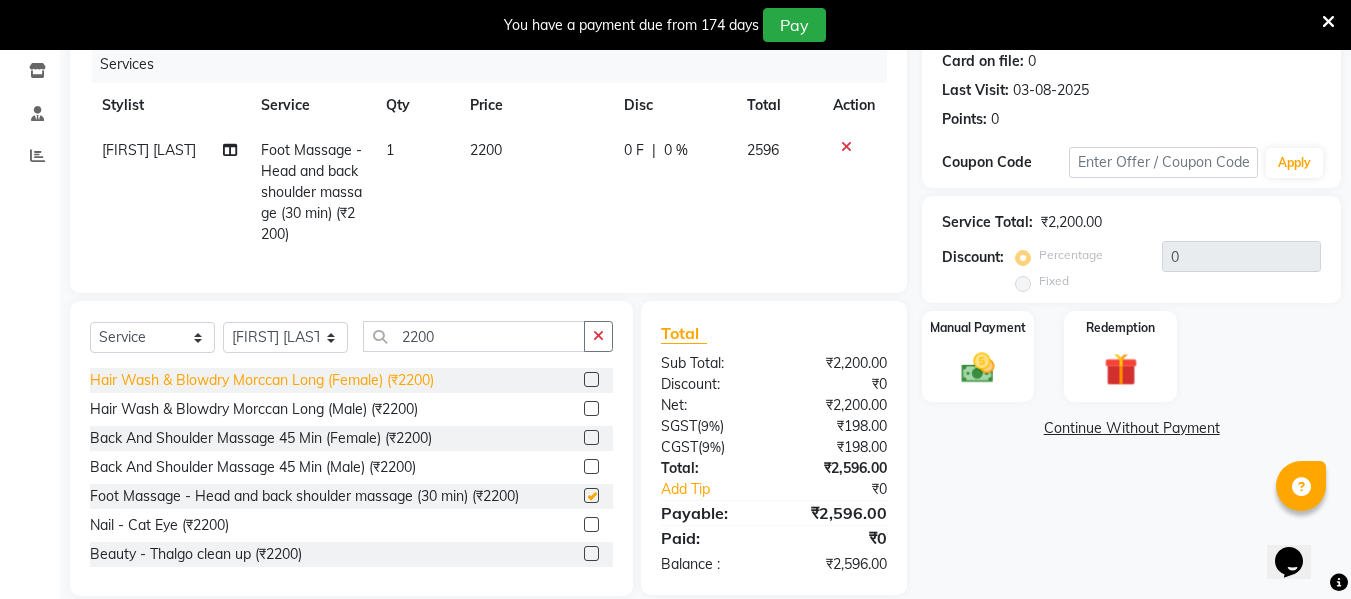 checkbox on "false" 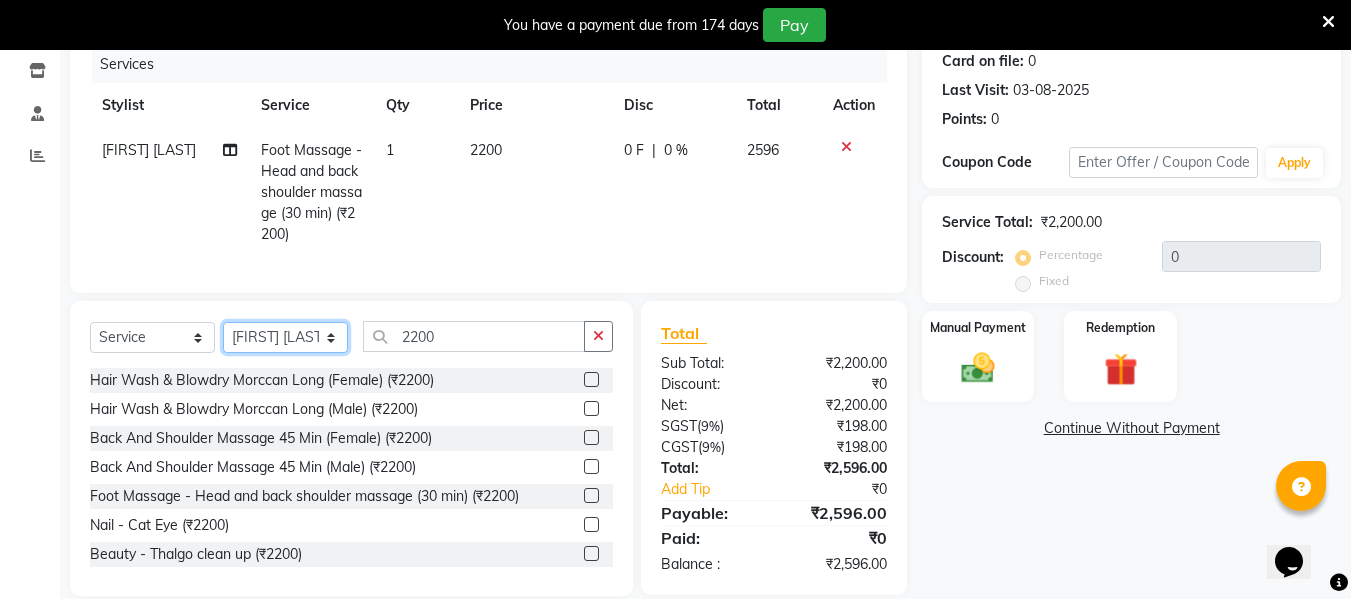 click on "Select Stylist ASHA ANIL JADHAV Dilshad Ahmad EHATESHAM ALI EVVA FARHEEN SHAIKH HEEBA ARIF SHAIKH HEER BAROT IMRAN SHAIKH Mamta  Manager MANISHA MD RAJ KHAN  MD SAMEER PARWEZ MOHAMMAD ALI RUPS SAKIB SUNENA TAK ZAREENA KHAN" 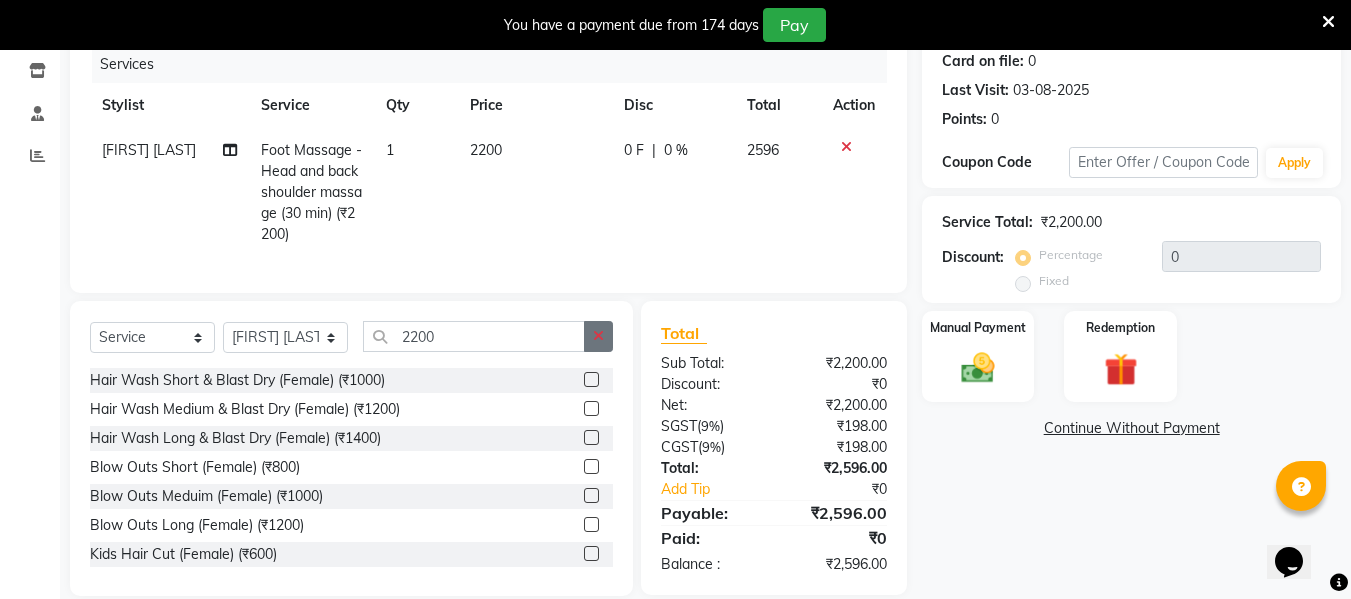 click 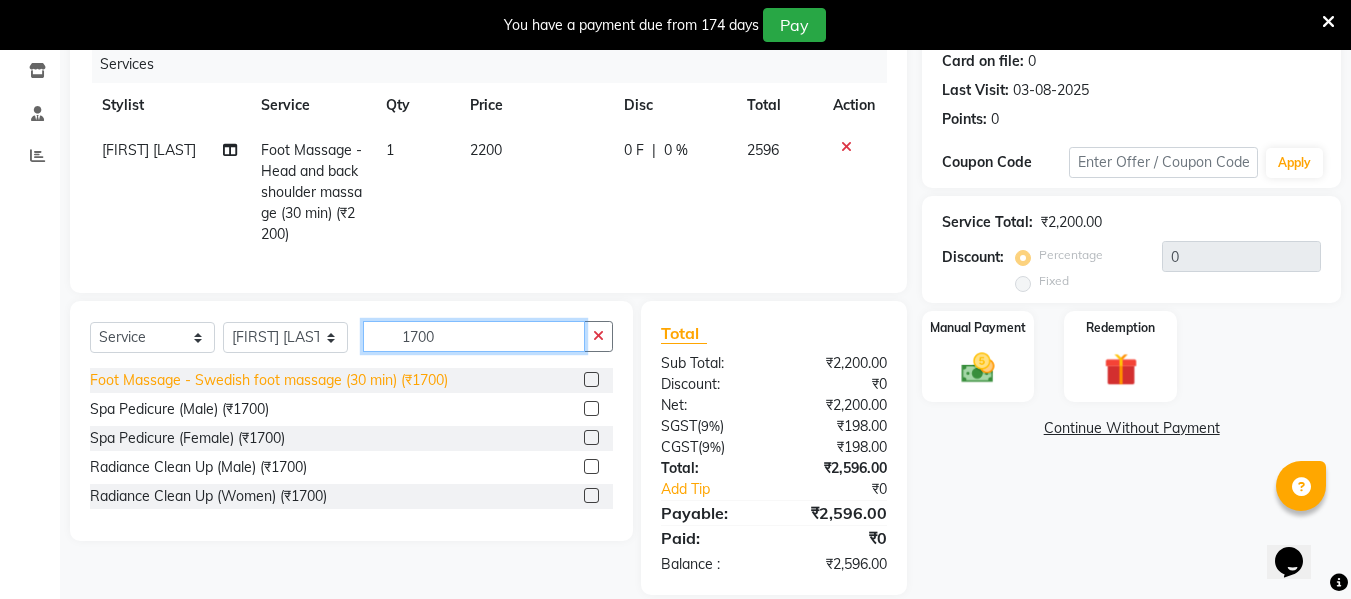 type on "1700" 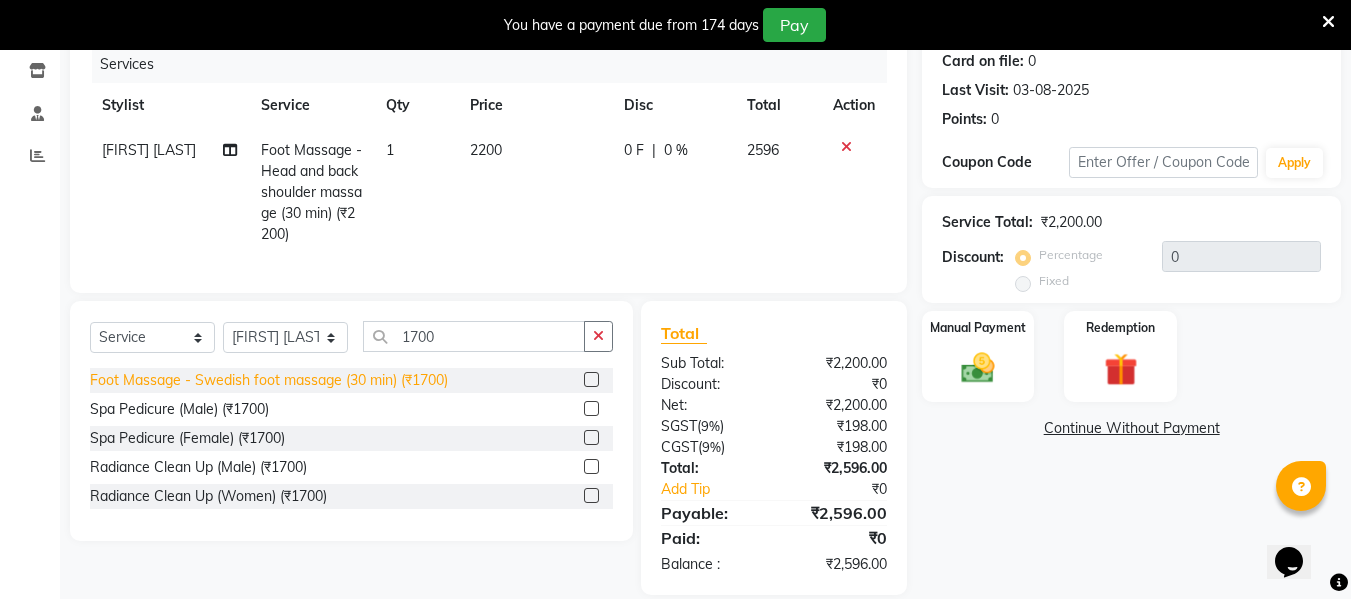 click on "Foot Massage - Swedish foot massage (30 min) (₹1700)" 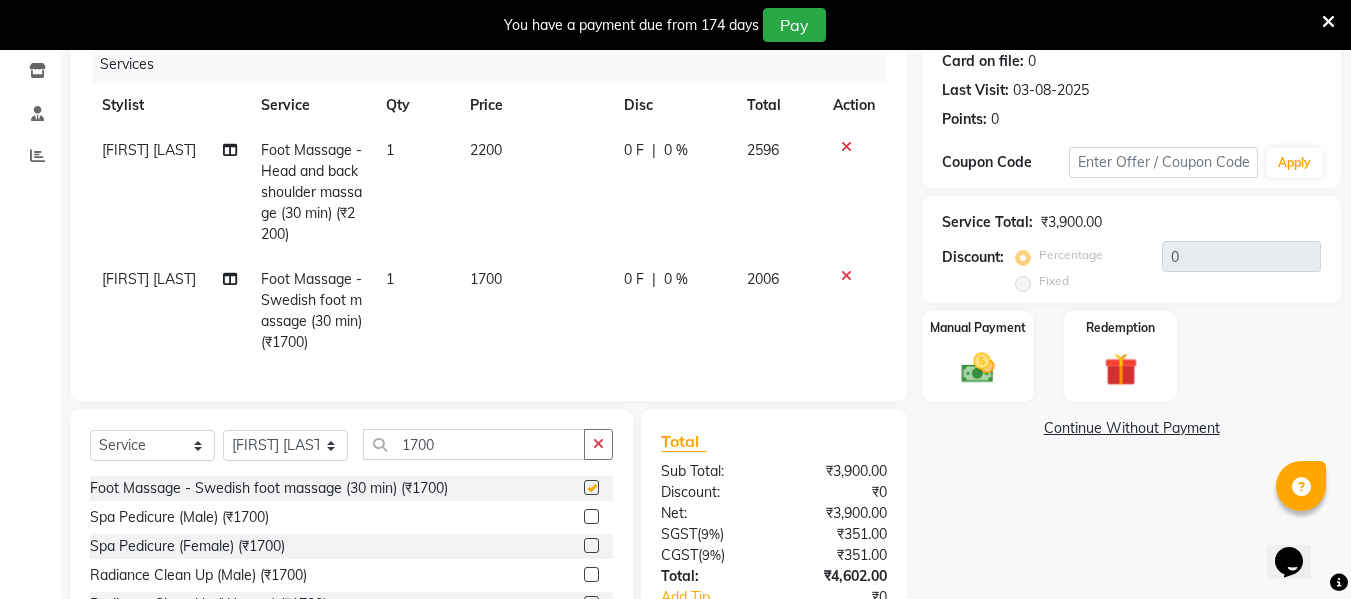 checkbox on "false" 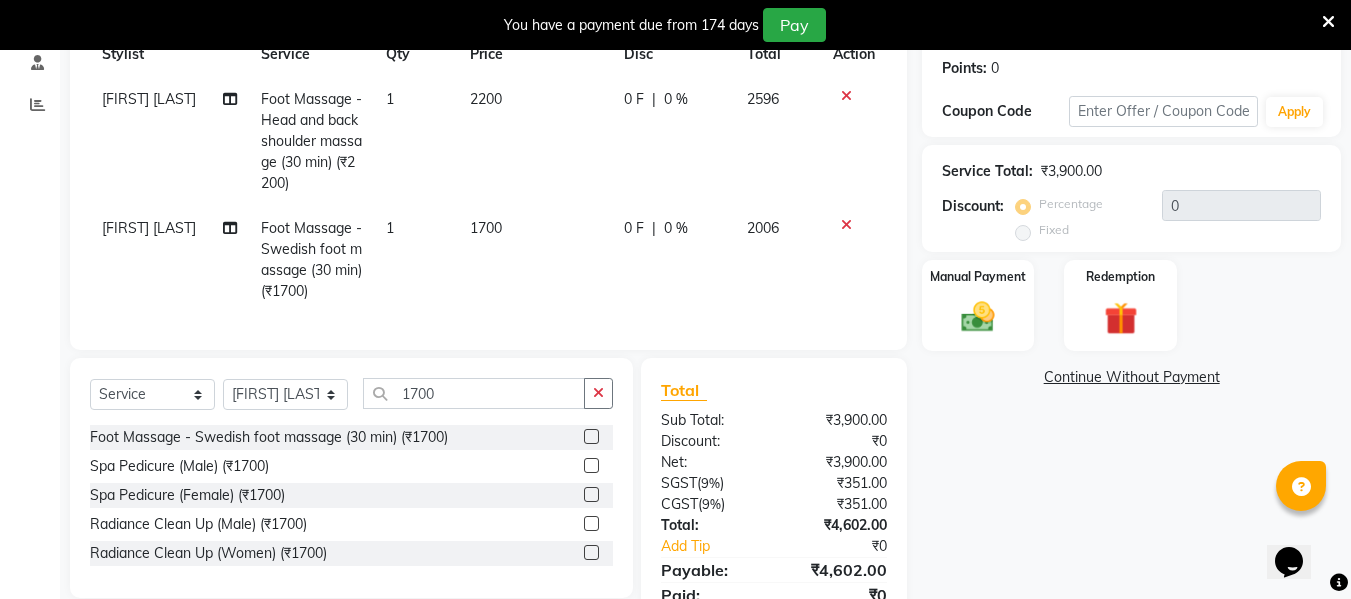 scroll, scrollTop: 304, scrollLeft: 0, axis: vertical 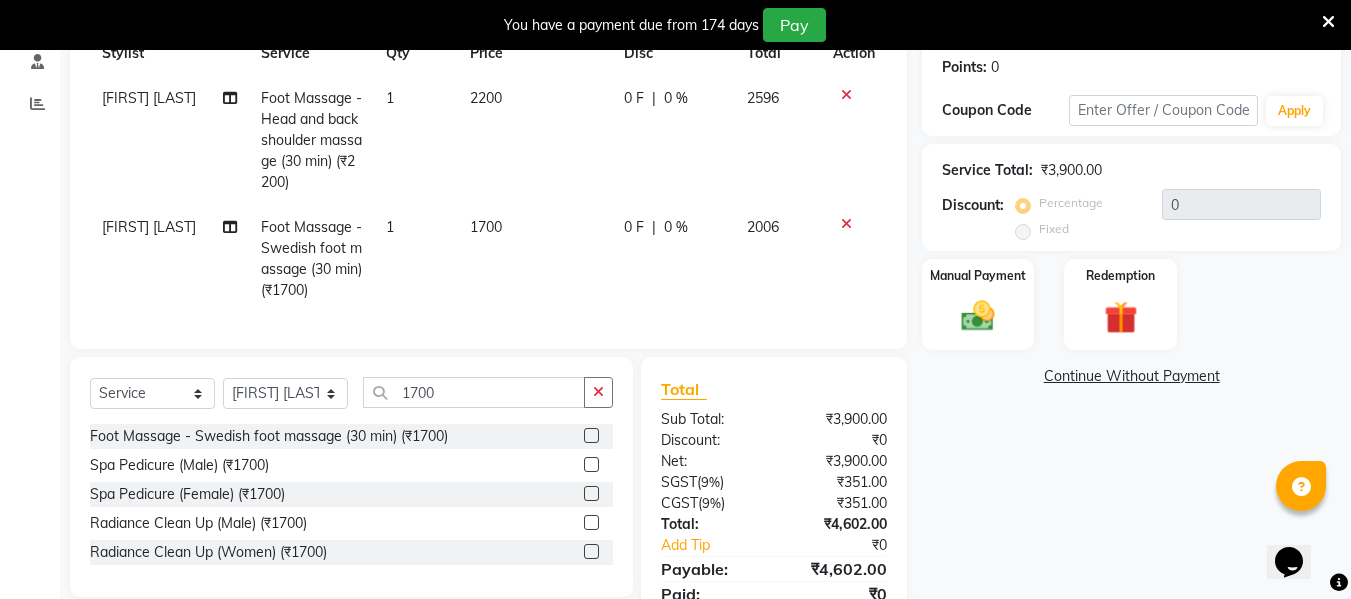 click 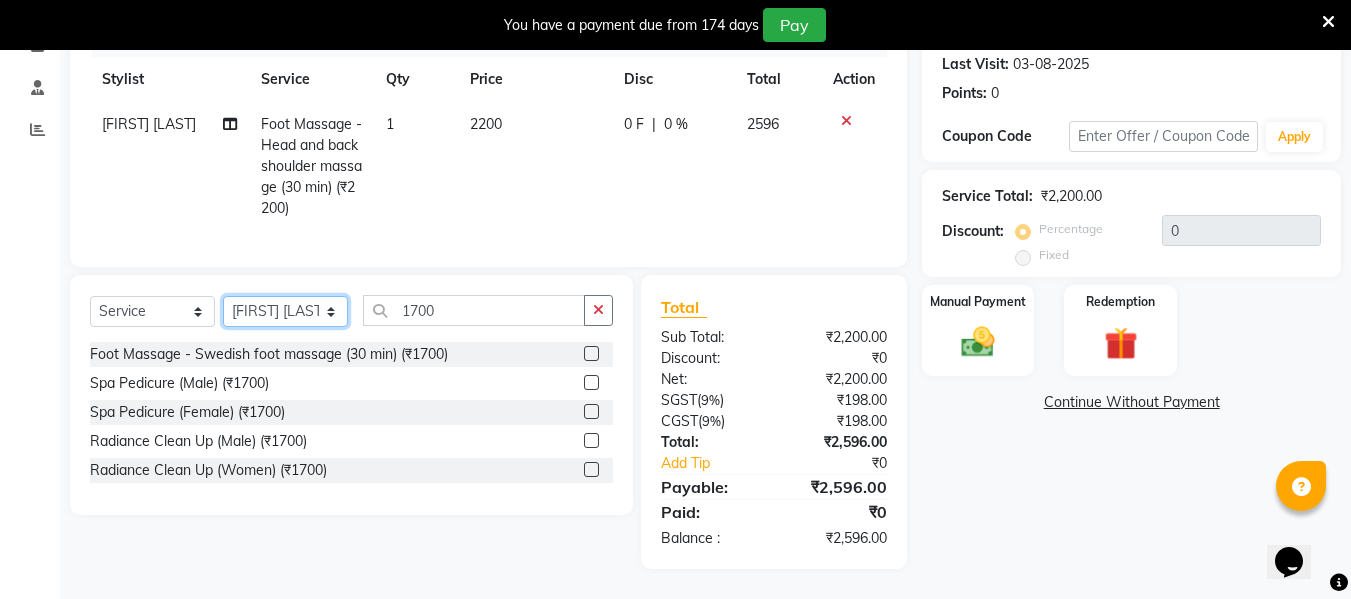 click on "Select Stylist ASHA ANIL JADHAV Dilshad Ahmad EHATESHAM ALI EVVA FARHEEN SHAIKH HEEBA ARIF SHAIKH HEER BAROT IMRAN SHAIKH Mamta  Manager MANISHA MD RAJ KHAN  MD SAMEER PARWEZ MOHAMMAD ALI RUPS SAKIB SUNENA TAK ZAREENA KHAN" 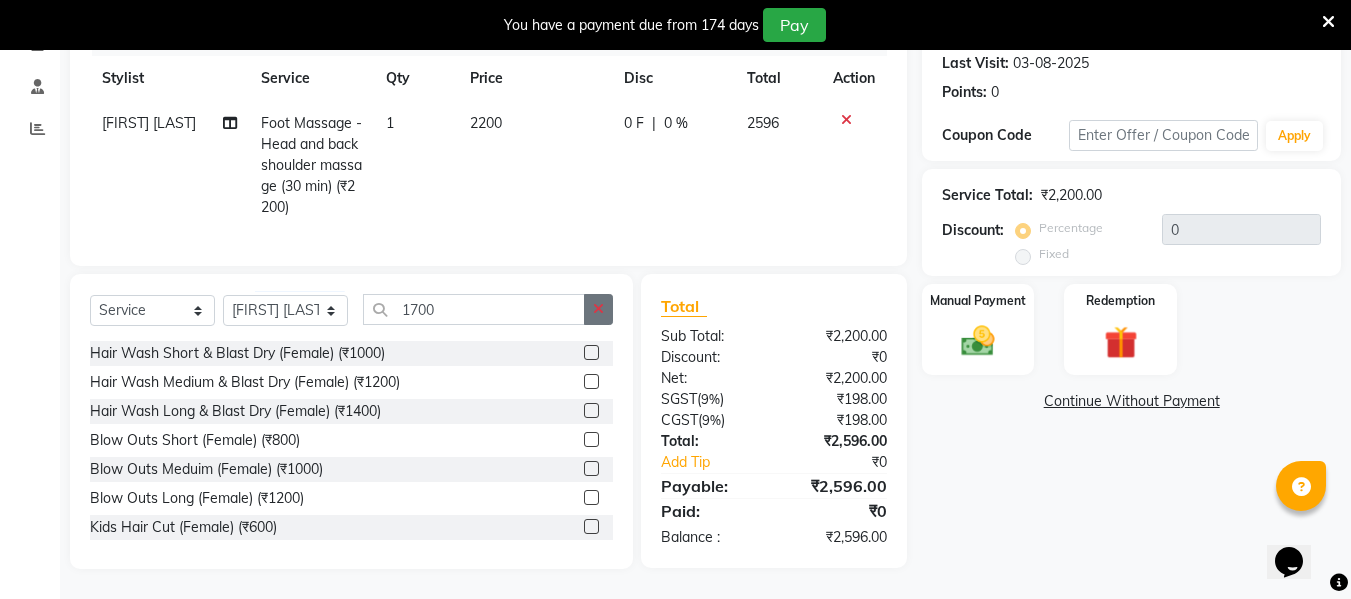 click 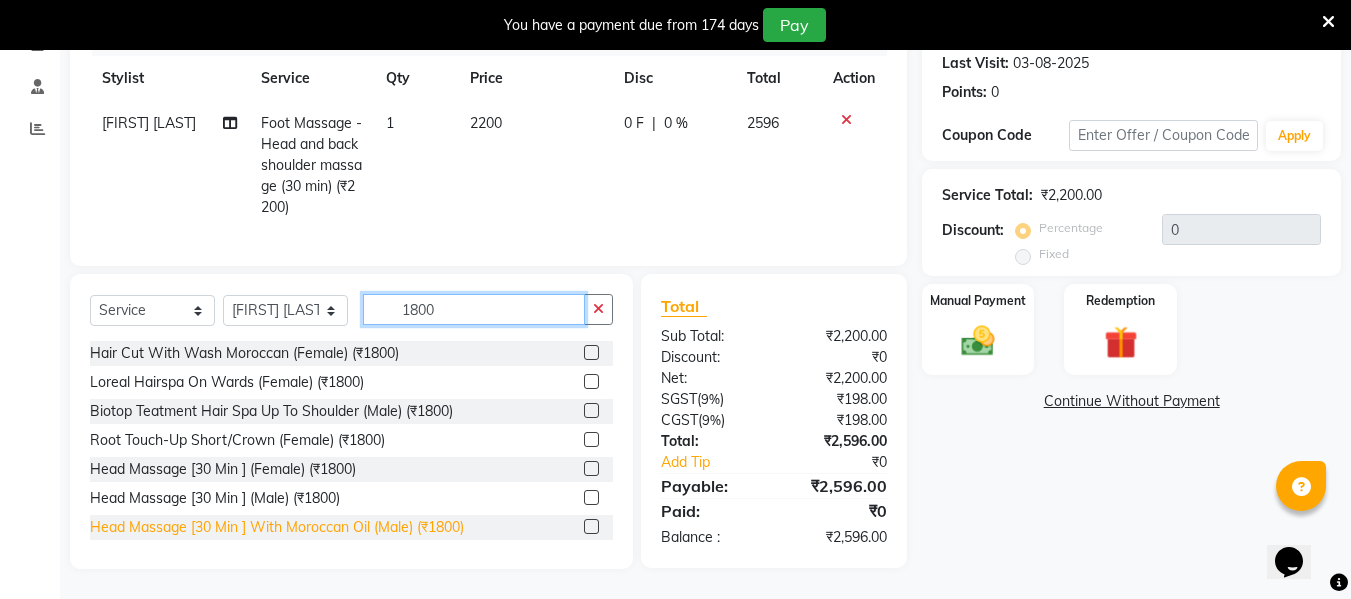 type on "1800" 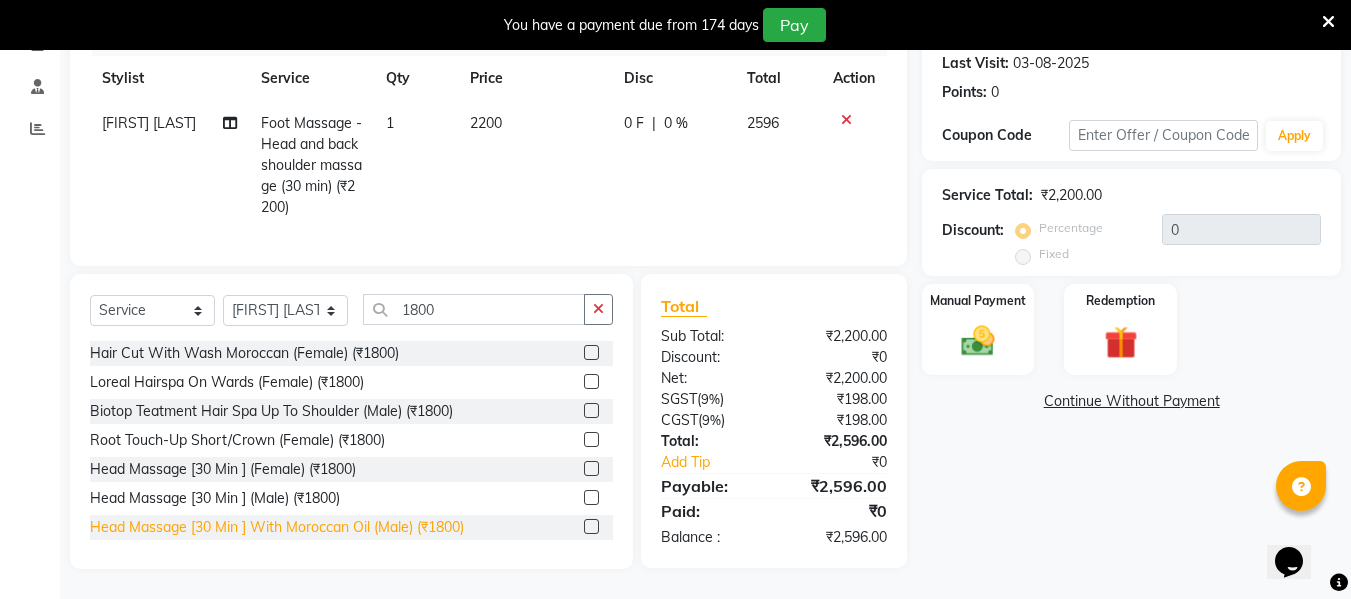click on "Head Massage [30 Min ] With Moroccan Oil (Male) (₹1800)" 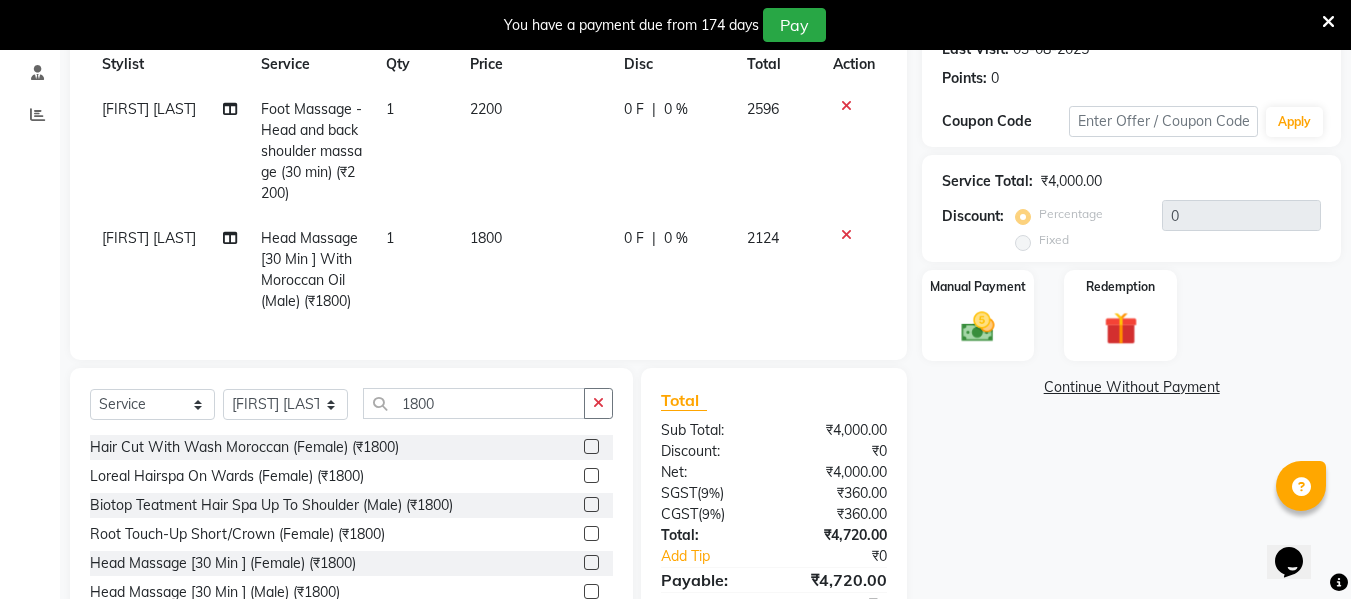 checkbox on "false" 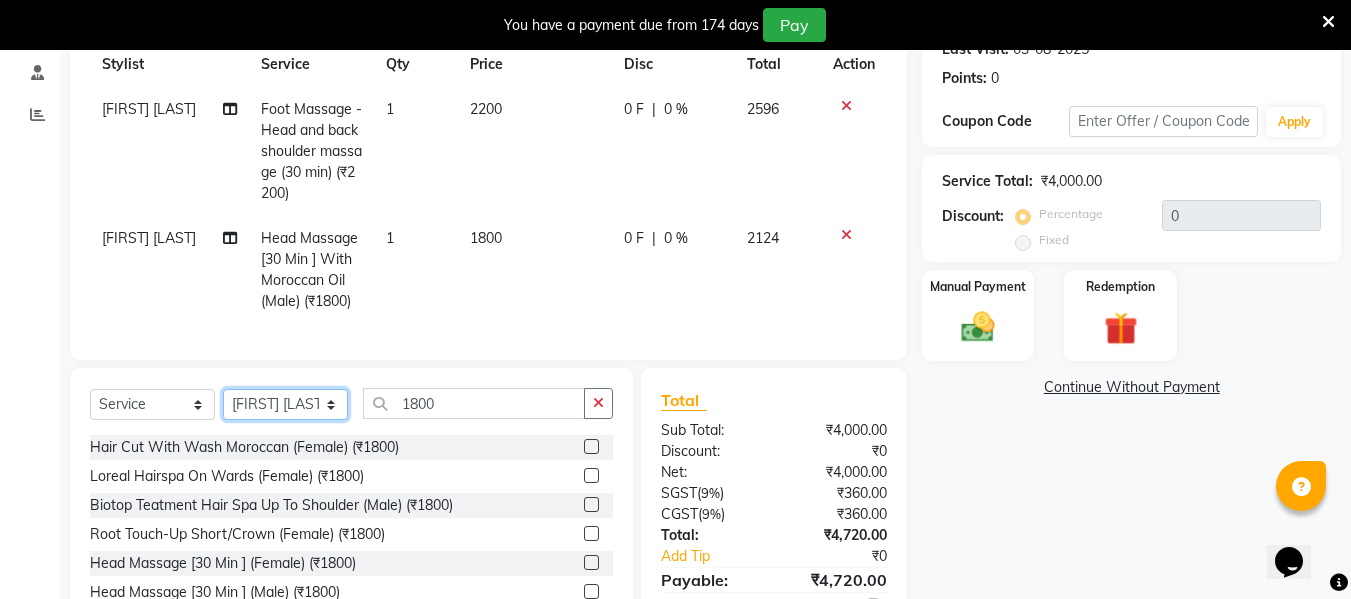 click on "Select Stylist ASHA ANIL JADHAV Dilshad Ahmad EHATESHAM ALI EVVA FARHEEN SHAIKH HEEBA ARIF SHAIKH HEER BAROT IMRAN SHAIKH Mamta  Manager MANISHA MD RAJ KHAN  MD SAMEER PARWEZ MOHAMMAD ALI RUPS SAKIB SUNENA TAK ZAREENA KHAN" 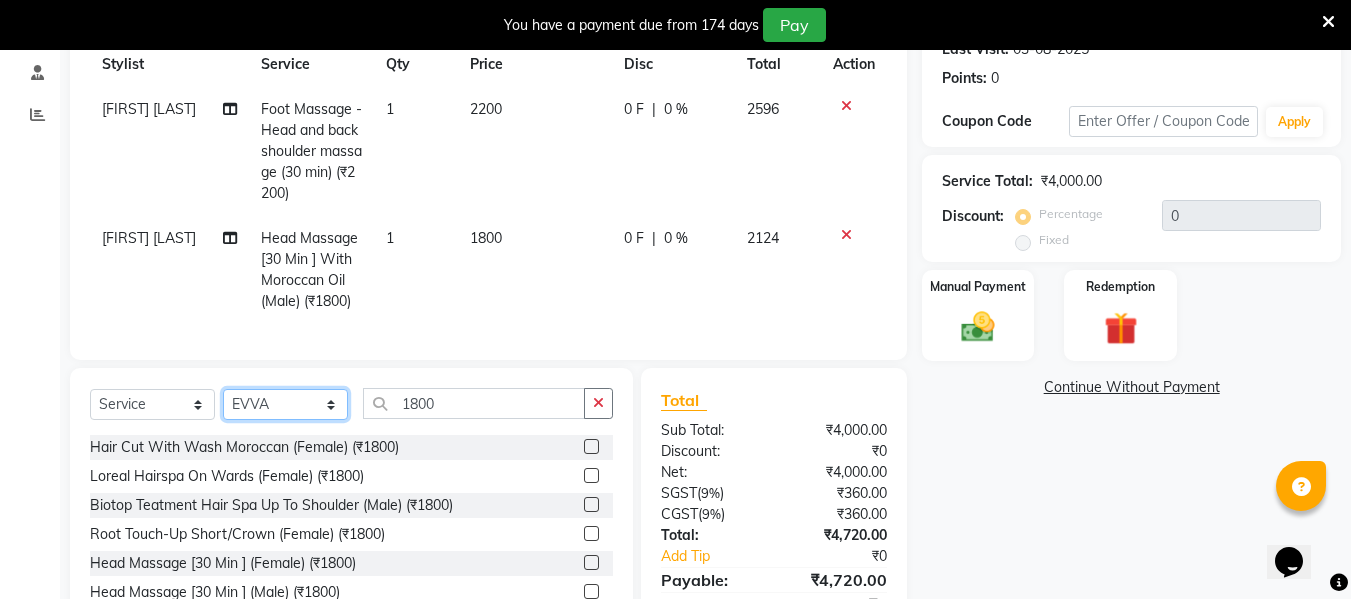click on "Select Stylist ASHA ANIL JADHAV Dilshad Ahmad EHATESHAM ALI EVVA FARHEEN SHAIKH HEEBA ARIF SHAIKH HEER BAROT IMRAN SHAIKH Mamta  Manager MANISHA MD RAJ KHAN  MD SAMEER PARWEZ MOHAMMAD ALI RUPS SAKIB SUNENA TAK ZAREENA KHAN" 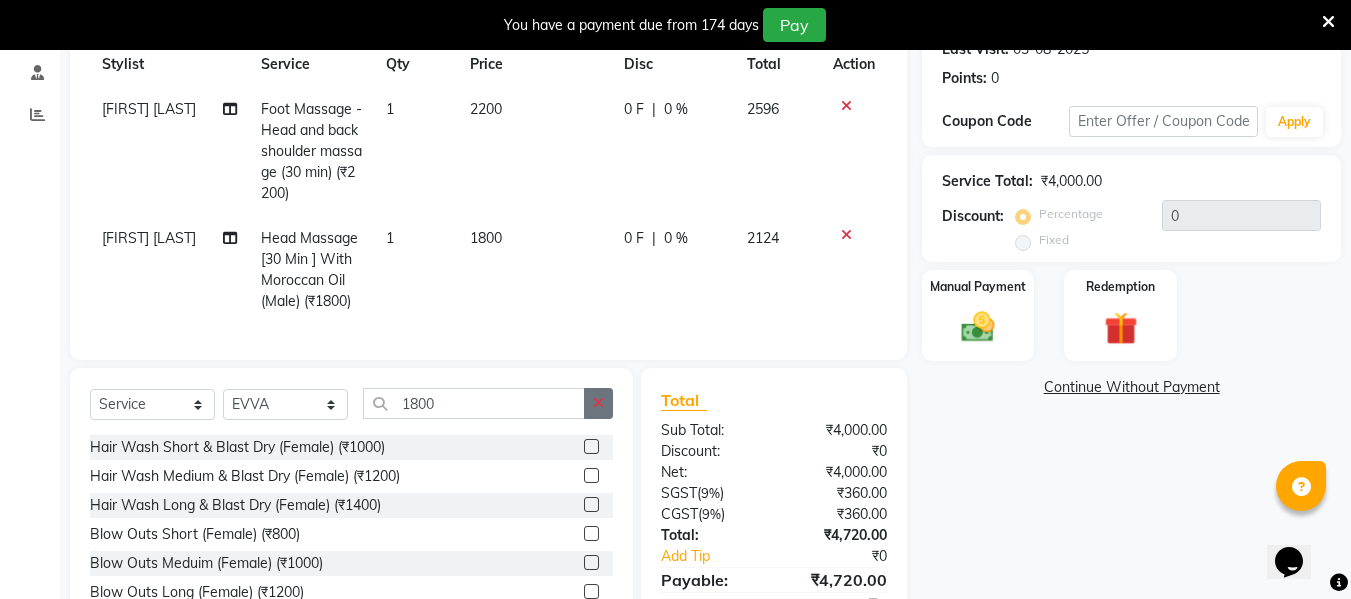 click 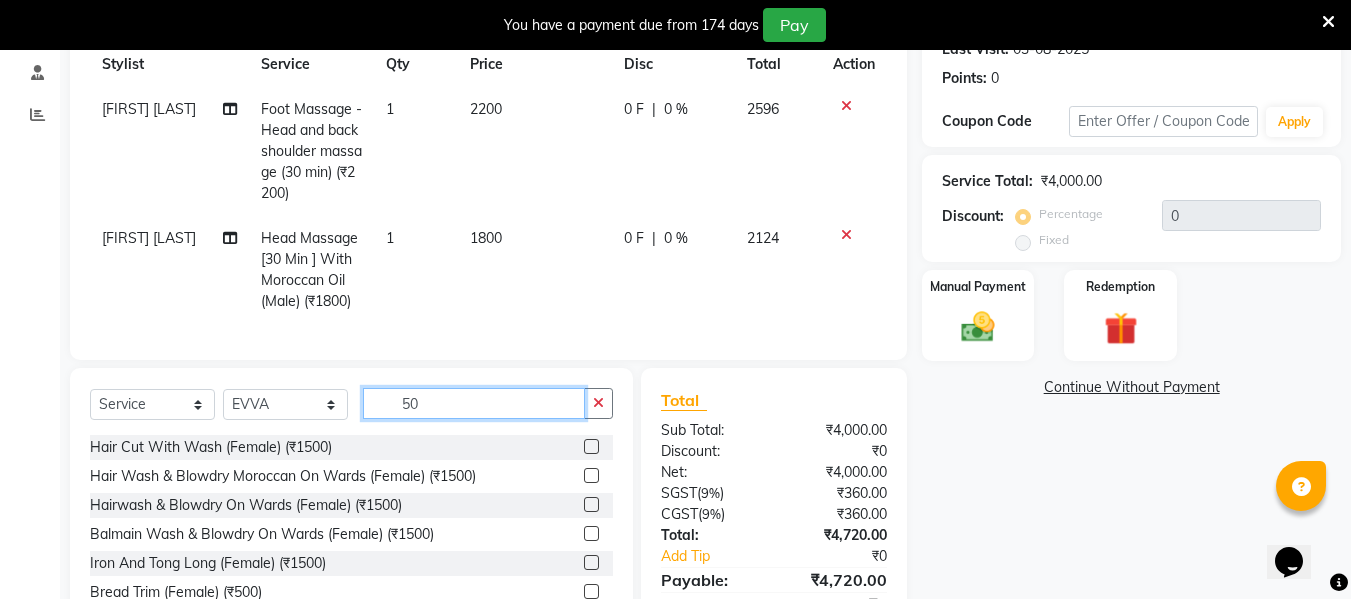 type on "5" 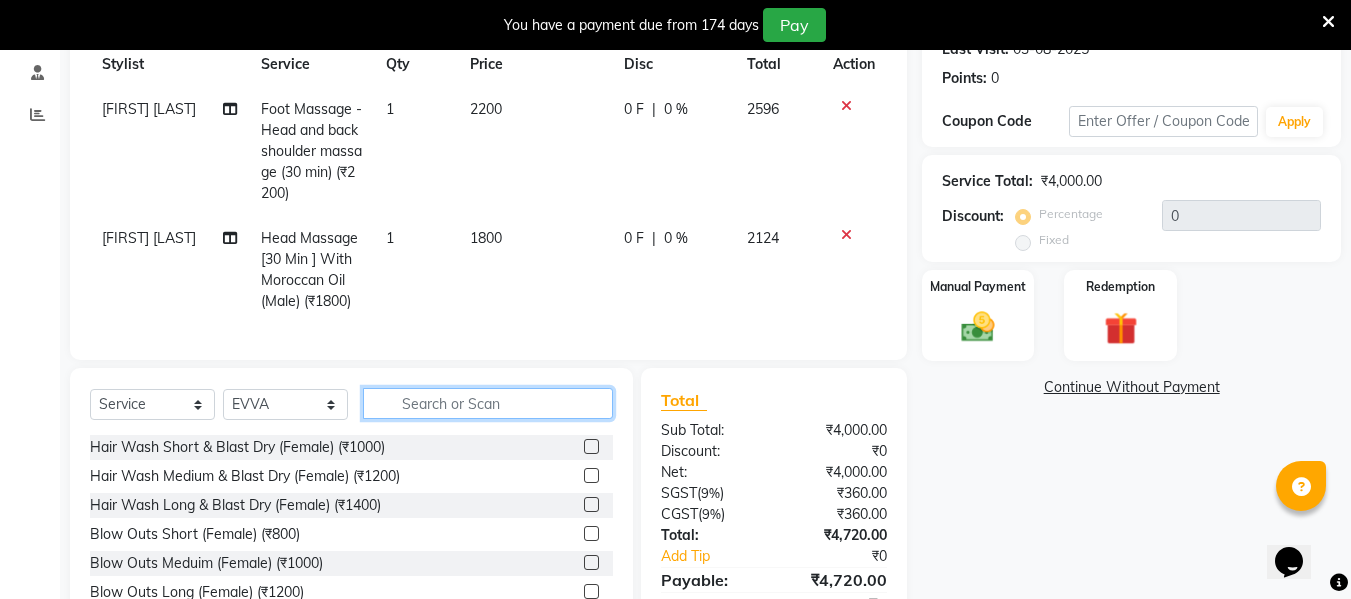 click 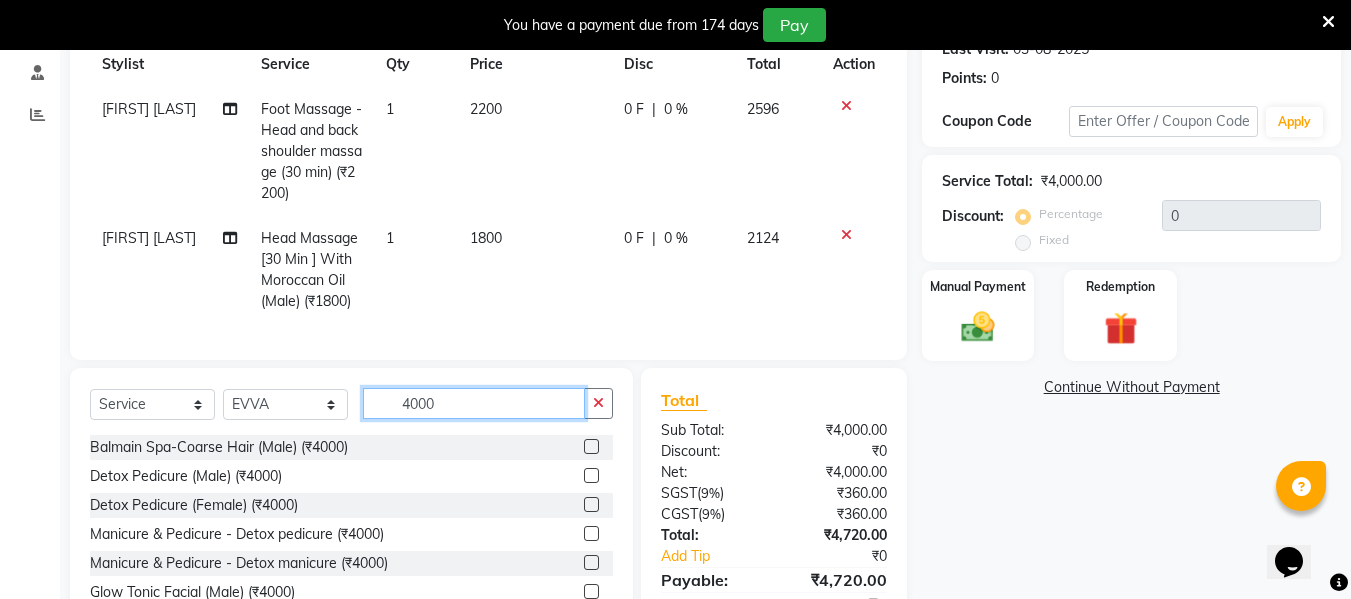 scroll, scrollTop: 402, scrollLeft: 0, axis: vertical 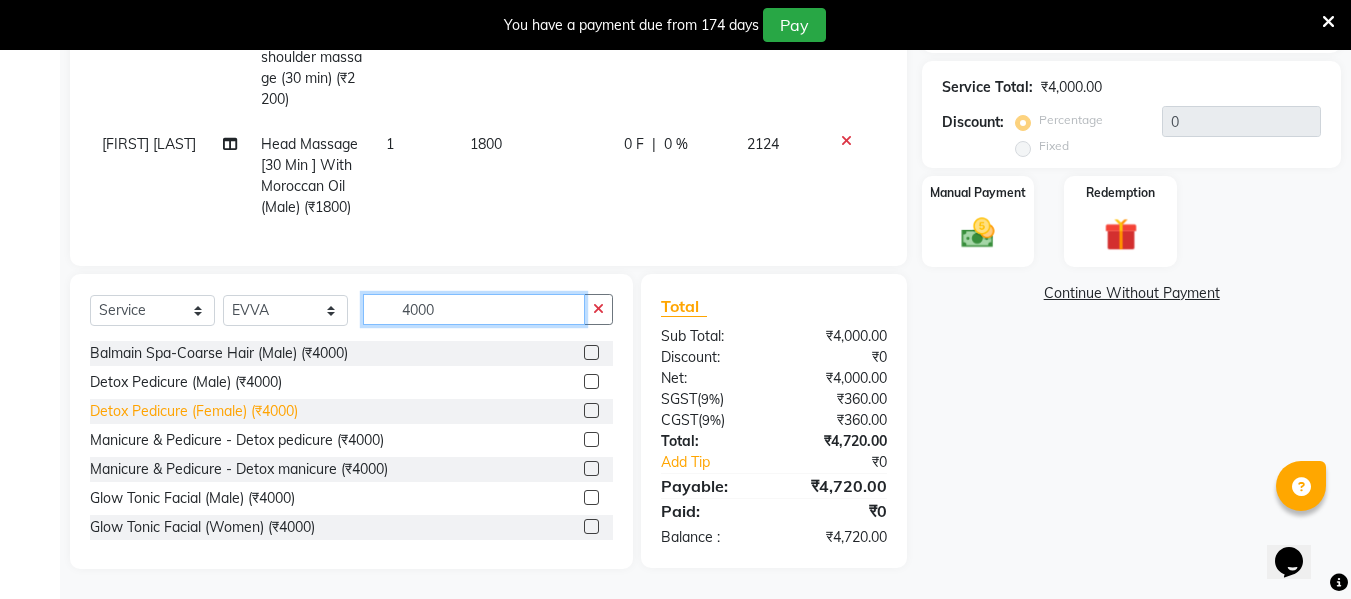 type on "4000" 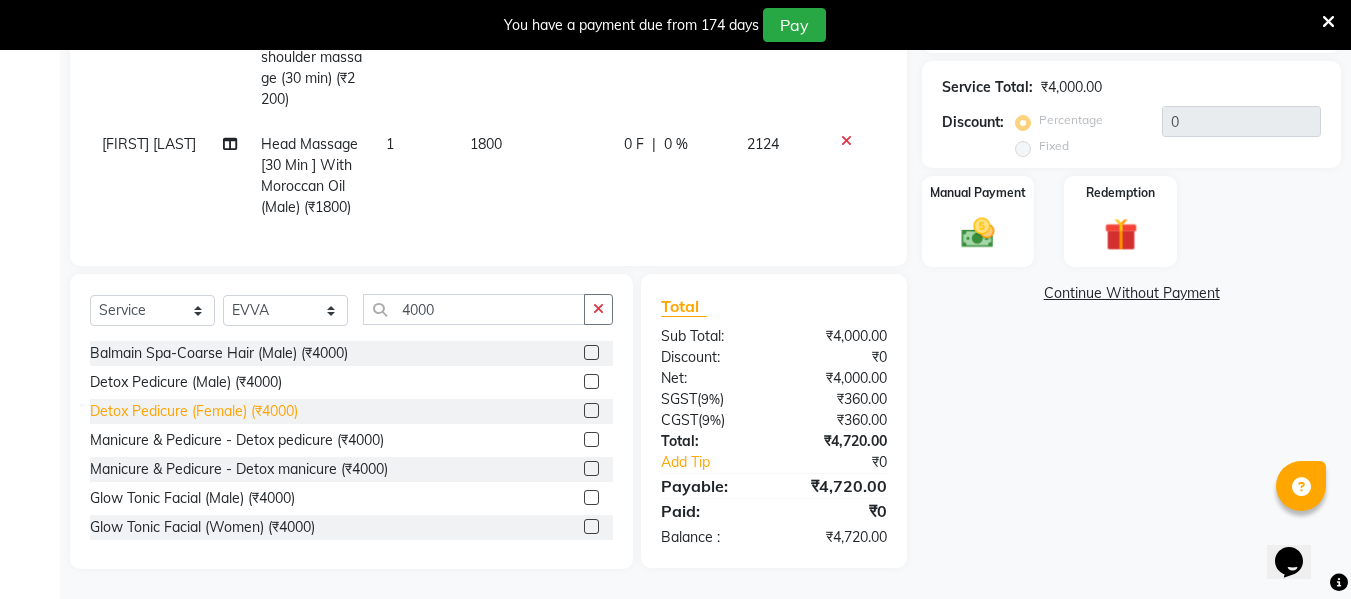click on "Detox Pedicure (Female) (₹4000)" 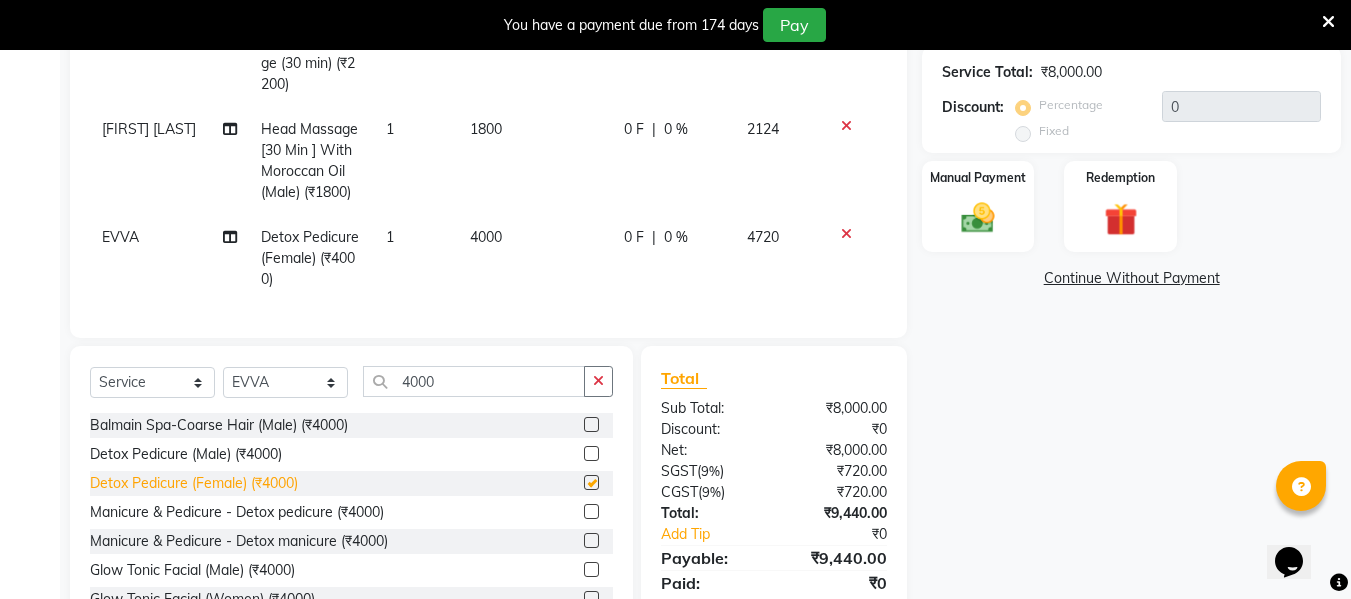 checkbox on "false" 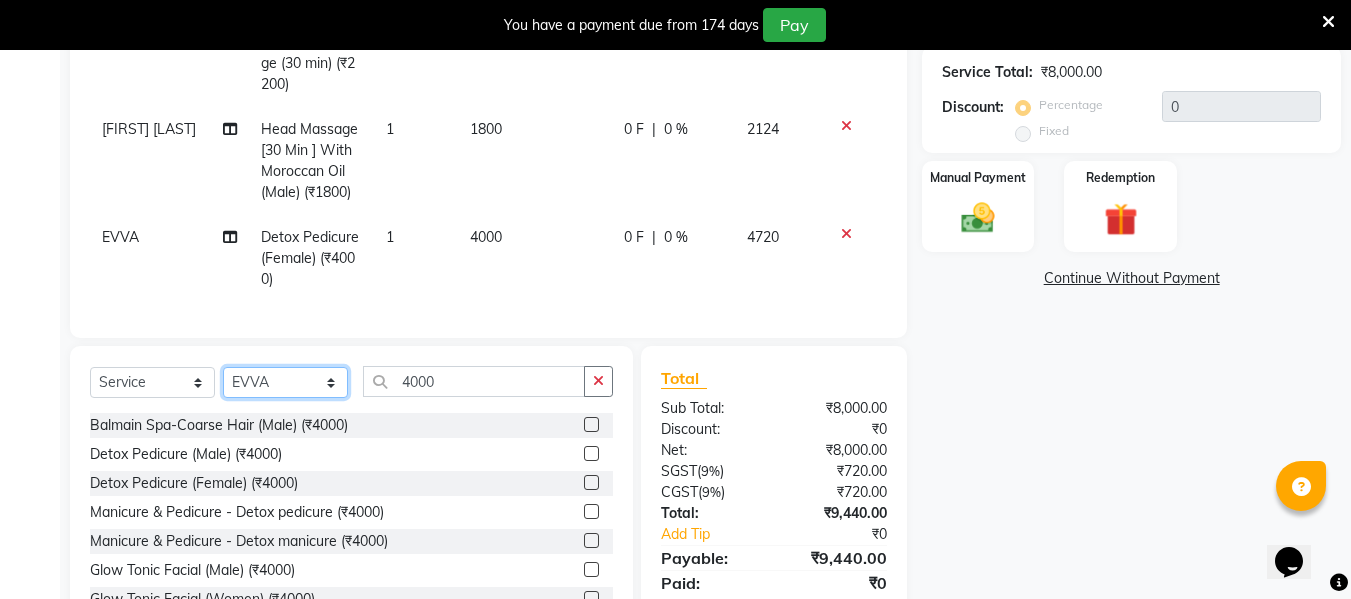 click on "Select Stylist ASHA ANIL JADHAV Dilshad Ahmad EHATESHAM ALI EVVA FARHEEN SHAIKH HEEBA ARIF SHAIKH HEER BAROT IMRAN SHAIKH Mamta  Manager MANISHA MD RAJ KHAN  MD SAMEER PARWEZ MOHAMMAD ALI RUPS SAKIB SUNENA TAK ZAREENA KHAN" 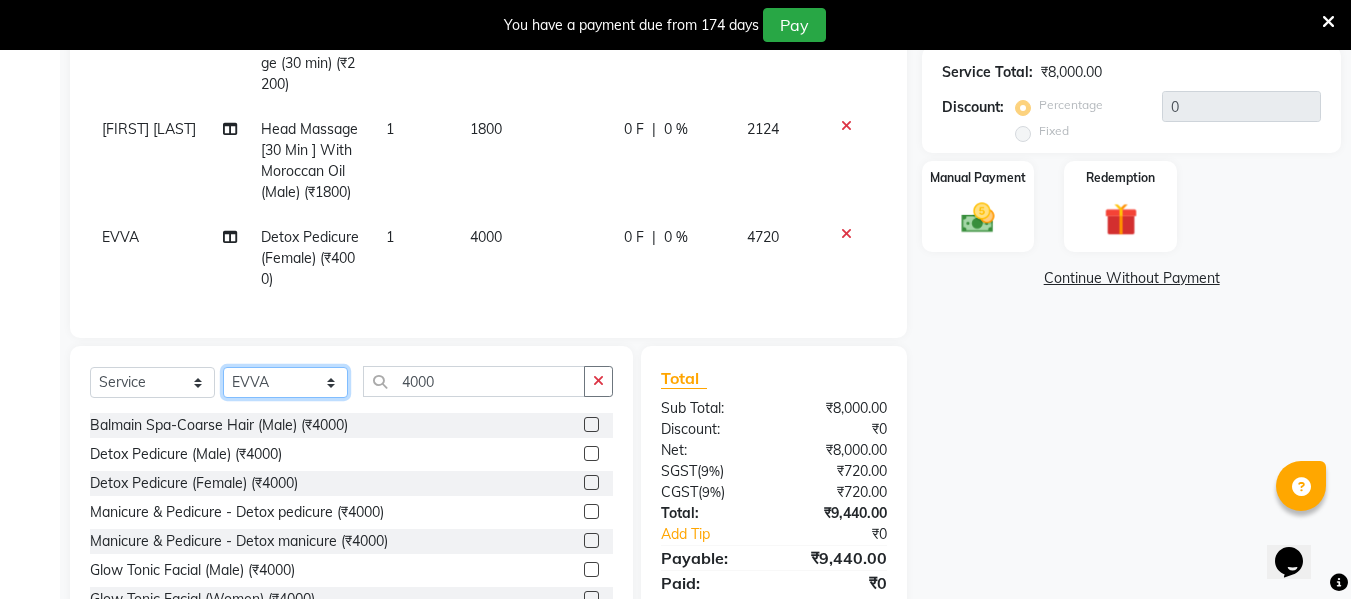 select on "39695" 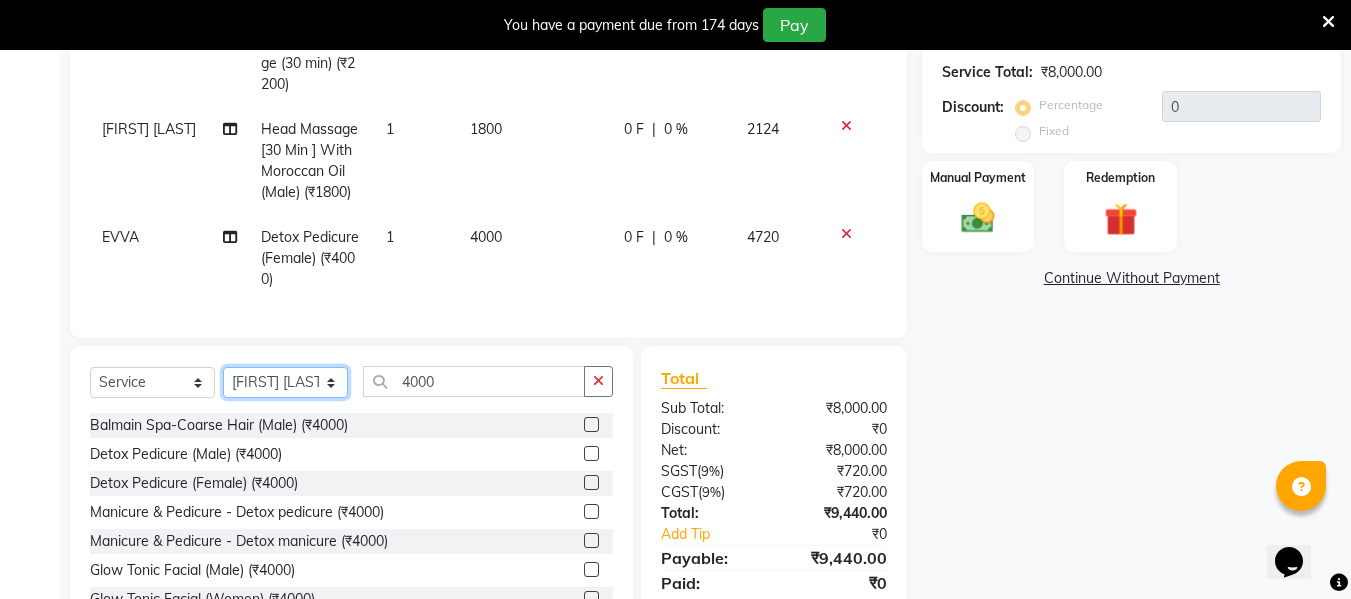 click on "Select Stylist ASHA ANIL JADHAV Dilshad Ahmad EHATESHAM ALI EVVA FARHEEN SHAIKH HEEBA ARIF SHAIKH HEER BAROT IMRAN SHAIKH Mamta  Manager MANISHA MD RAJ KHAN  MD SAMEER PARWEZ MOHAMMAD ALI RUPS SAKIB SUNENA TAK ZAREENA KHAN" 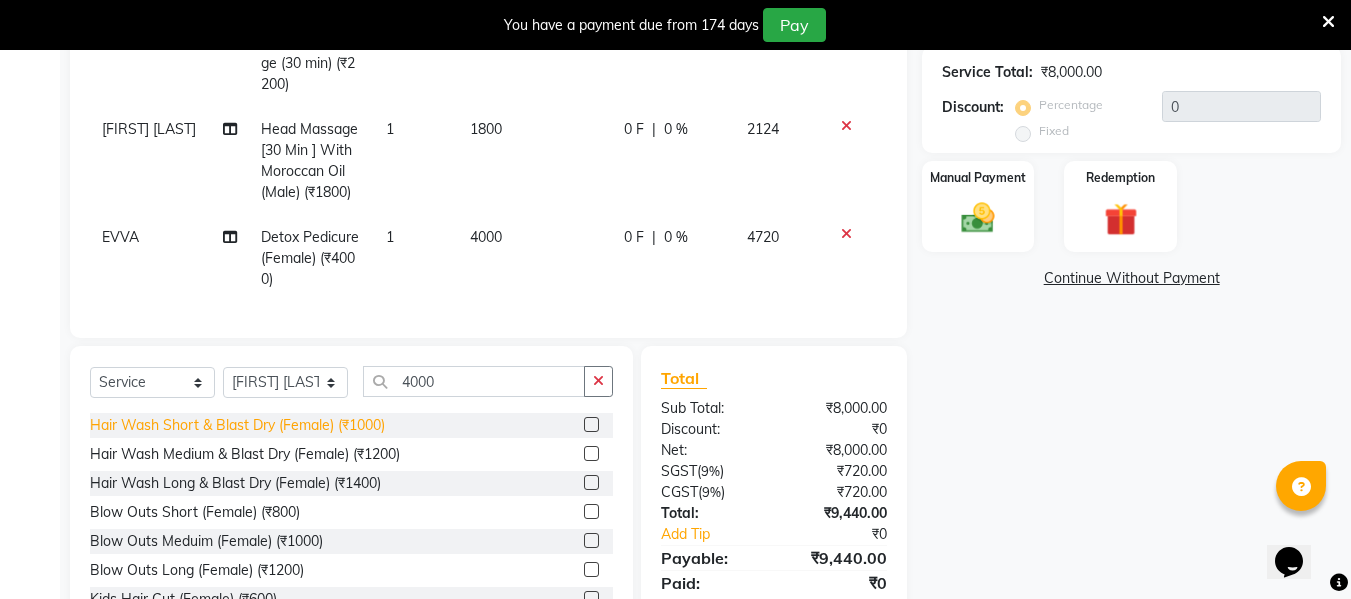 click on "Hair Wash Short & Blast Dry (Female) (₹1000)" 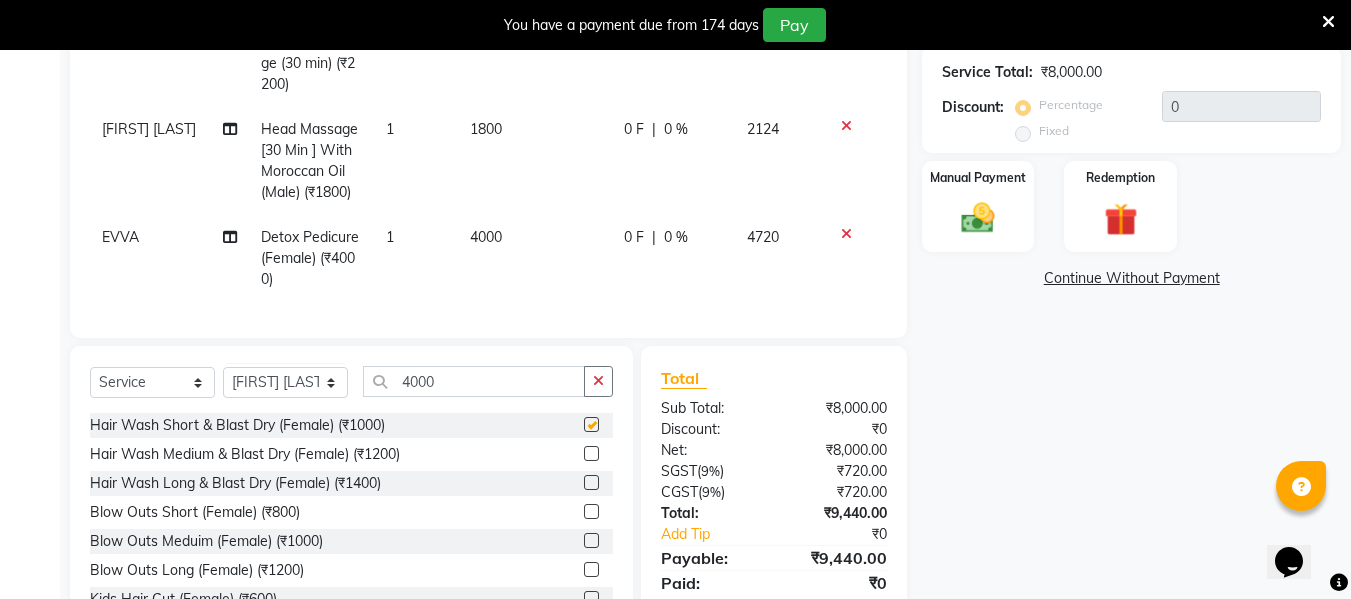 checkbox on "false" 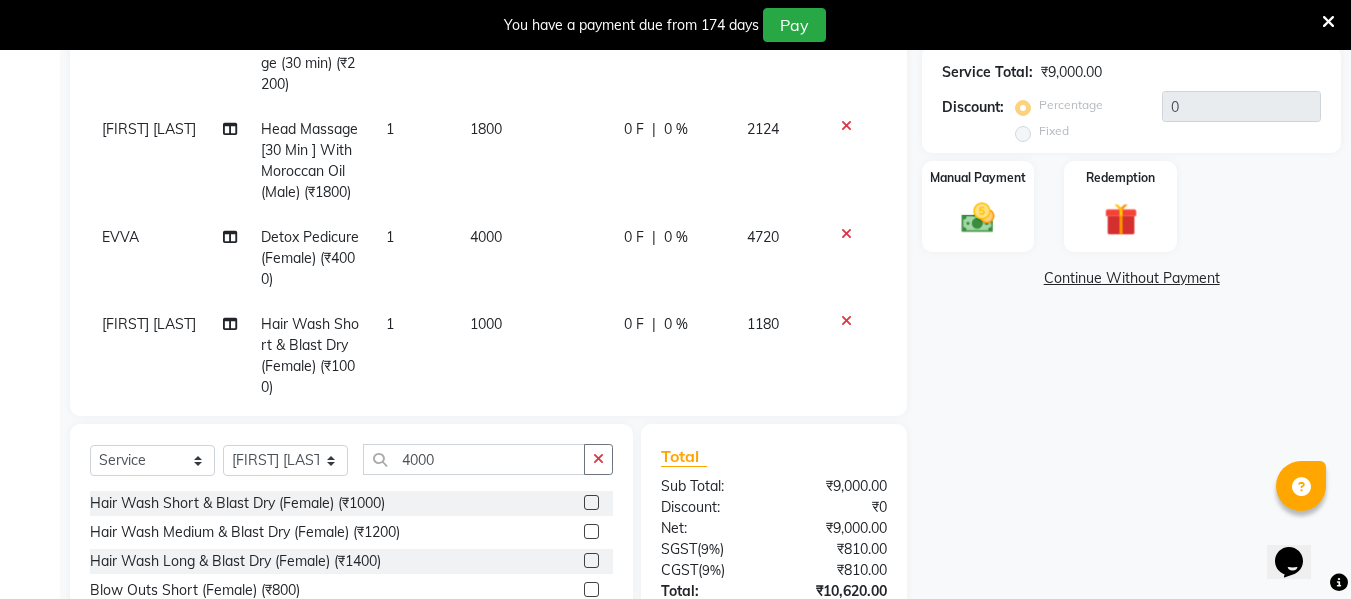 scroll, scrollTop: 45, scrollLeft: 0, axis: vertical 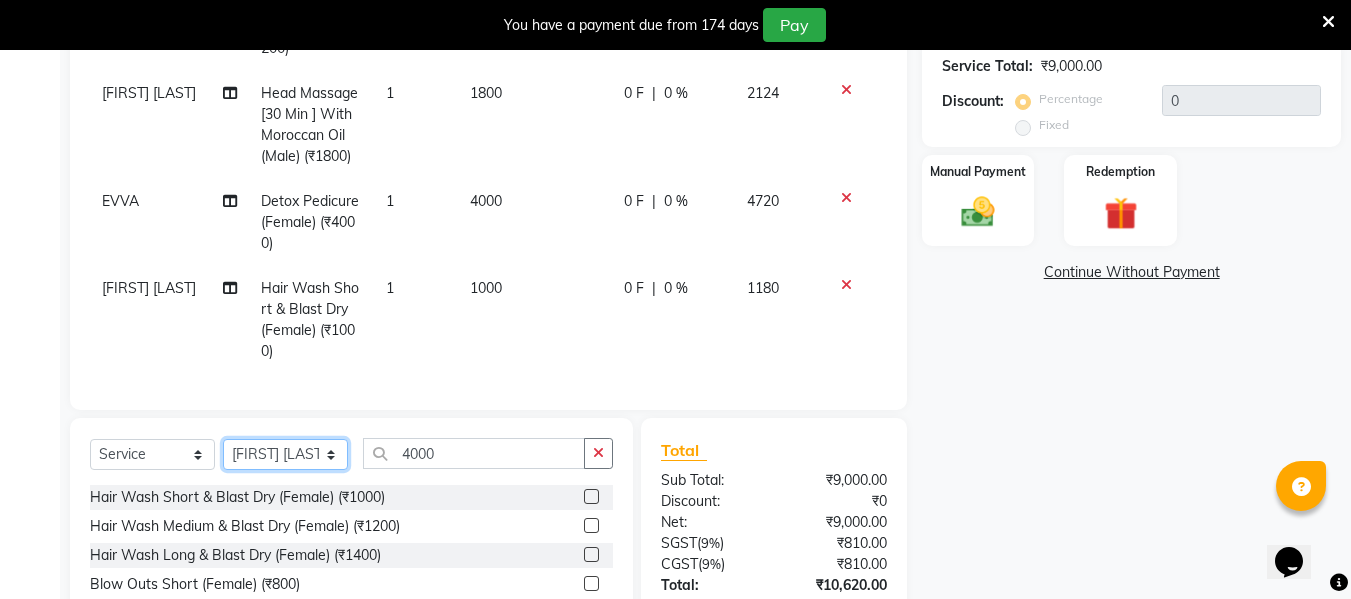 click on "Select Stylist ASHA ANIL JADHAV Dilshad Ahmad EHATESHAM ALI EVVA FARHEEN SHAIKH HEEBA ARIF SHAIKH HEER BAROT IMRAN SHAIKH Mamta  Manager MANISHA MD RAJ KHAN  MD SAMEER PARWEZ MOHAMMAD ALI RUPS SAKIB SUNENA TAK ZAREENA KHAN" 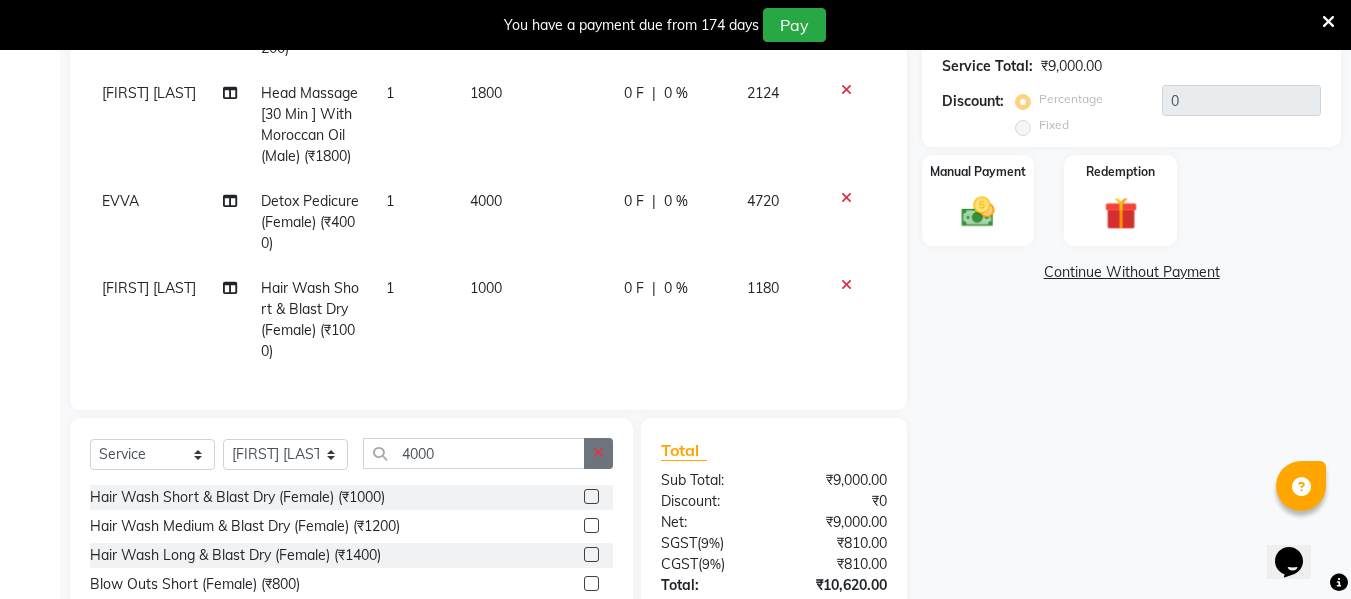 click 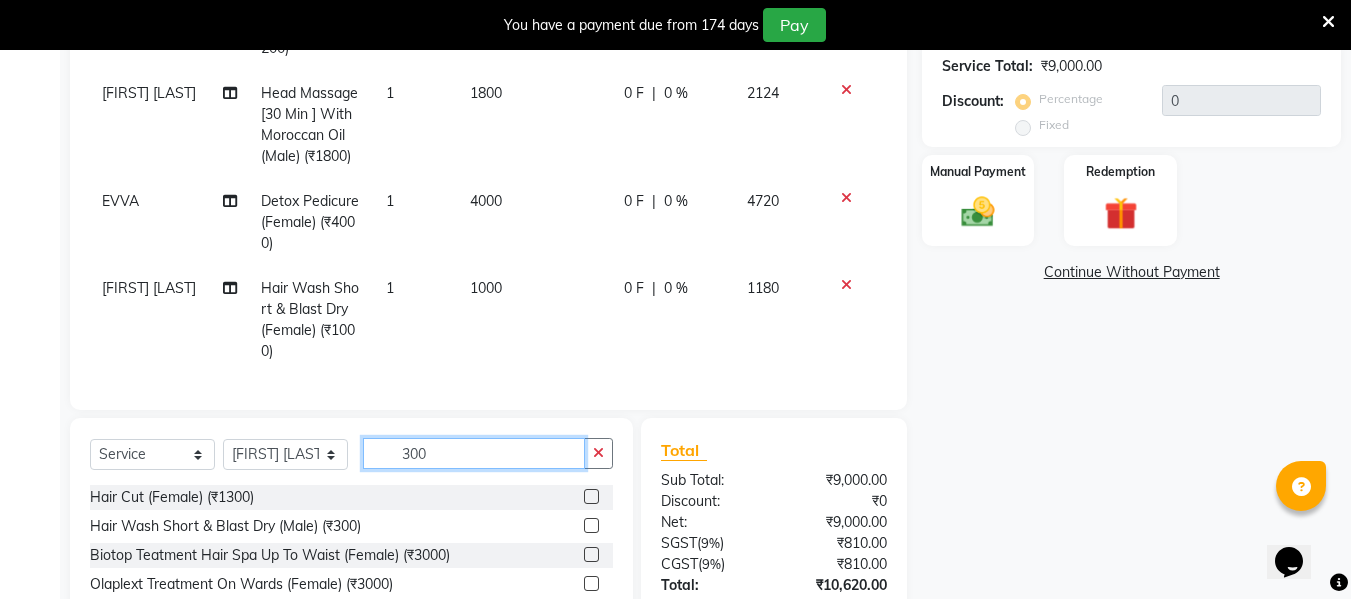 scroll, scrollTop: 552, scrollLeft: 0, axis: vertical 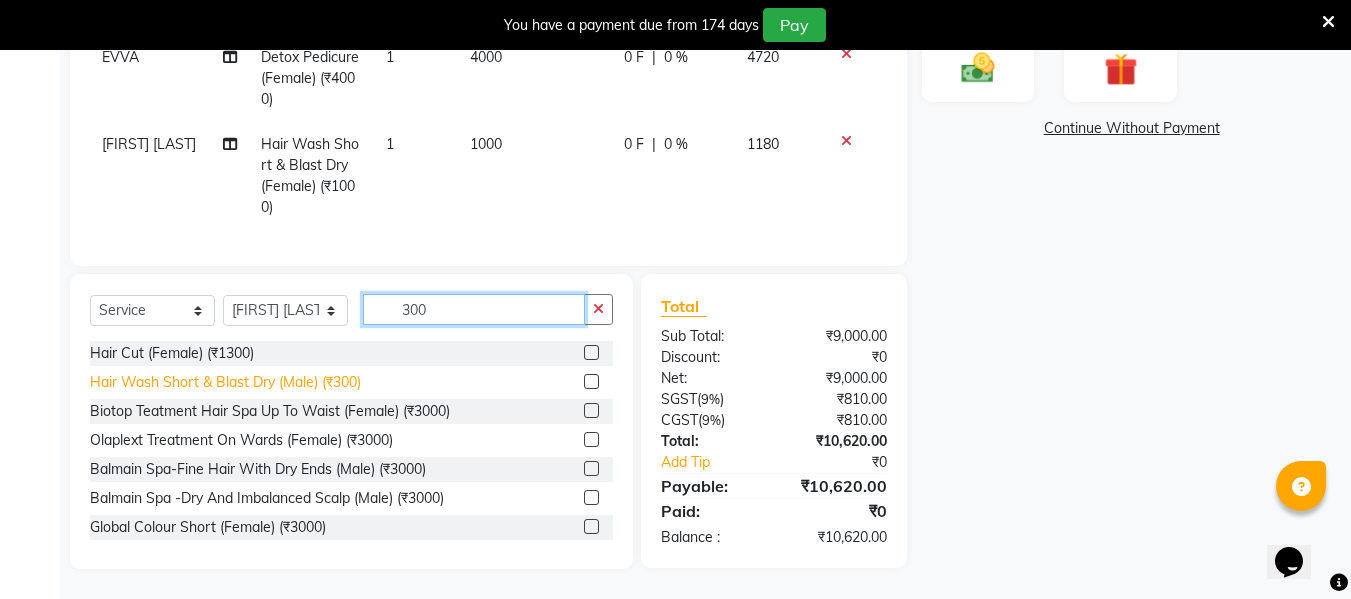 type on "300" 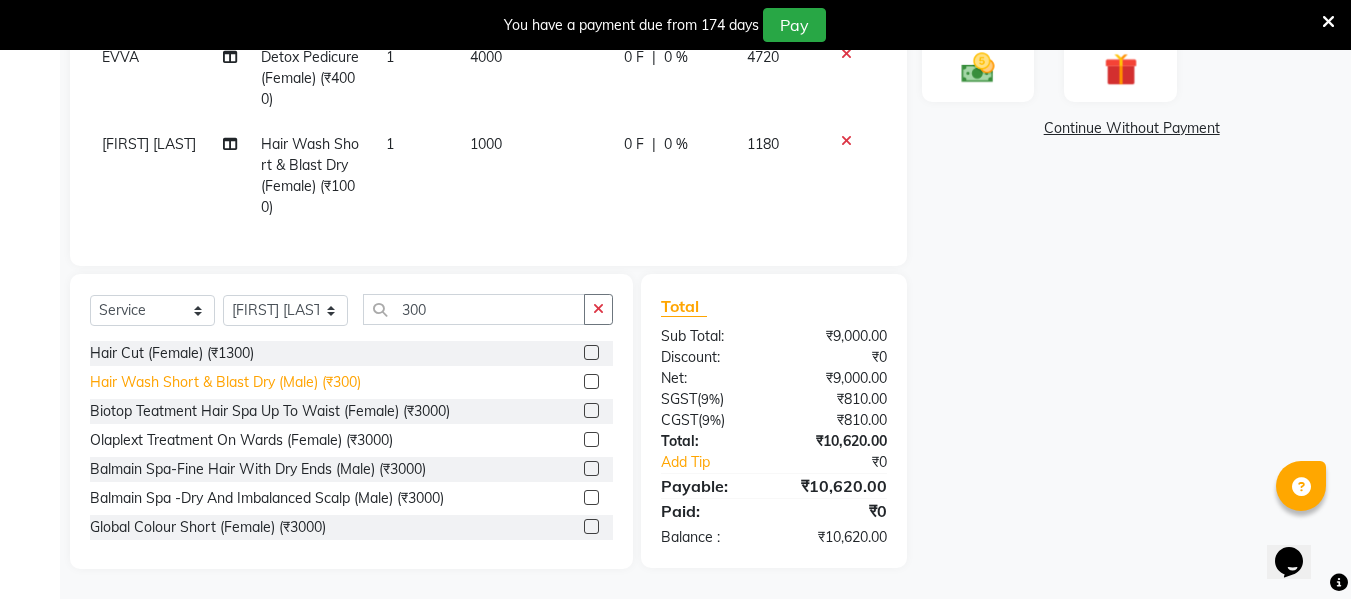 click on "Hair Wash Short & Blast Dry (Male) (₹300)" 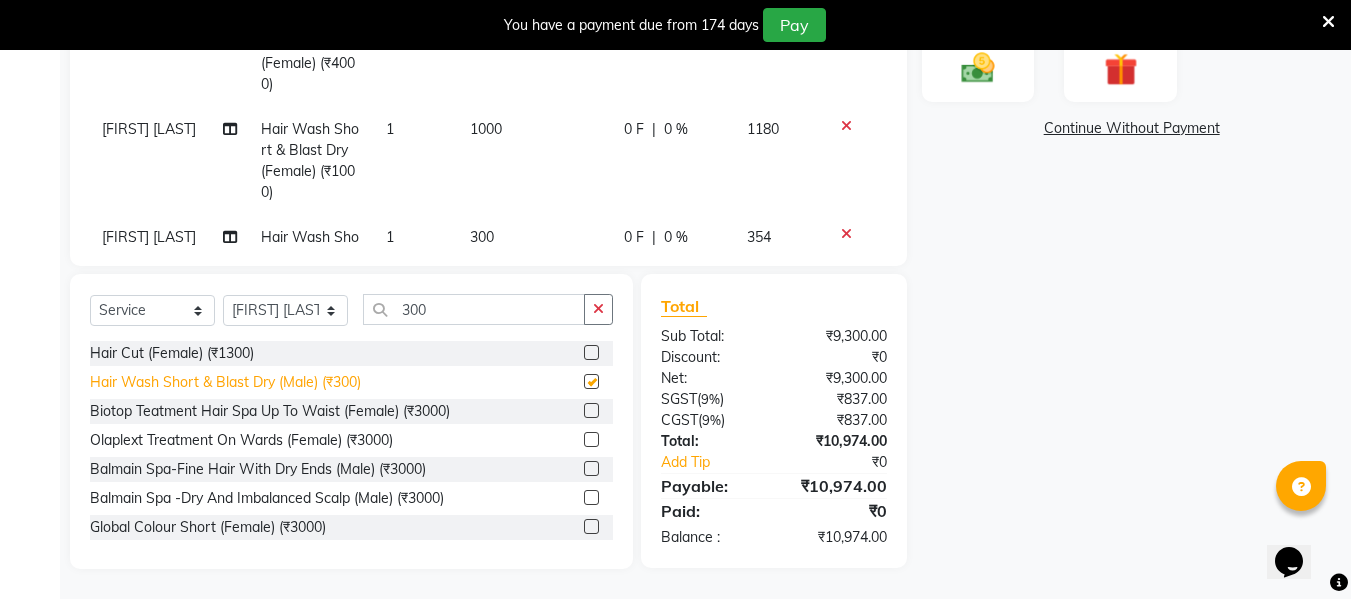 checkbox on "false" 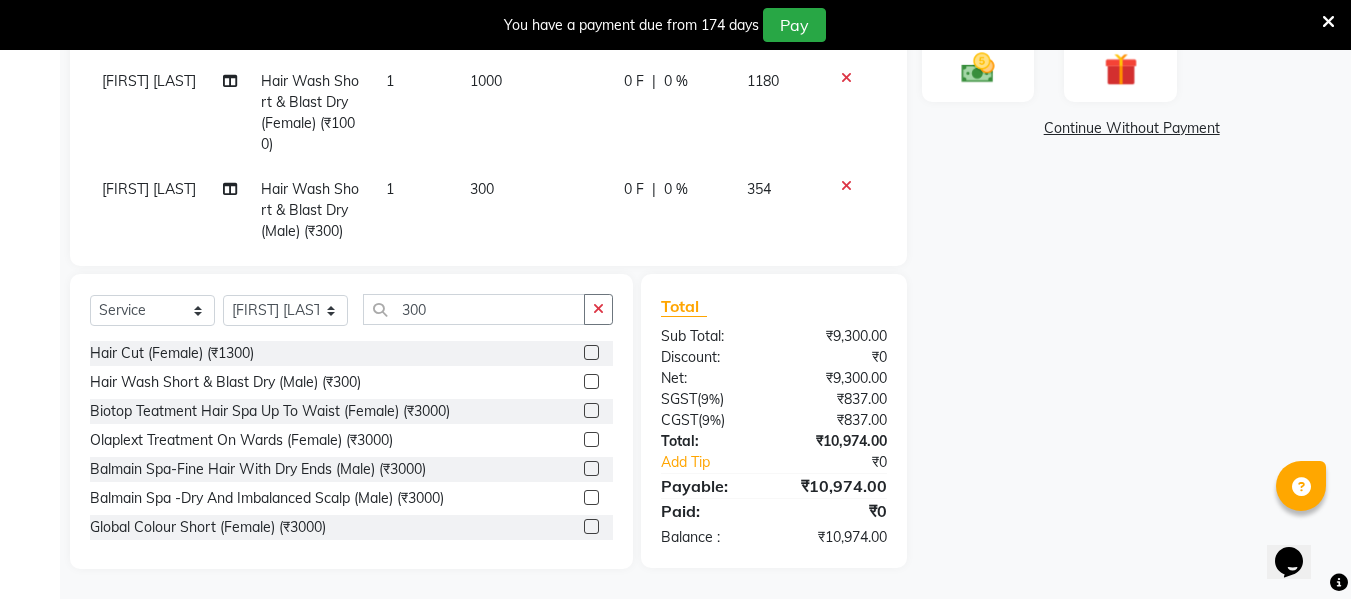 scroll, scrollTop: 132, scrollLeft: 0, axis: vertical 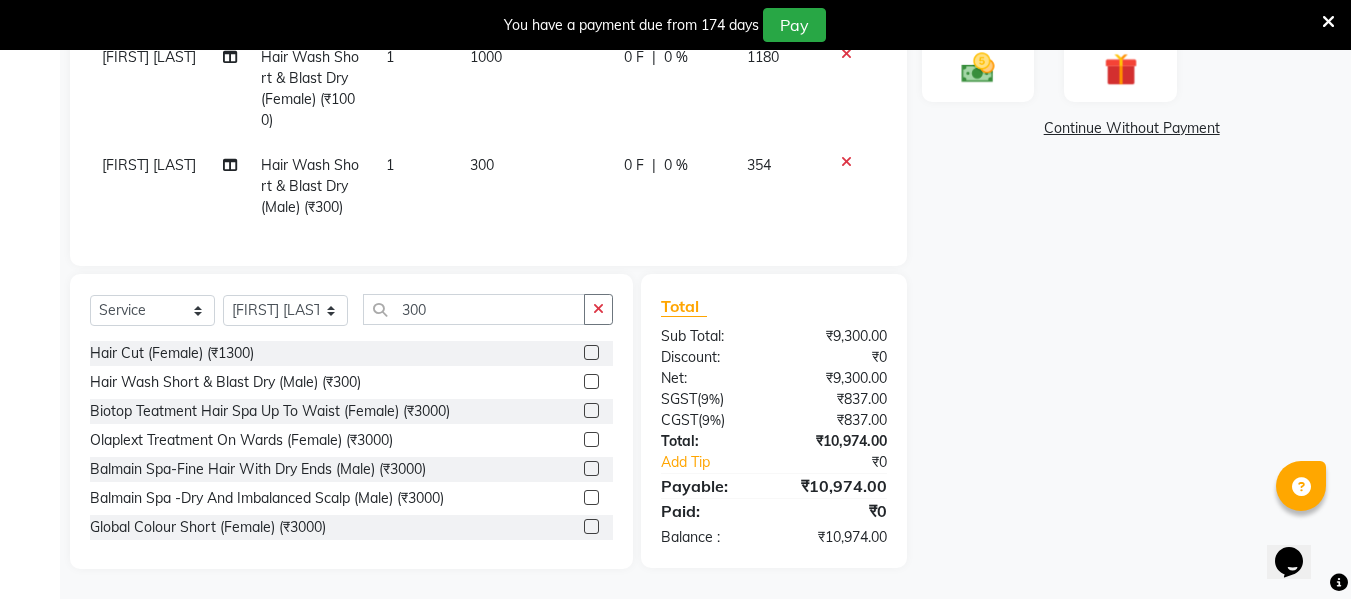 click 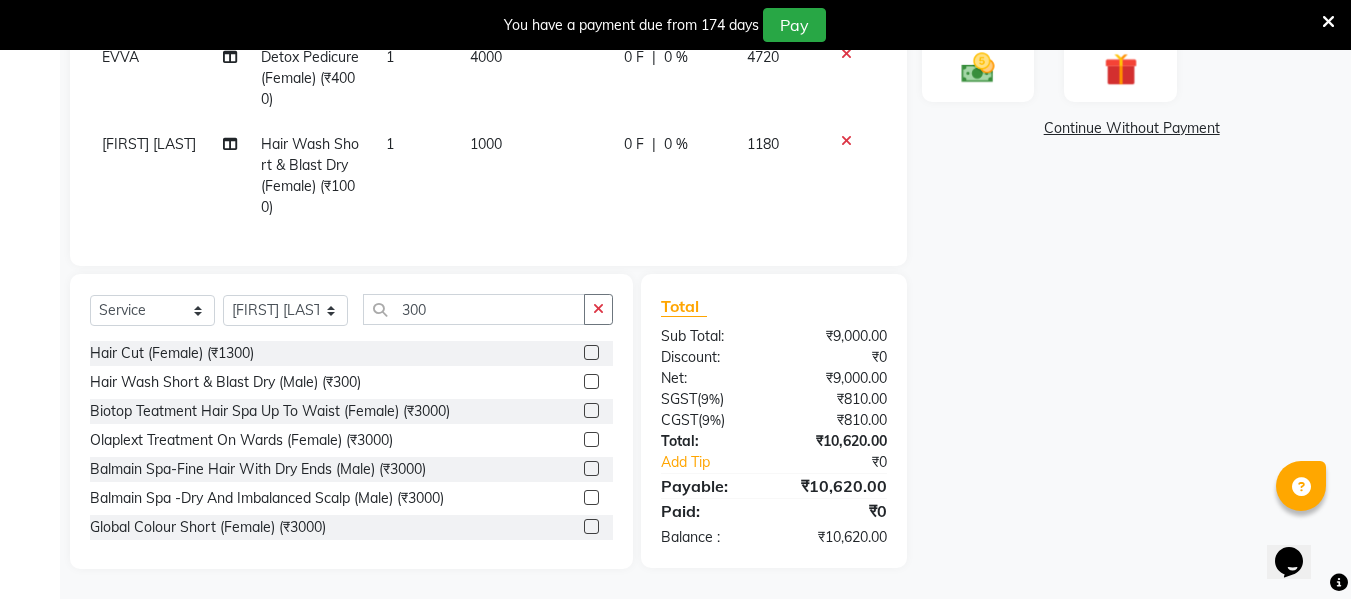 scroll, scrollTop: 0, scrollLeft: 0, axis: both 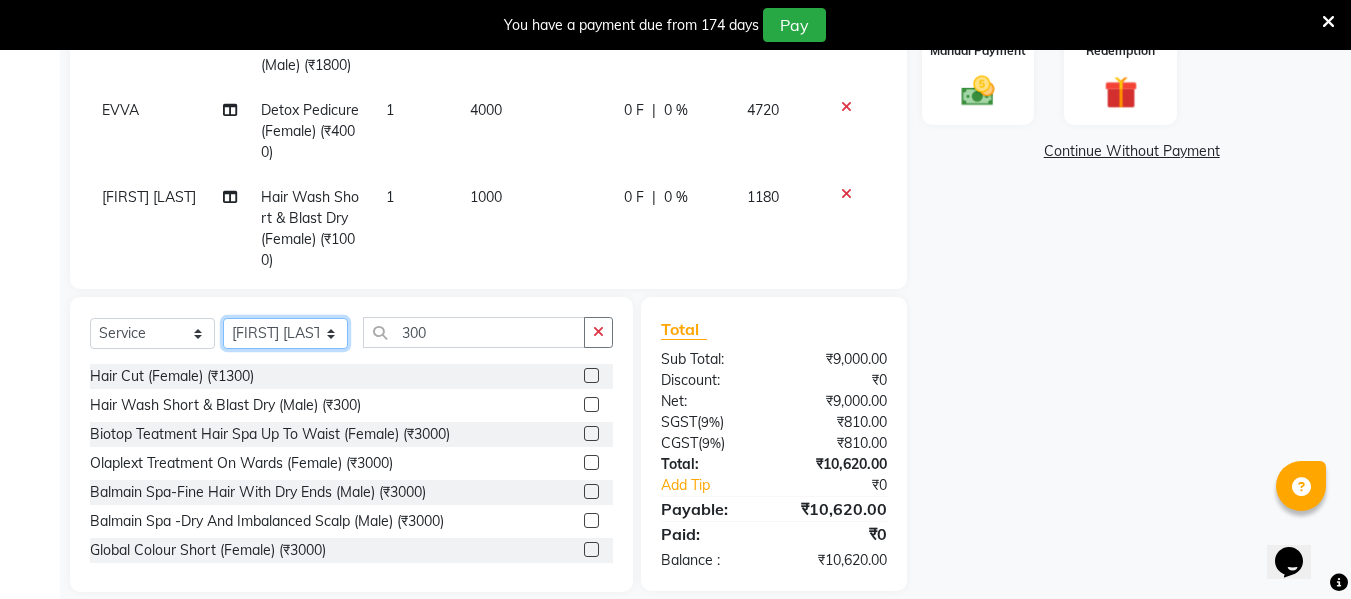 click on "Select Stylist ASHA ANIL JADHAV Dilshad Ahmad EHATESHAM ALI EVVA FARHEEN SHAIKH HEEBA ARIF SHAIKH HEER BAROT IMRAN SHAIKH Mamta  Manager MANISHA MD RAJ KHAN  MD SAMEER PARWEZ MOHAMMAD ALI RUPS SAKIB SUNENA TAK ZAREENA KHAN" 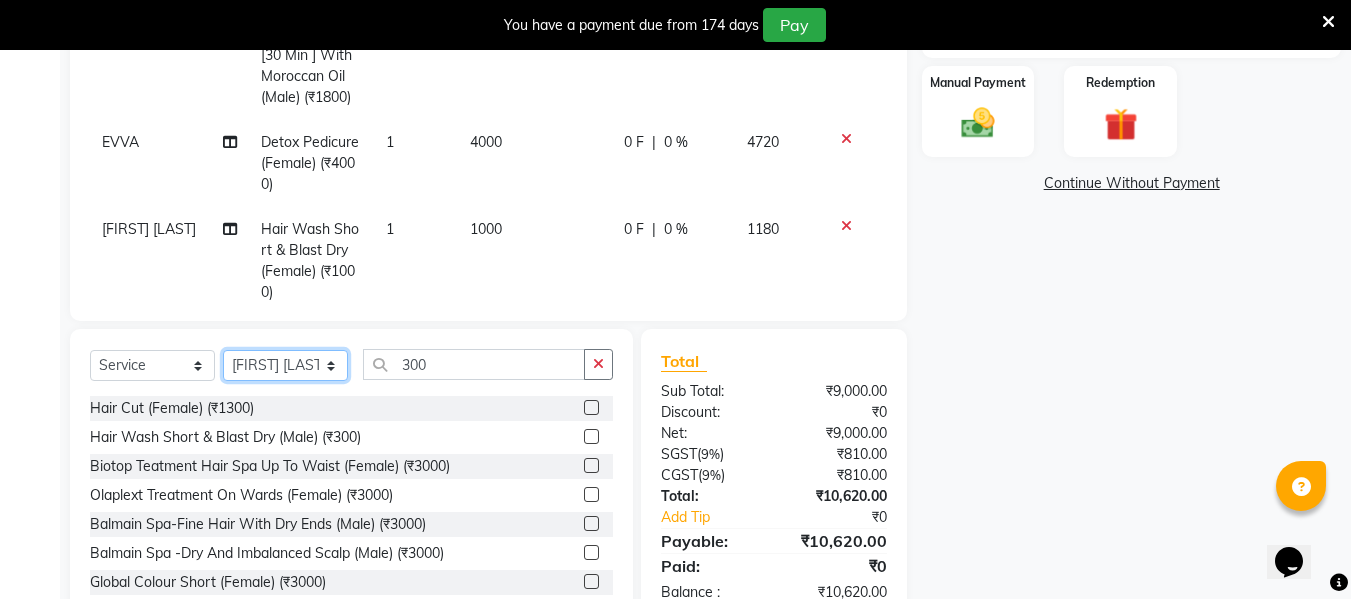 scroll, scrollTop: 496, scrollLeft: 0, axis: vertical 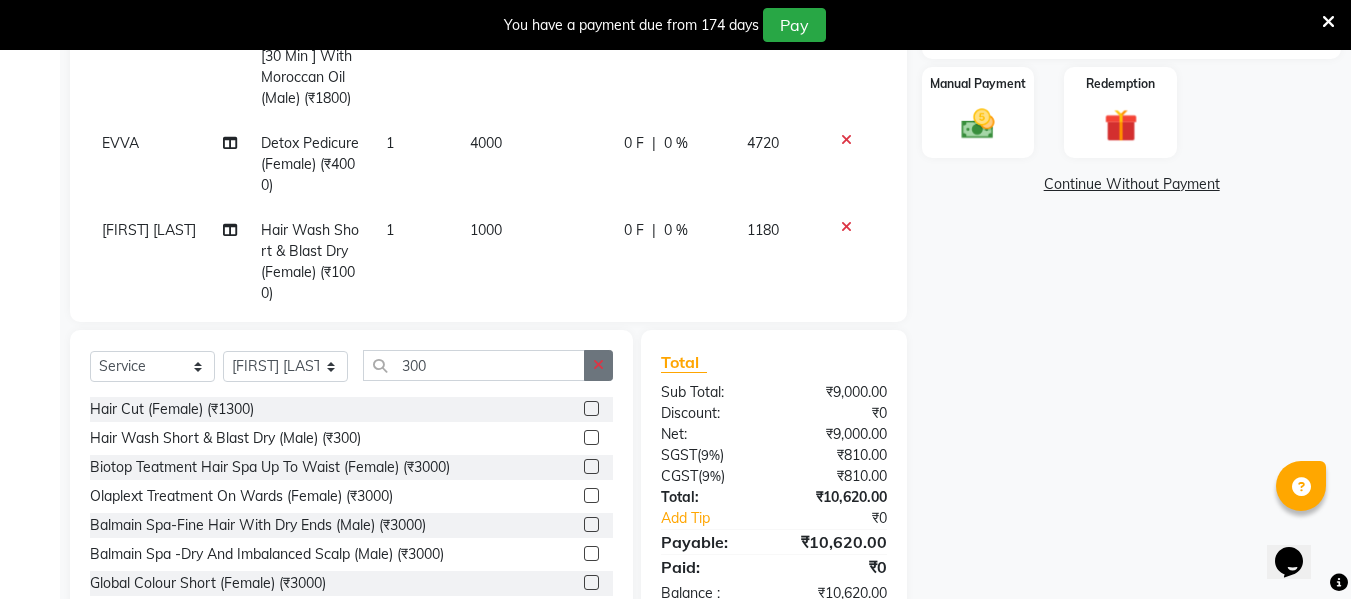 click 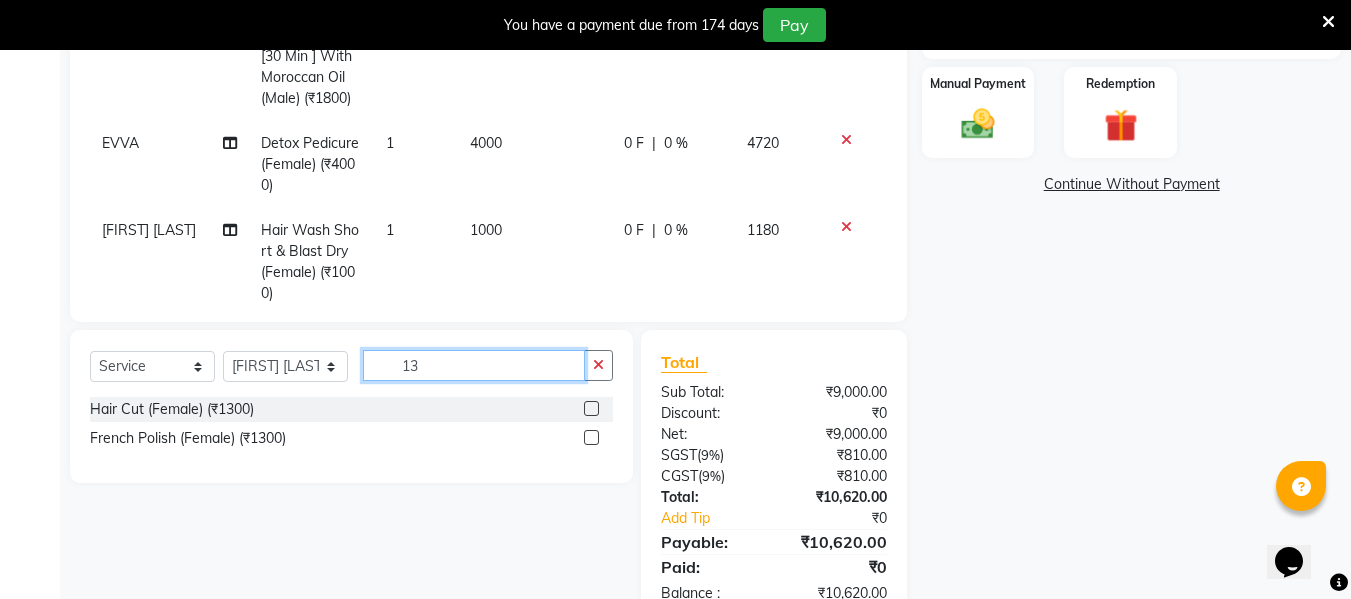 type on "1" 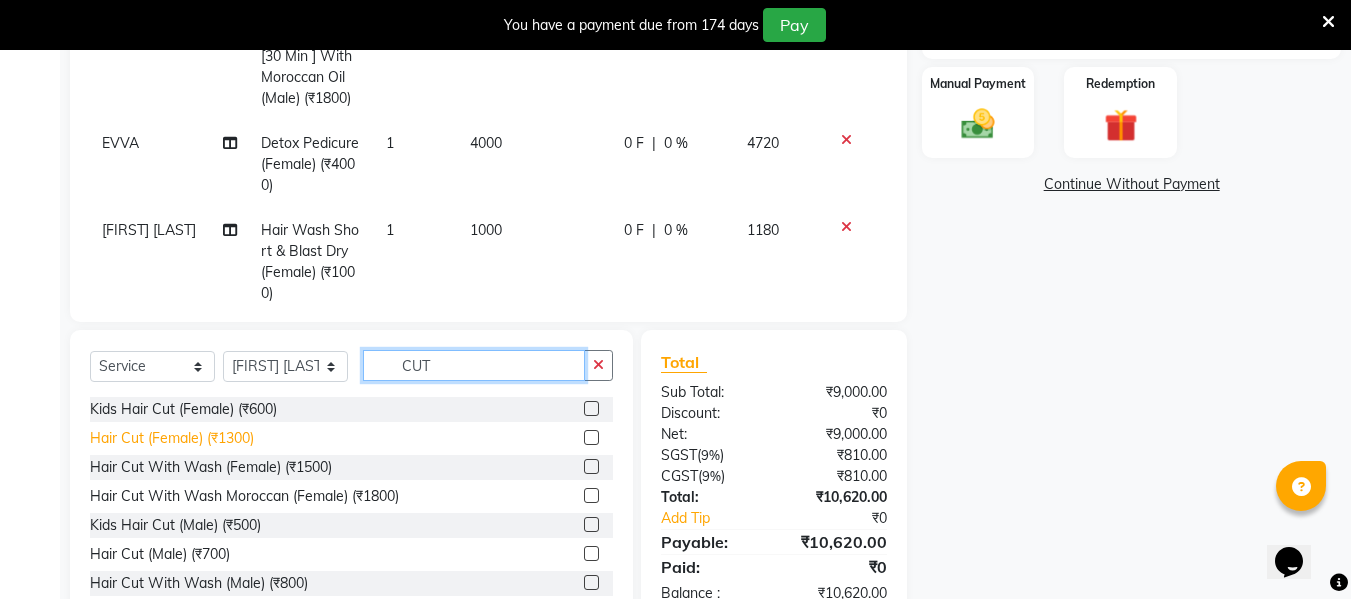 type on "CUT" 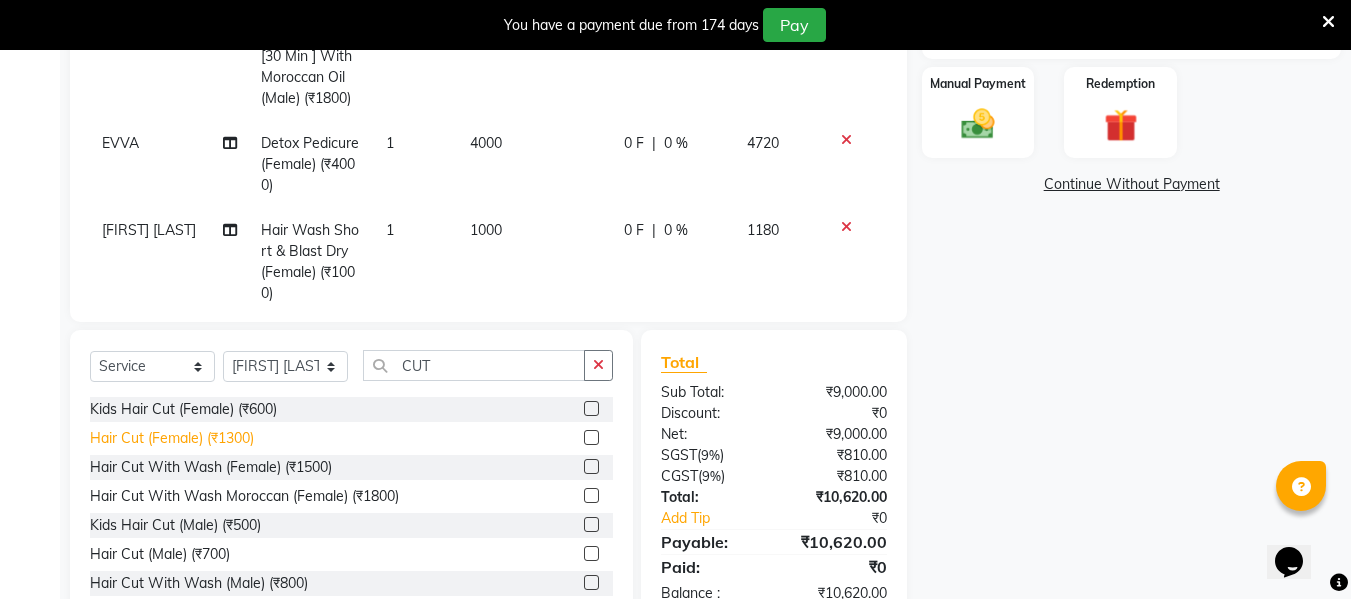 click on "Hair Cut (Female) (₹1300)" 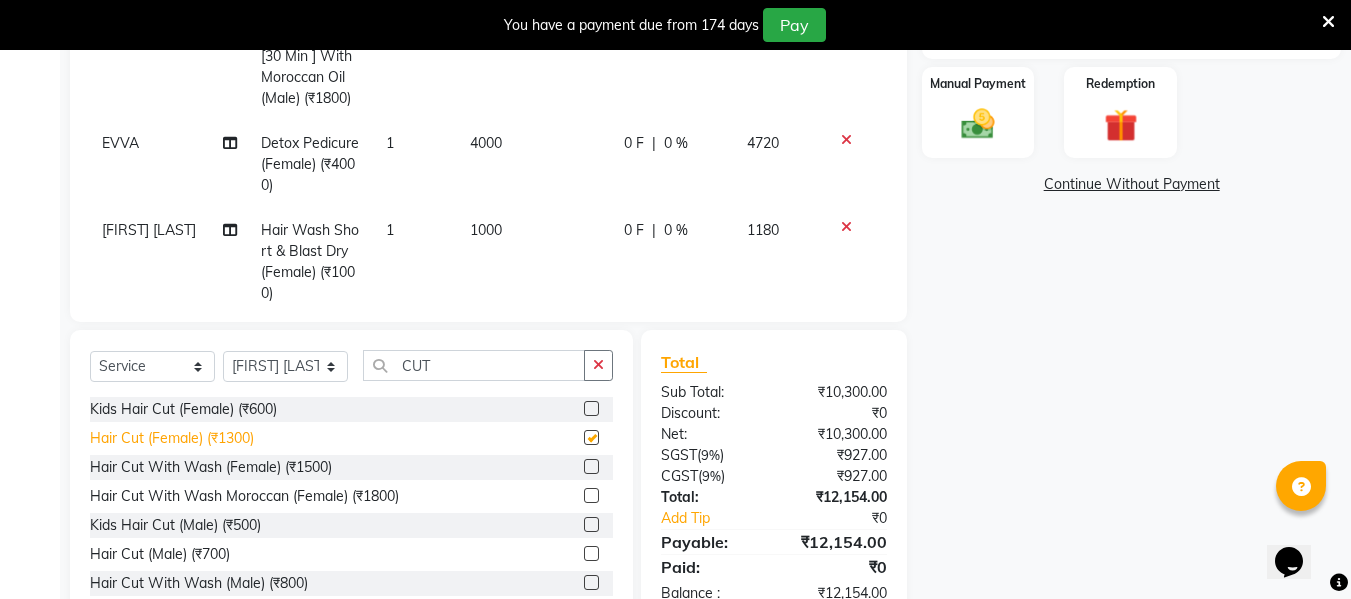 checkbox on "false" 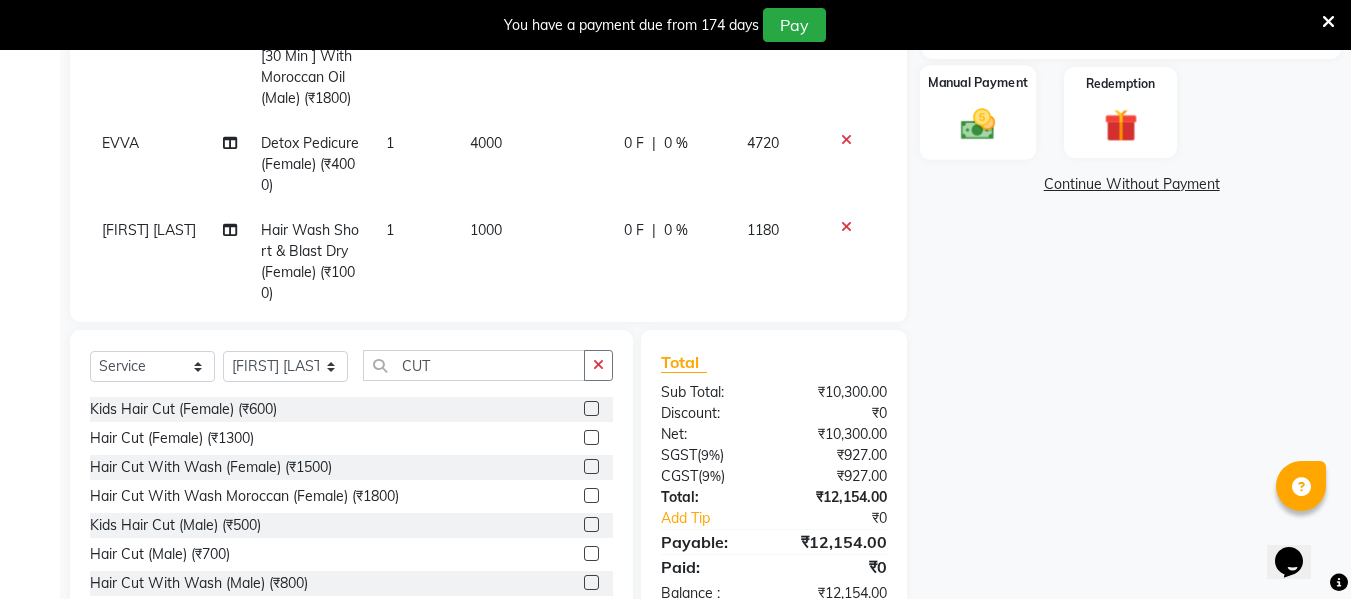 click on "Manual Payment" 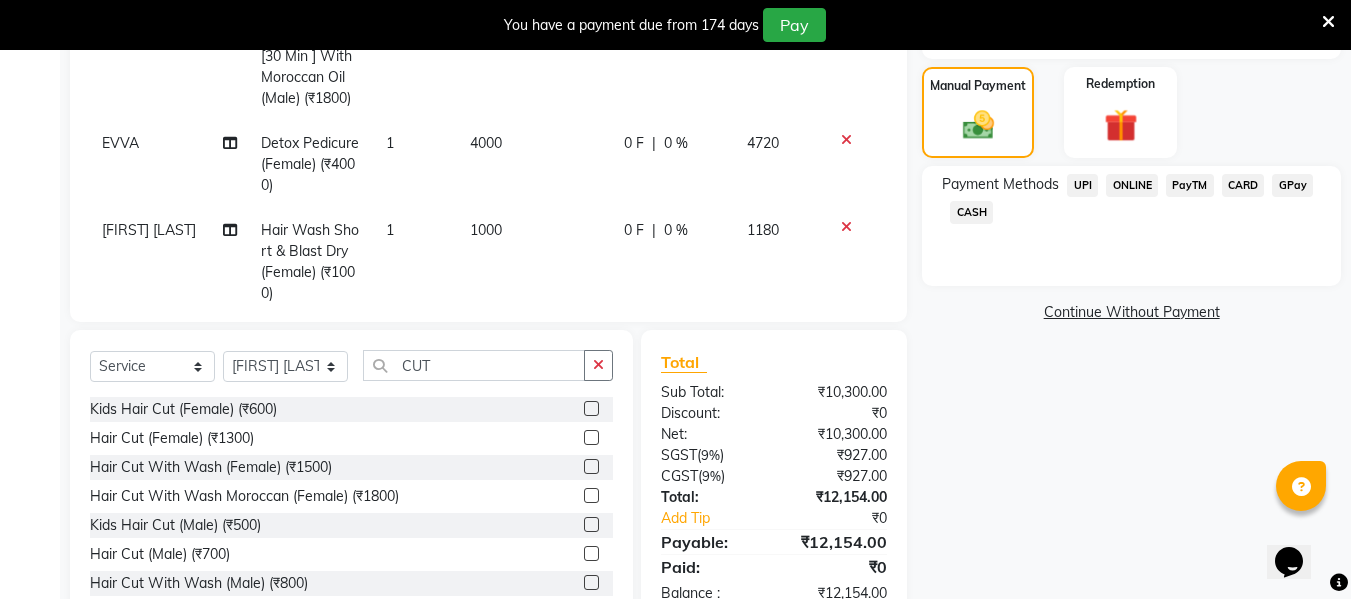 click on "CARD" 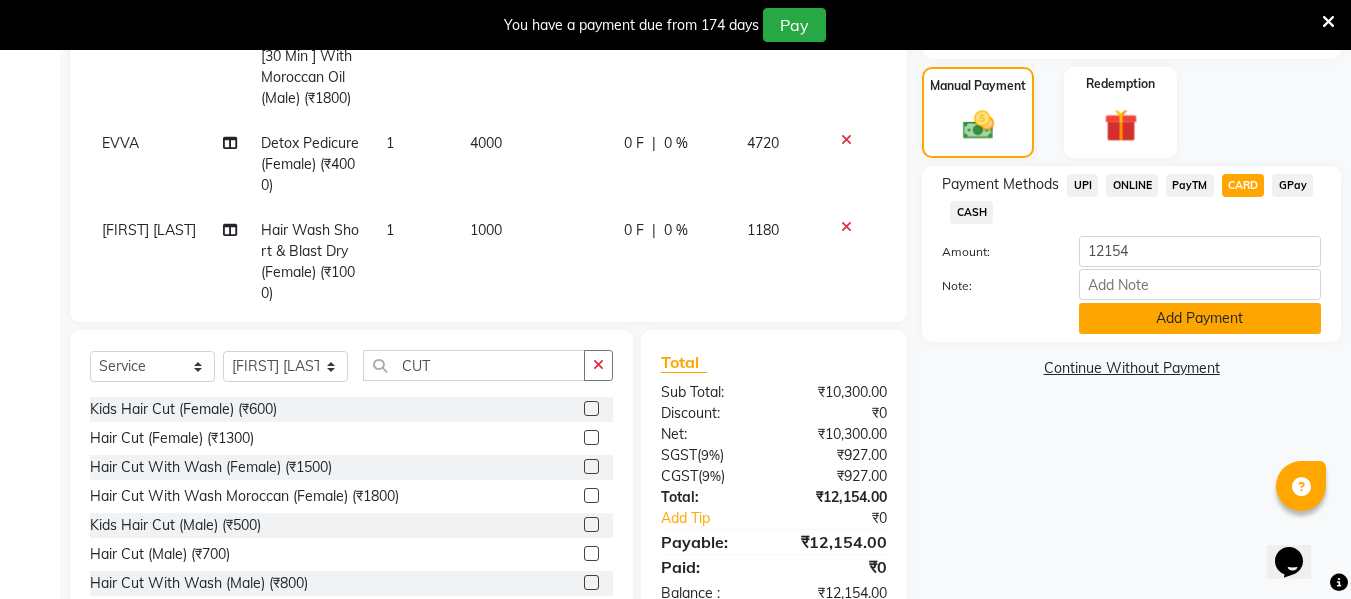 click on "Add Payment" 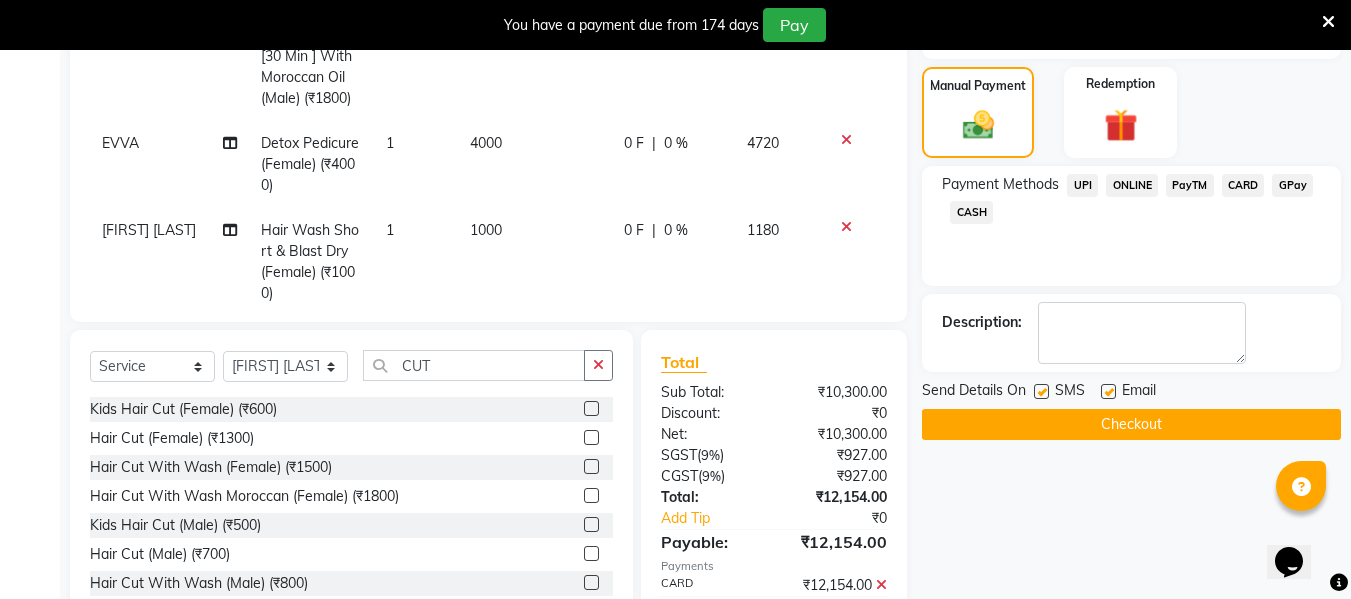 click on "Checkout" 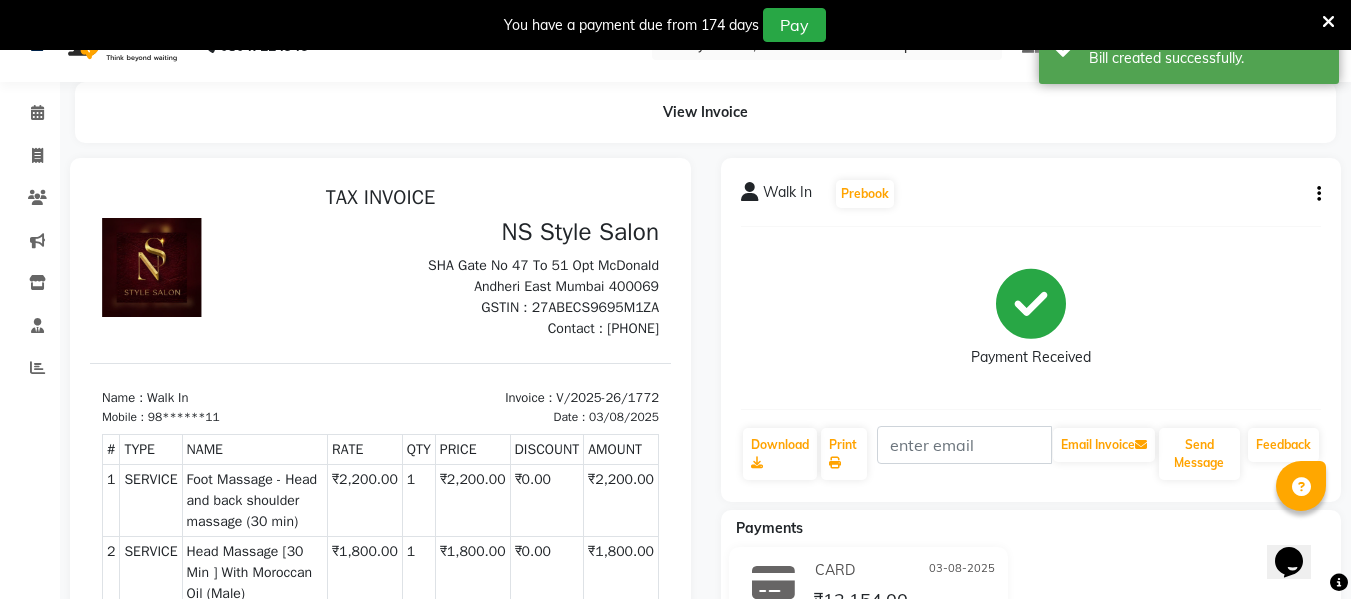 scroll, scrollTop: 0, scrollLeft: 0, axis: both 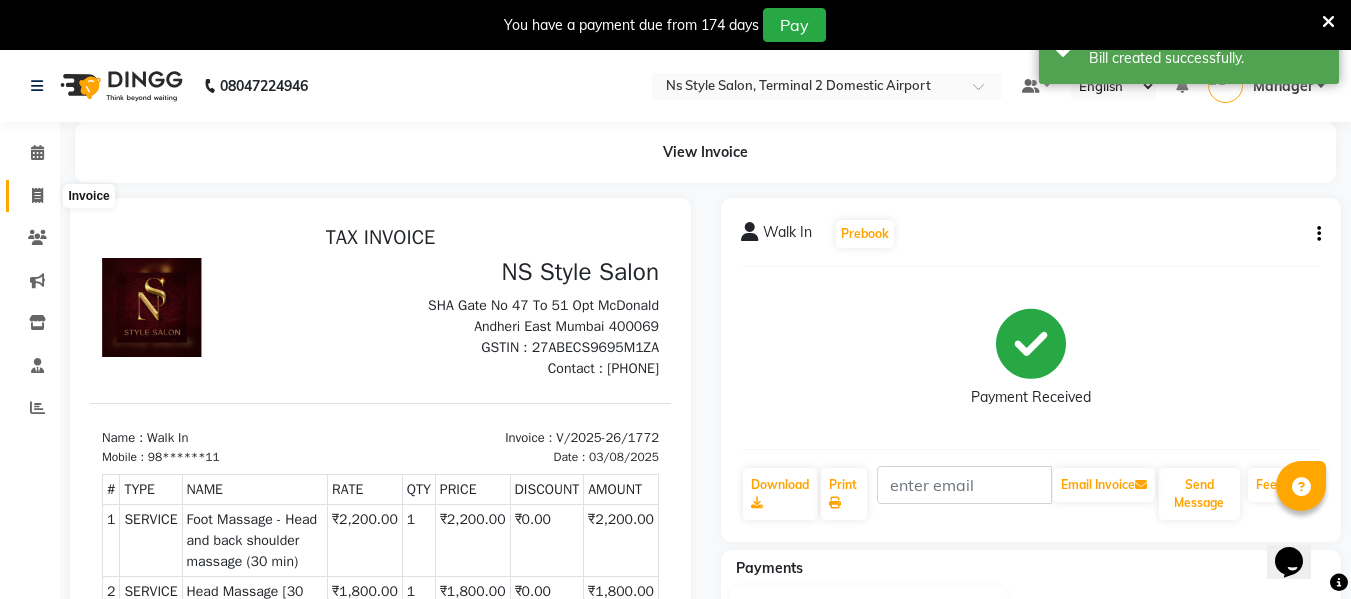 click 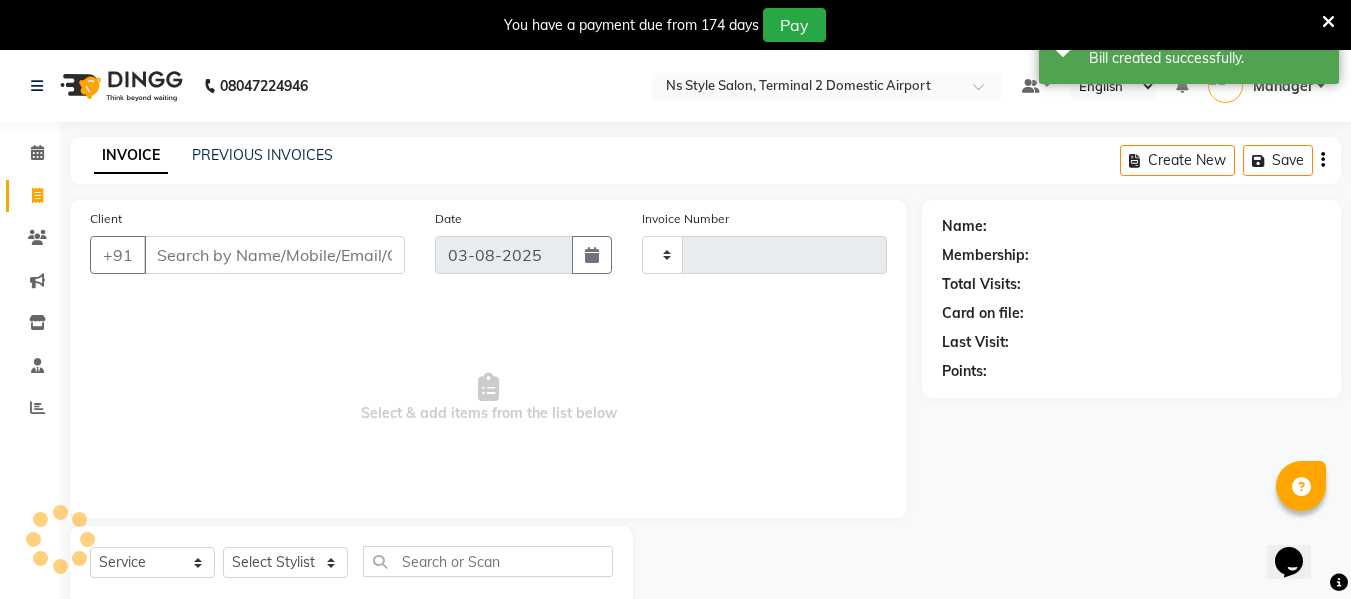 scroll, scrollTop: 52, scrollLeft: 0, axis: vertical 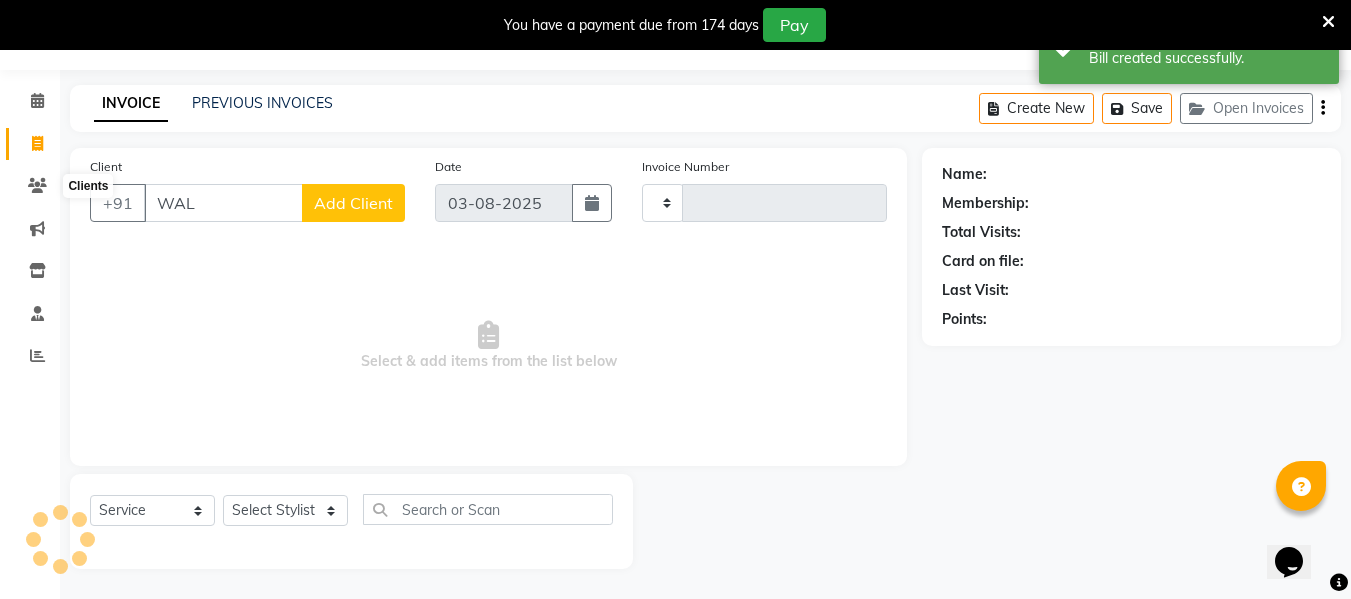 type on "WALK" 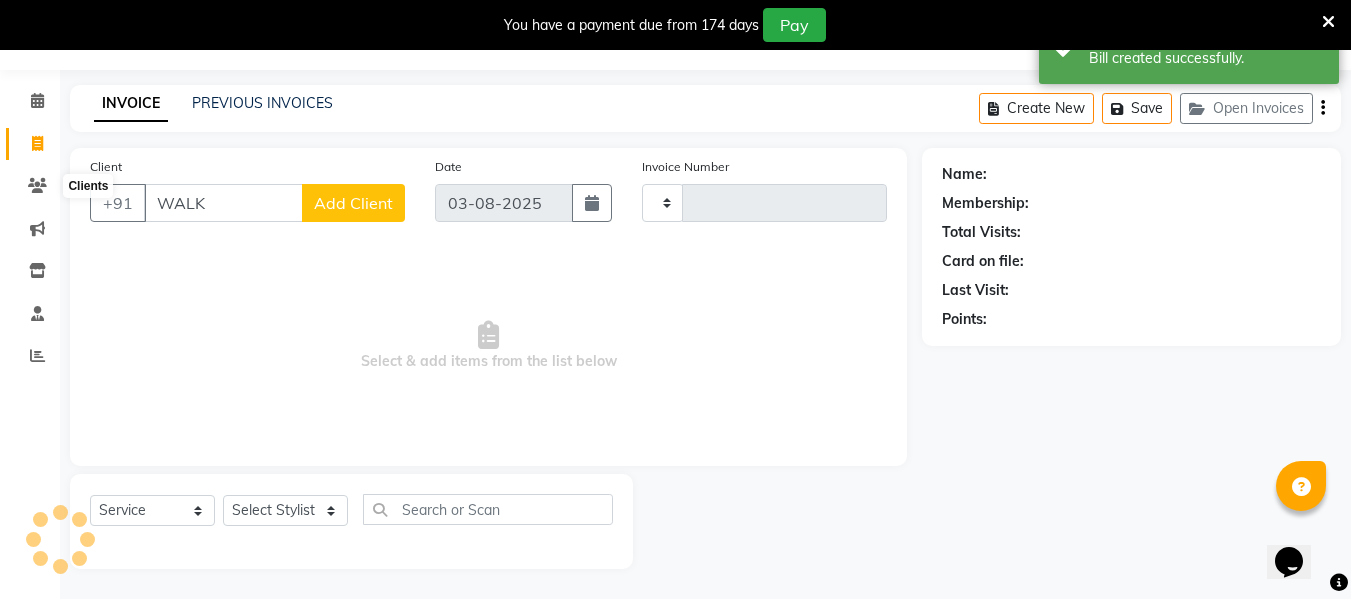 type on "1773" 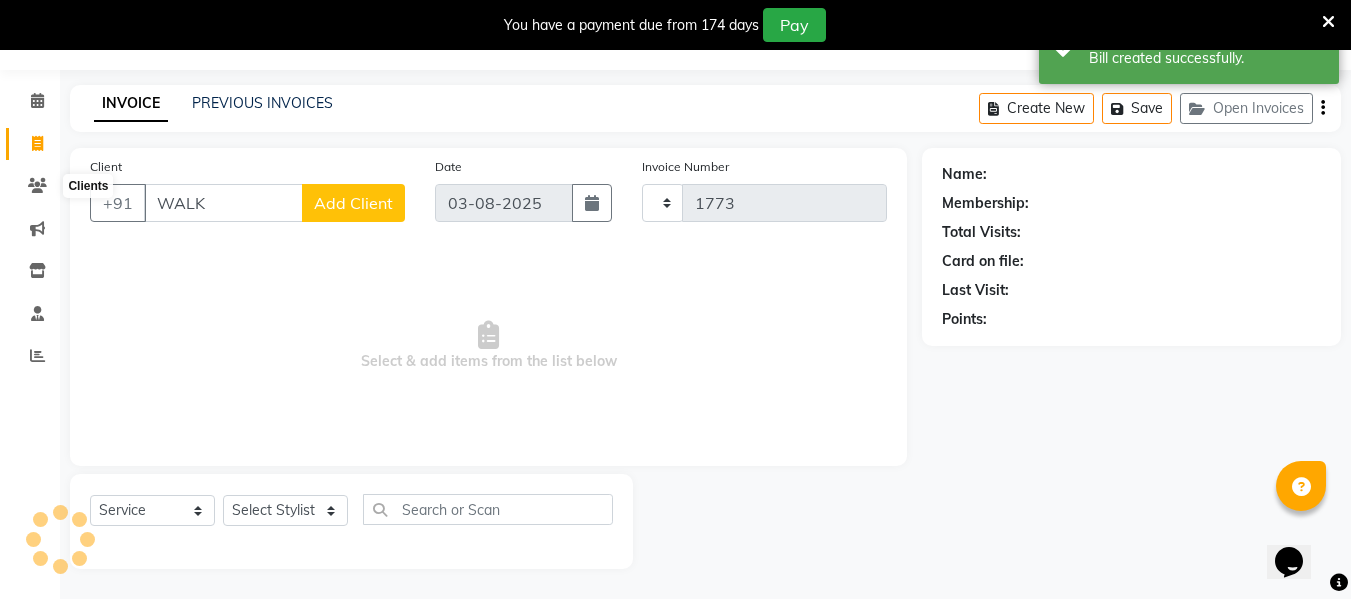 select on "5661" 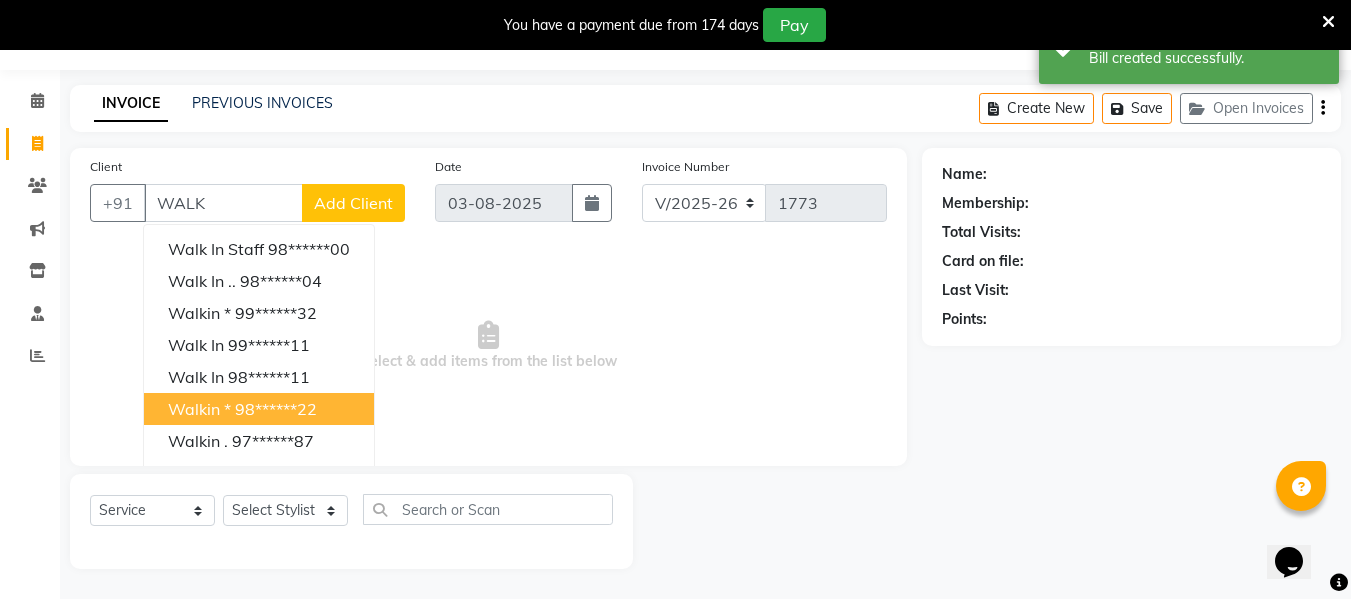 click on "Walkin *  98******22" at bounding box center (259, 409) 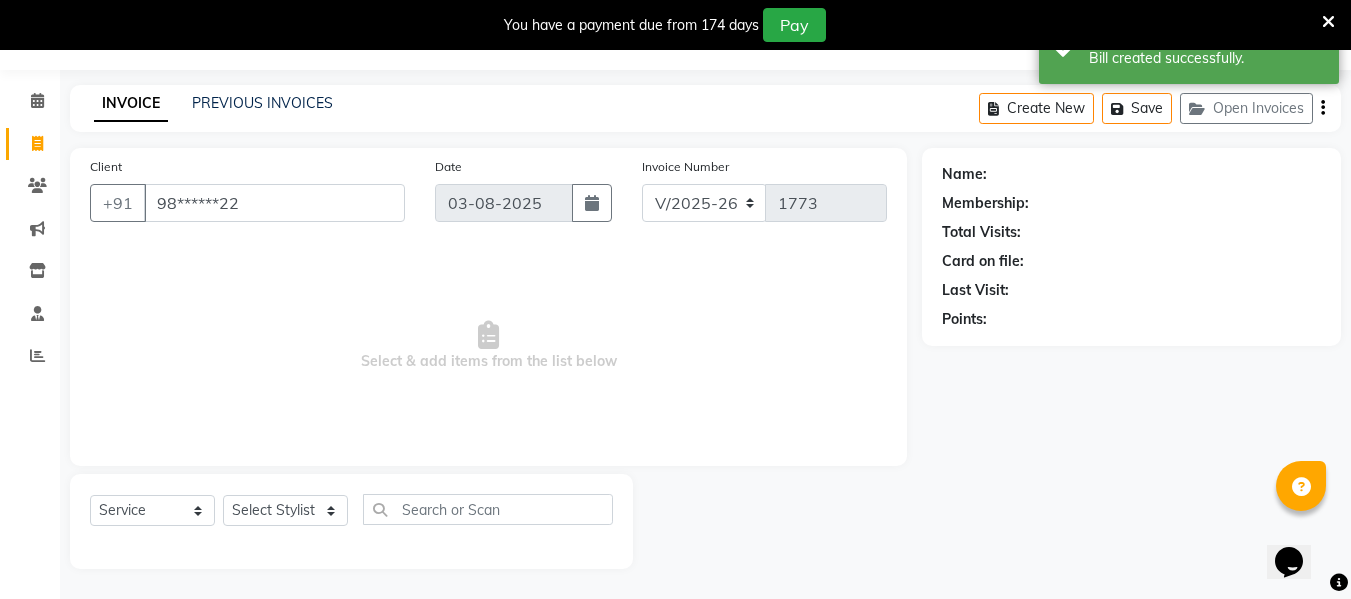 type on "98******22" 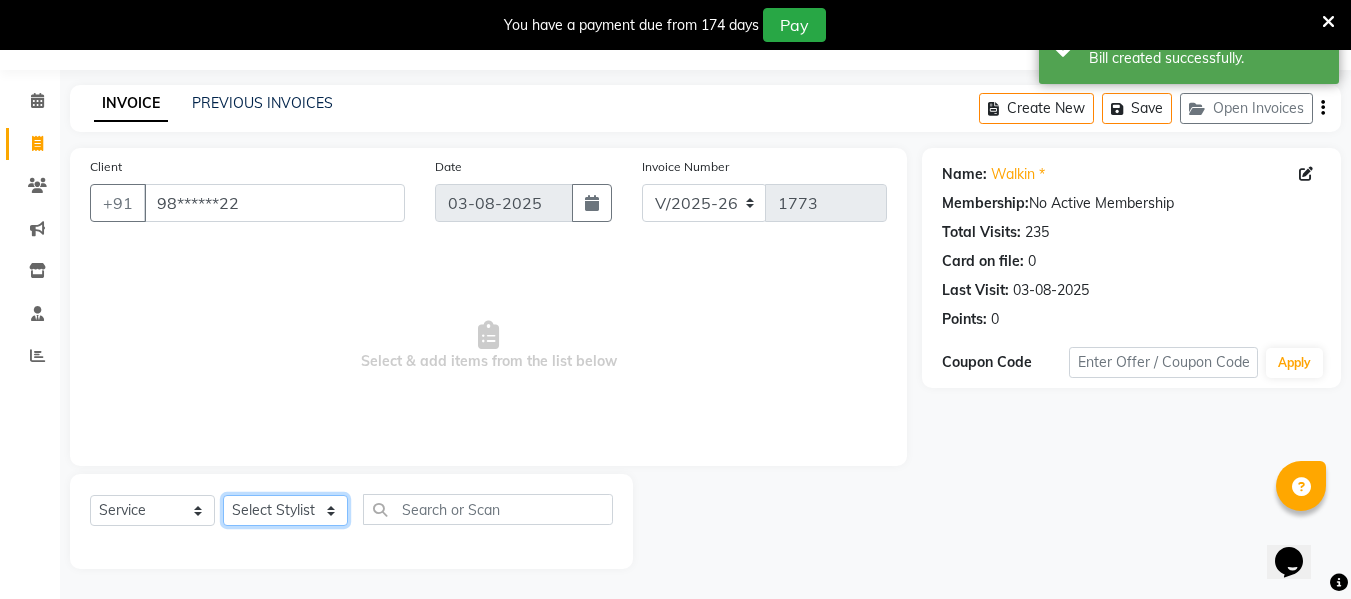 click on "Select Stylist ASHA ANIL JADHAV Dilshad Ahmad EHATESHAM ALI EVVA FARHEEN SHAIKH HEEBA ARIF SHAIKH HEER BAROT IMRAN SHAIKH Mamta  Manager MANISHA MD RAJ KHAN  MD SAMEER PARWEZ MOHAMMAD ALI RUPS SAKIB SUNENA TAK ZAREENA KHAN" 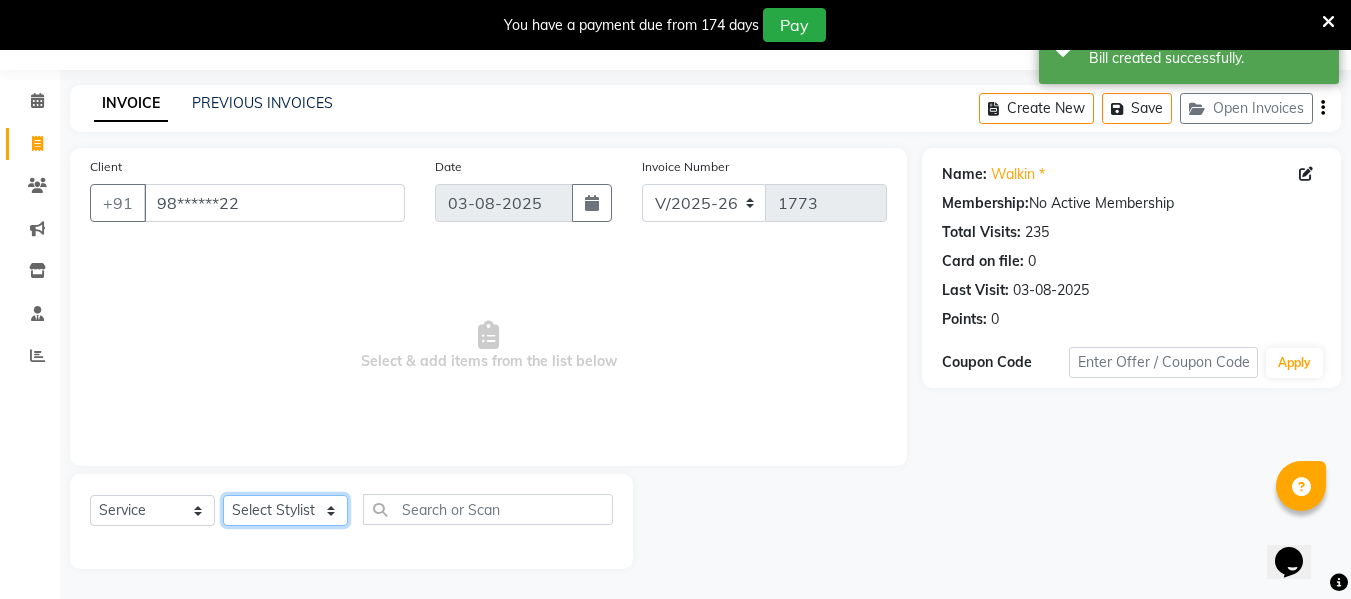 select on "39697" 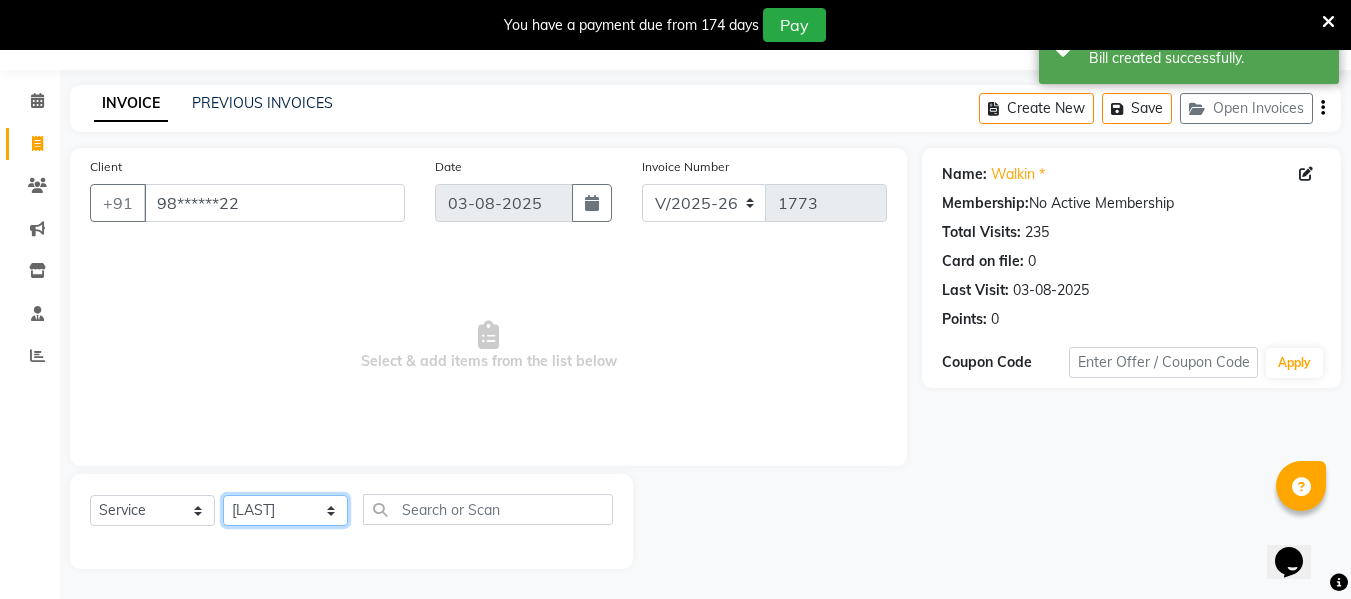 click on "Select Stylist ASHA ANIL JADHAV Dilshad Ahmad EHATESHAM ALI EVVA FARHEEN SHAIKH HEEBA ARIF SHAIKH HEER BAROT IMRAN SHAIKH Mamta  Manager MANISHA MD RAJ KHAN  MD SAMEER PARWEZ MOHAMMAD ALI RUPS SAKIB SUNENA TAK ZAREENA KHAN" 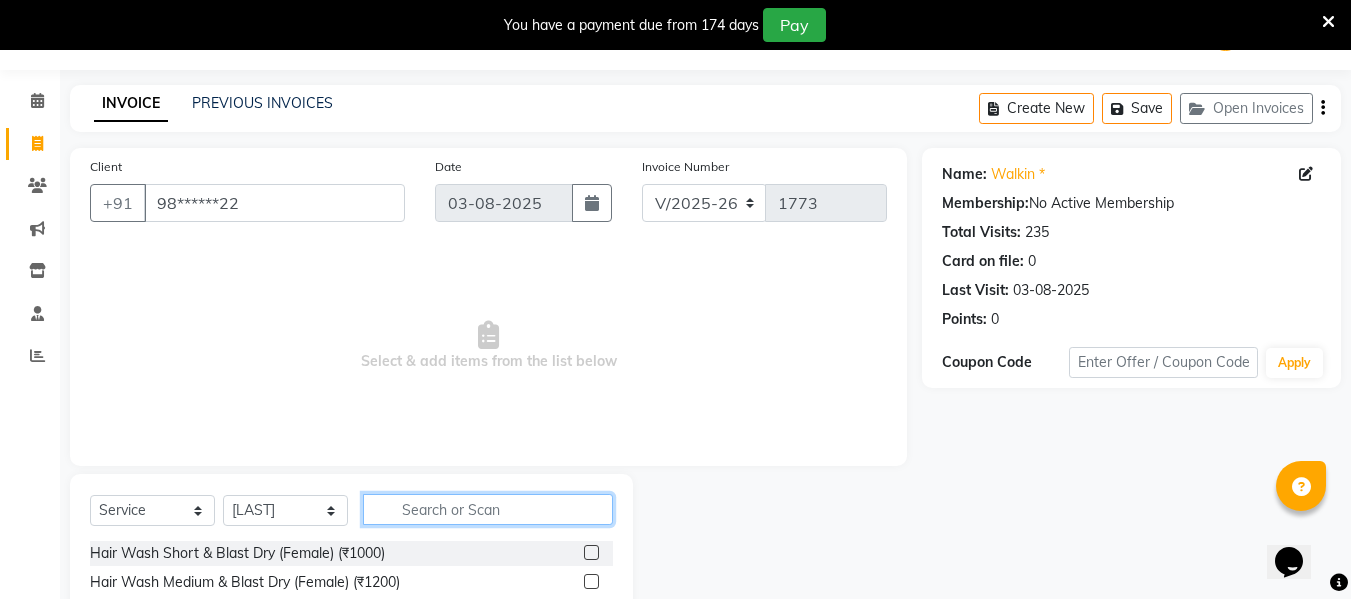 click 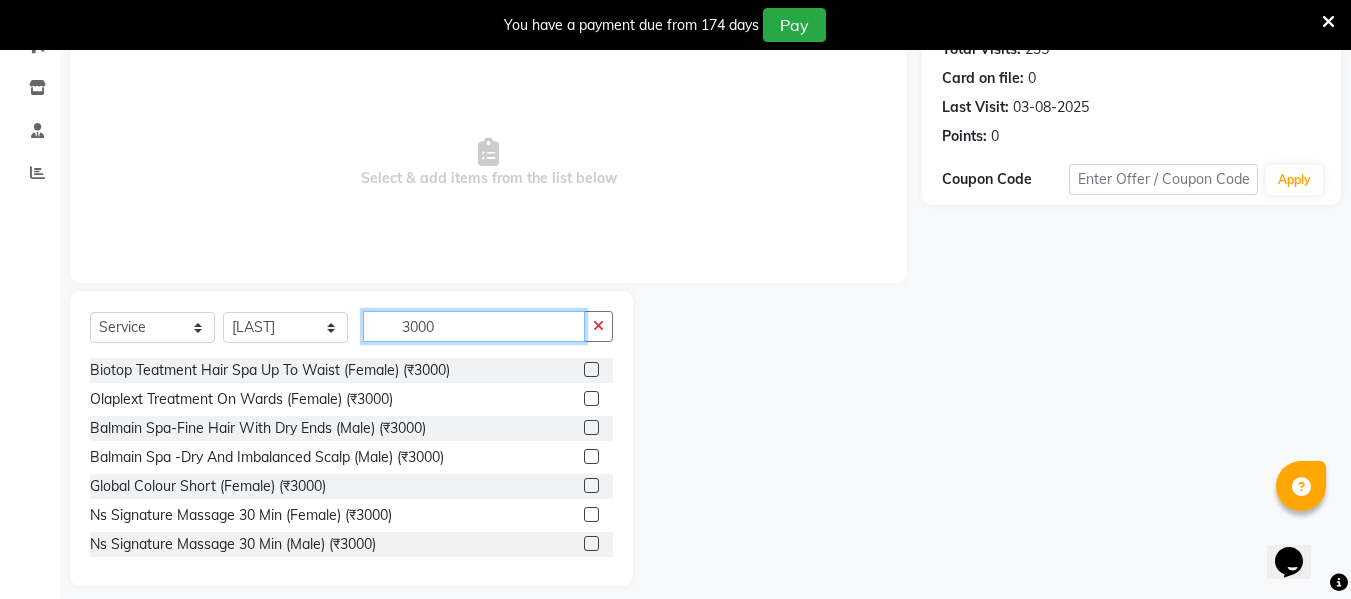 scroll, scrollTop: 252, scrollLeft: 0, axis: vertical 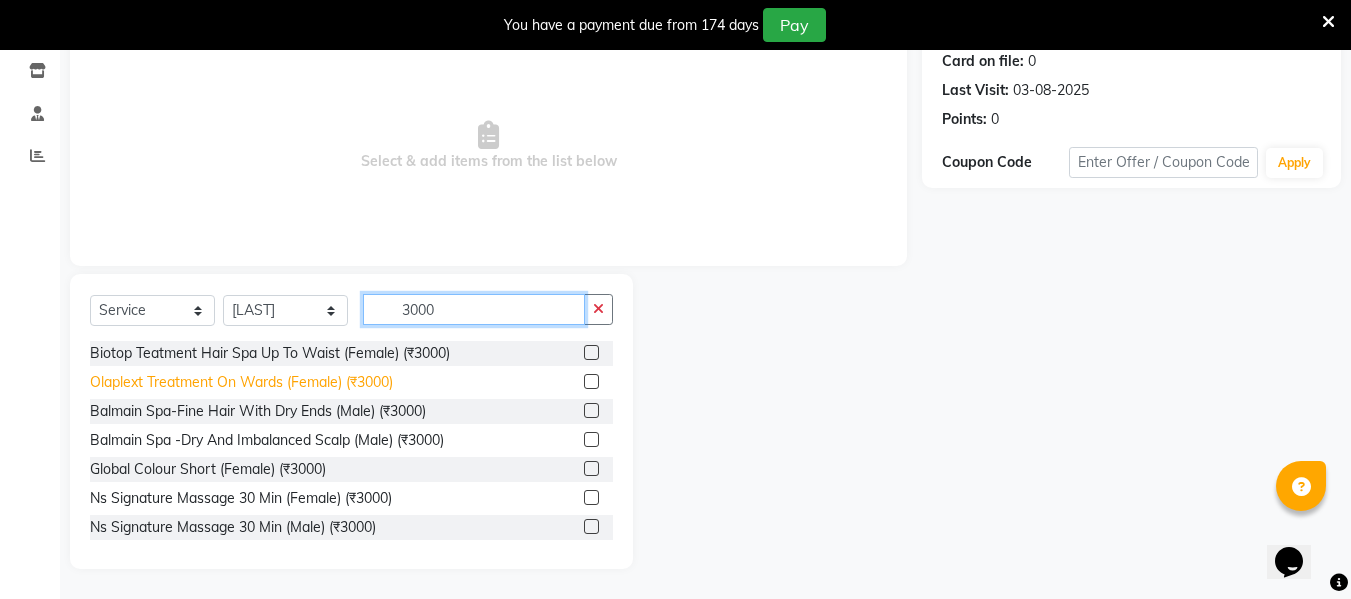 type on "3000" 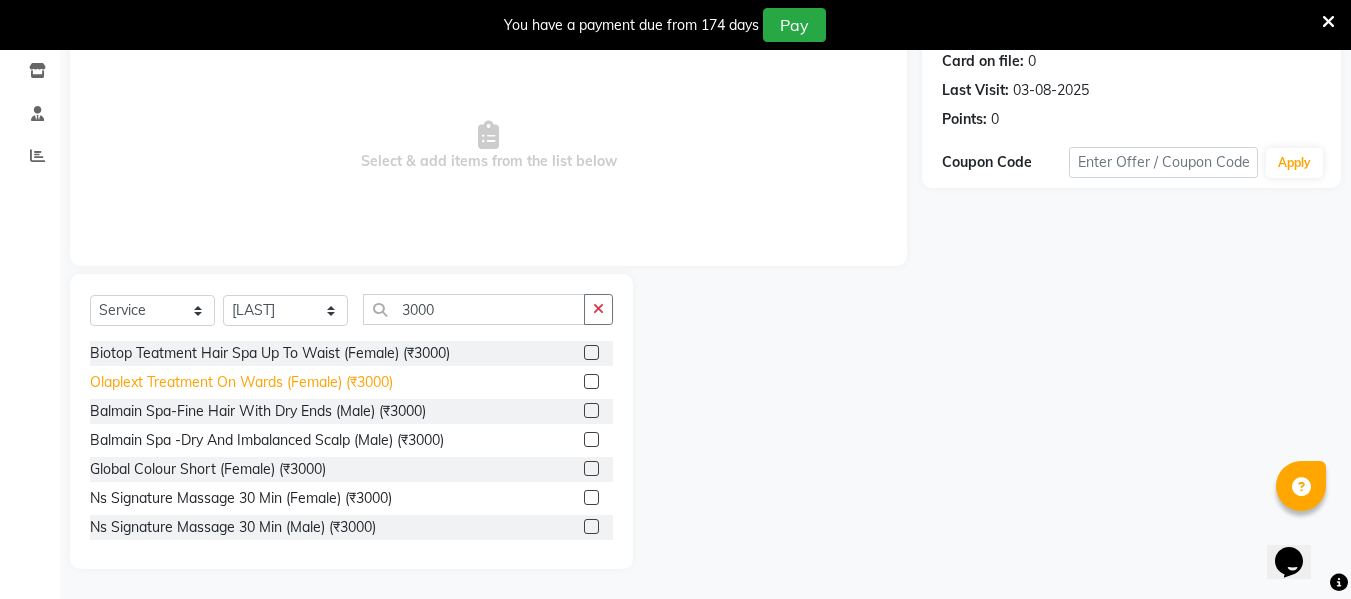click on "Olaplext Treatment On Wards (Female) (₹3000)" 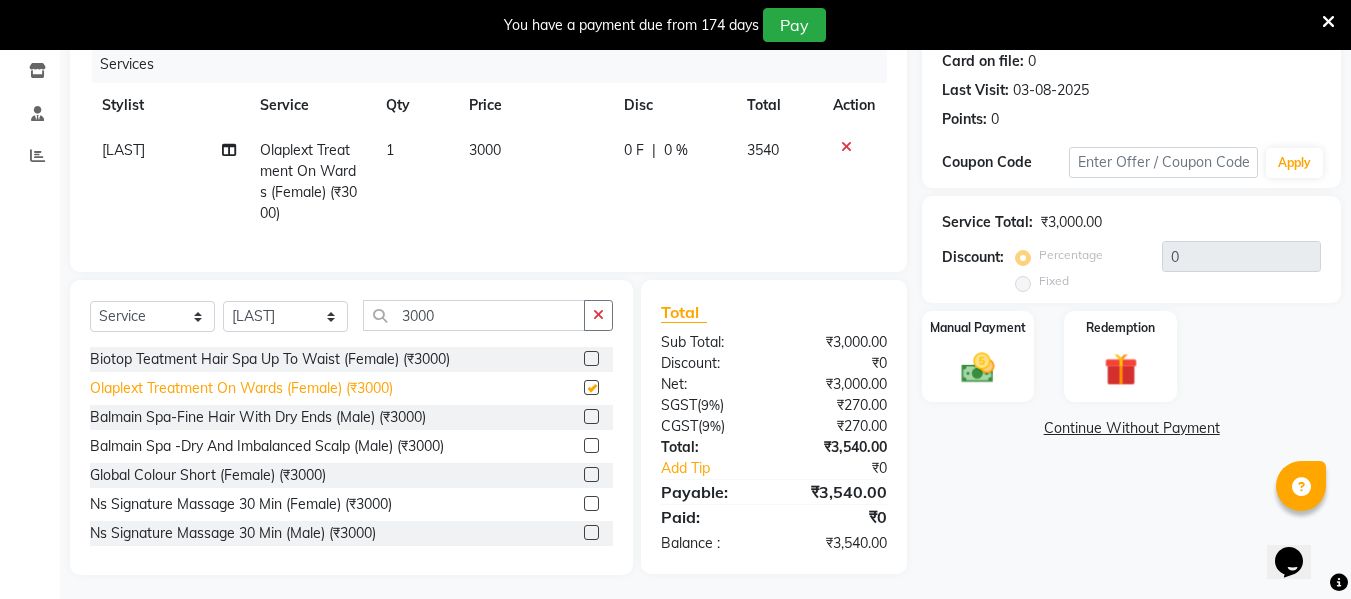 checkbox on "false" 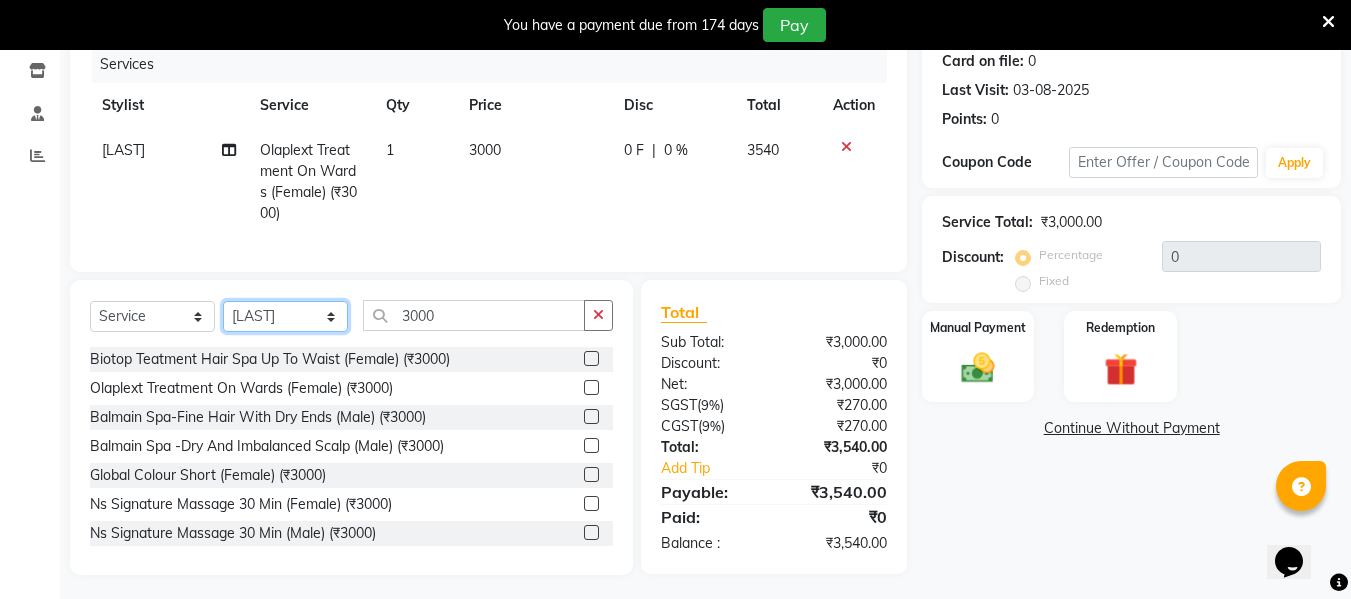 click on "Select Stylist ASHA ANIL JADHAV Dilshad Ahmad EHATESHAM ALI EVVA FARHEEN SHAIKH HEEBA ARIF SHAIKH HEER BAROT IMRAN SHAIKH Mamta  Manager MANISHA MD RAJ KHAN  MD SAMEER PARWEZ MOHAMMAD ALI RUPS SAKIB SUNENA TAK ZAREENA KHAN" 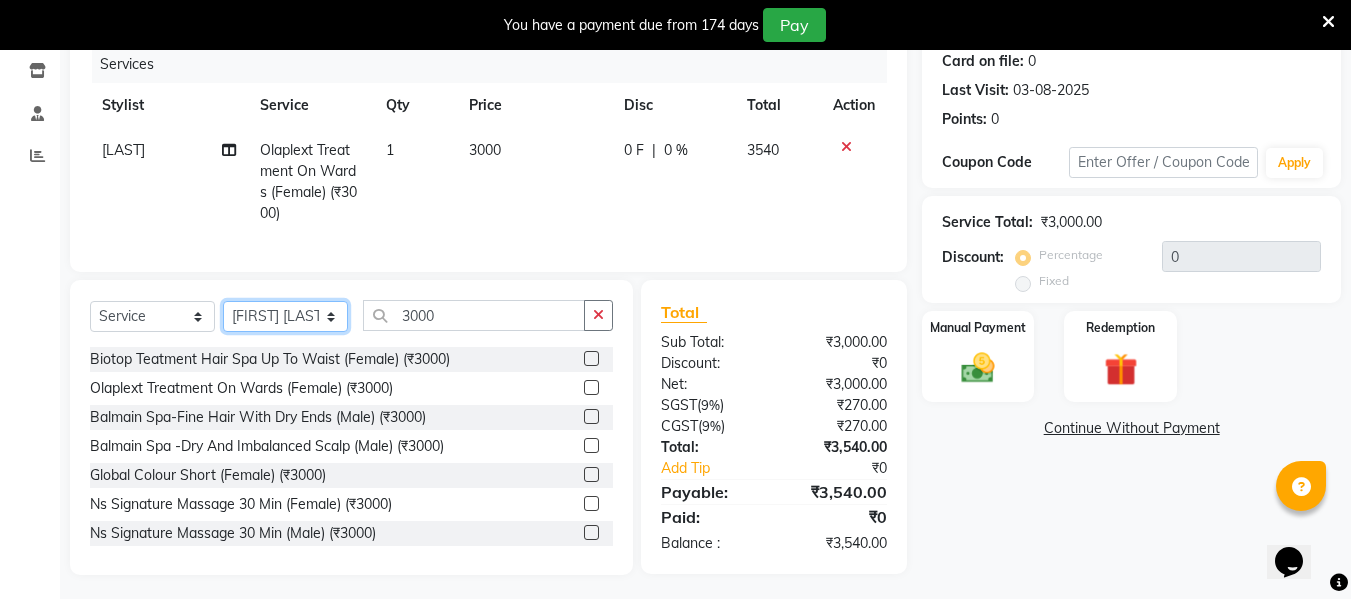 click on "Select Stylist ASHA ANIL JADHAV Dilshad Ahmad EHATESHAM ALI EVVA FARHEEN SHAIKH HEEBA ARIF SHAIKH HEER BAROT IMRAN SHAIKH Mamta  Manager MANISHA MD RAJ KHAN  MD SAMEER PARWEZ MOHAMMAD ALI RUPS SAKIB SUNENA TAK ZAREENA KHAN" 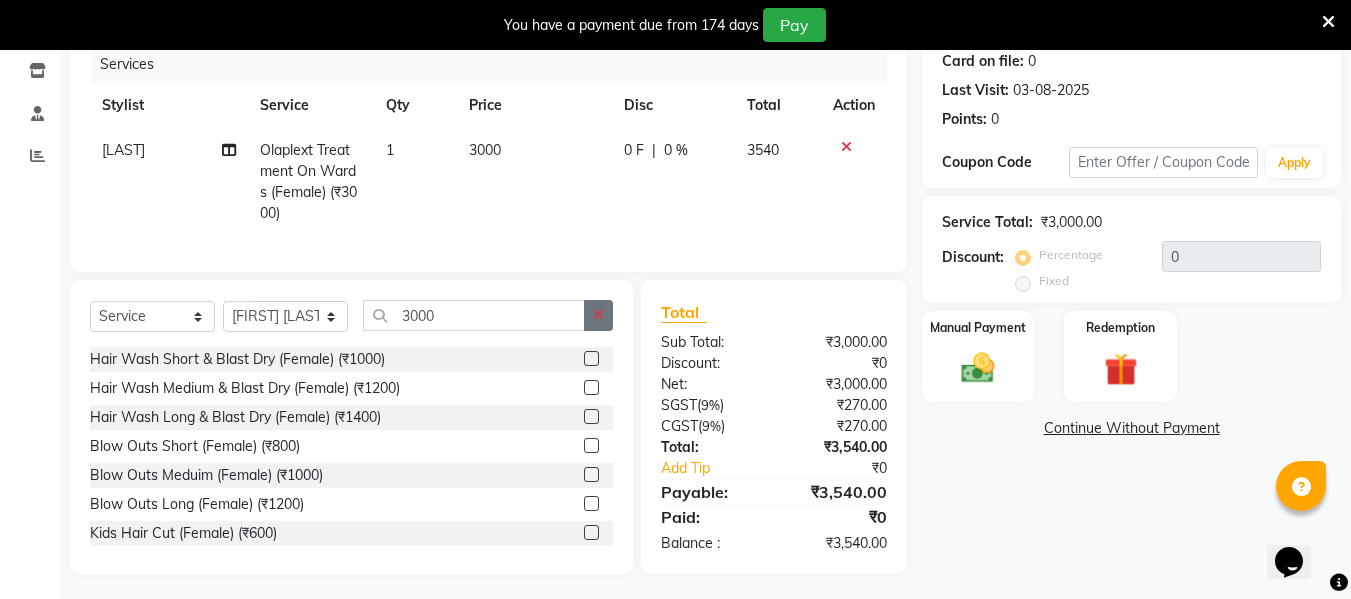 click 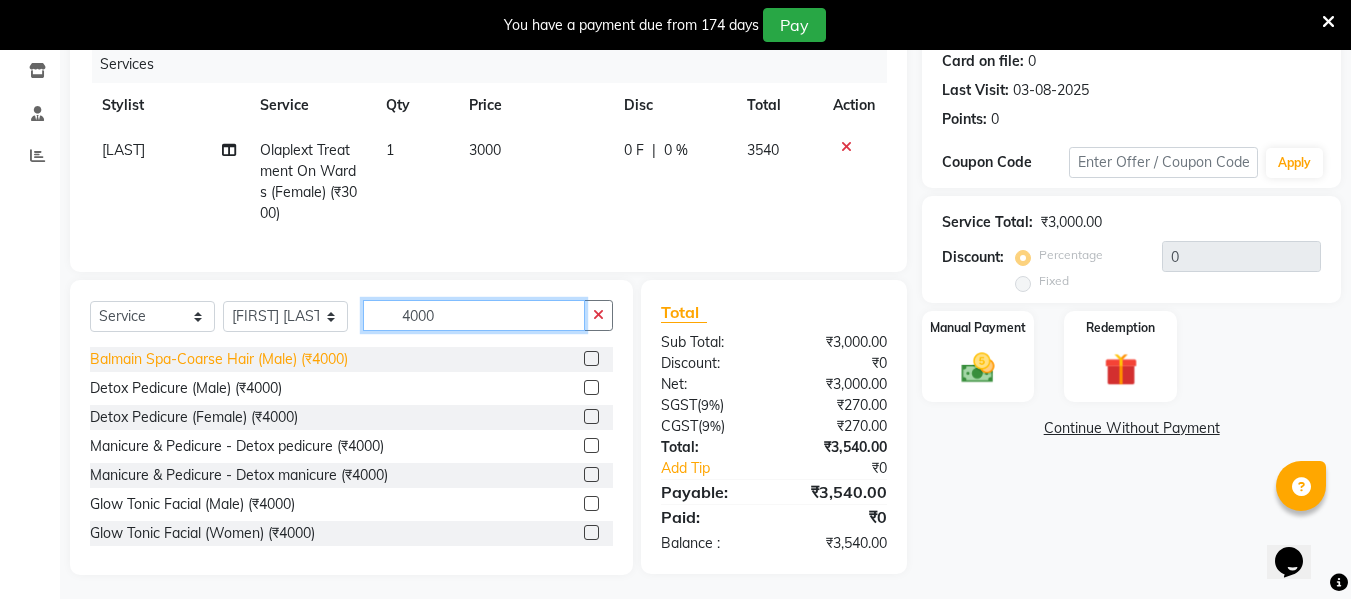 type on "4000" 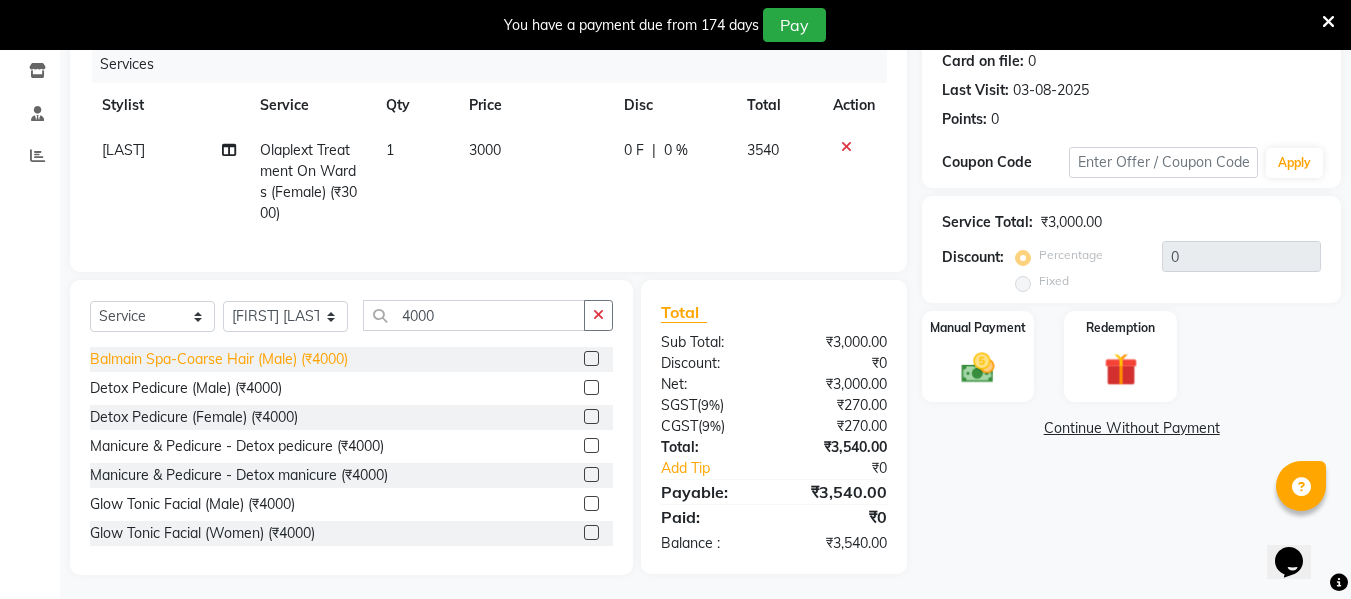 click on "Balmain Spa-Coarse Hair (Male) (₹4000)" 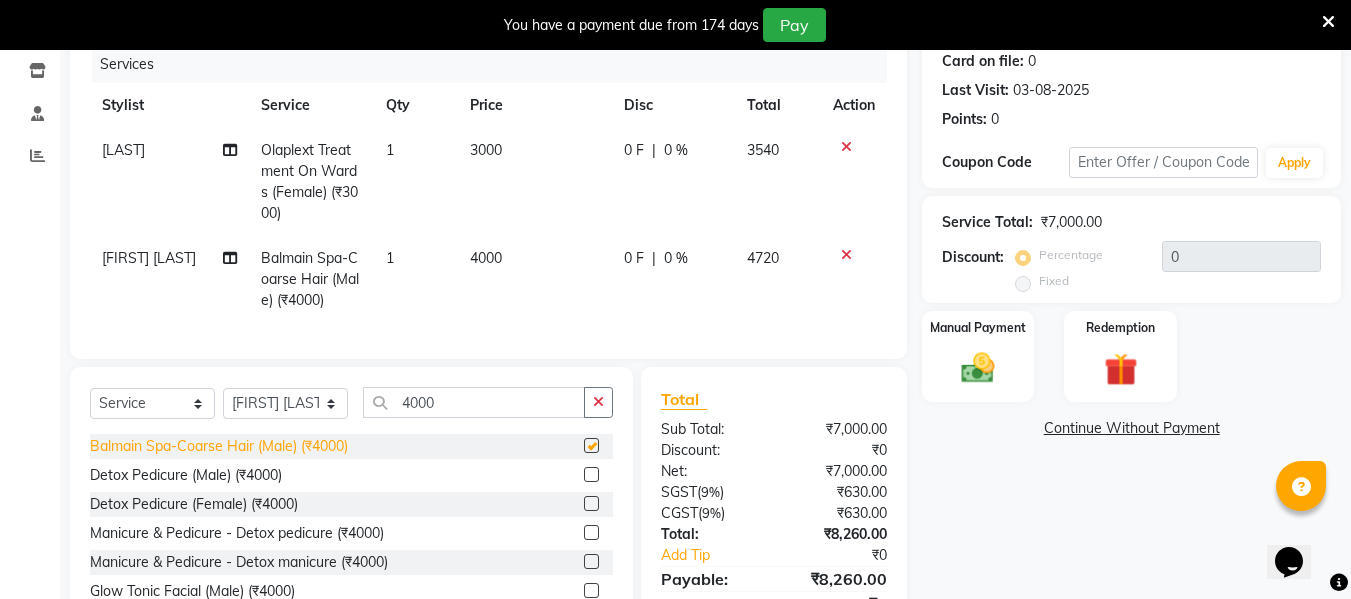 checkbox on "false" 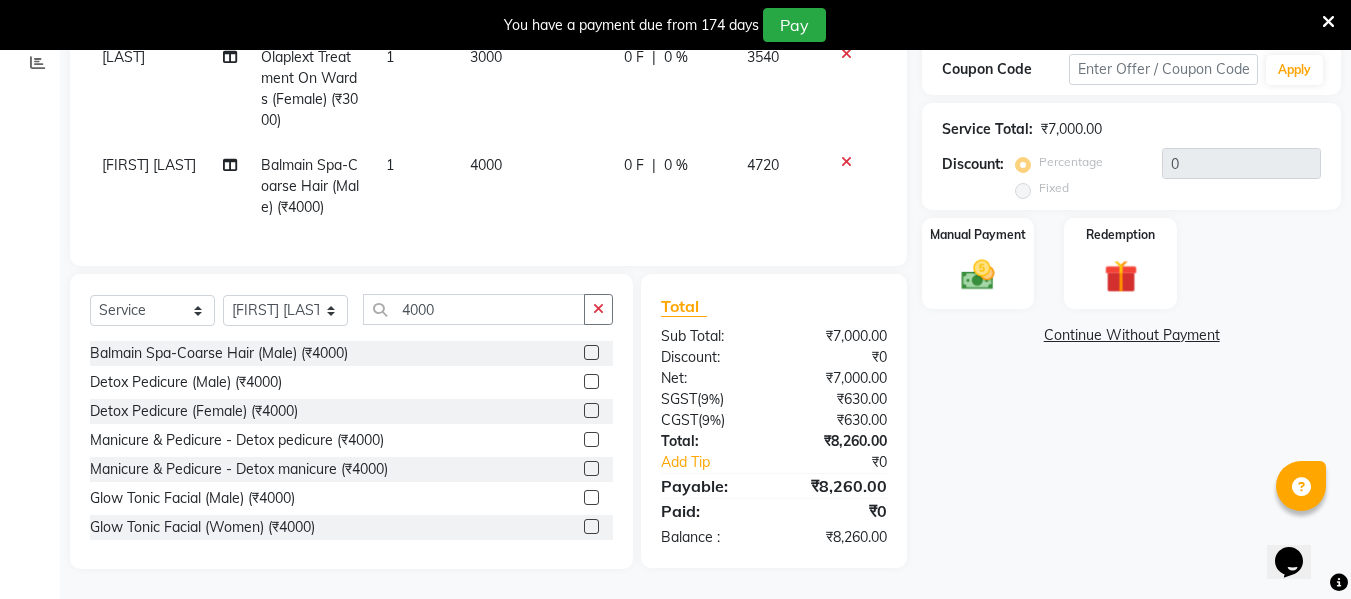 scroll, scrollTop: 360, scrollLeft: 0, axis: vertical 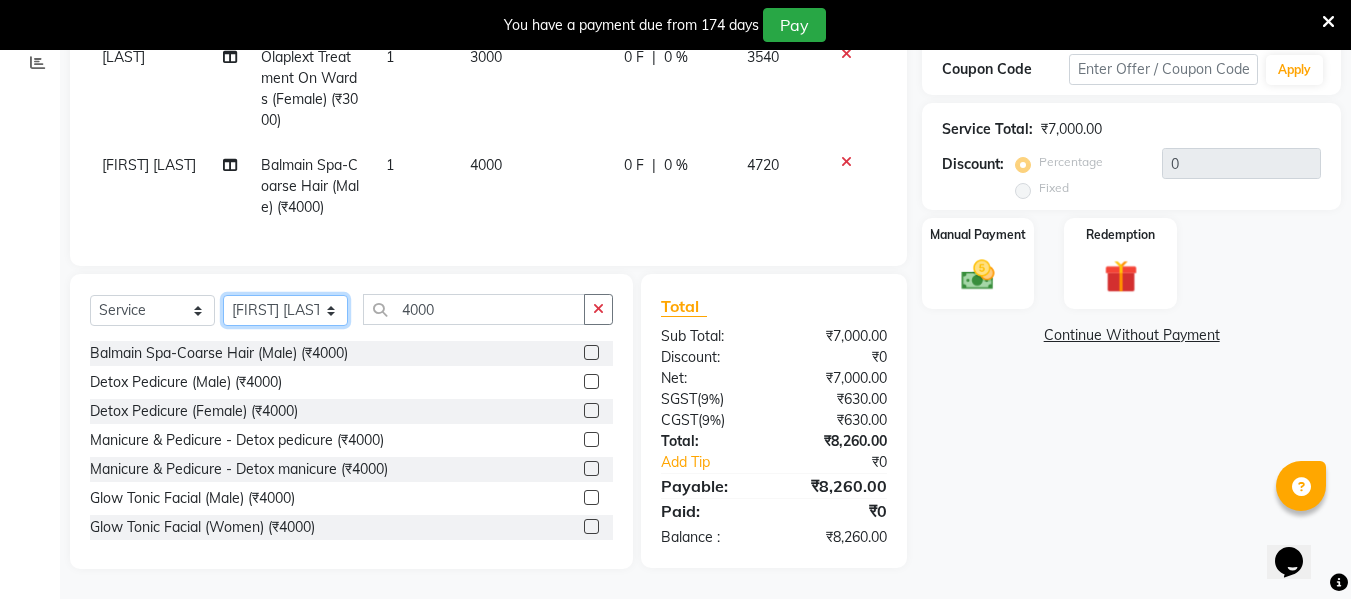 click on "Select Stylist ASHA ANIL JADHAV Dilshad Ahmad EHATESHAM ALI EVVA FARHEEN SHAIKH HEEBA ARIF SHAIKH HEER BAROT IMRAN SHAIKH Mamta  Manager MANISHA MD RAJ KHAN  MD SAMEER PARWEZ MOHAMMAD ALI RUPS SAKIB SUNENA TAK ZAREENA KHAN" 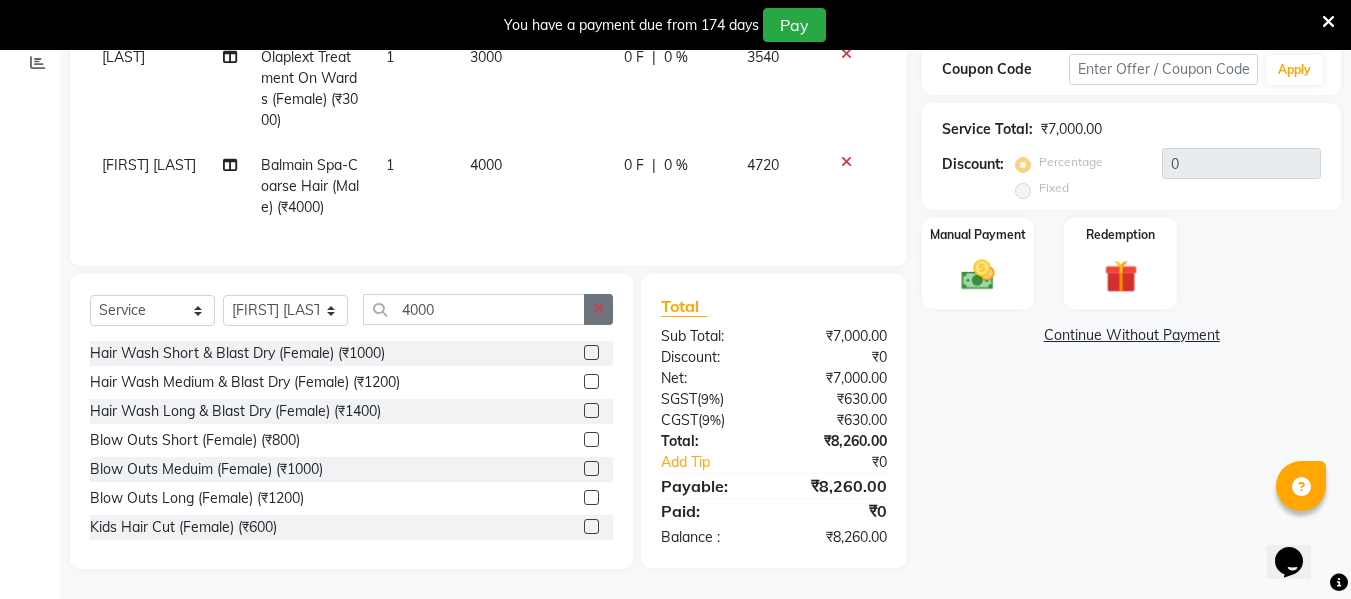 click 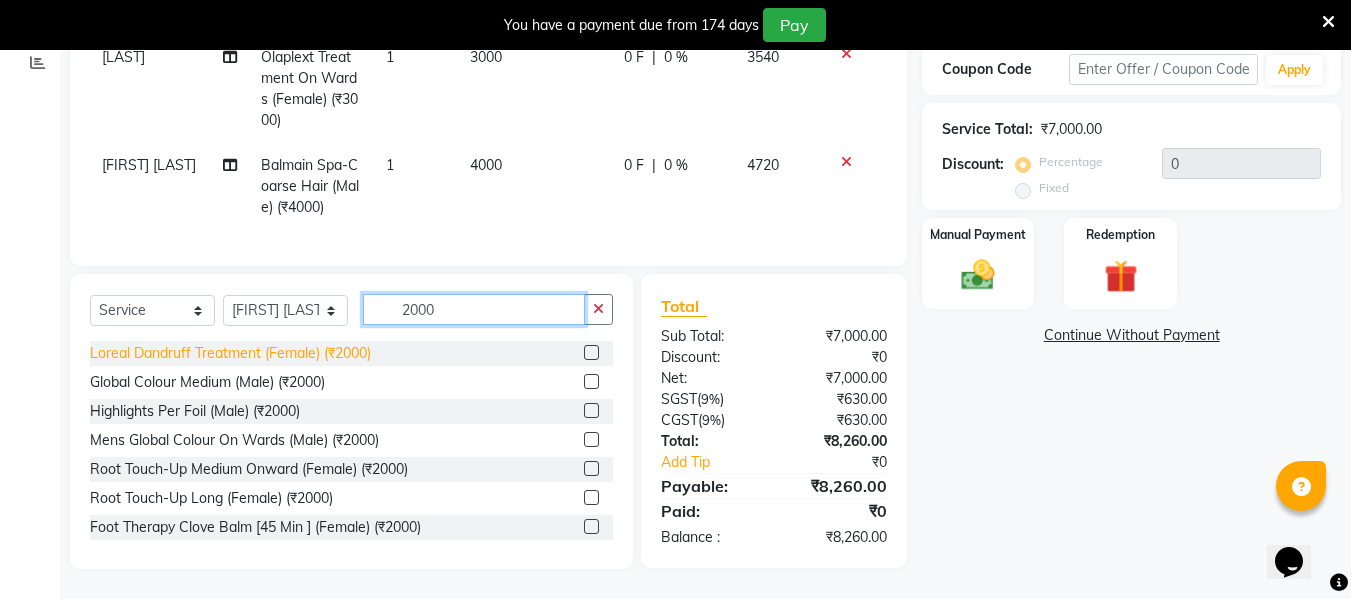 type on "2000" 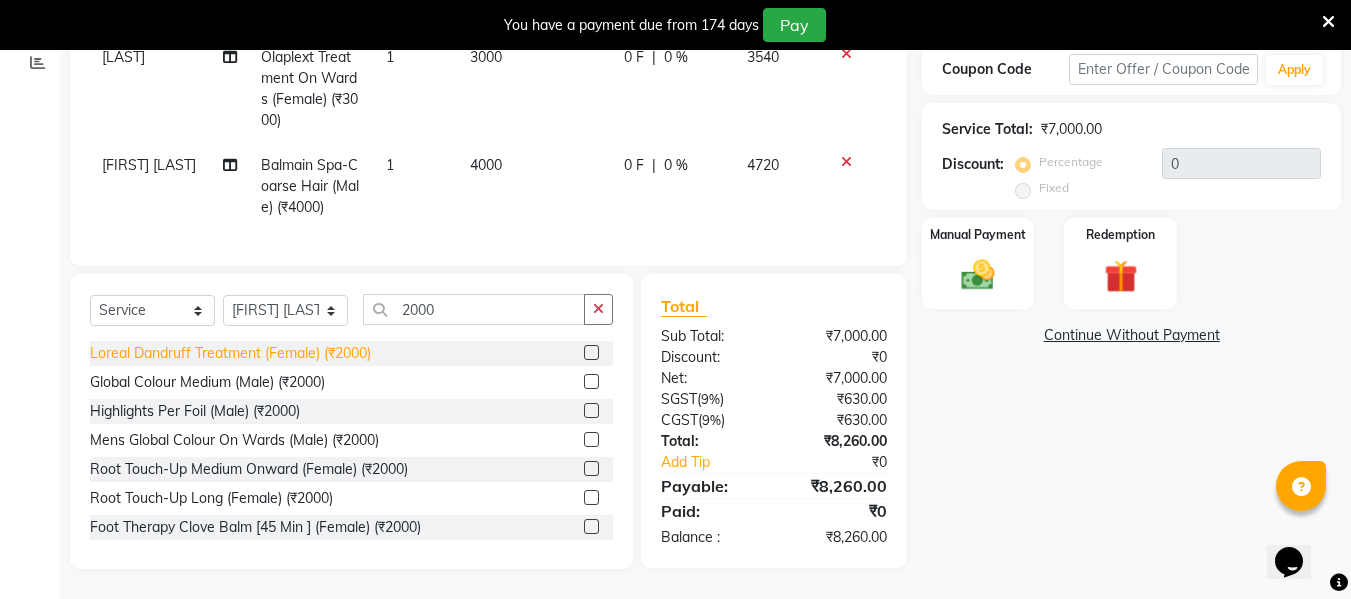 click on "Loreal Dandruff Treatment (Female) (₹2000)" 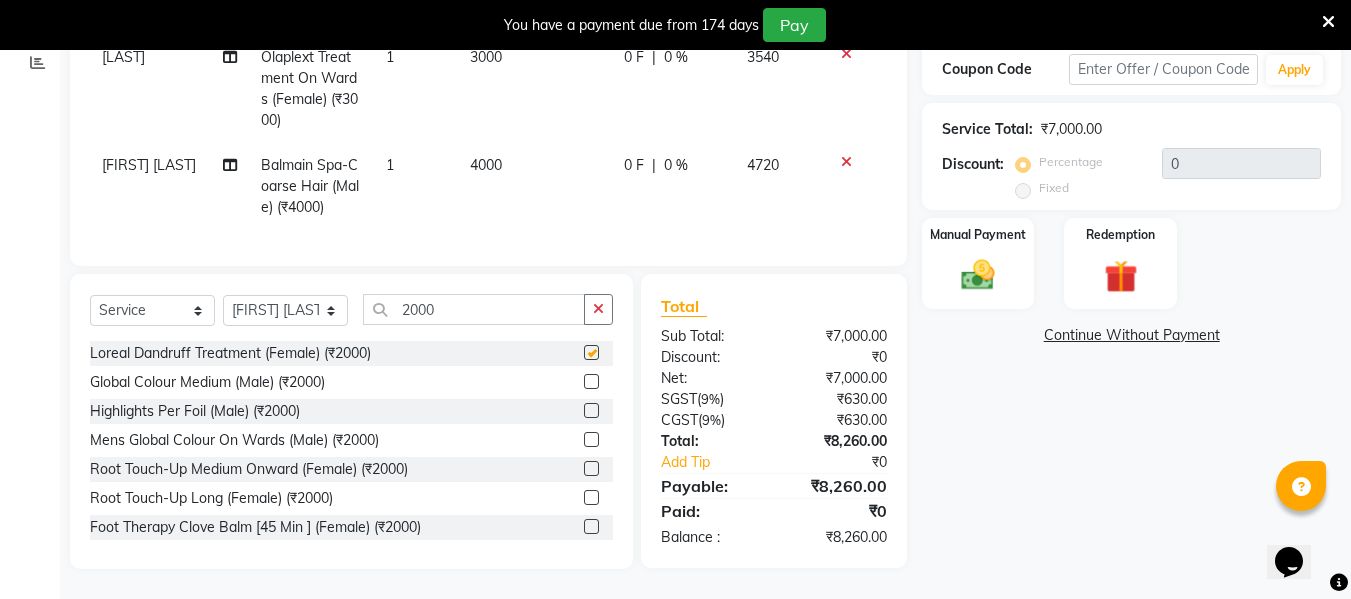 checkbox on "false" 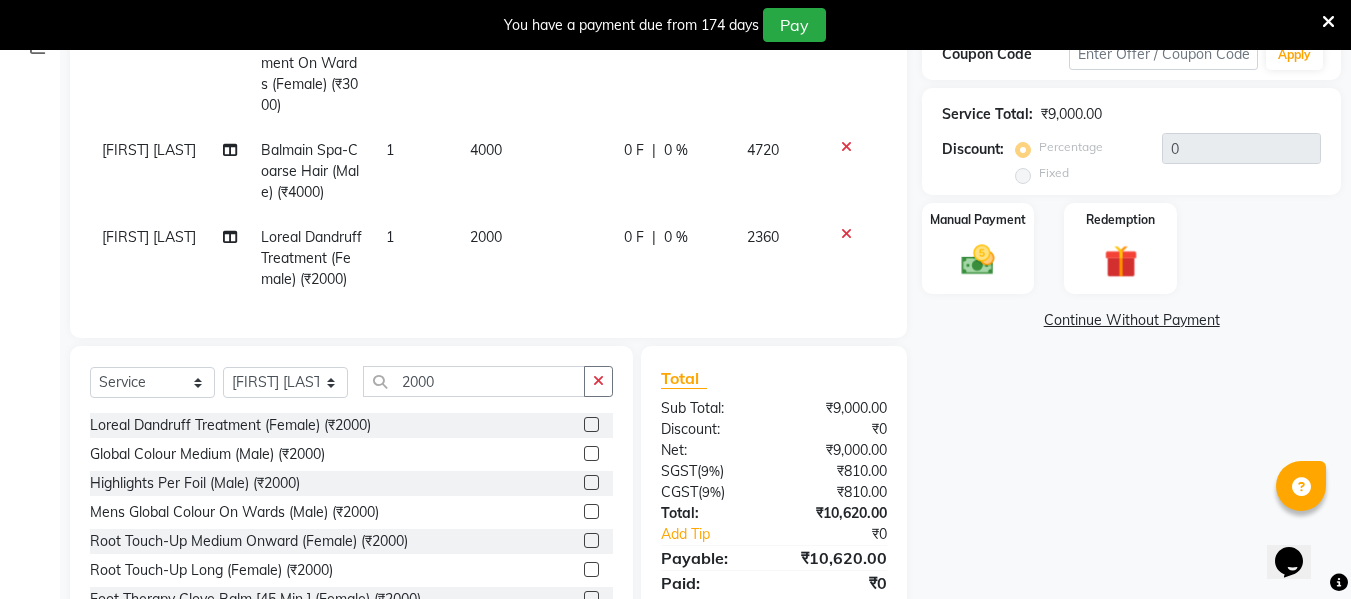 scroll, scrollTop: 447, scrollLeft: 0, axis: vertical 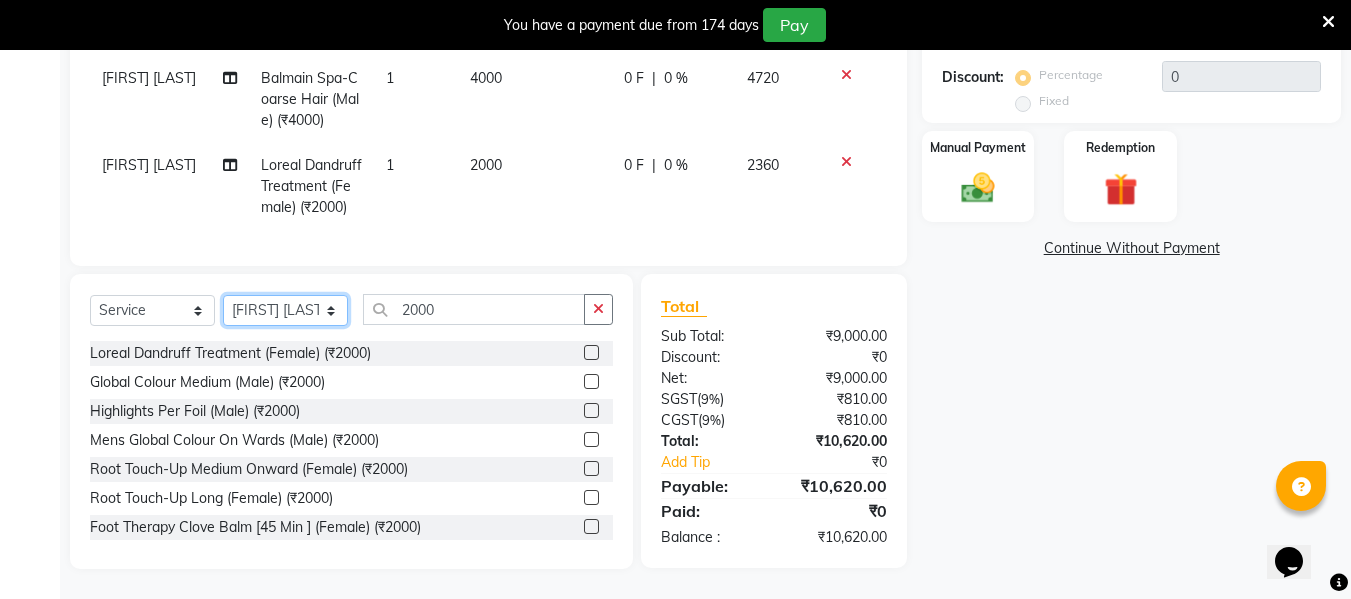 click on "Select Stylist ASHA ANIL JADHAV Dilshad Ahmad EHATESHAM ALI EVVA FARHEEN SHAIKH HEEBA ARIF SHAIKH HEER BAROT IMRAN SHAIKH Mamta  Manager MANISHA MD RAJ KHAN  MD SAMEER PARWEZ MOHAMMAD ALI RUPS SAKIB SUNENA TAK ZAREENA KHAN" 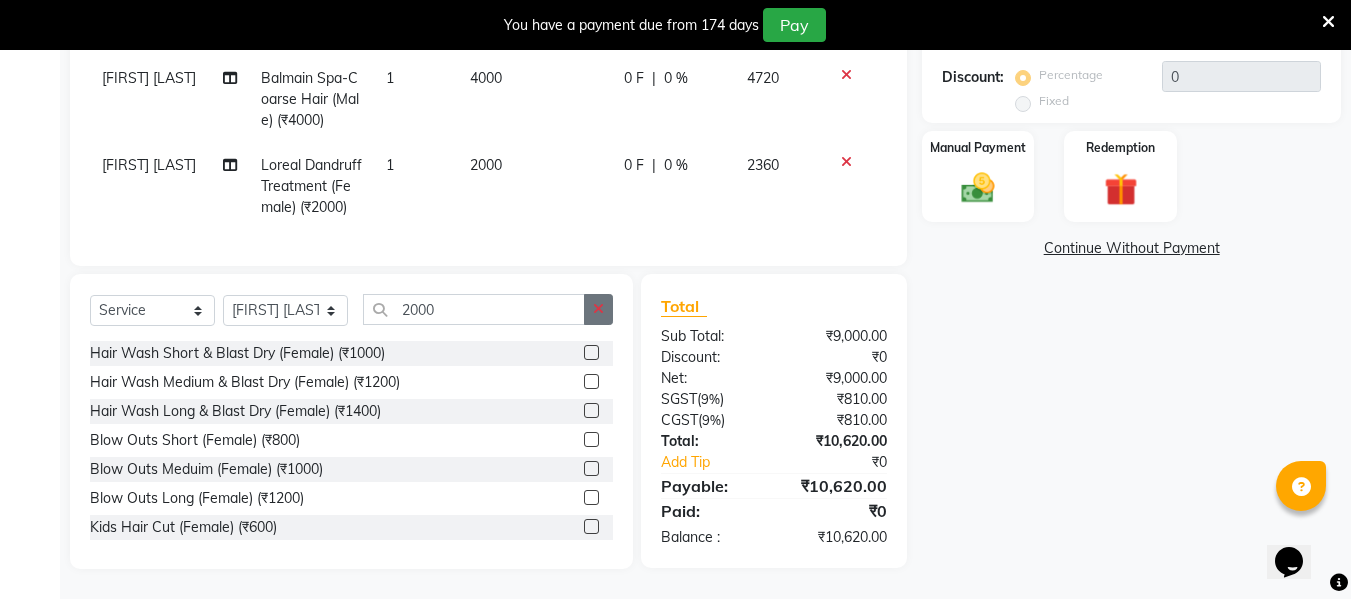click 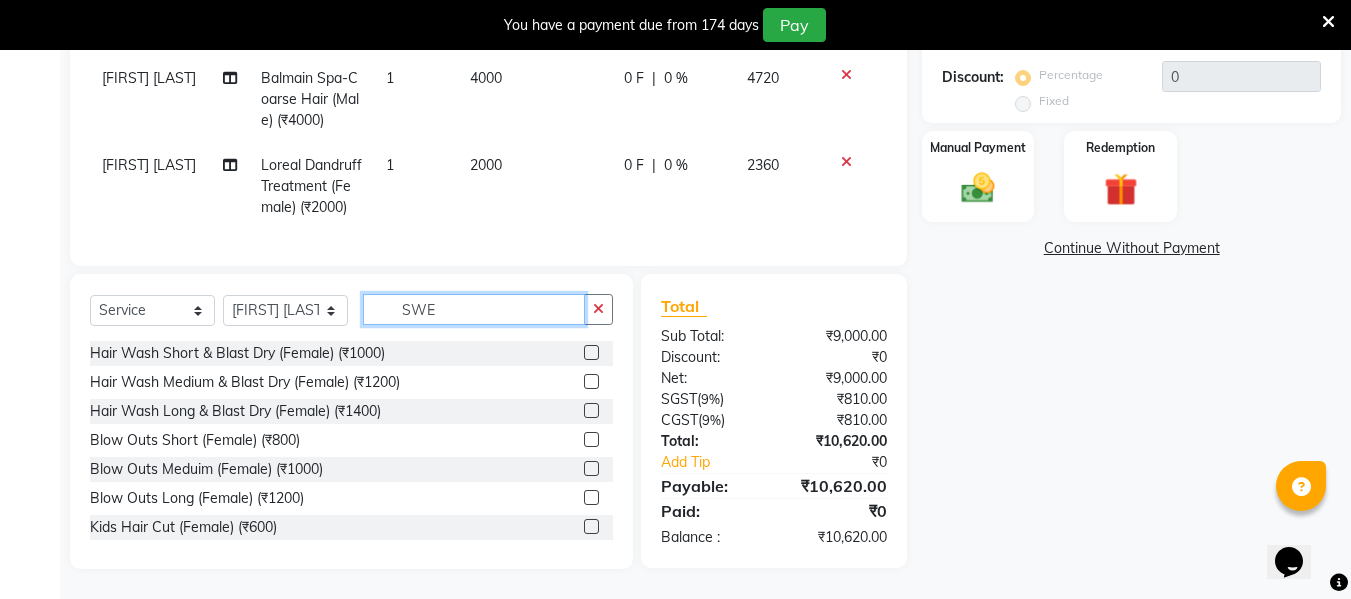 scroll, scrollTop: 446, scrollLeft: 0, axis: vertical 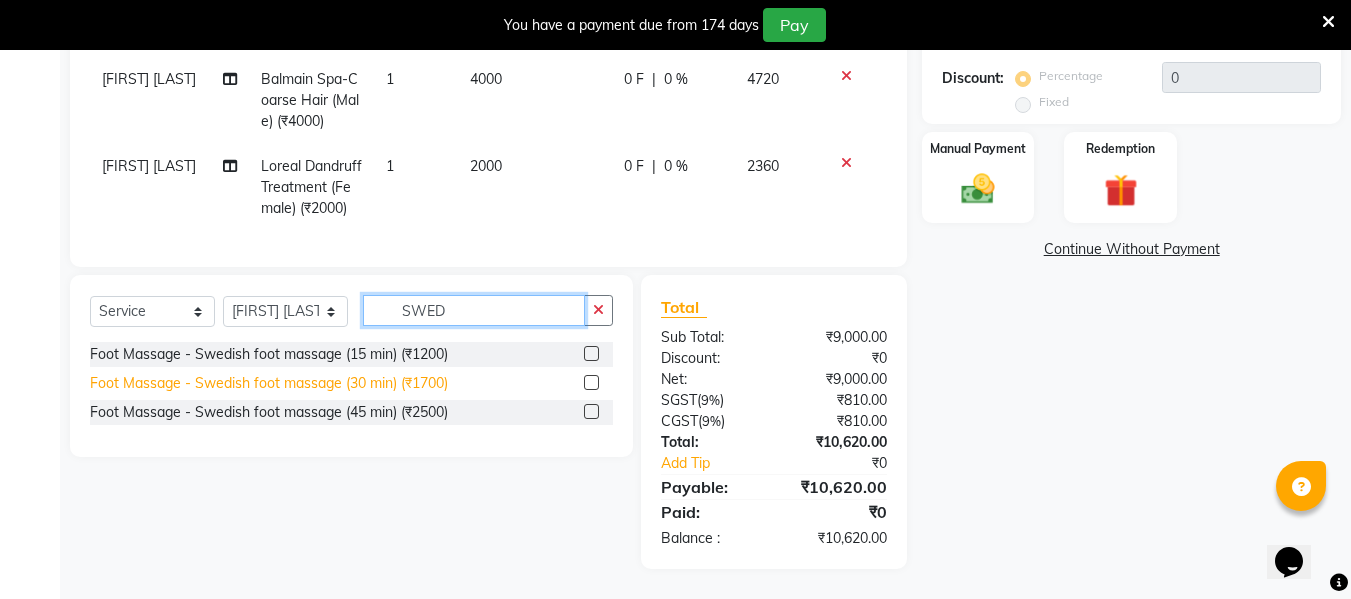 type on "SWED" 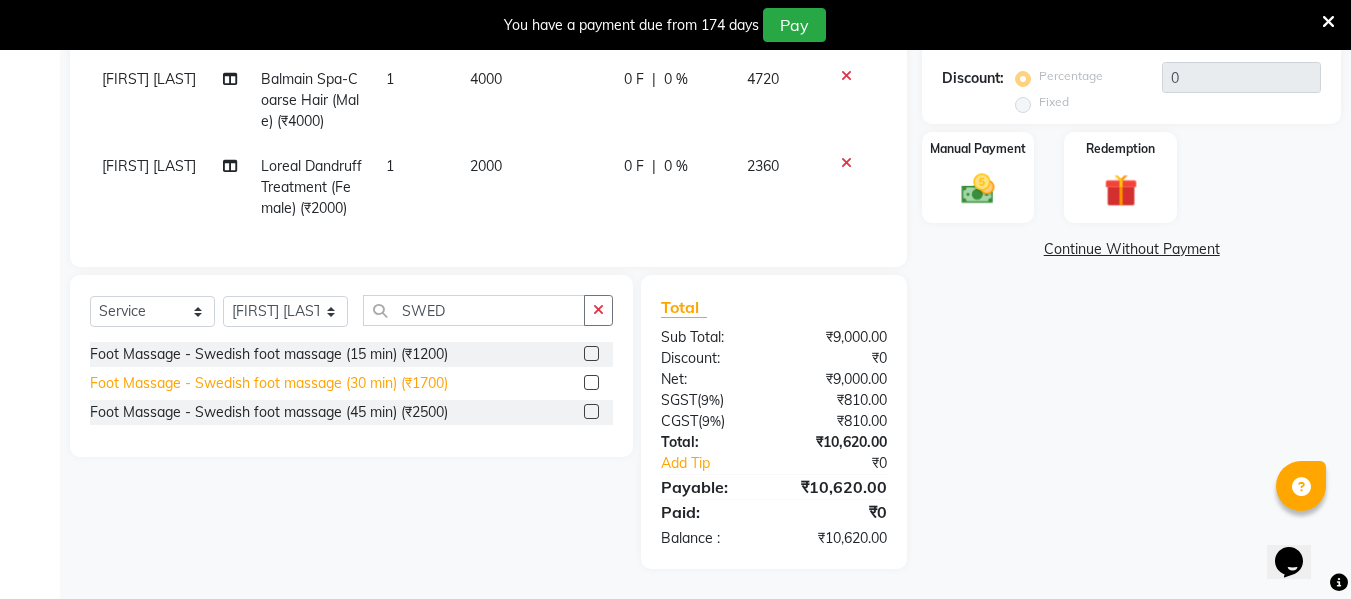 click on "Foot Massage - Swedish foot massage (30 min) (₹1700)" 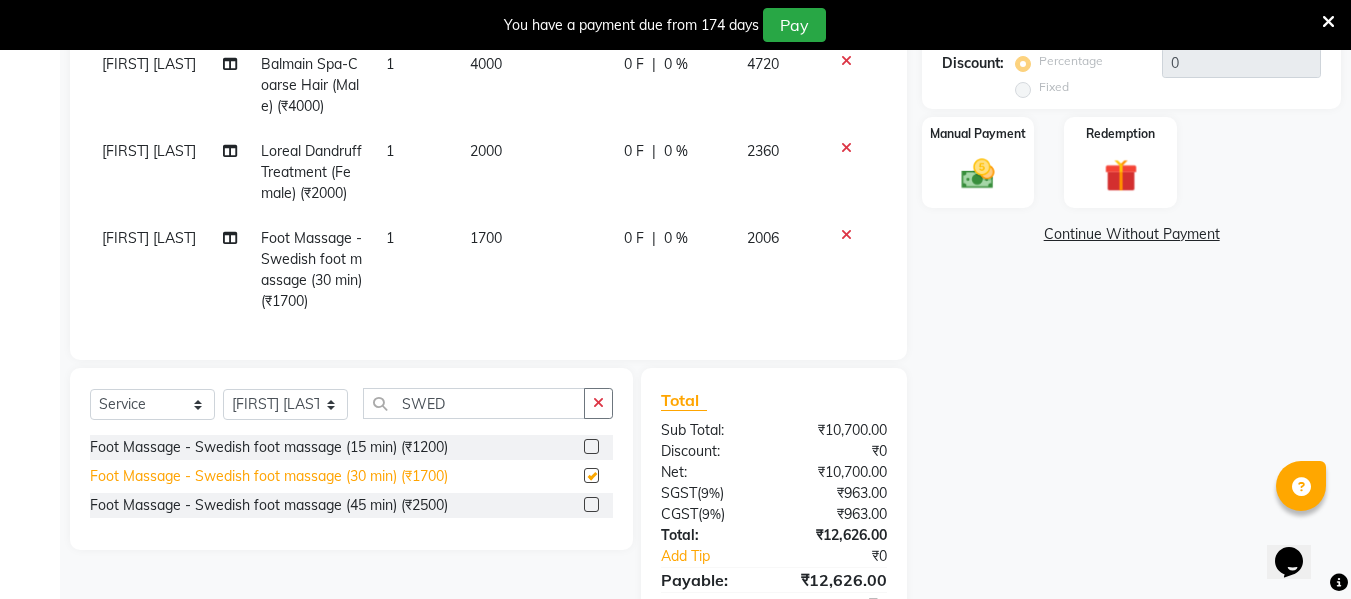 checkbox on "false" 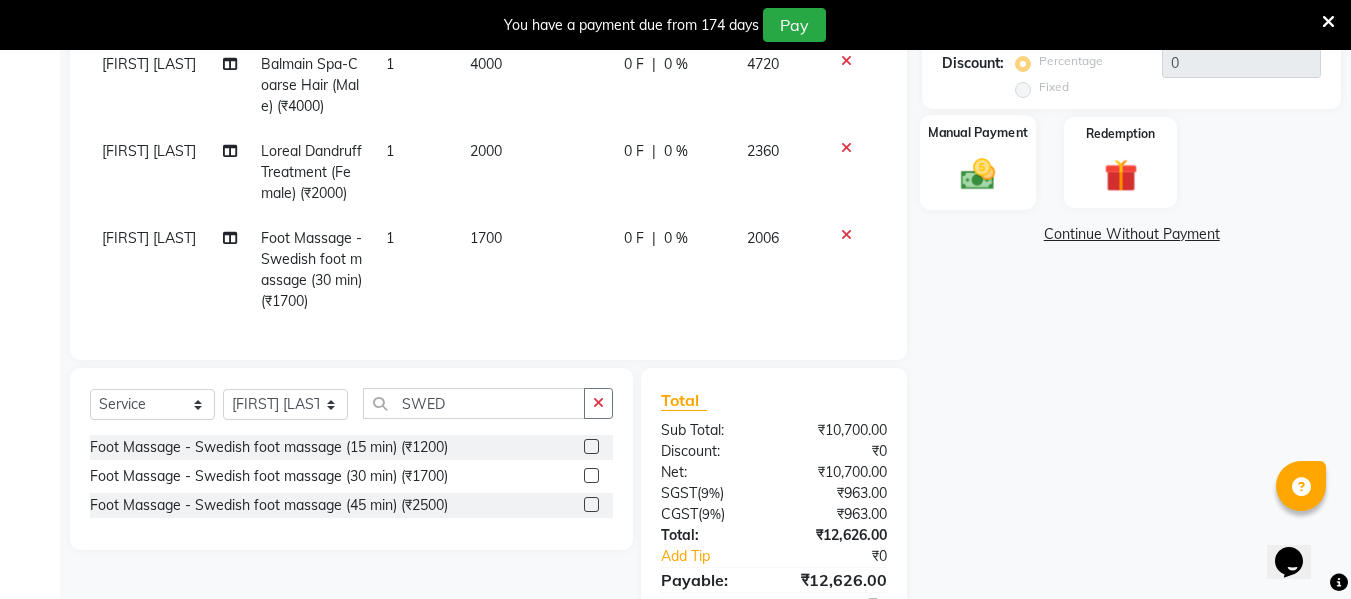 click 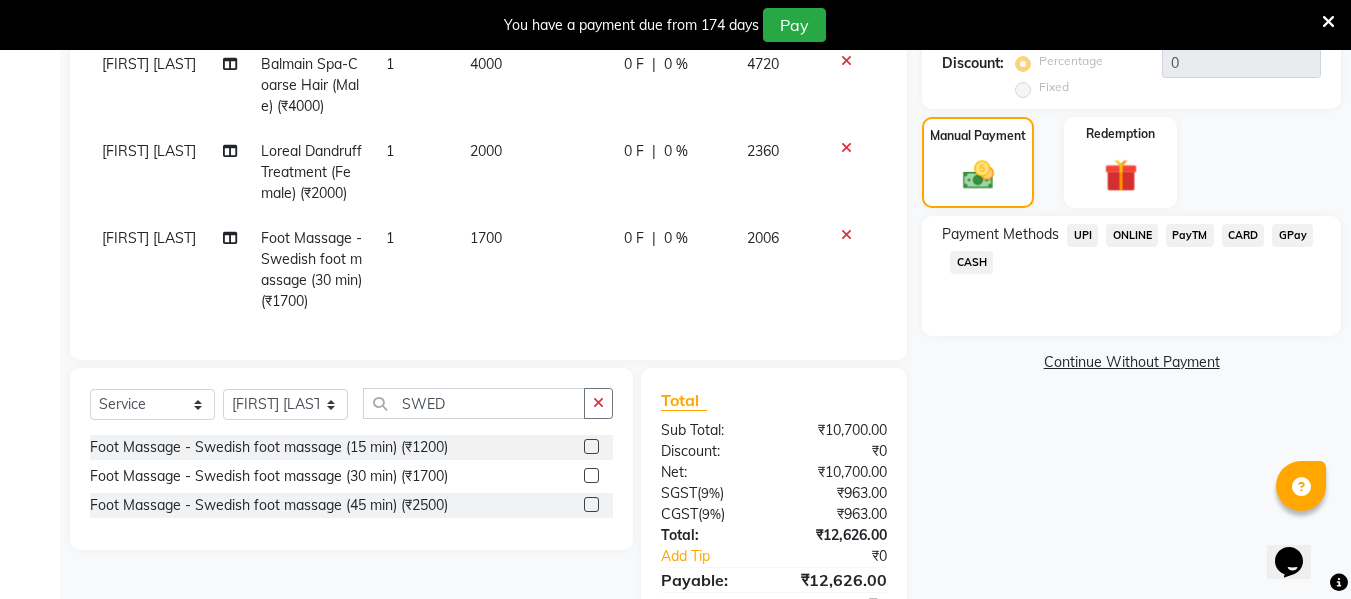 click on "CARD" 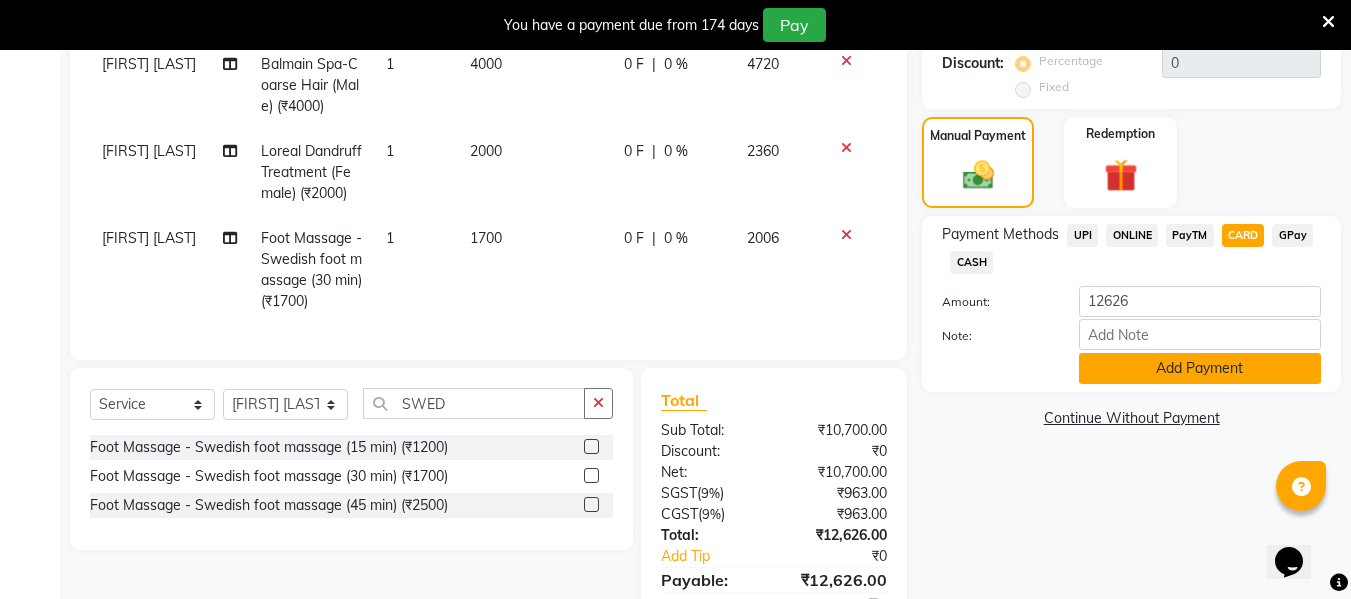 click on "Add Payment" 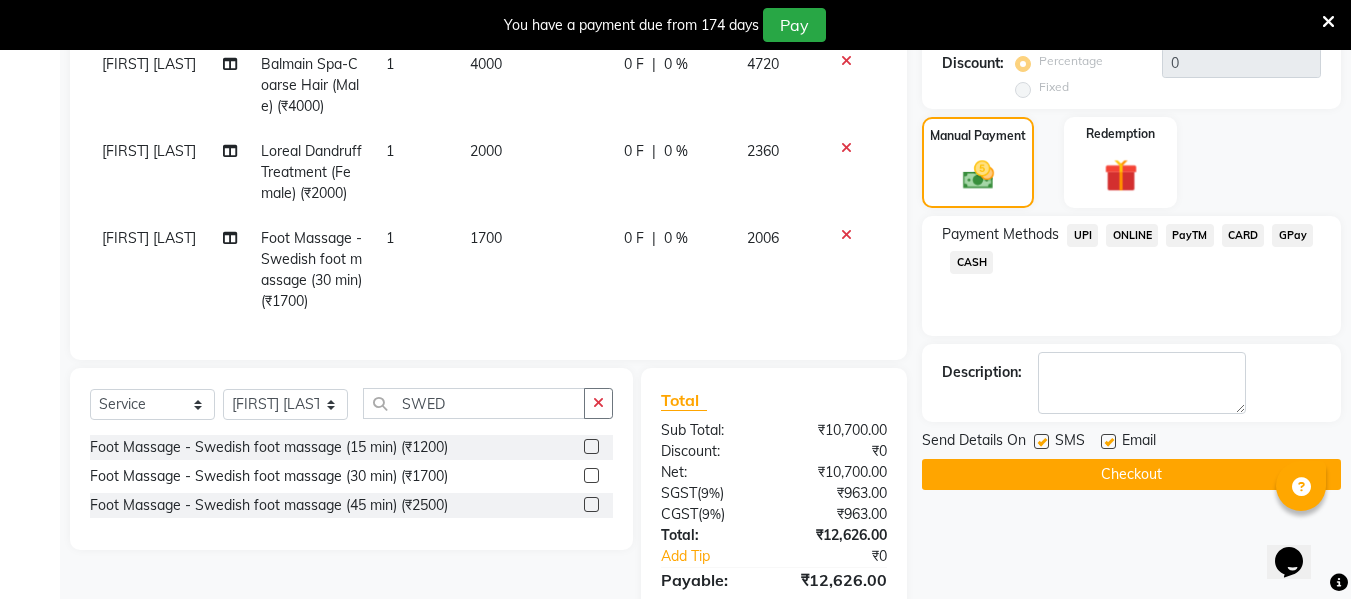 click on "Checkout" 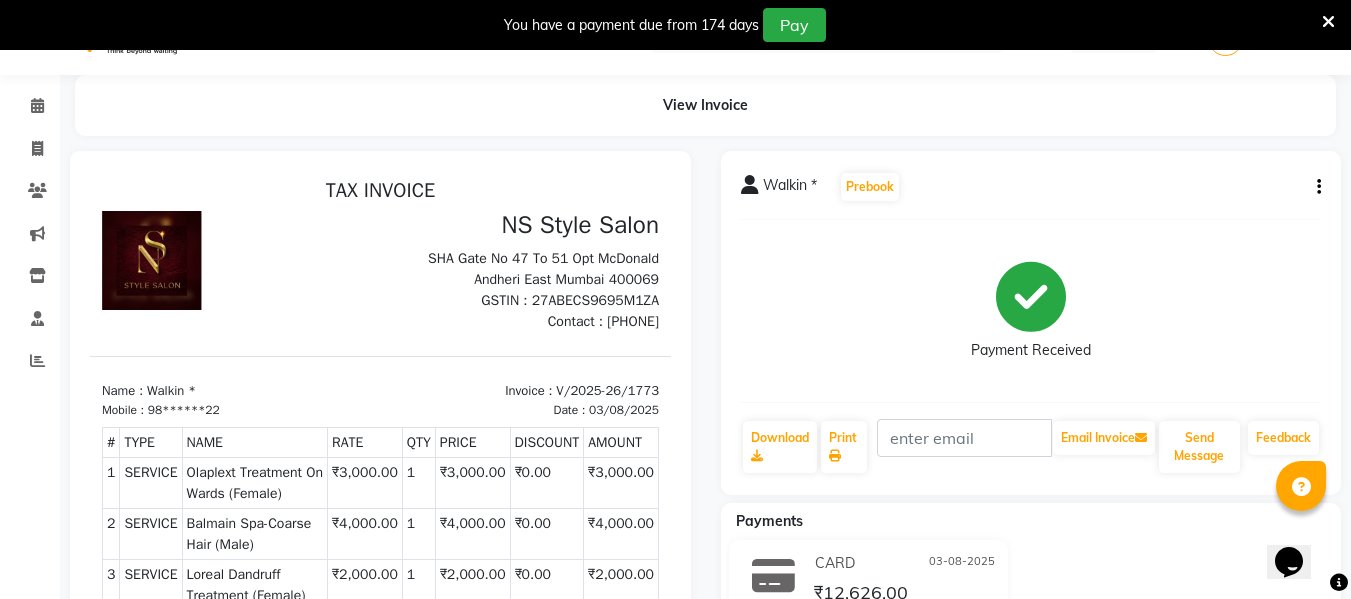 scroll, scrollTop: 10, scrollLeft: 0, axis: vertical 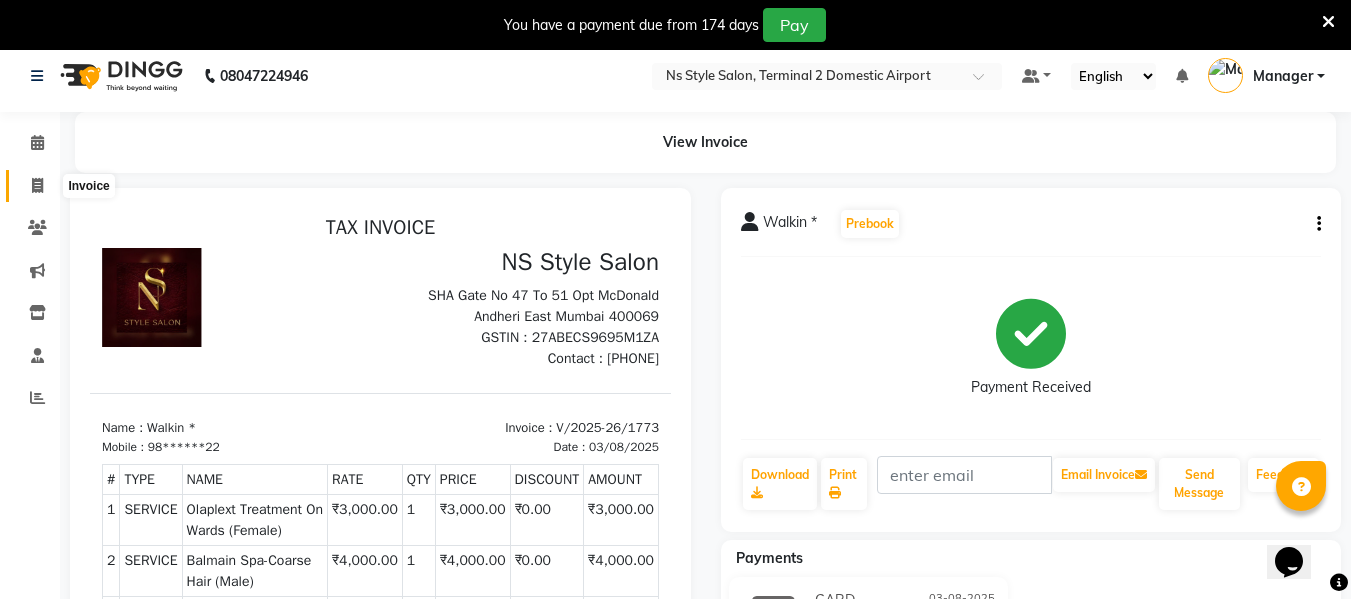 click 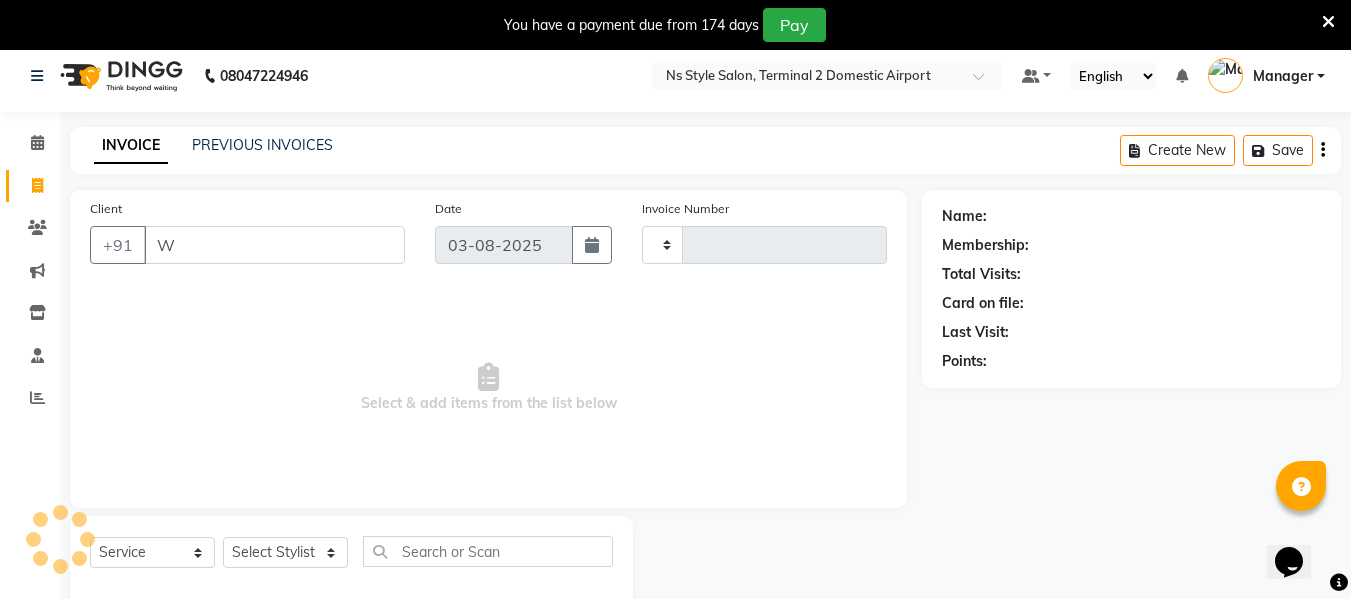 type on "WA" 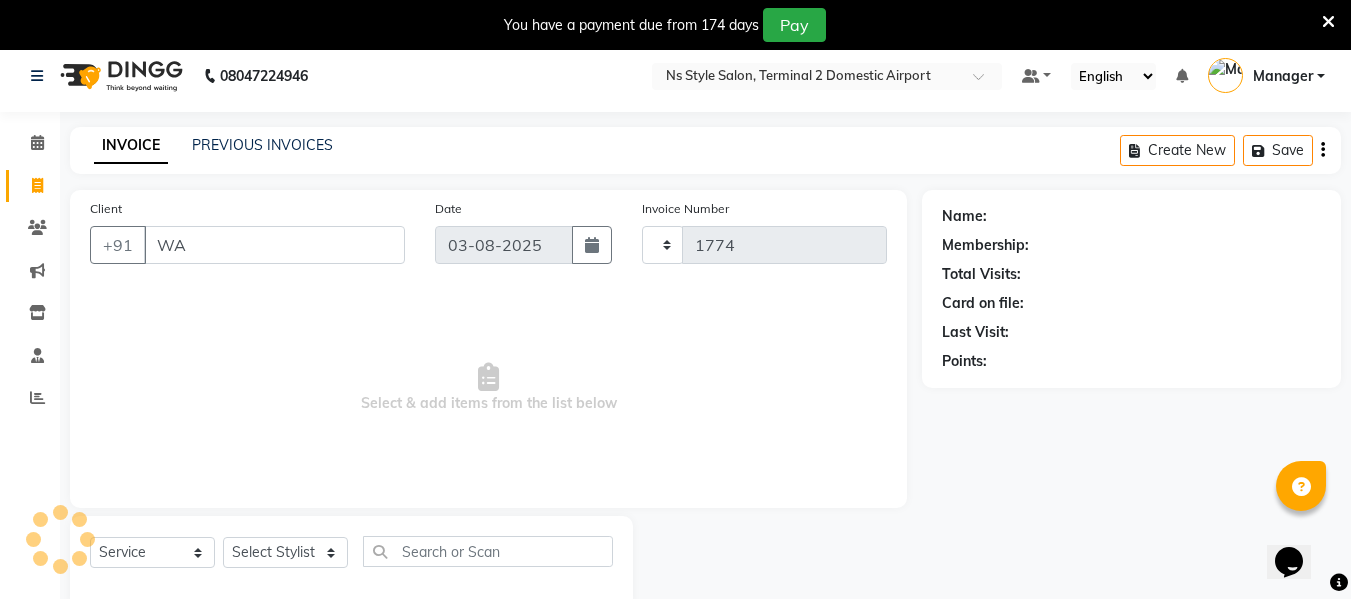scroll, scrollTop: 52, scrollLeft: 0, axis: vertical 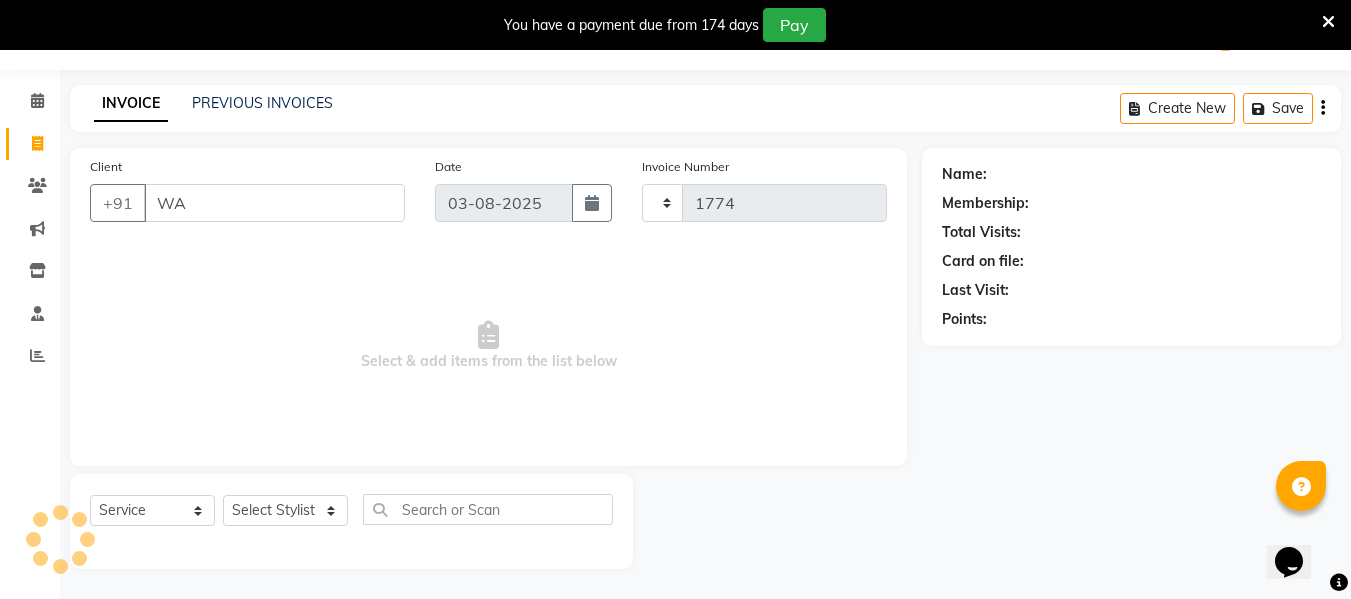 select on "5661" 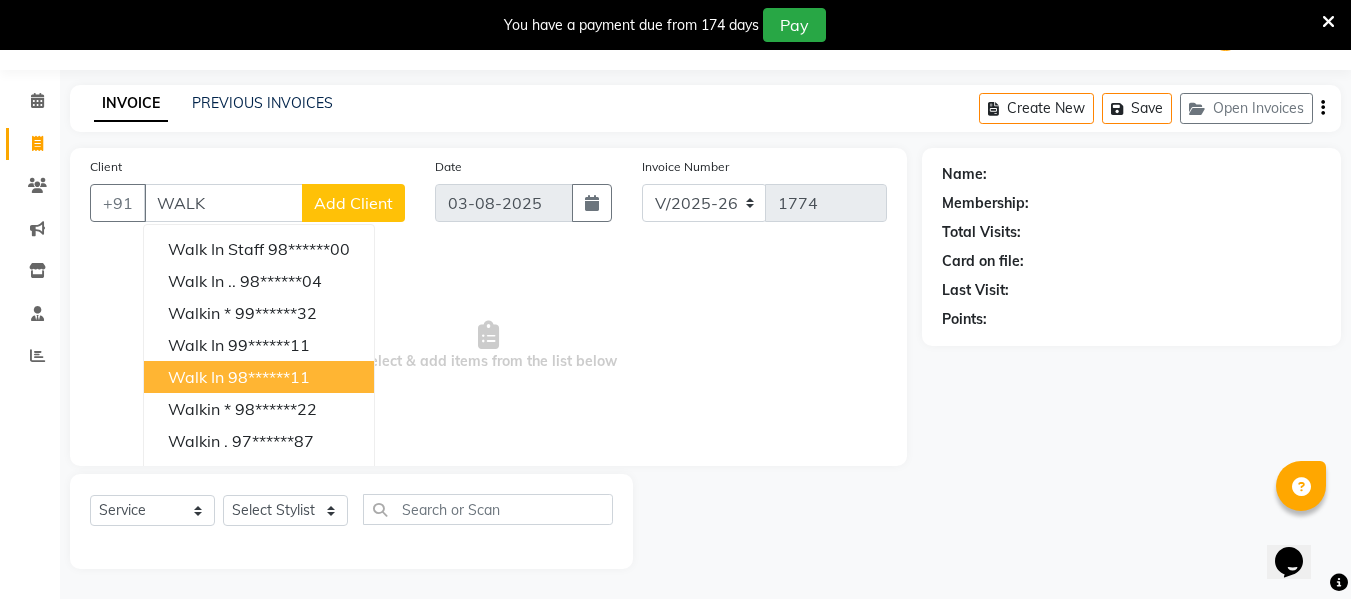 click on "Walk In  98******11" at bounding box center [259, 377] 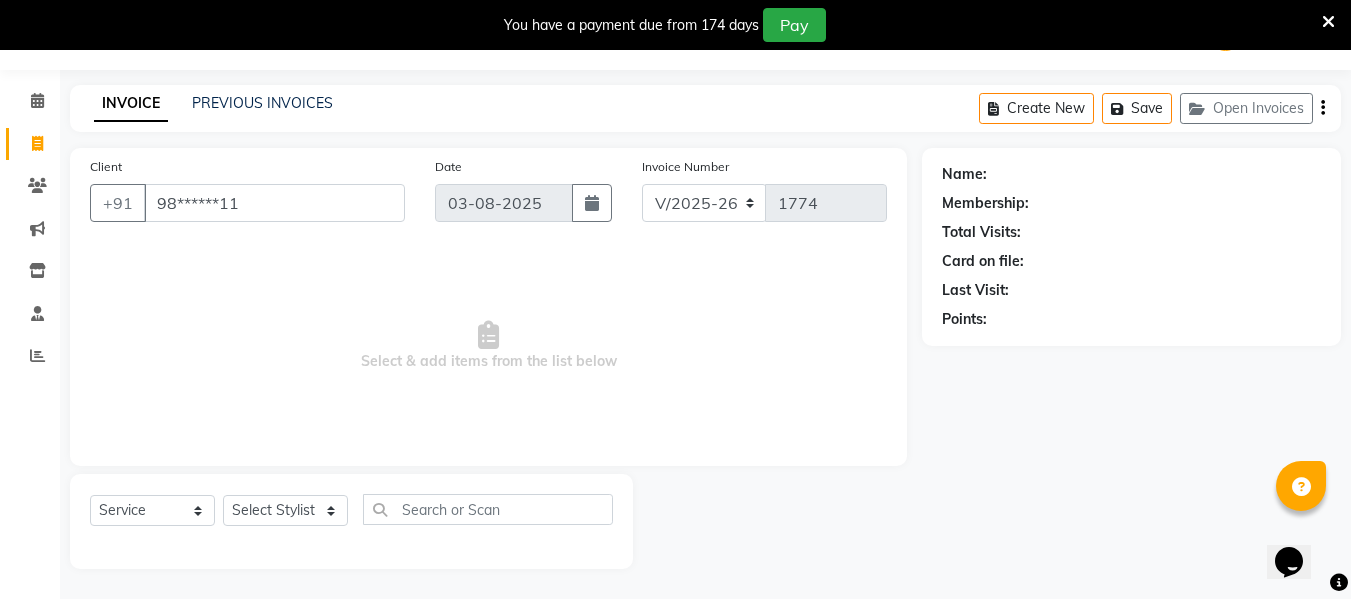 type on "98******11" 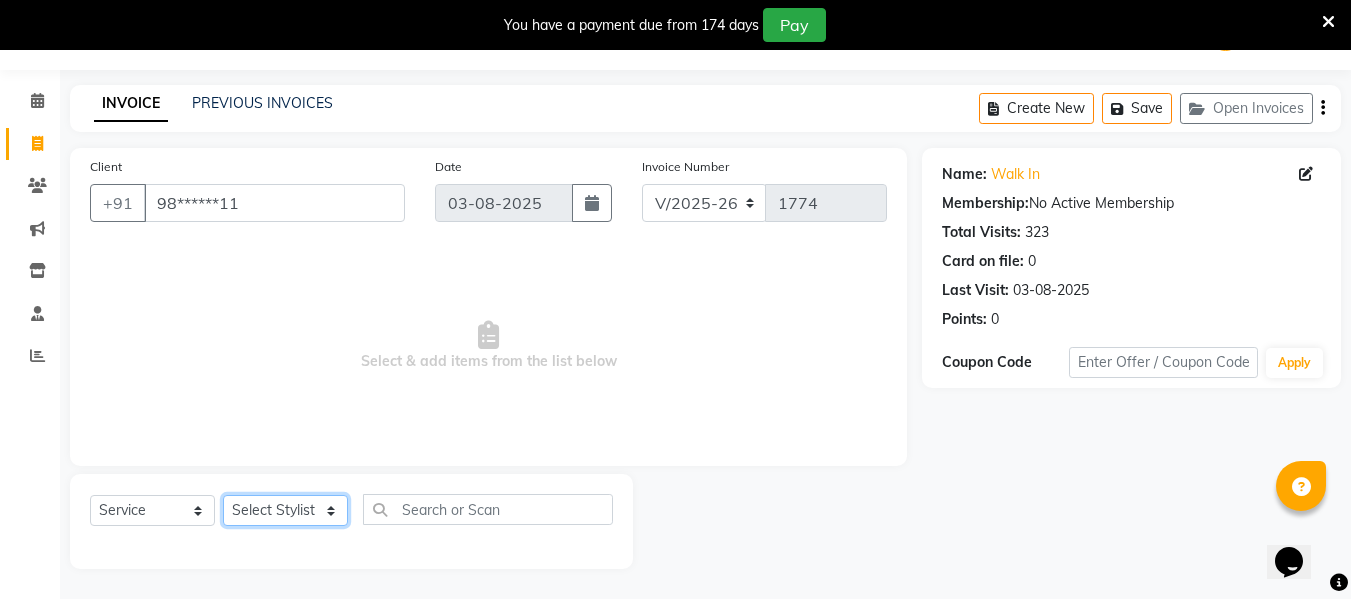 click on "Select Stylist ASHA ANIL JADHAV Dilshad Ahmad EHATESHAM ALI EVVA FARHEEN SHAIKH HEEBA ARIF SHAIKH HEER BAROT IMRAN SHAIKH Mamta  Manager MANISHA MD RAJ KHAN  MD SAMEER PARWEZ MOHAMMAD ALI RUPS SAKIB SUNENA TAK ZAREENA KHAN" 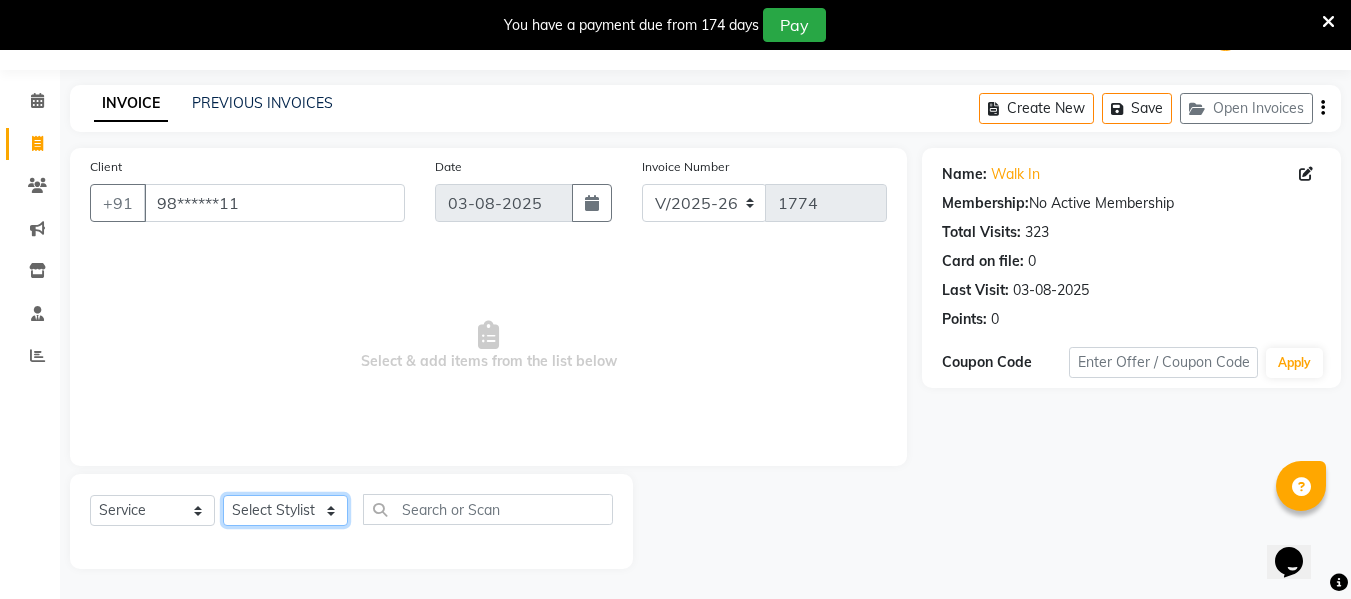 select on "39702" 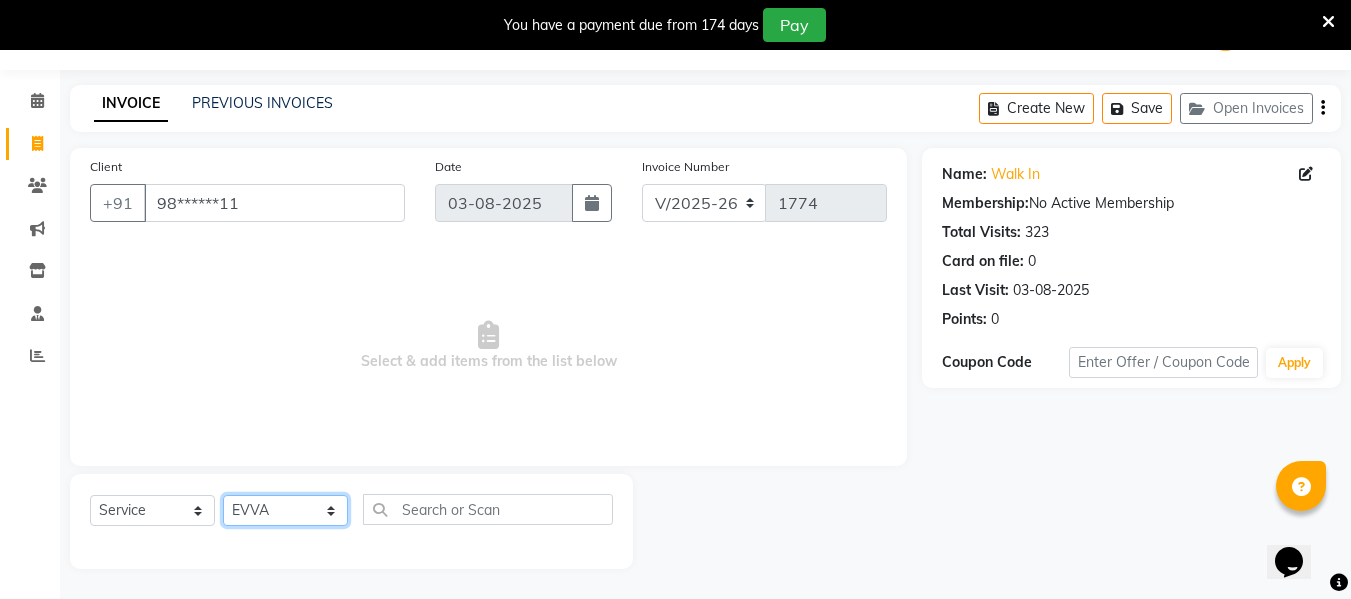 click on "Select Stylist ASHA ANIL JADHAV Dilshad Ahmad EHATESHAM ALI EVVA FARHEEN SHAIKH HEEBA ARIF SHAIKH HEER BAROT IMRAN SHAIKH Mamta  Manager MANISHA MD RAJ KHAN  MD SAMEER PARWEZ MOHAMMAD ALI RUPS SAKIB SUNENA TAK ZAREENA KHAN" 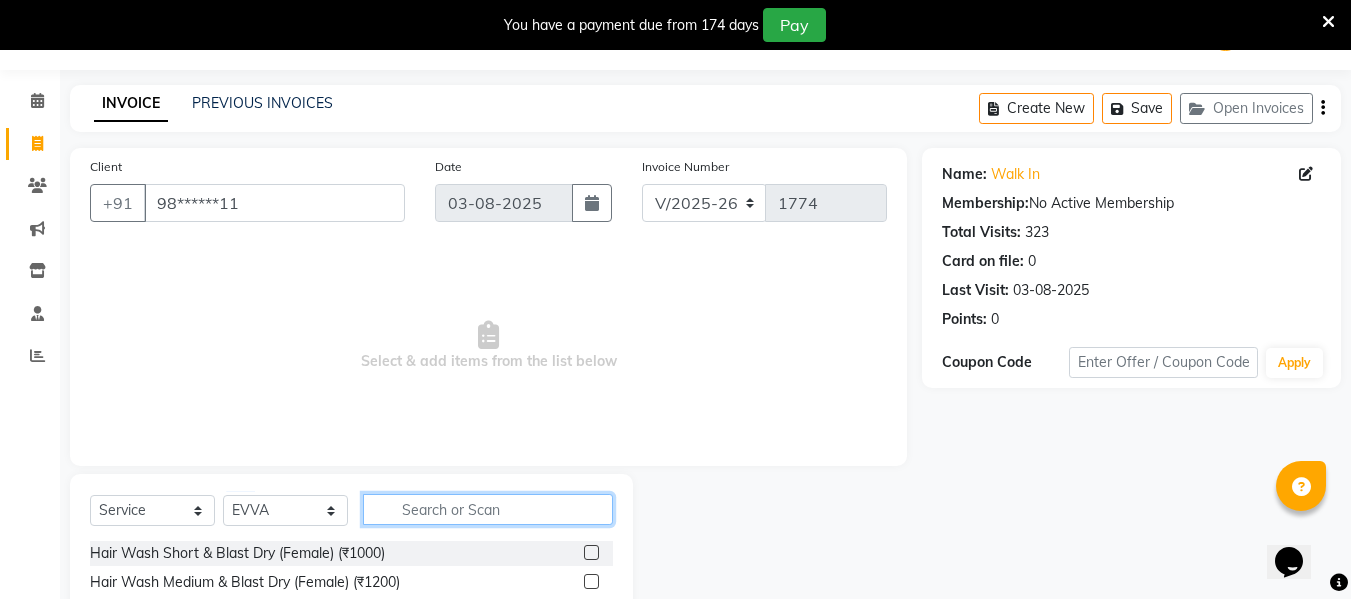 click 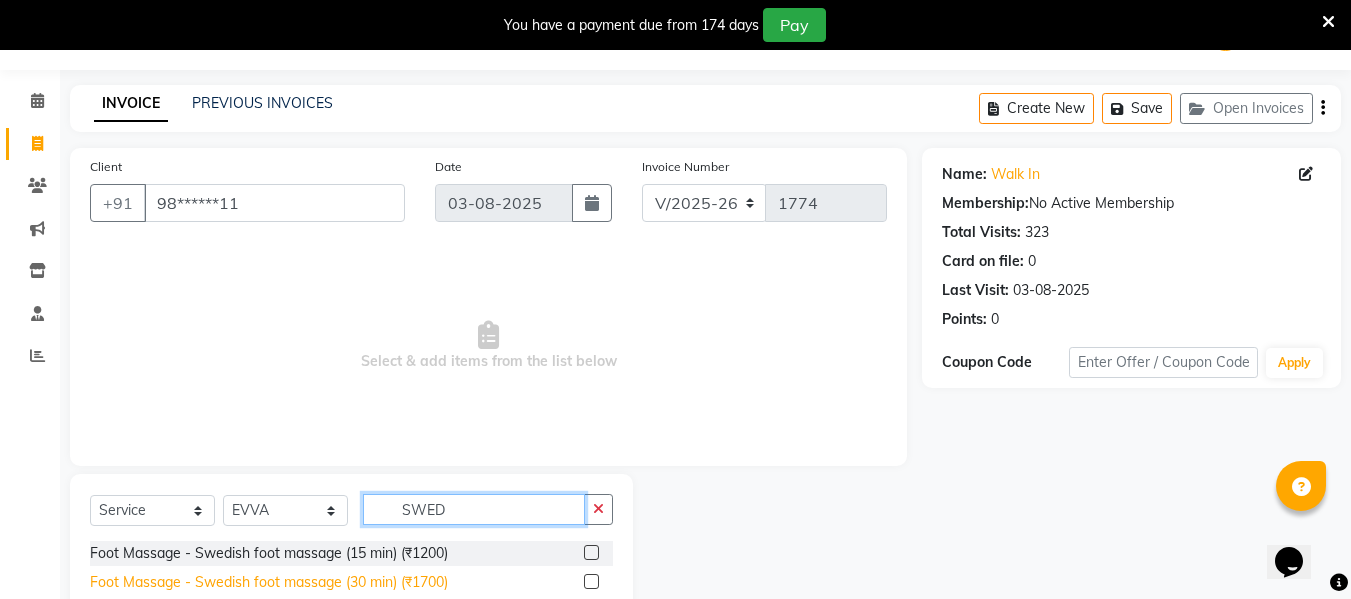 type on "SWED" 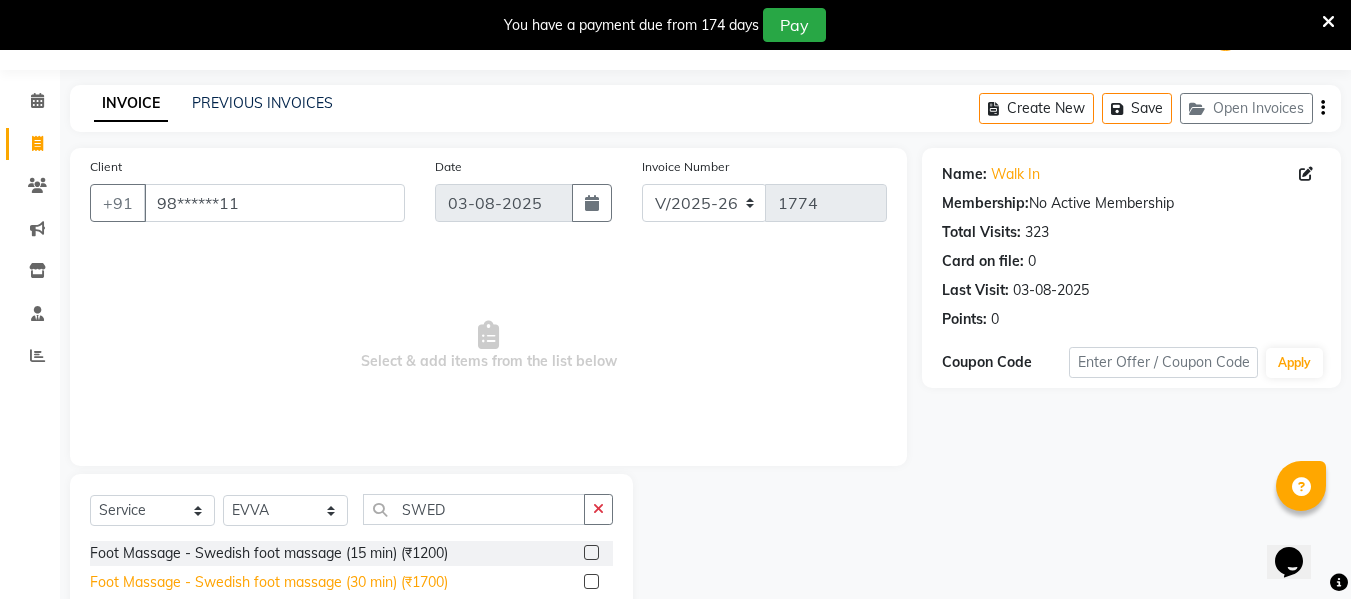 click on "Foot Massage - Swedish foot massage (30 min) (₹1700)" 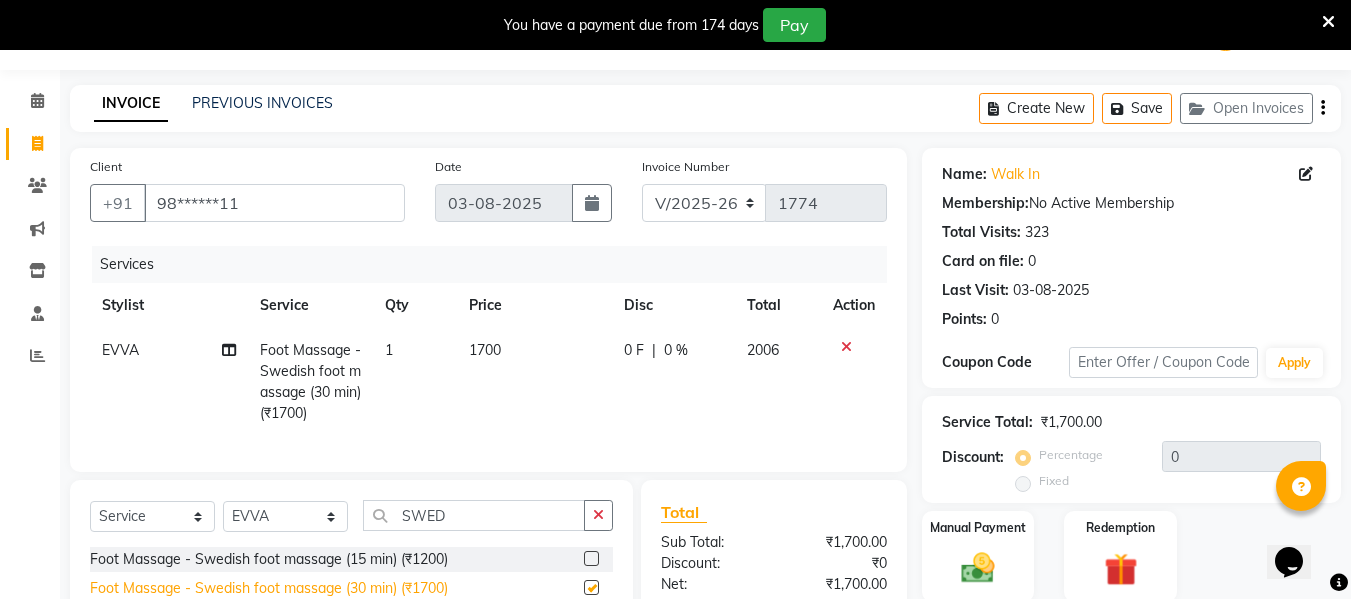 checkbox on "false" 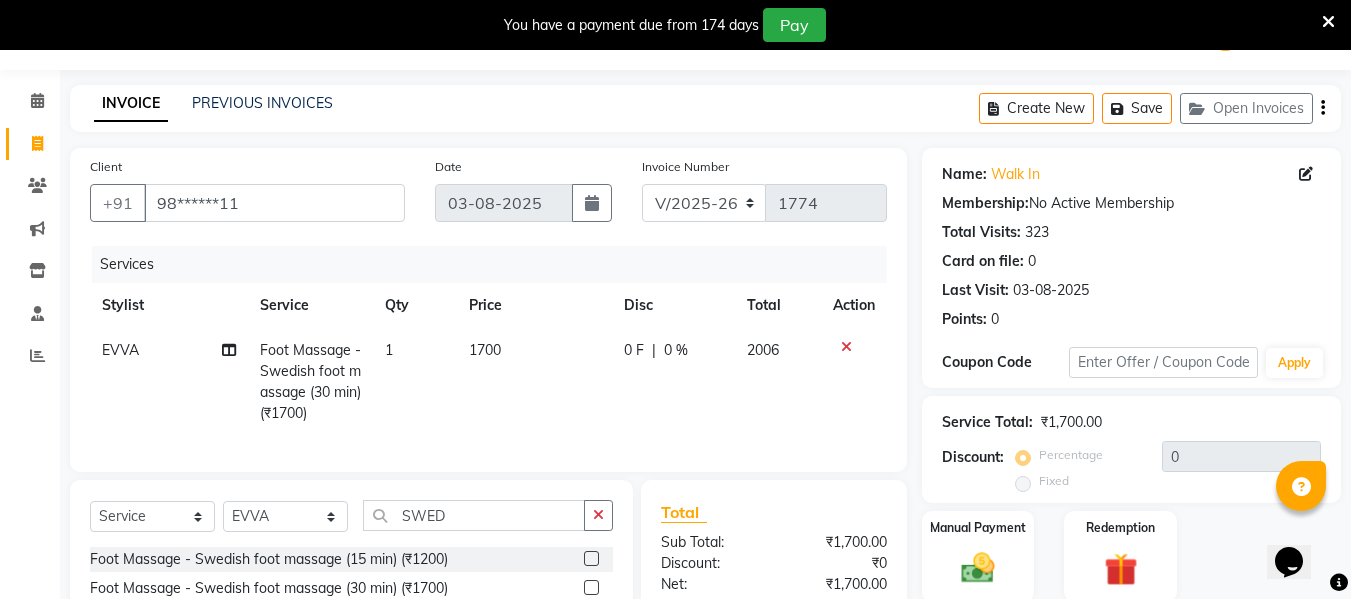 scroll, scrollTop: 272, scrollLeft: 0, axis: vertical 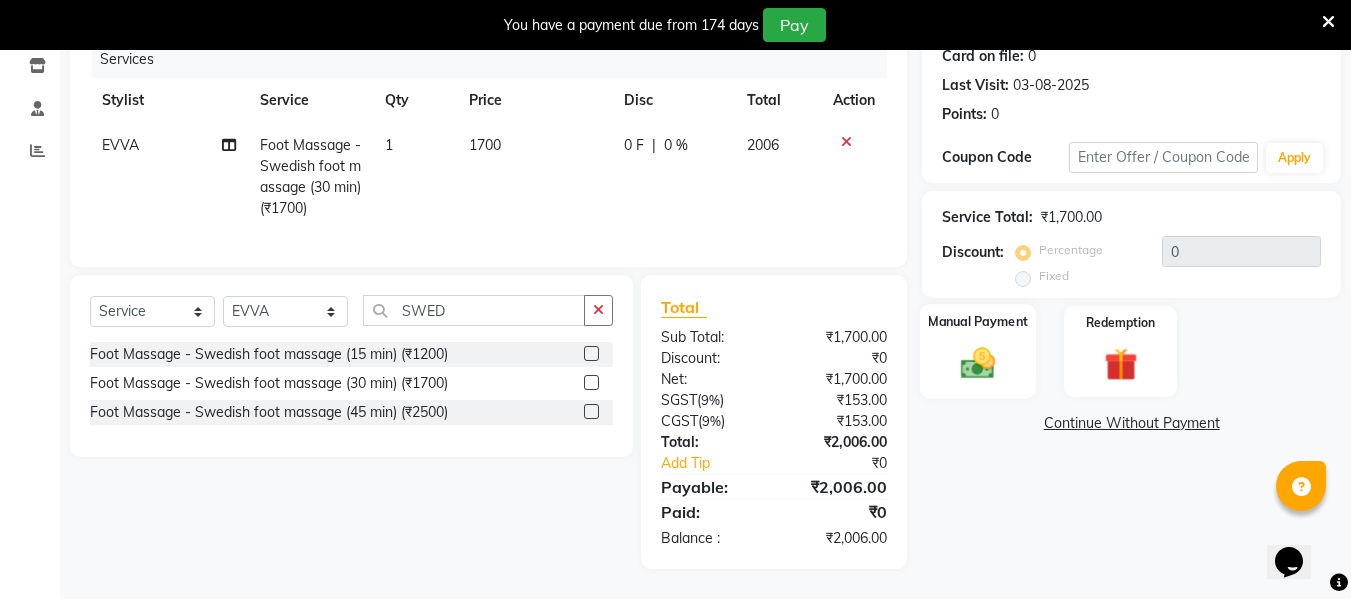 click 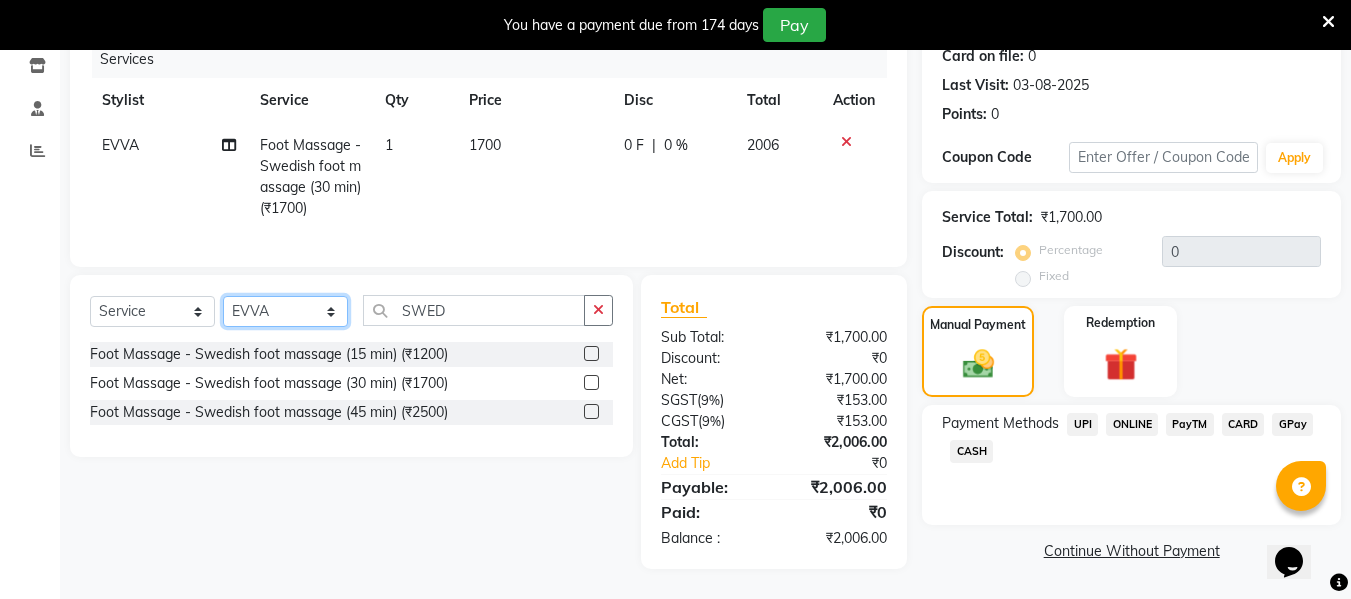 click on "Select Stylist ASHA ANIL JADHAV Dilshad Ahmad EHATESHAM ALI EVVA FARHEEN SHAIKH HEEBA ARIF SHAIKH HEER BAROT IMRAN SHAIKH Mamta  Manager MANISHA MD RAJ KHAN  MD SAMEER PARWEZ MOHAMMAD ALI RUPS SAKIB SUNENA TAK ZAREENA KHAN" 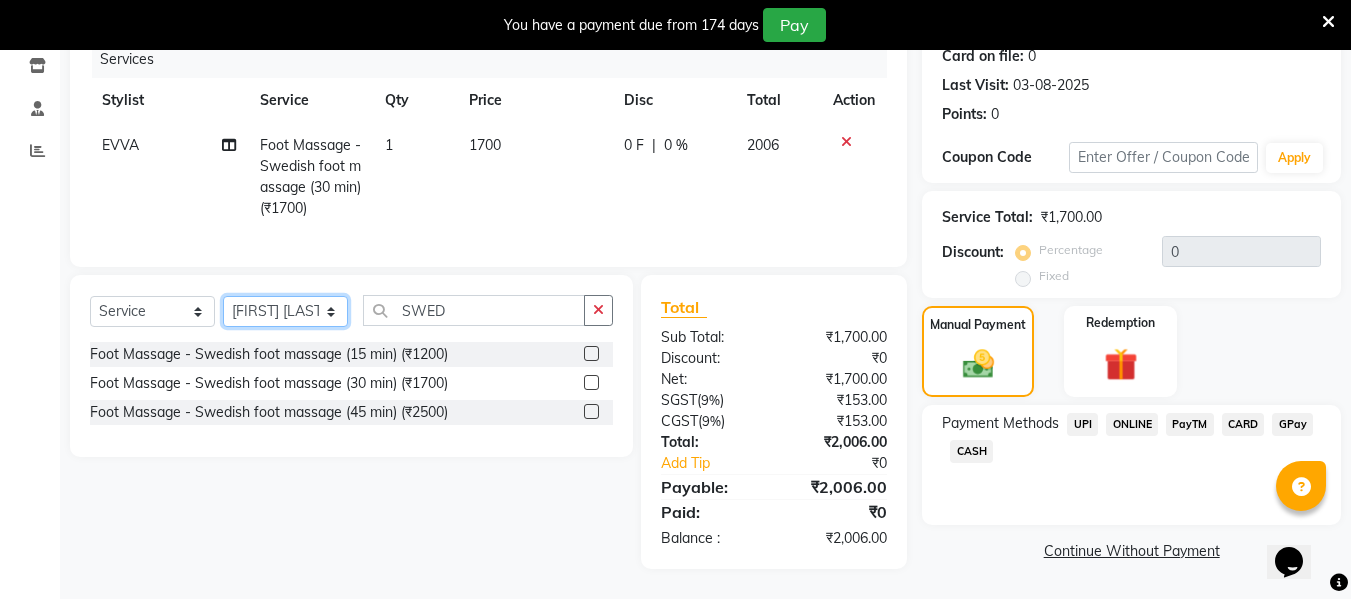 click on "Select Stylist ASHA ANIL JADHAV Dilshad Ahmad EHATESHAM ALI EVVA FARHEEN SHAIKH HEEBA ARIF SHAIKH HEER BAROT IMRAN SHAIKH Mamta  Manager MANISHA MD RAJ KHAN  MD SAMEER PARWEZ MOHAMMAD ALI RUPS SAKIB SUNENA TAK ZAREENA KHAN" 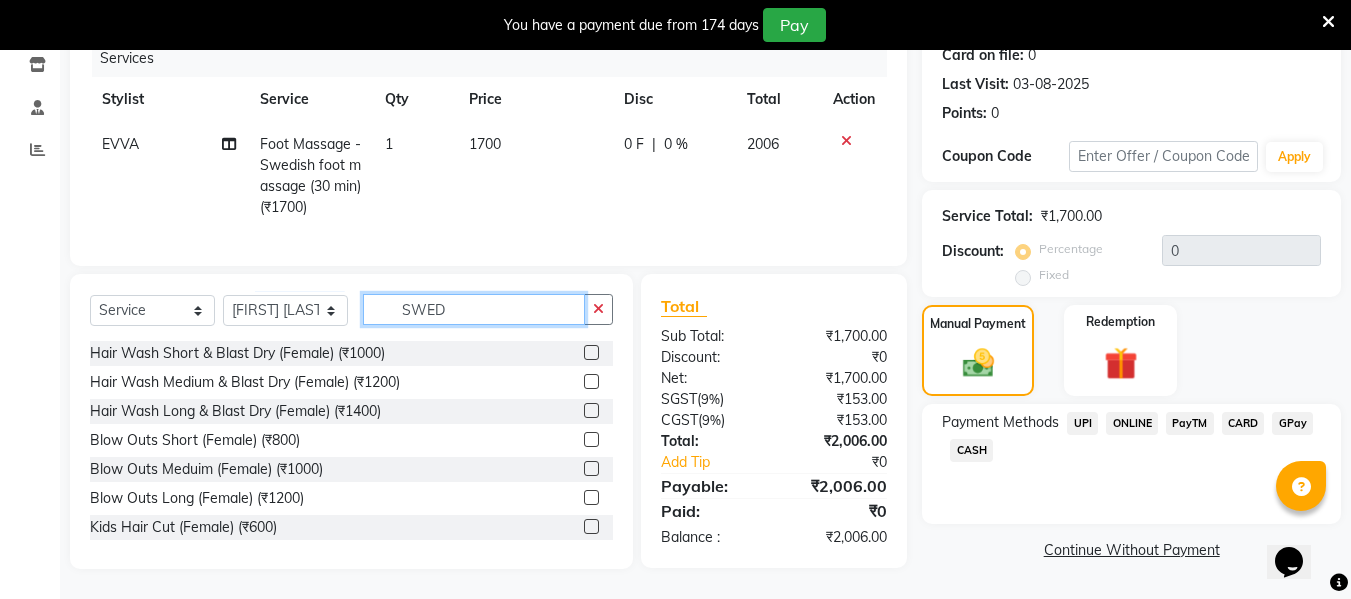 click on "SWED" 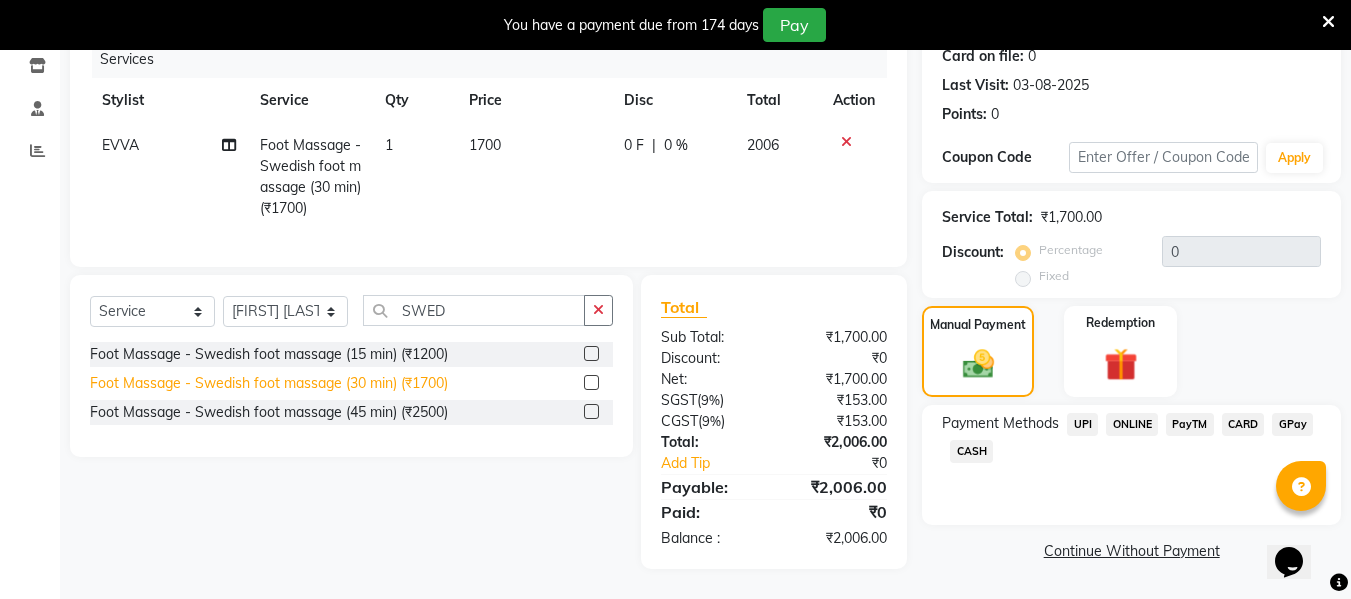 click on "Foot Massage - Swedish foot massage (30 min) (₹1700)" 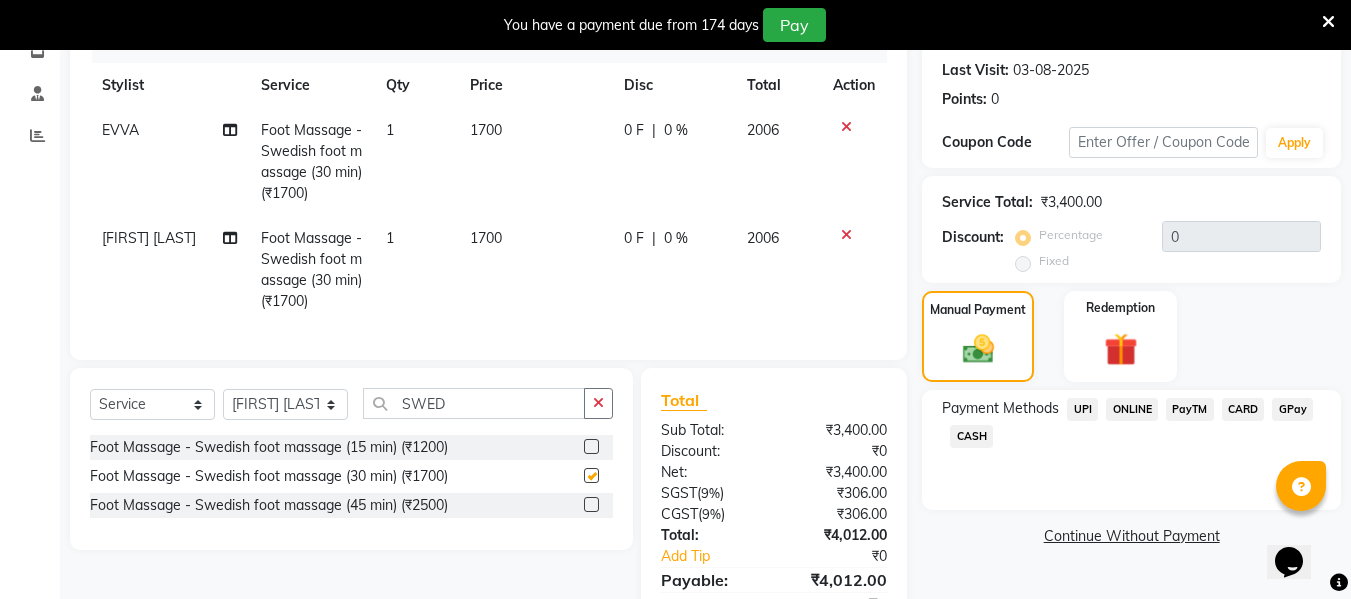 checkbox on "false" 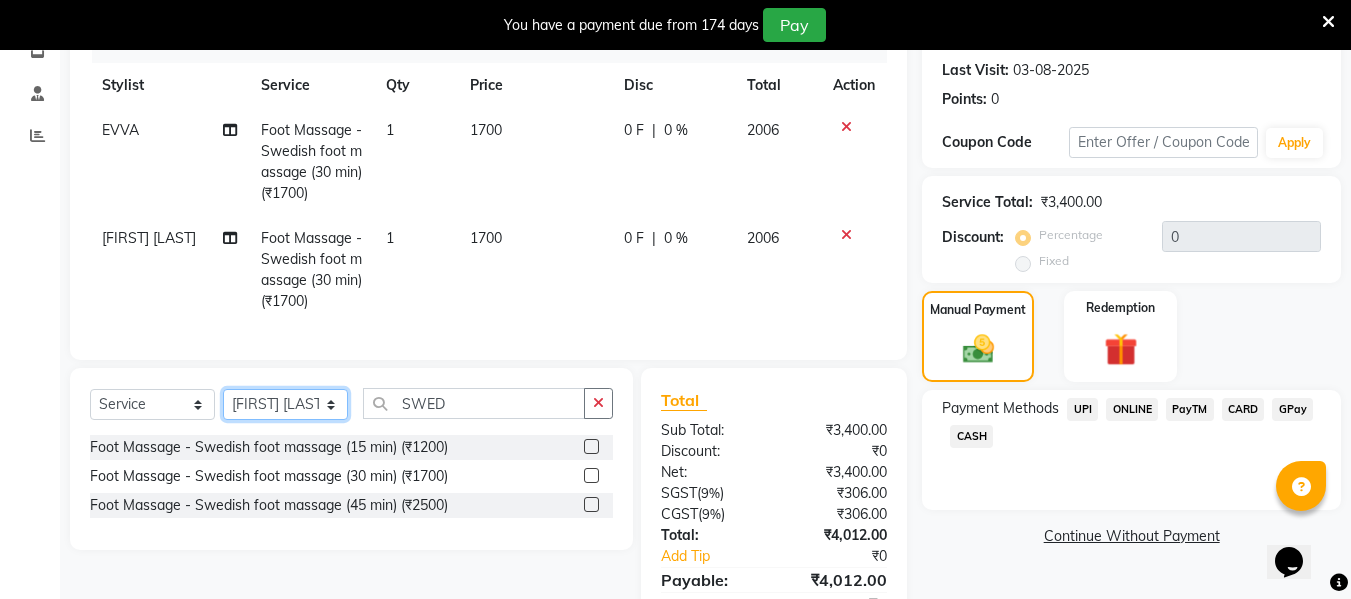 click on "Select Stylist ASHA ANIL JADHAV Dilshad Ahmad EHATESHAM ALI EVVA FARHEEN SHAIKH HEEBA ARIF SHAIKH HEER BAROT IMRAN SHAIKH Mamta  Manager MANISHA MD RAJ KHAN  MD SAMEER PARWEZ MOHAMMAD ALI RUPS SAKIB SUNENA TAK ZAREENA KHAN" 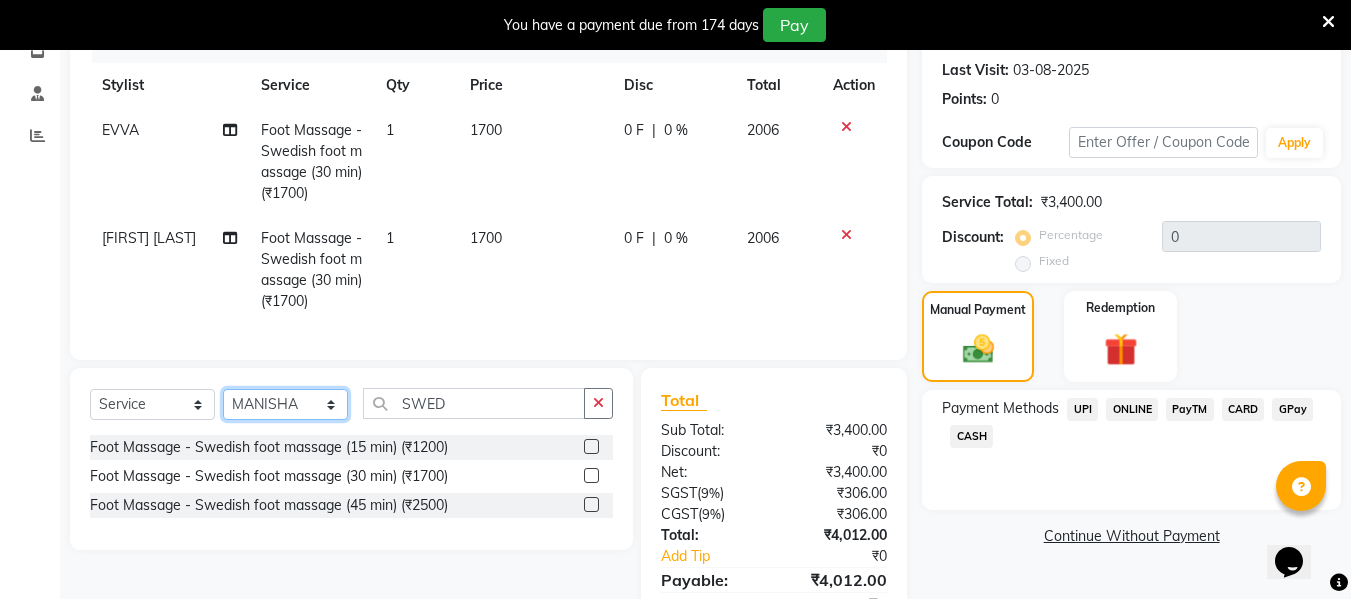 click on "Select Stylist ASHA ANIL JADHAV Dilshad Ahmad EHATESHAM ALI EVVA FARHEEN SHAIKH HEEBA ARIF SHAIKH HEER BAROT IMRAN SHAIKH Mamta  Manager MANISHA MD RAJ KHAN  MD SAMEER PARWEZ MOHAMMAD ALI RUPS SAKIB SUNENA TAK ZAREENA KHAN" 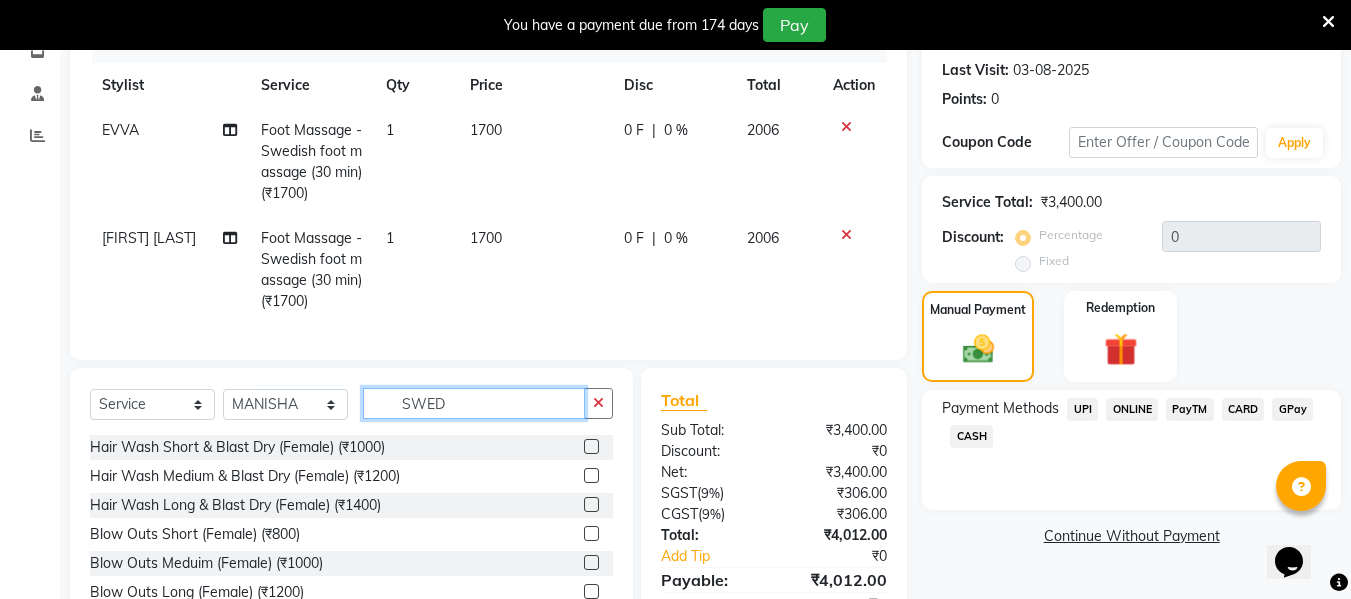 click on "SWED" 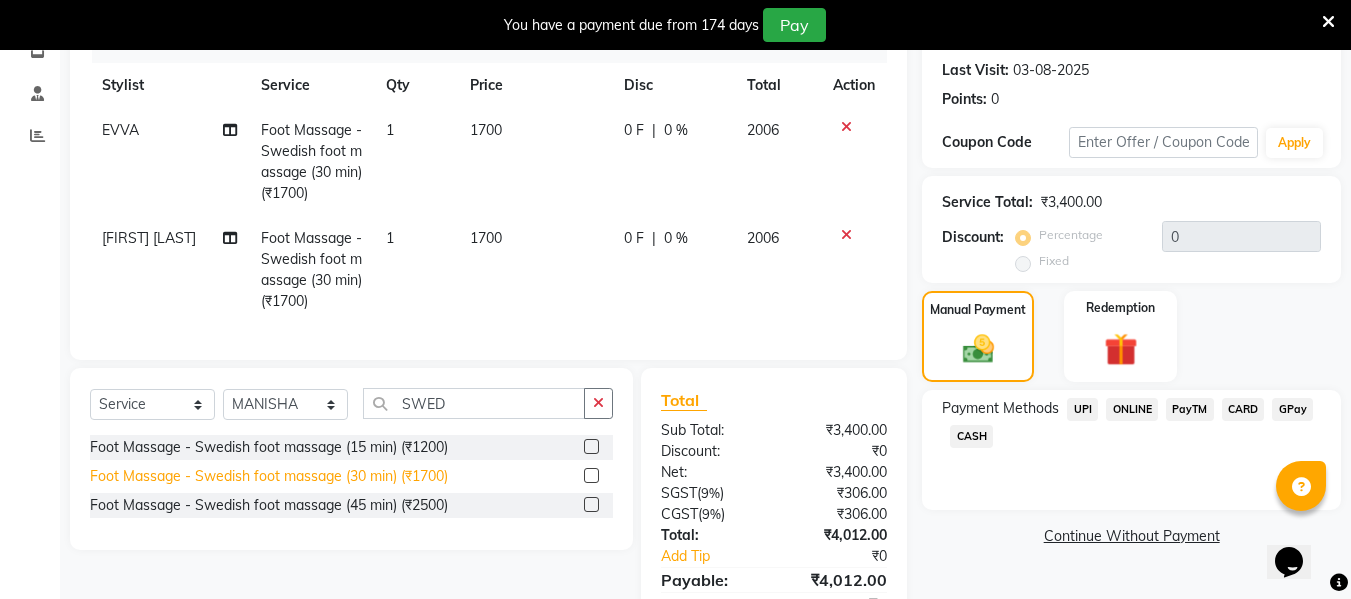 click on "Foot Massage - Swedish foot massage (30 min) (₹1700)" 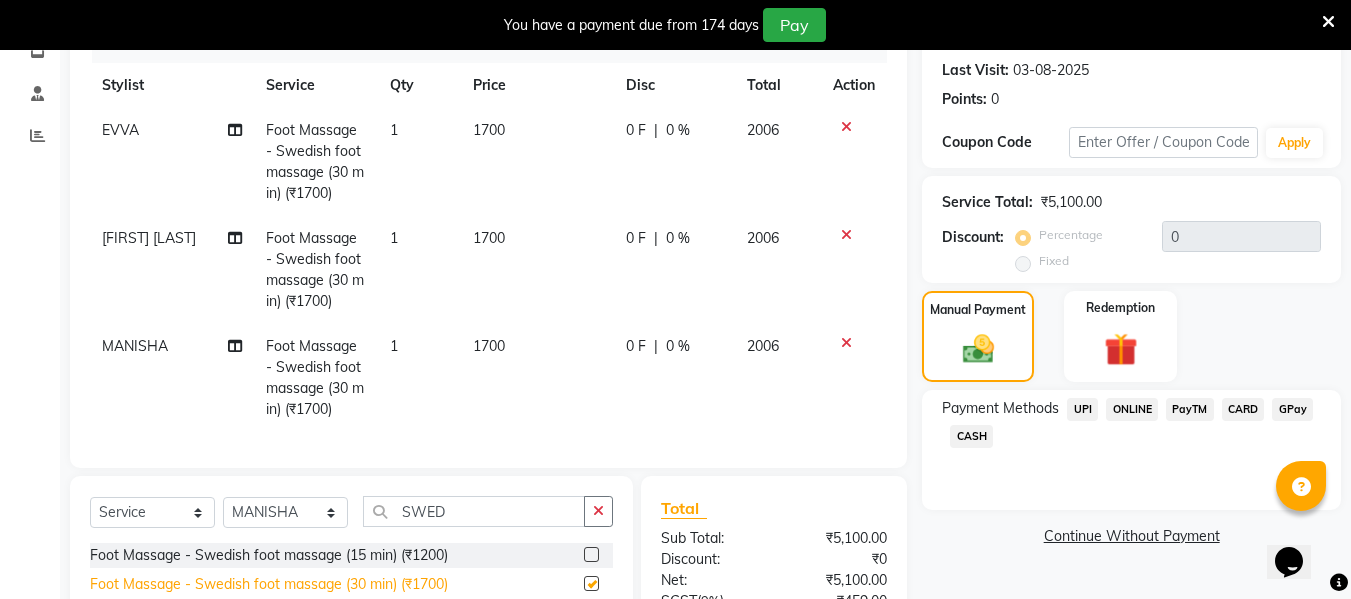 checkbox on "false" 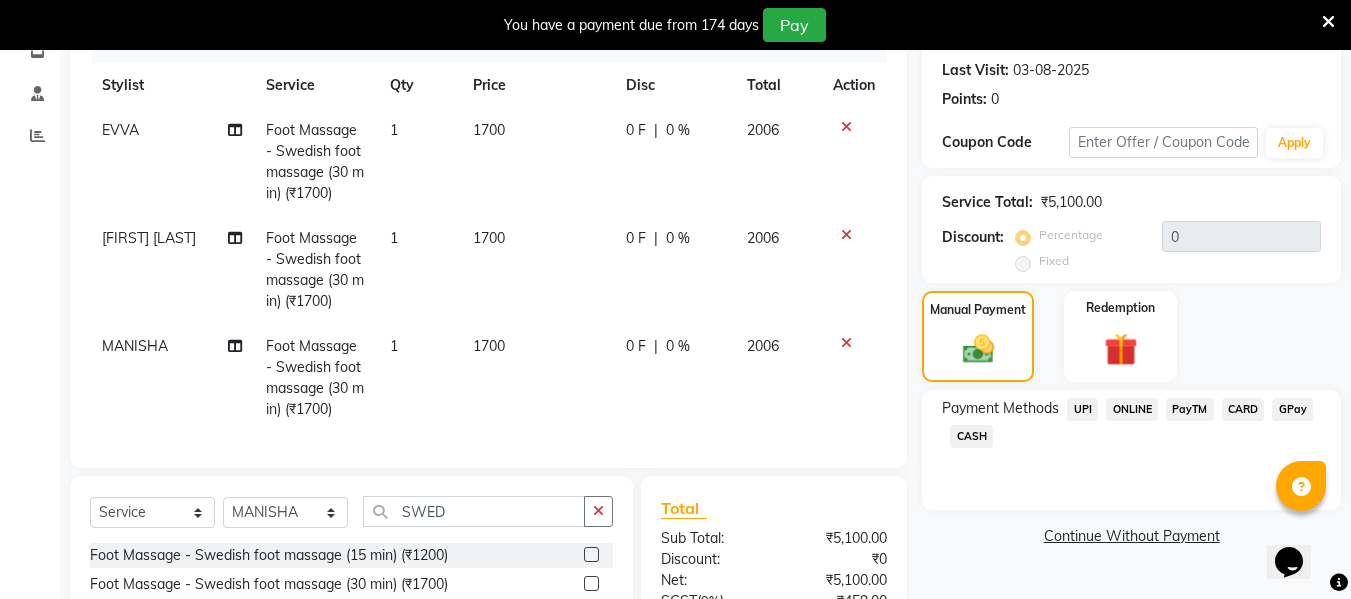 click on "CASH" 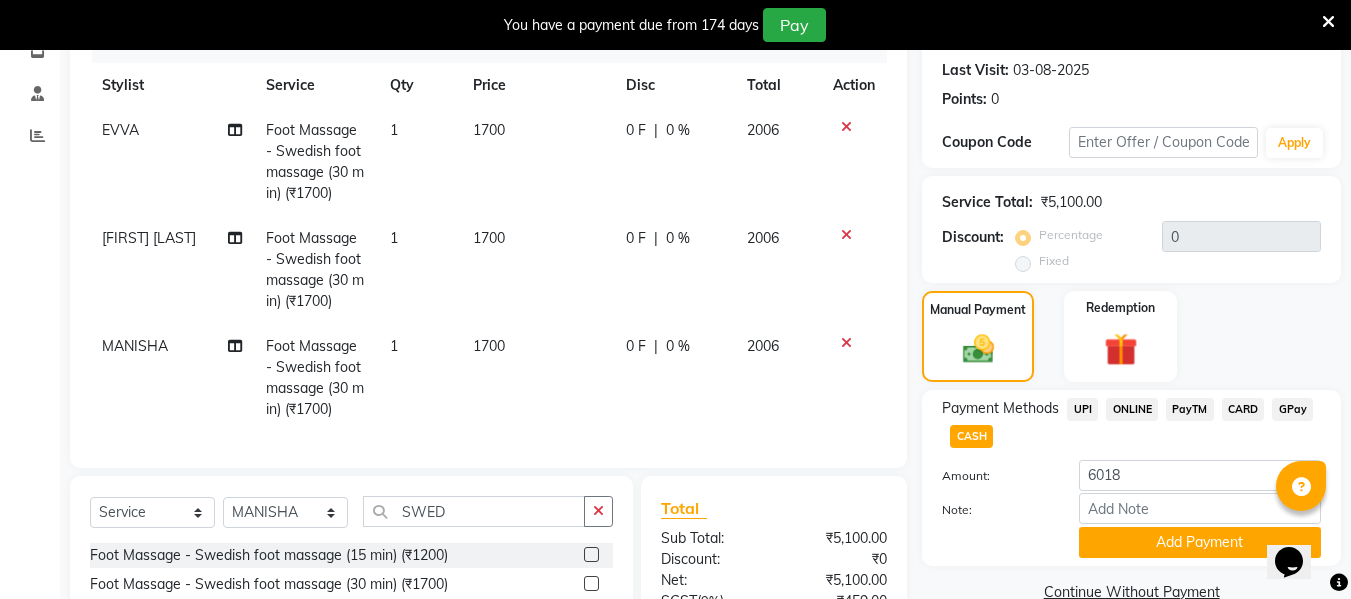 scroll, scrollTop: 488, scrollLeft: 0, axis: vertical 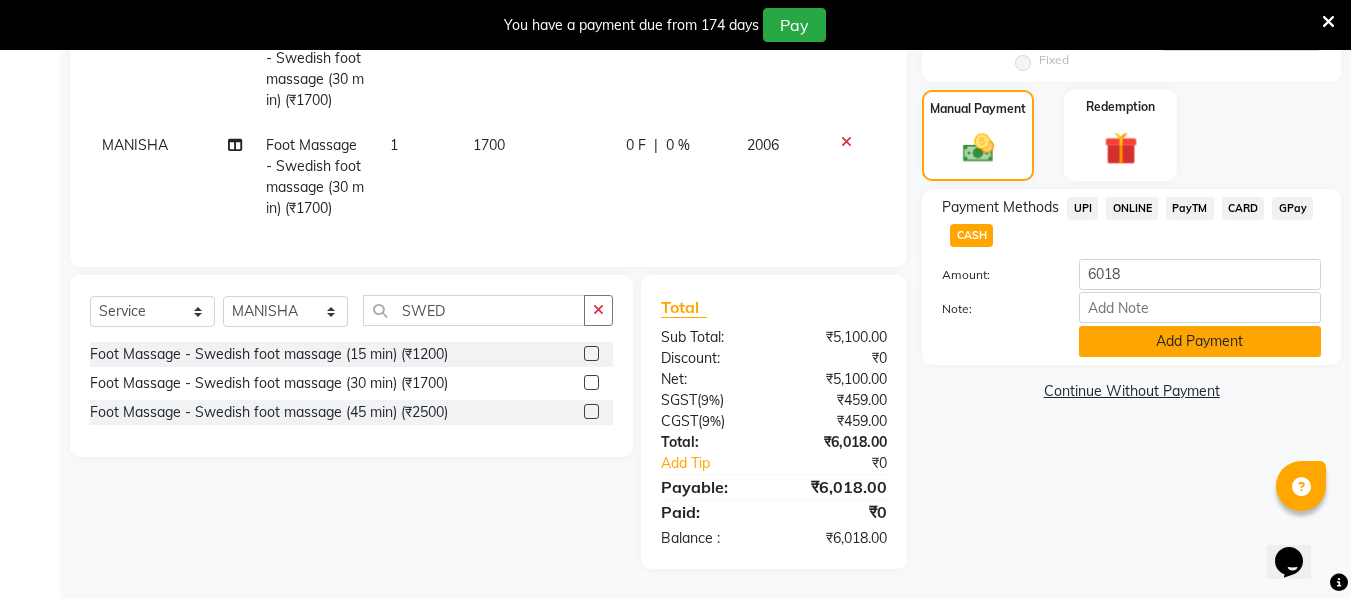 click on "Add Payment" 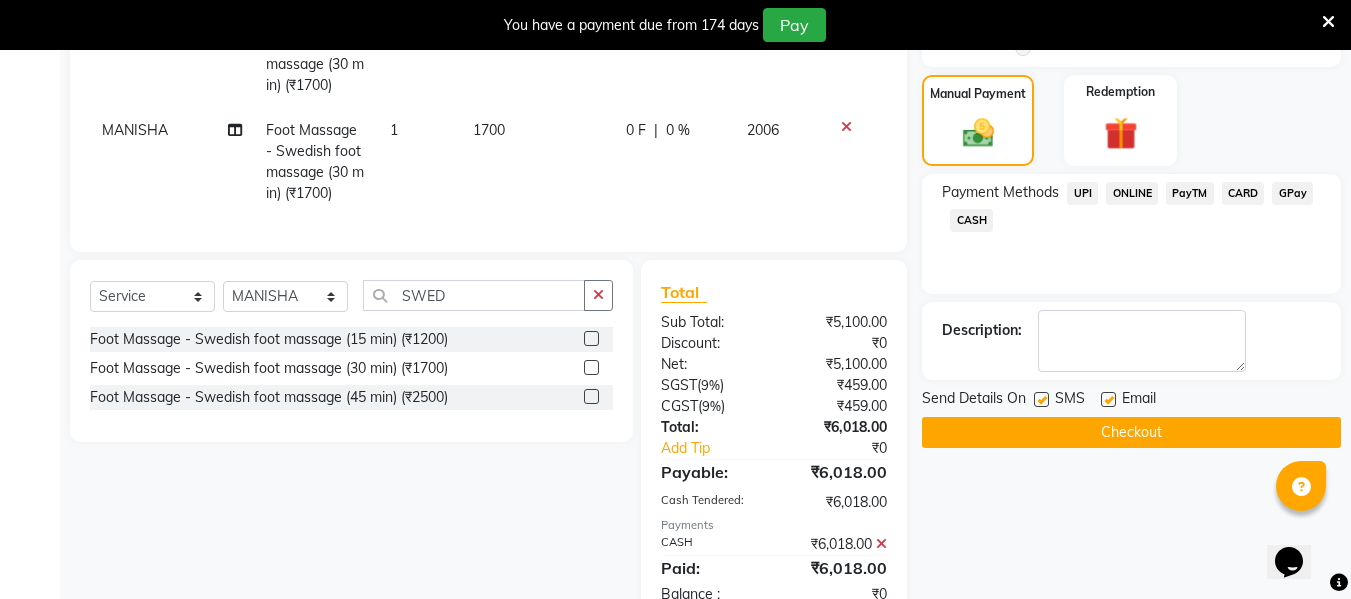 click on "Checkout" 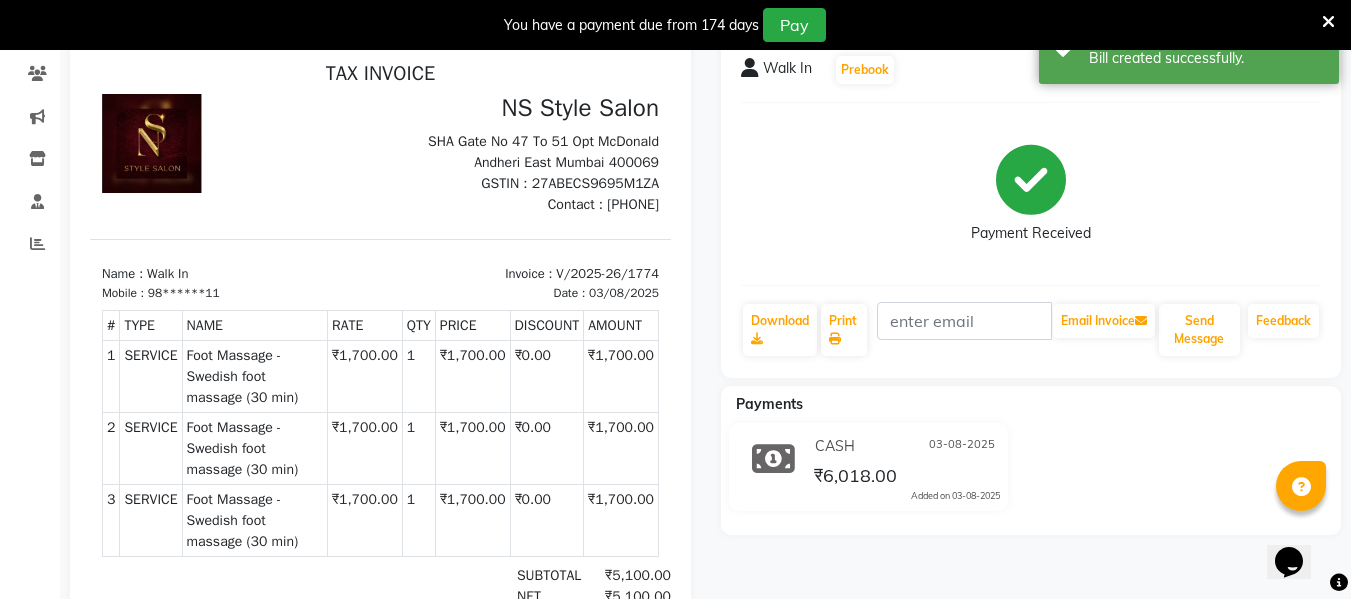 scroll, scrollTop: 0, scrollLeft: 0, axis: both 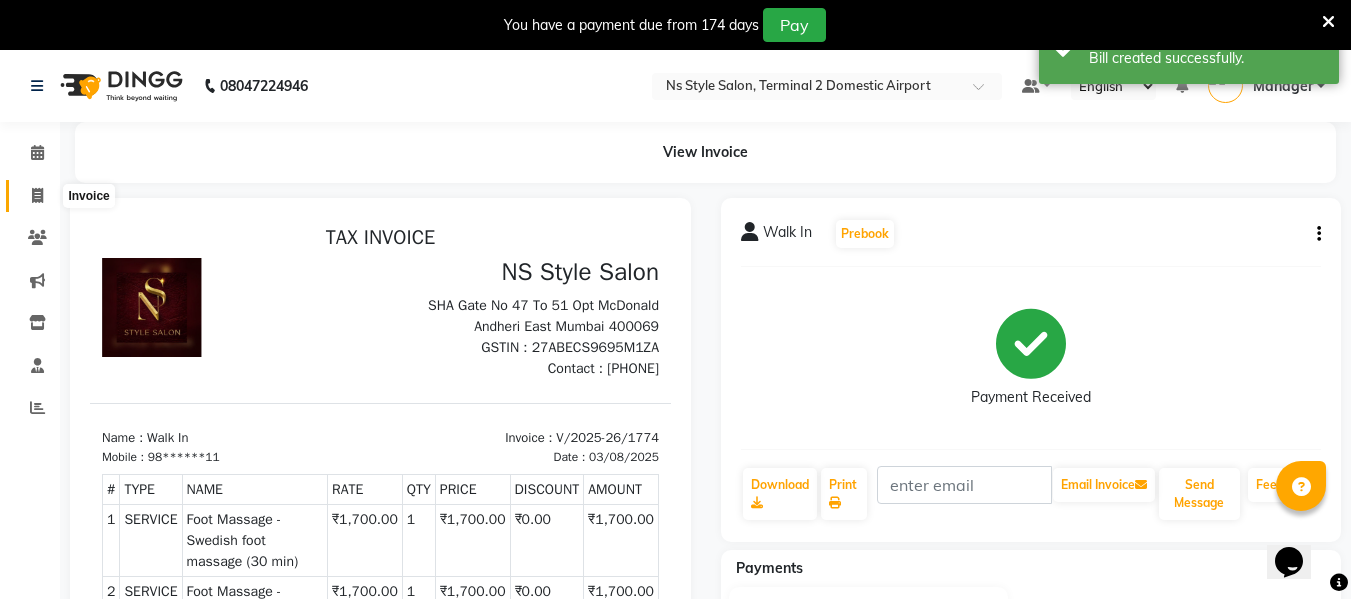 click 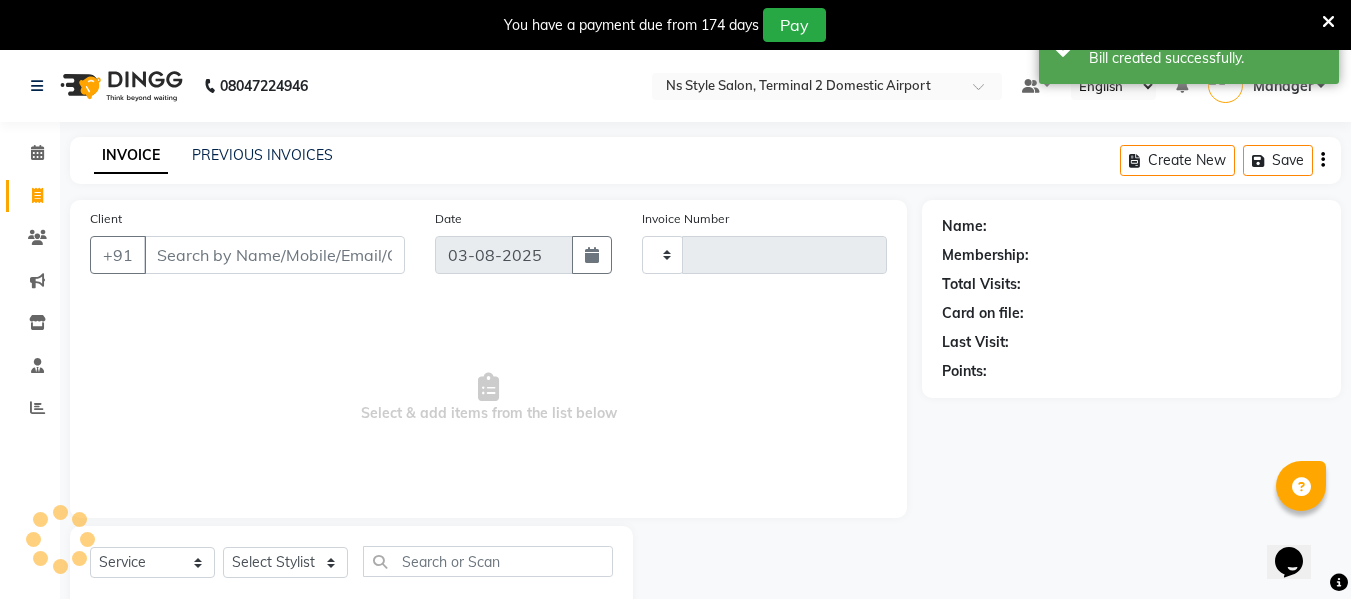 scroll, scrollTop: 52, scrollLeft: 0, axis: vertical 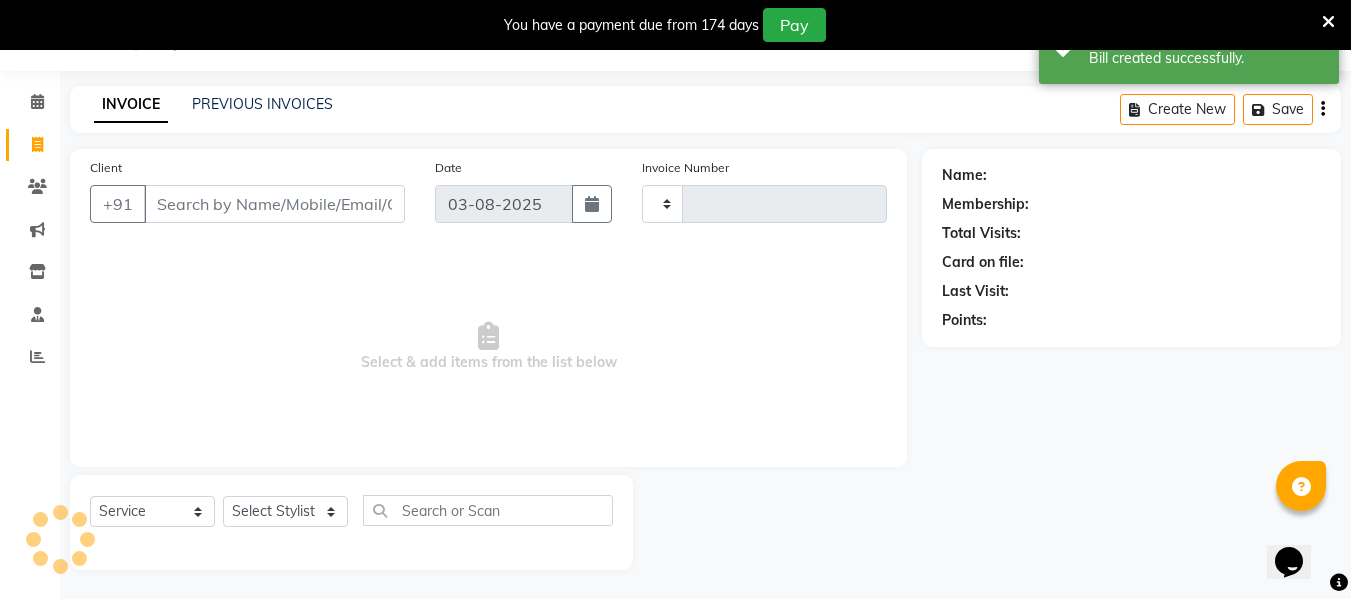 type on "W" 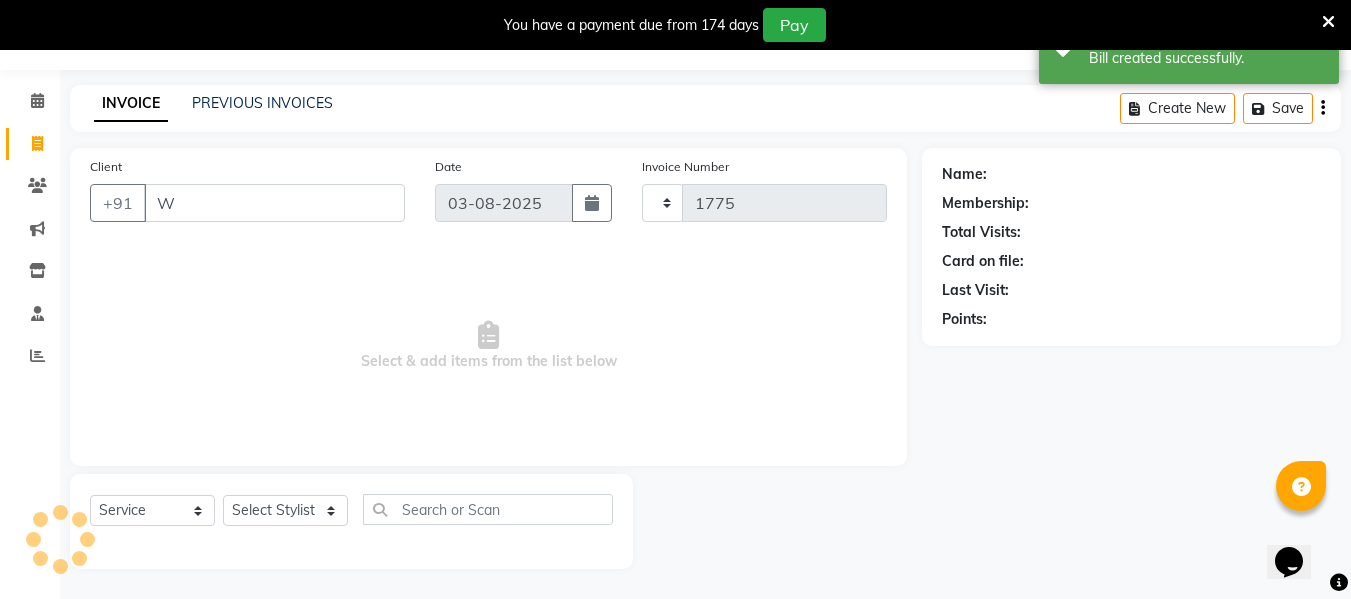 select on "5661" 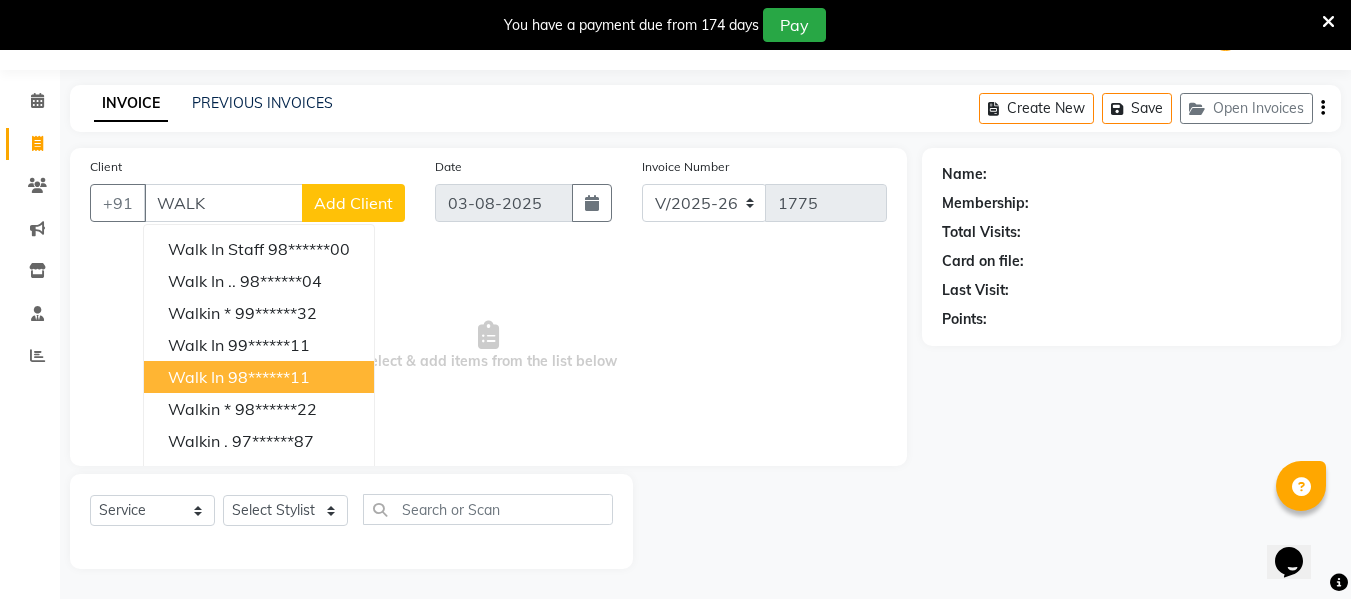 click on "Walk In  98******11" at bounding box center [259, 377] 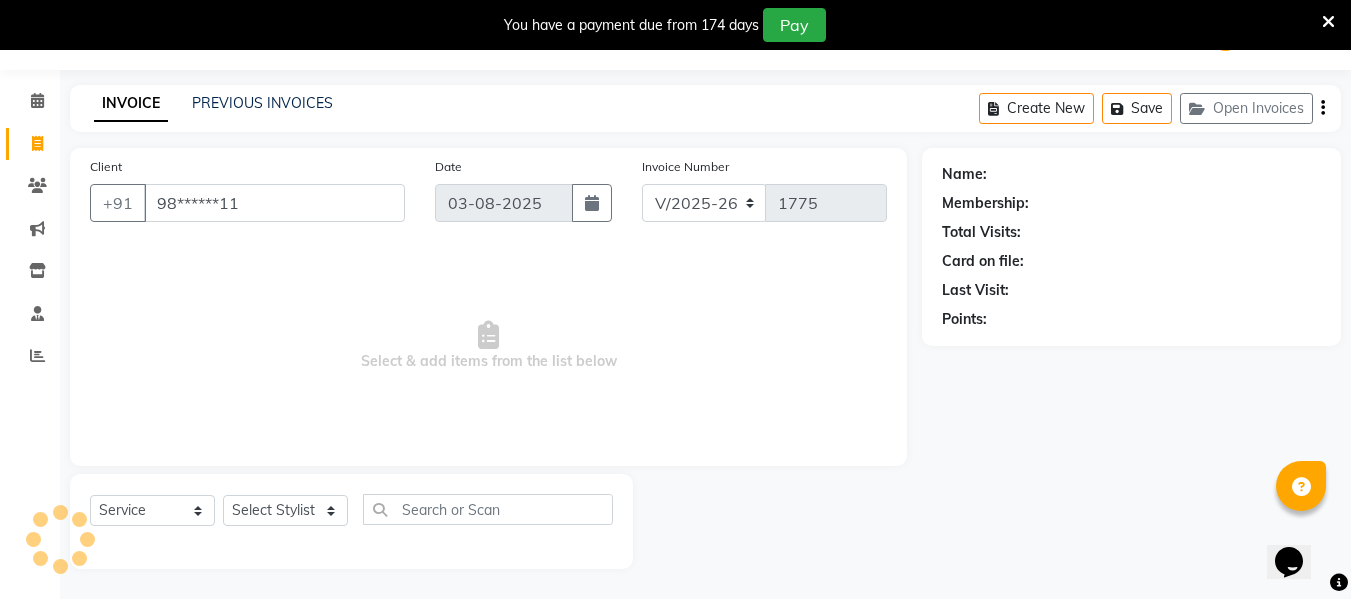 type on "98******11" 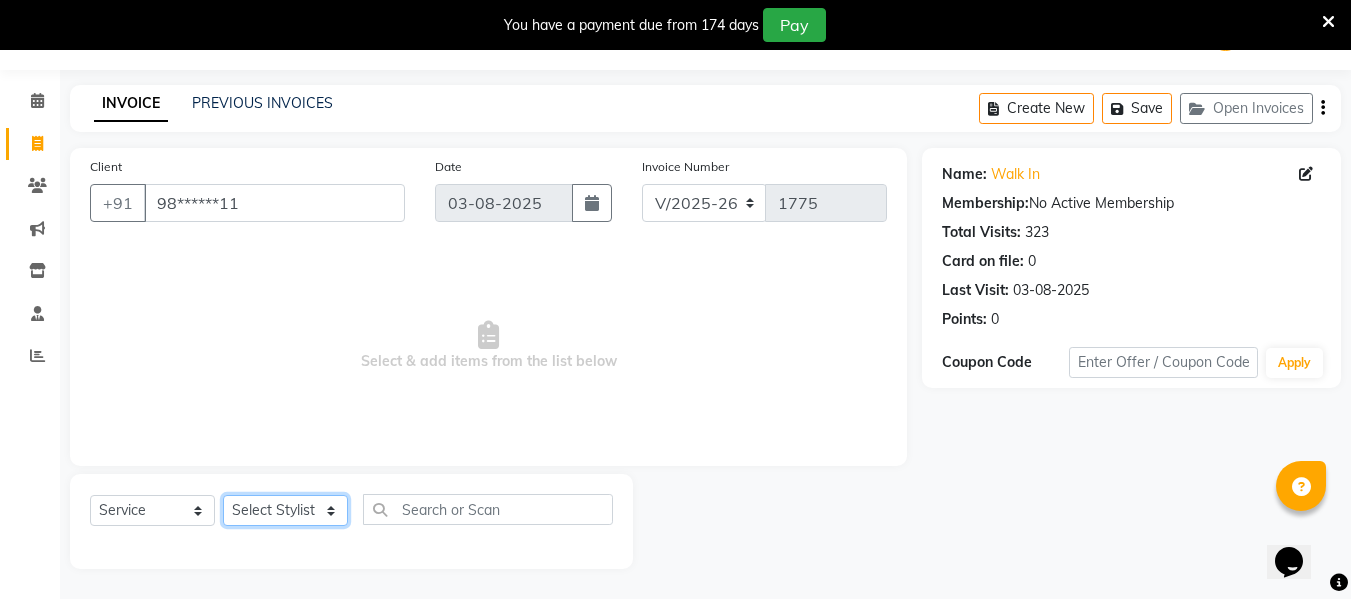 click on "Select Stylist ASHA ANIL JADHAV Dilshad Ahmad EHATESHAM ALI EVVA FARHEEN SHAIKH HEEBA ARIF SHAIKH HEER BAROT IMRAN SHAIKH Mamta  Manager MANISHA MD RAJ KHAN  MD SAMEER PARWEZ MOHAMMAD ALI RUPS SAKIB SUNENA TAK ZAREENA KHAN" 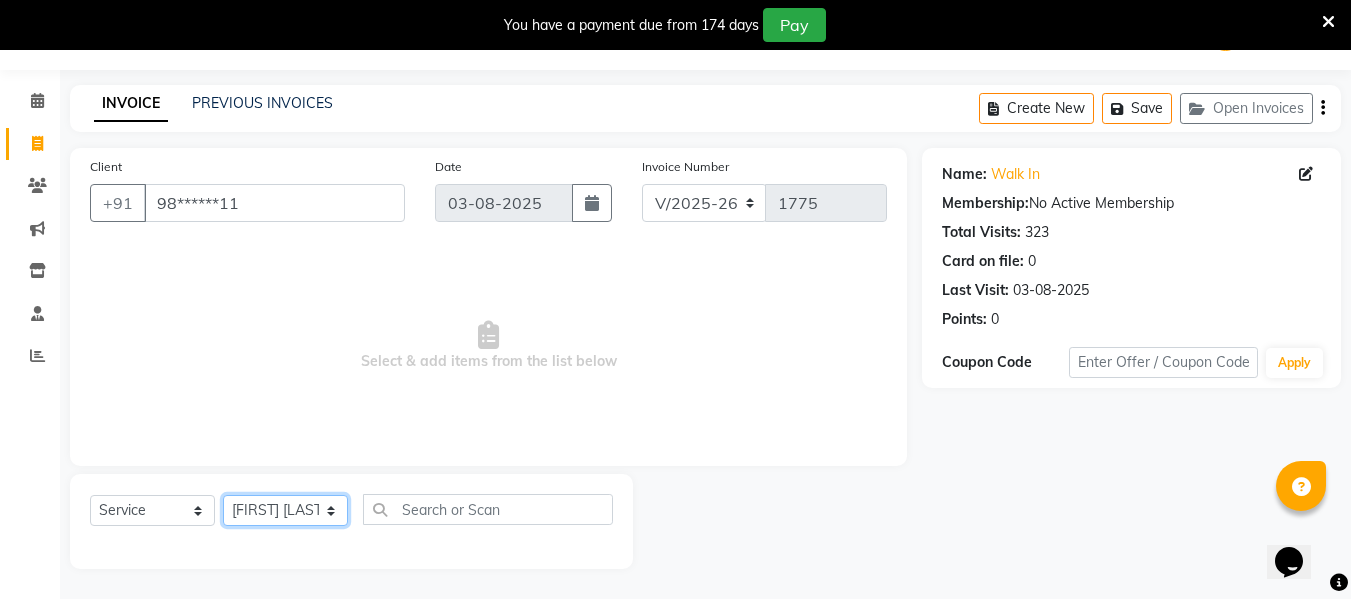 click on "Select Stylist ASHA ANIL JADHAV Dilshad Ahmad EHATESHAM ALI EVVA FARHEEN SHAIKH HEEBA ARIF SHAIKH HEER BAROT IMRAN SHAIKH Mamta  Manager MANISHA MD RAJ KHAN  MD SAMEER PARWEZ MOHAMMAD ALI RUPS SAKIB SUNENA TAK ZAREENA KHAN" 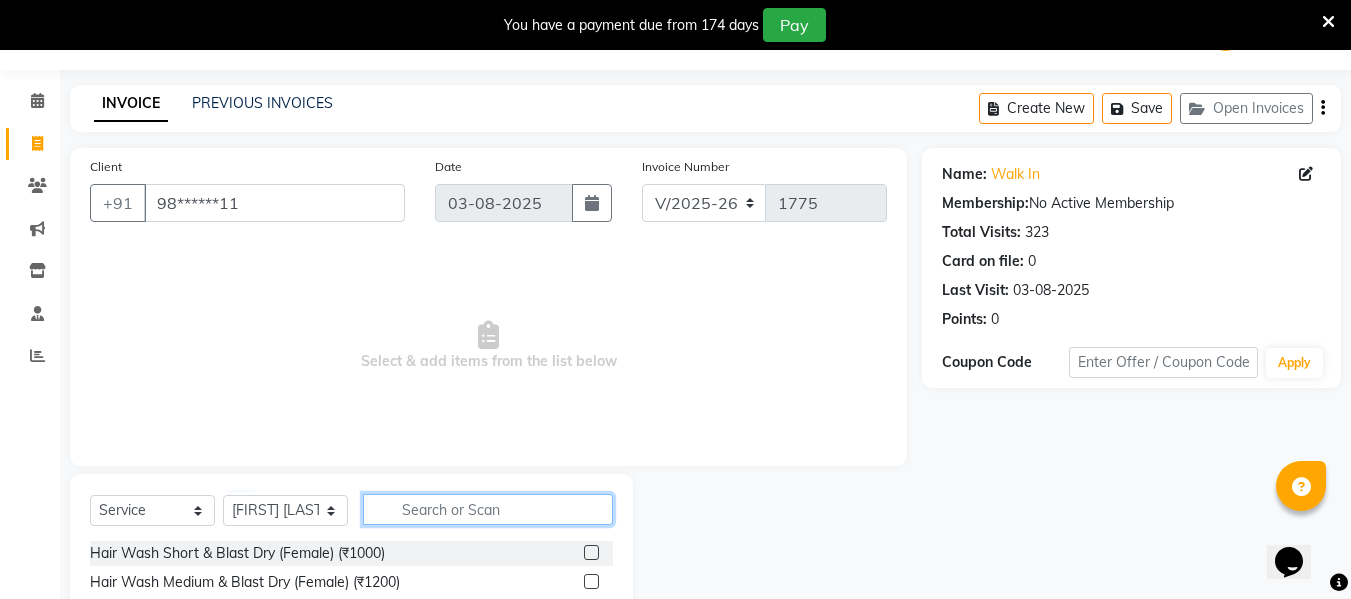 click 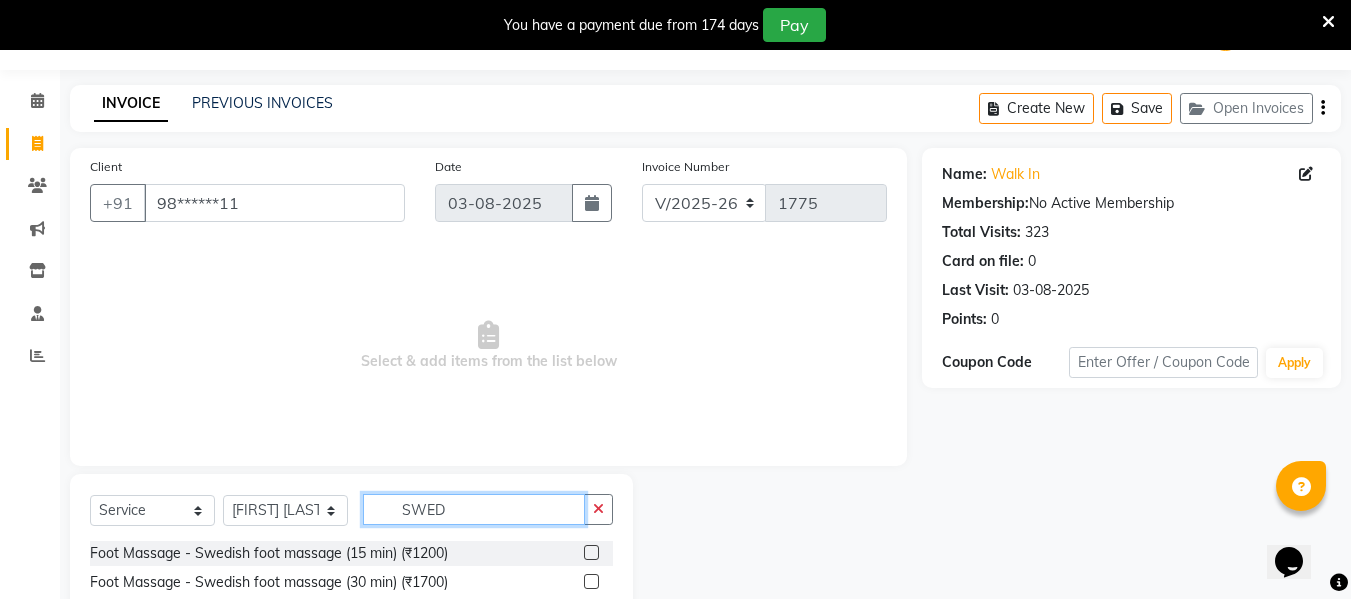 scroll, scrollTop: 139, scrollLeft: 0, axis: vertical 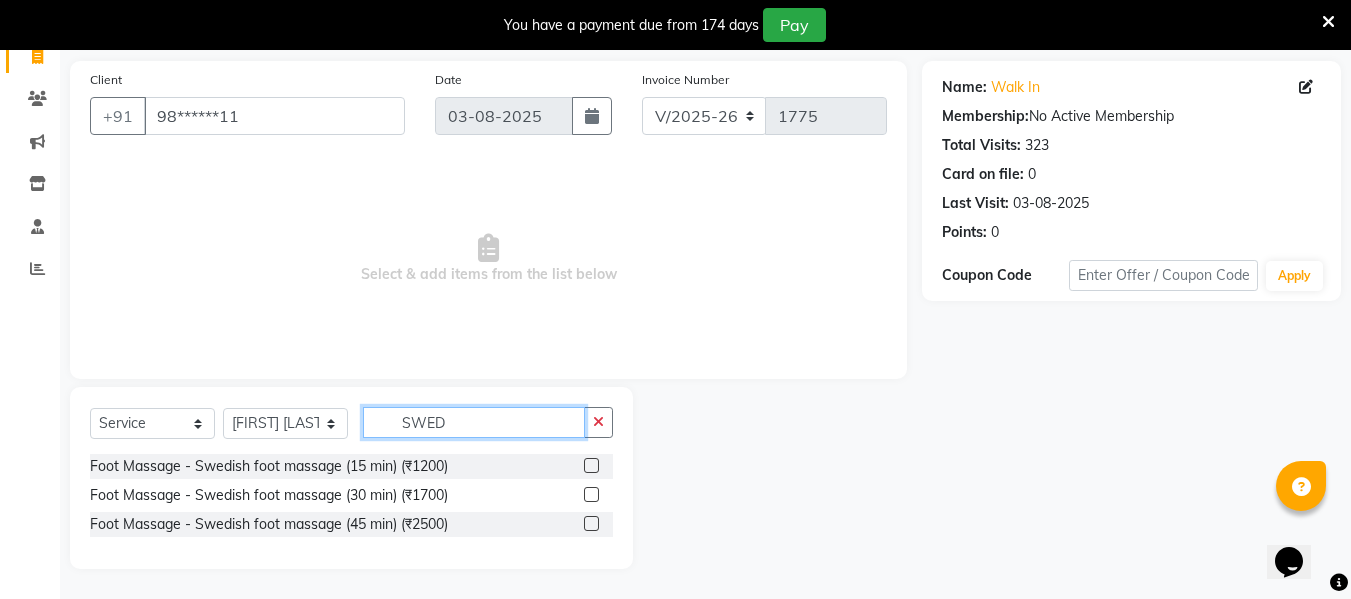 type on "SWED" 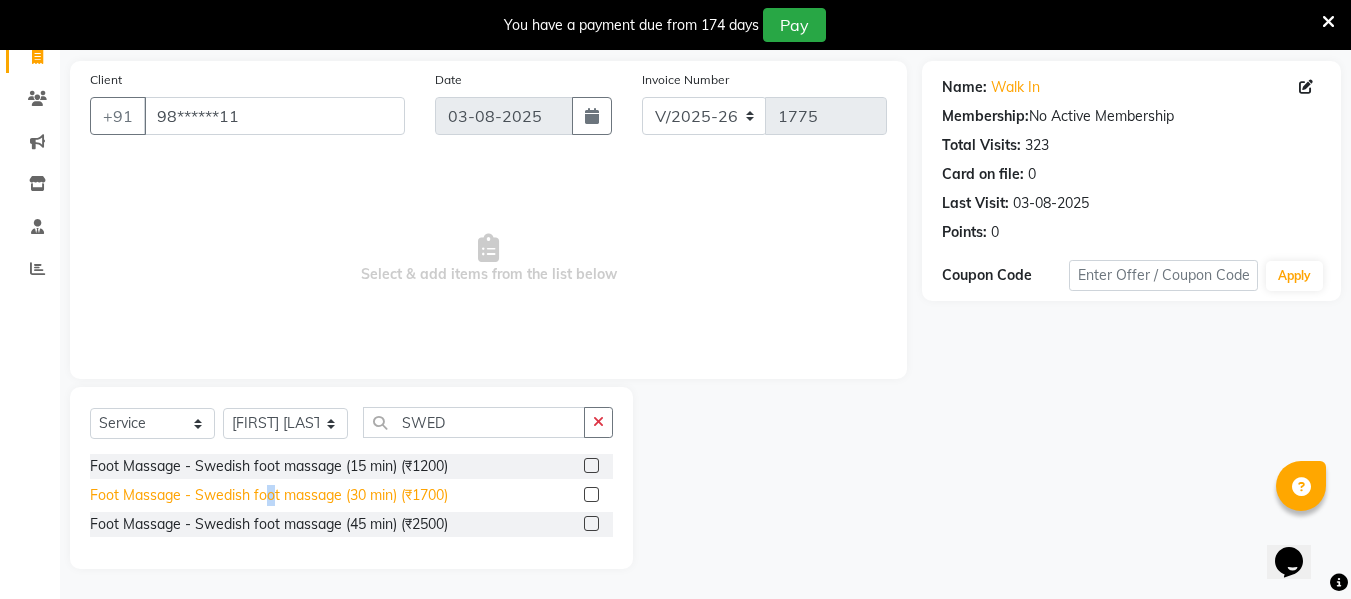 click on "Foot Massage - Swedish foot massage (30 min) (₹1700)" 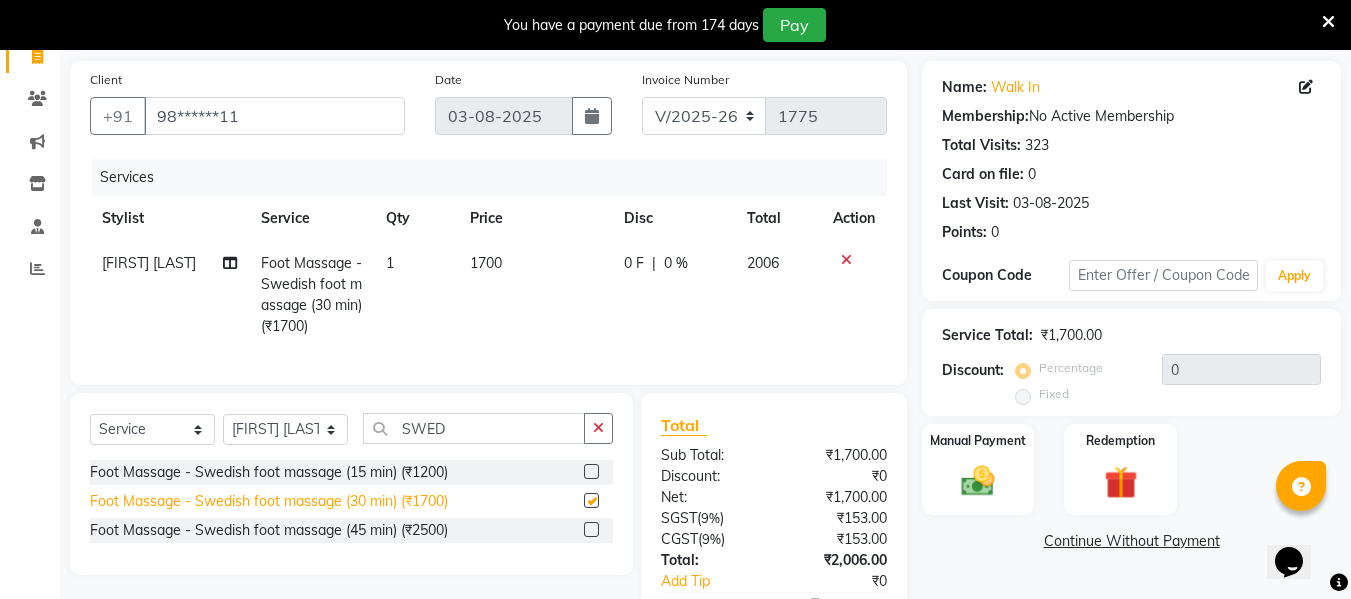 checkbox on "false" 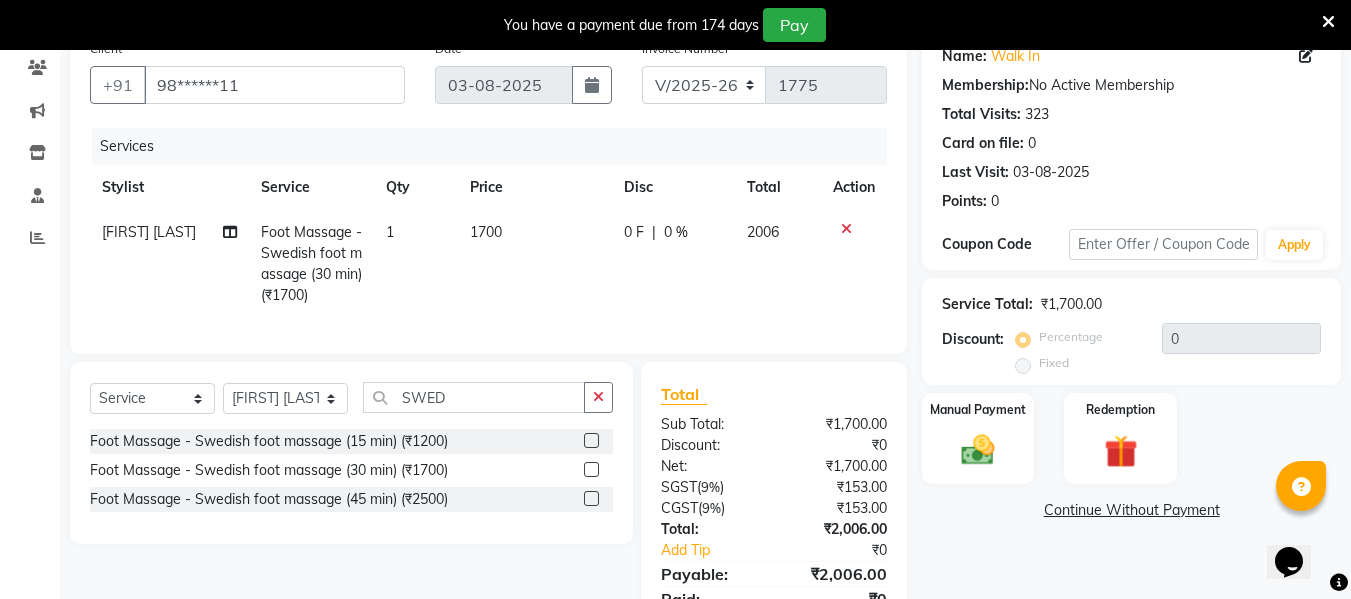 scroll, scrollTop: 171, scrollLeft: 0, axis: vertical 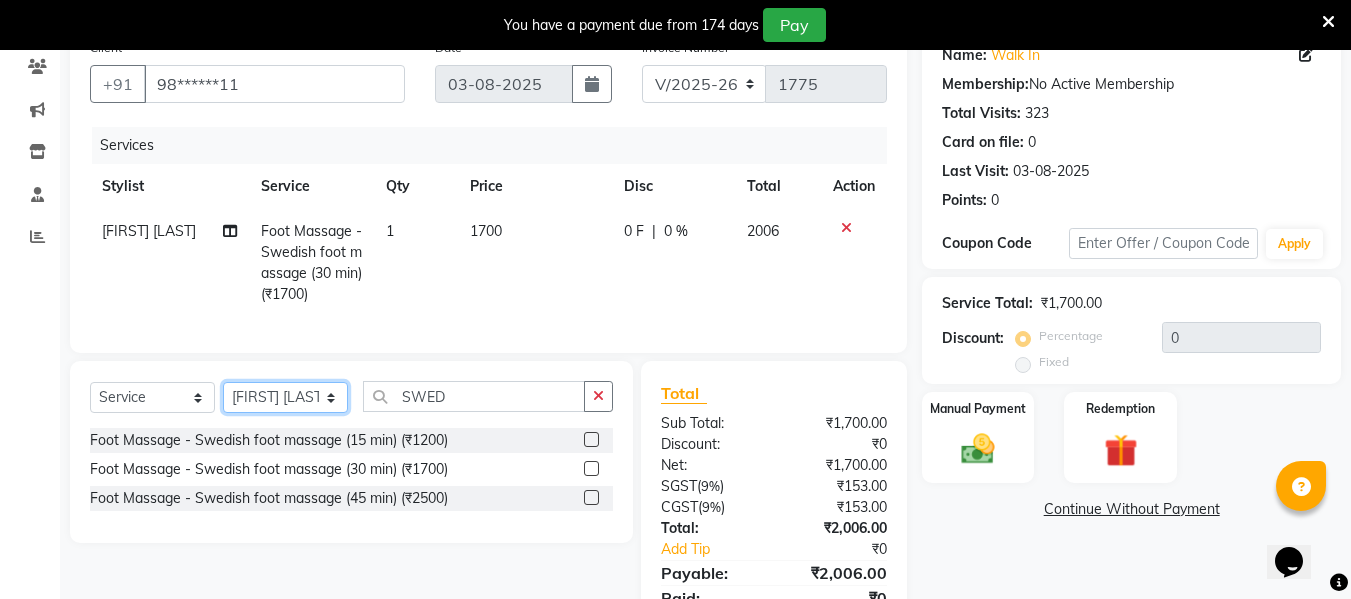 click on "Select Stylist ASHA ANIL JADHAV Dilshad Ahmad EHATESHAM ALI EVVA FARHEEN SHAIKH HEEBA ARIF SHAIKH HEER BAROT IMRAN SHAIKH Mamta  Manager MANISHA MD RAJ KHAN  MD SAMEER PARWEZ MOHAMMAD ALI RUPS SAKIB SUNENA TAK ZAREENA KHAN" 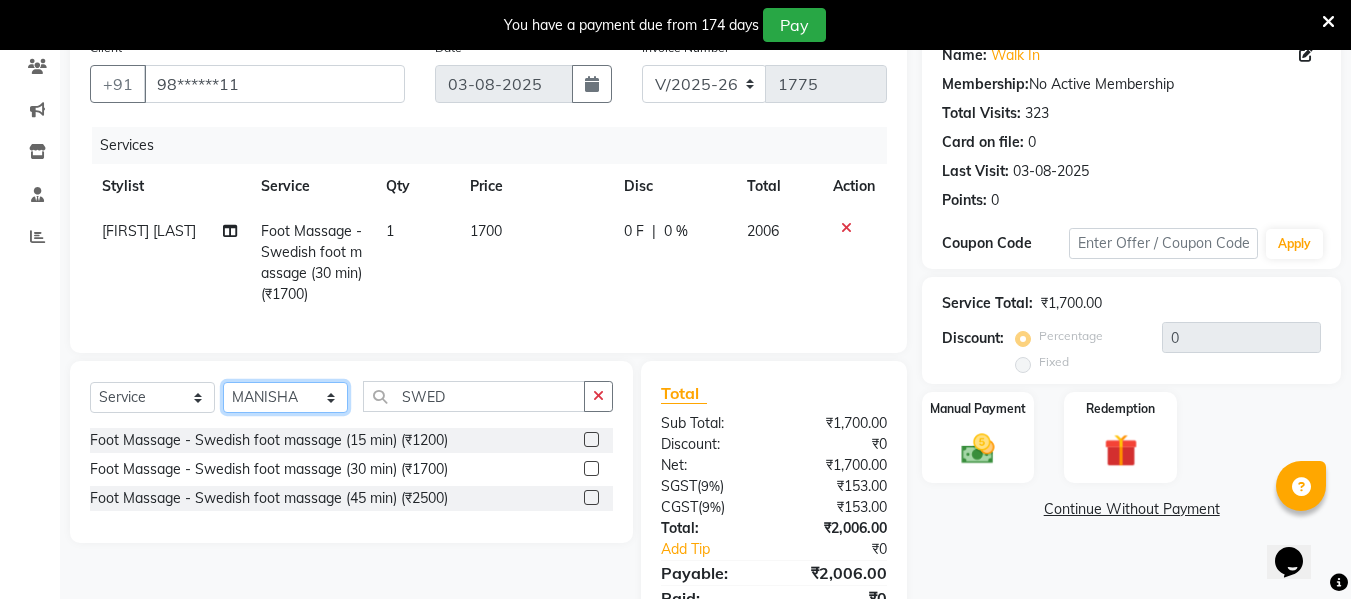 click on "Select Stylist ASHA ANIL JADHAV Dilshad Ahmad EHATESHAM ALI EVVA FARHEEN SHAIKH HEEBA ARIF SHAIKH HEER BAROT IMRAN SHAIKH Mamta  Manager MANISHA MD RAJ KHAN  MD SAMEER PARWEZ MOHAMMAD ALI RUPS SAKIB SUNENA TAK ZAREENA KHAN" 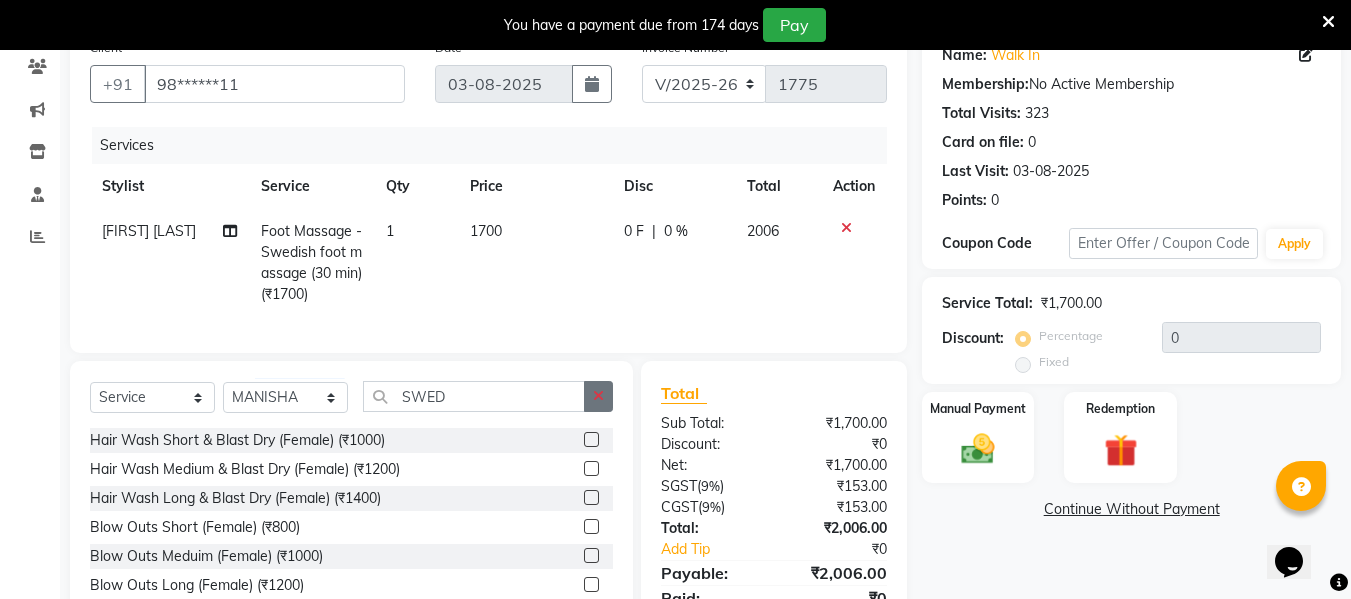 click 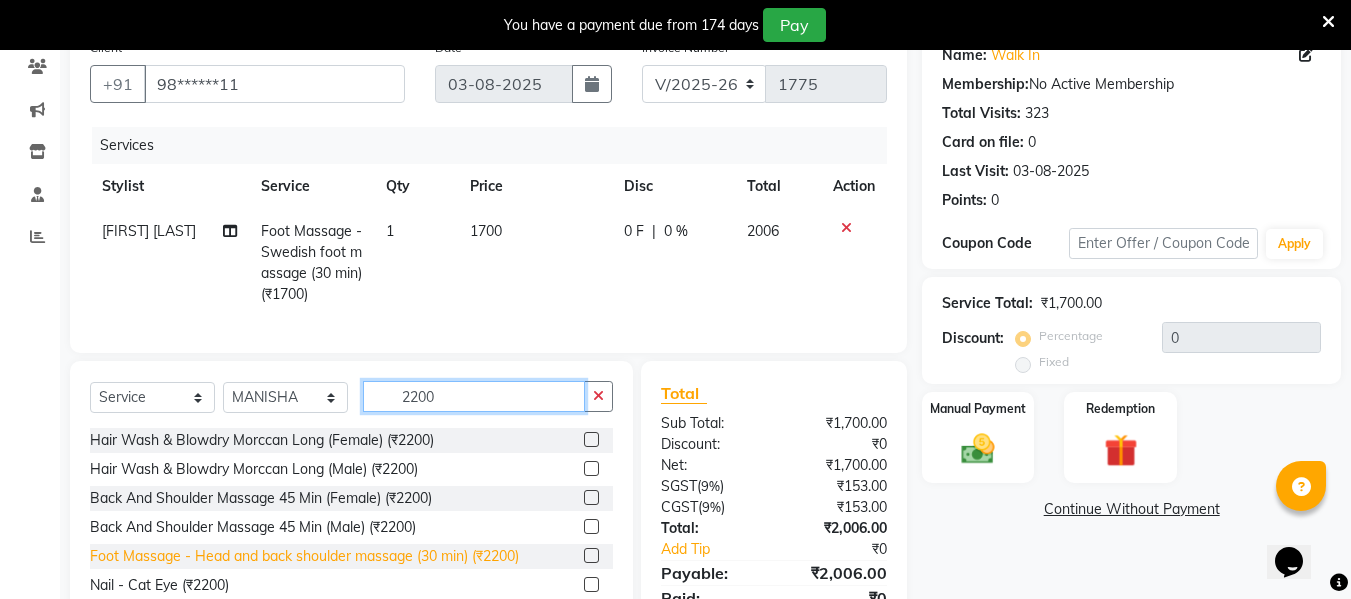 type on "2200" 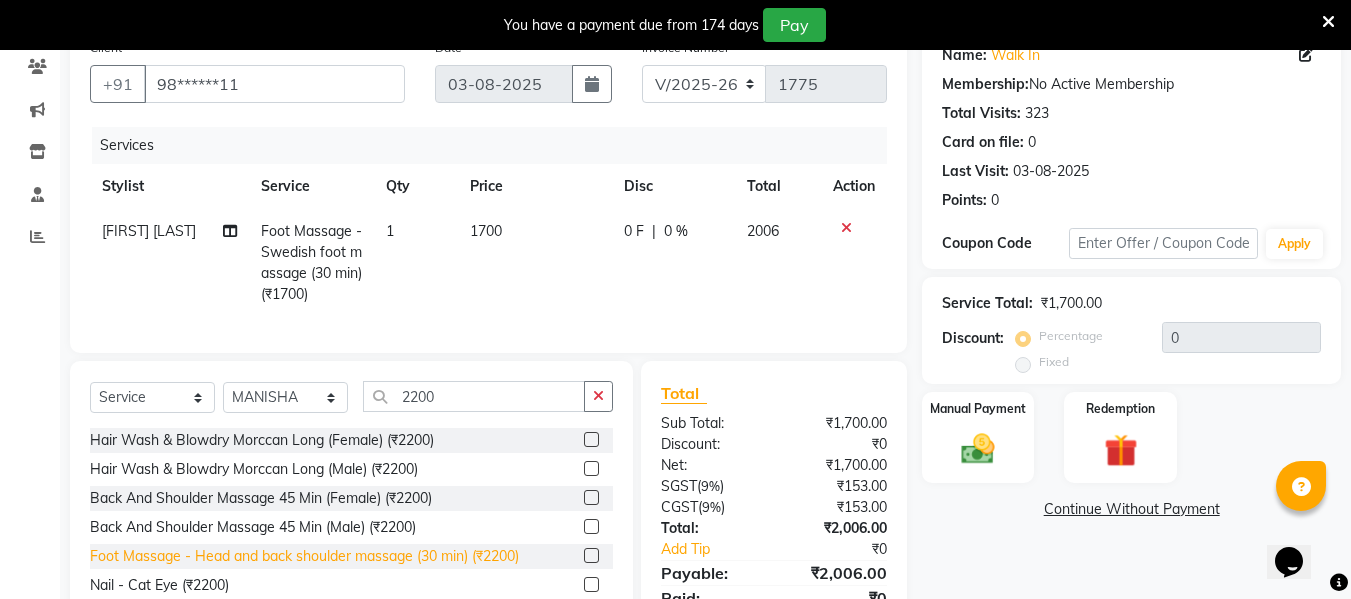 click on "Foot Massage - Head and back shoulder massage (30 min) (₹2200)" 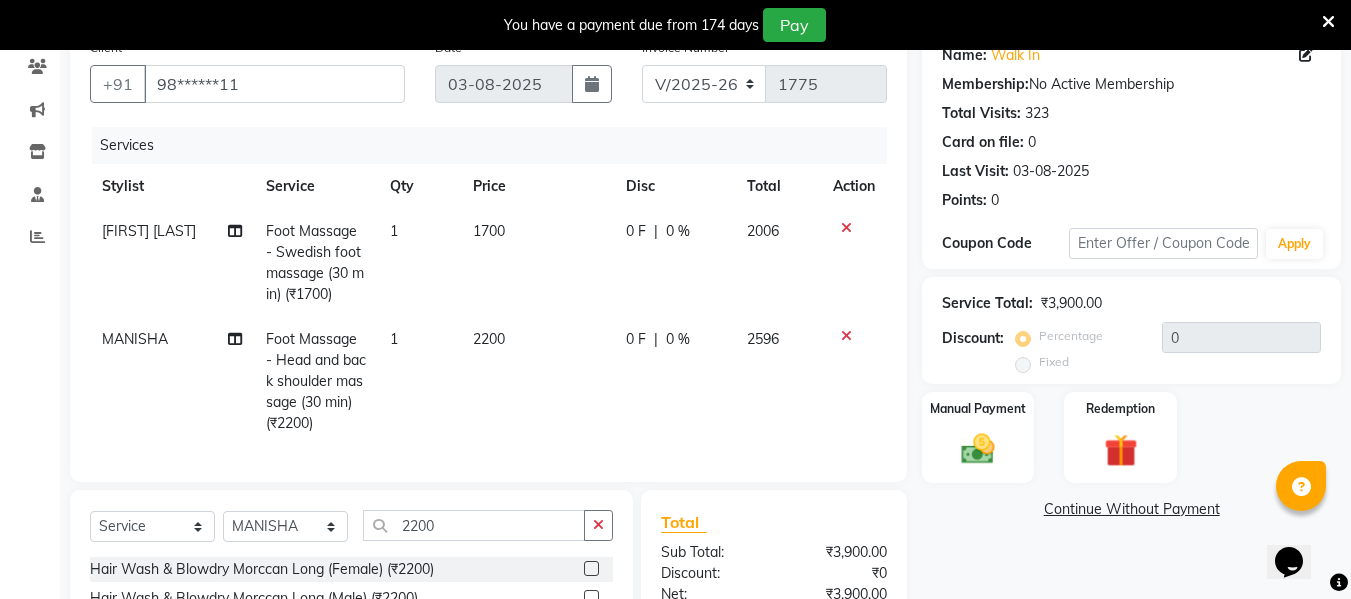 checkbox on "false" 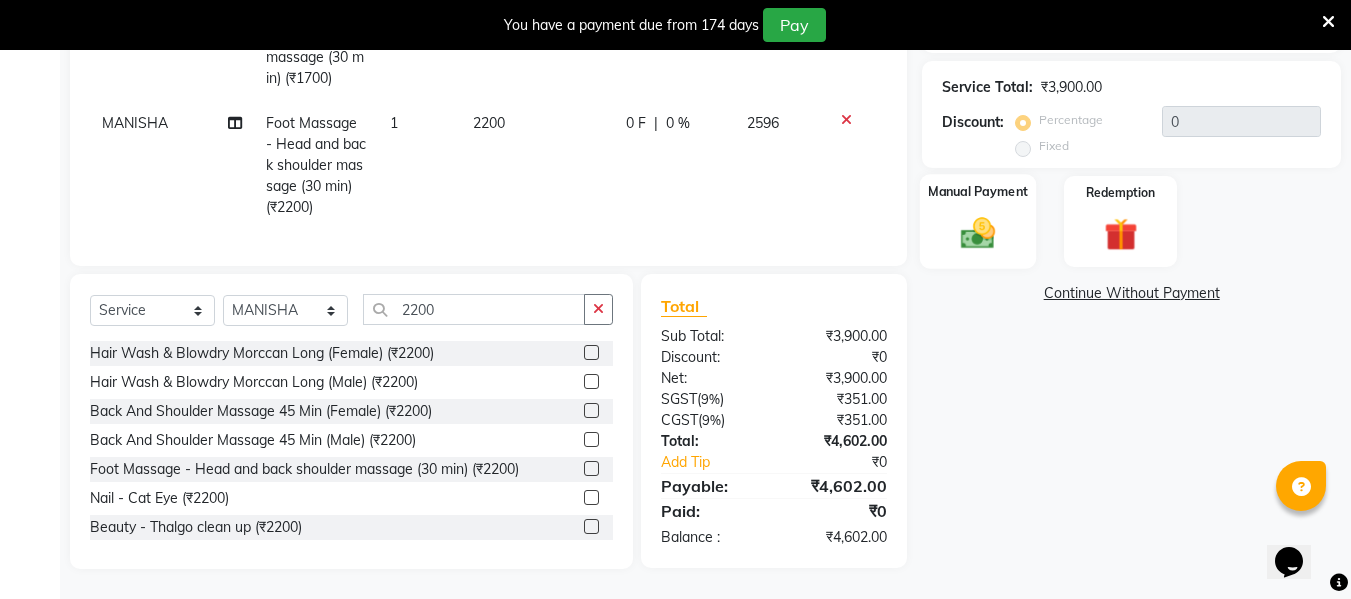 click 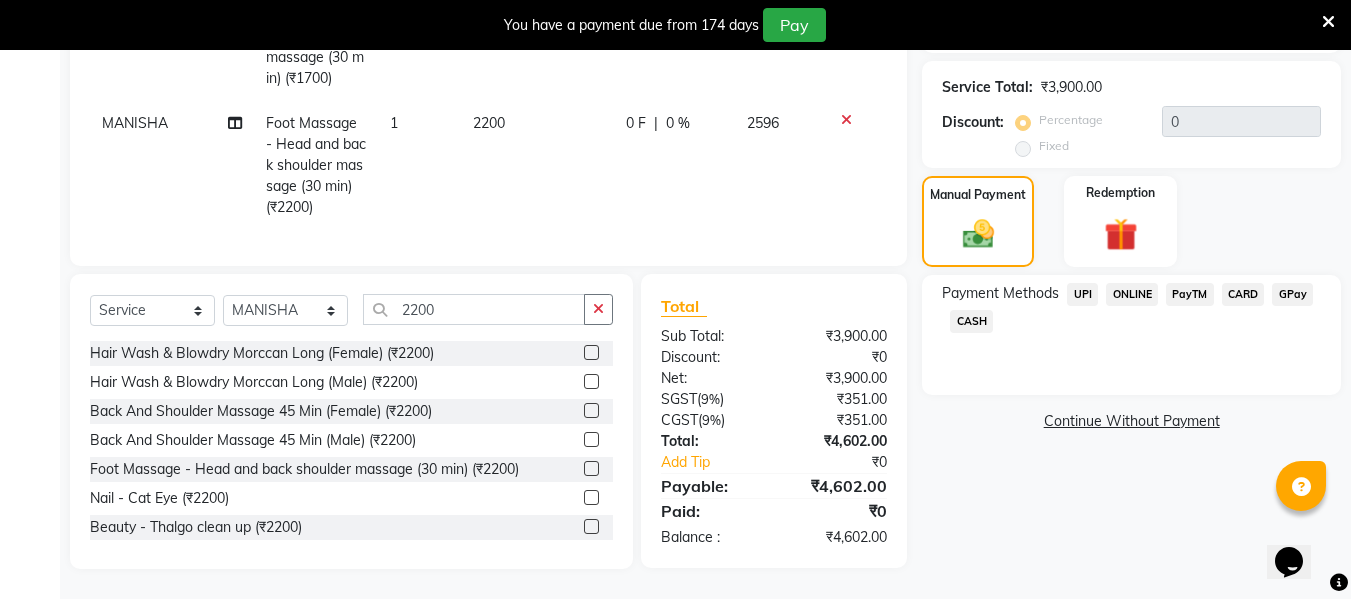 click on "CARD" 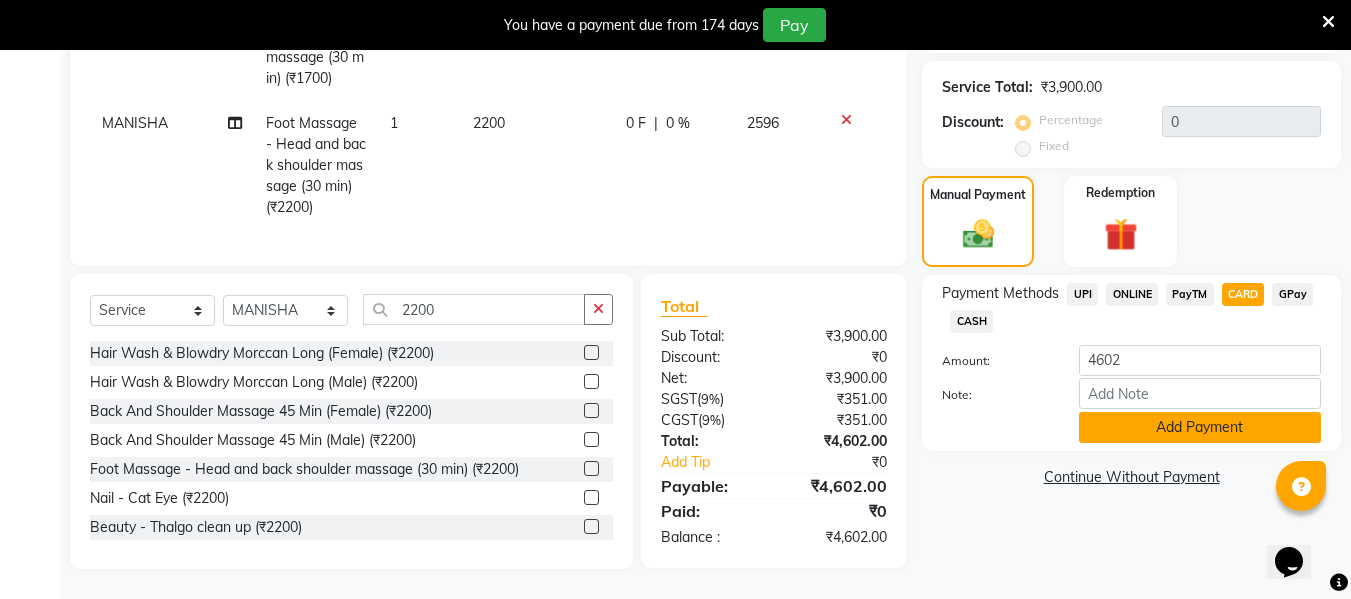click on "Add Payment" 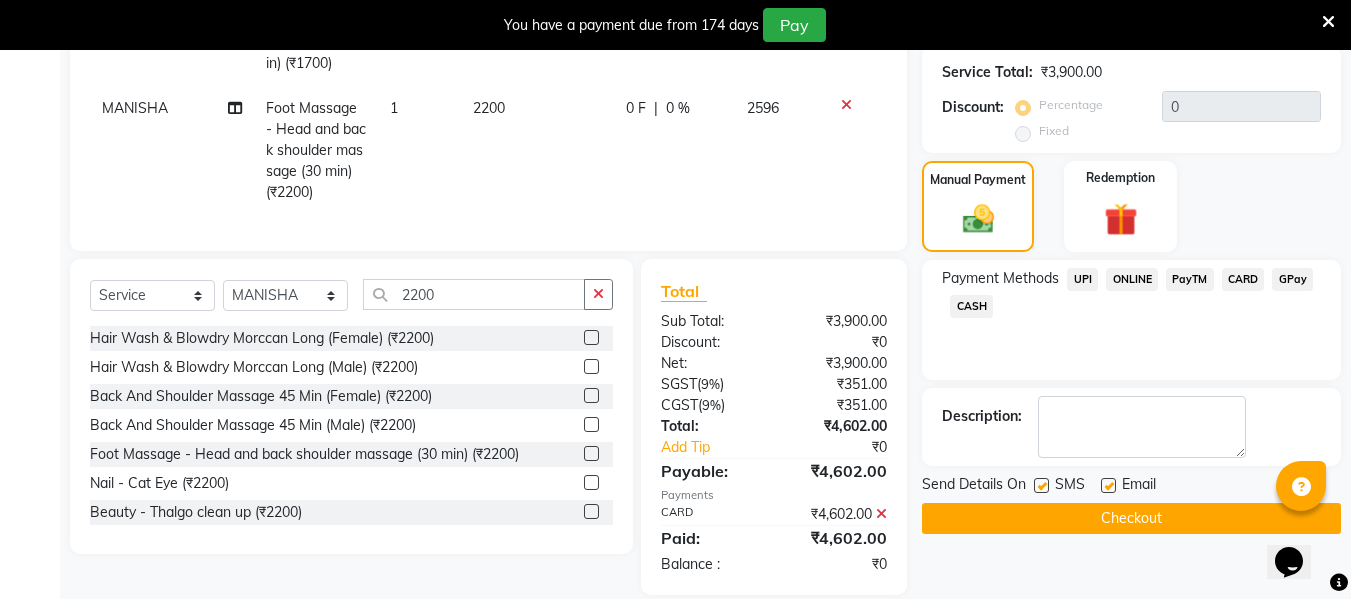 click on "Checkout" 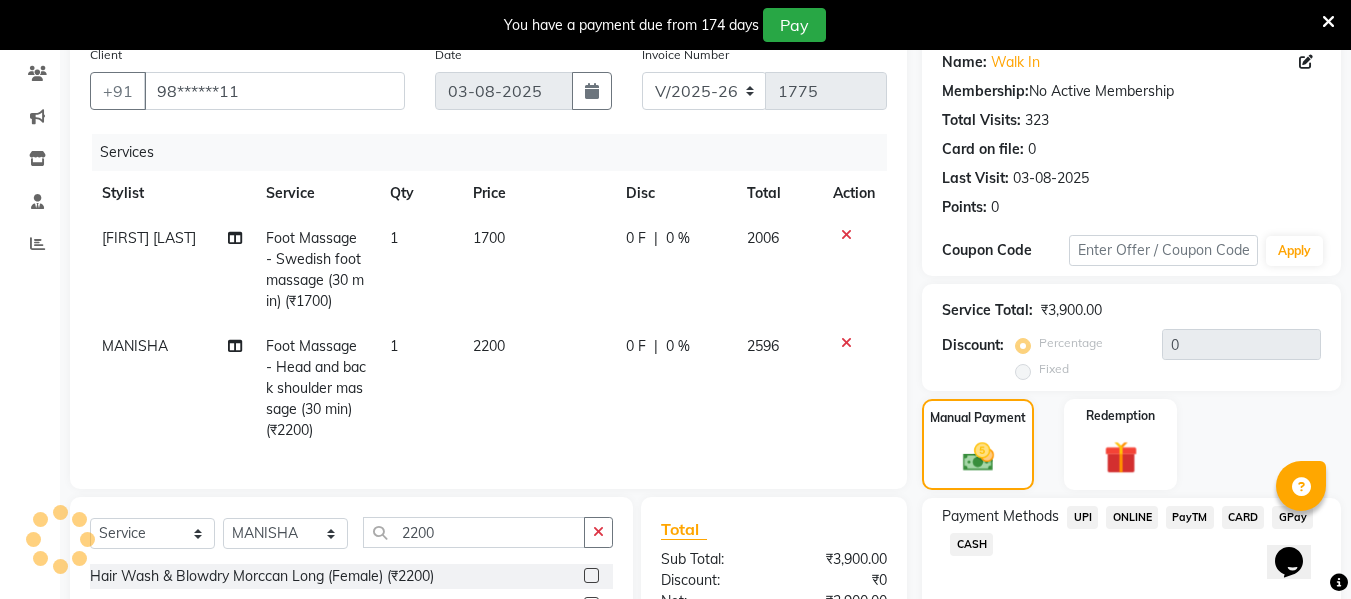 scroll, scrollTop: 0, scrollLeft: 0, axis: both 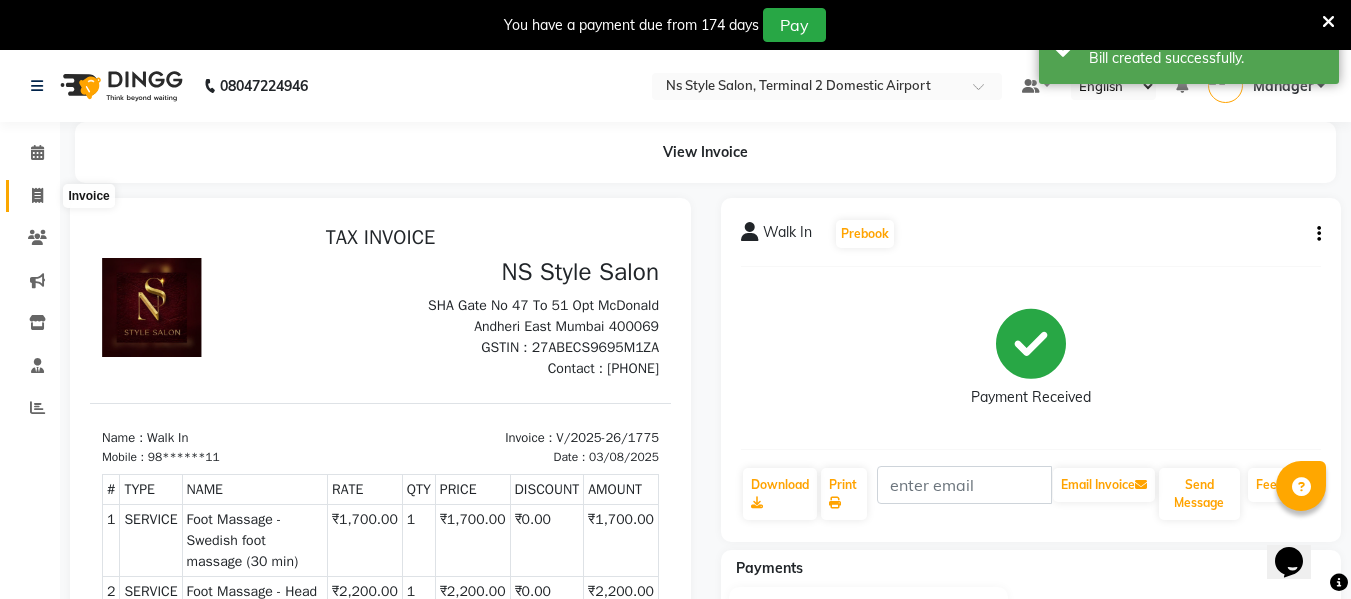 click 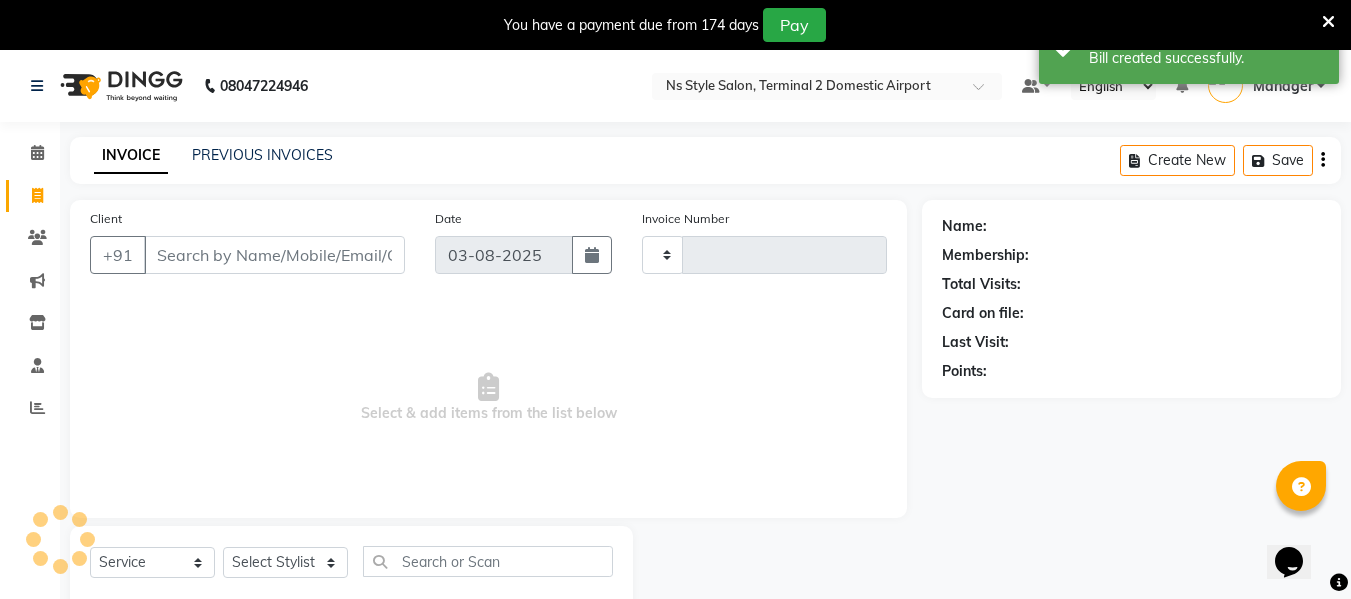 scroll, scrollTop: 52, scrollLeft: 0, axis: vertical 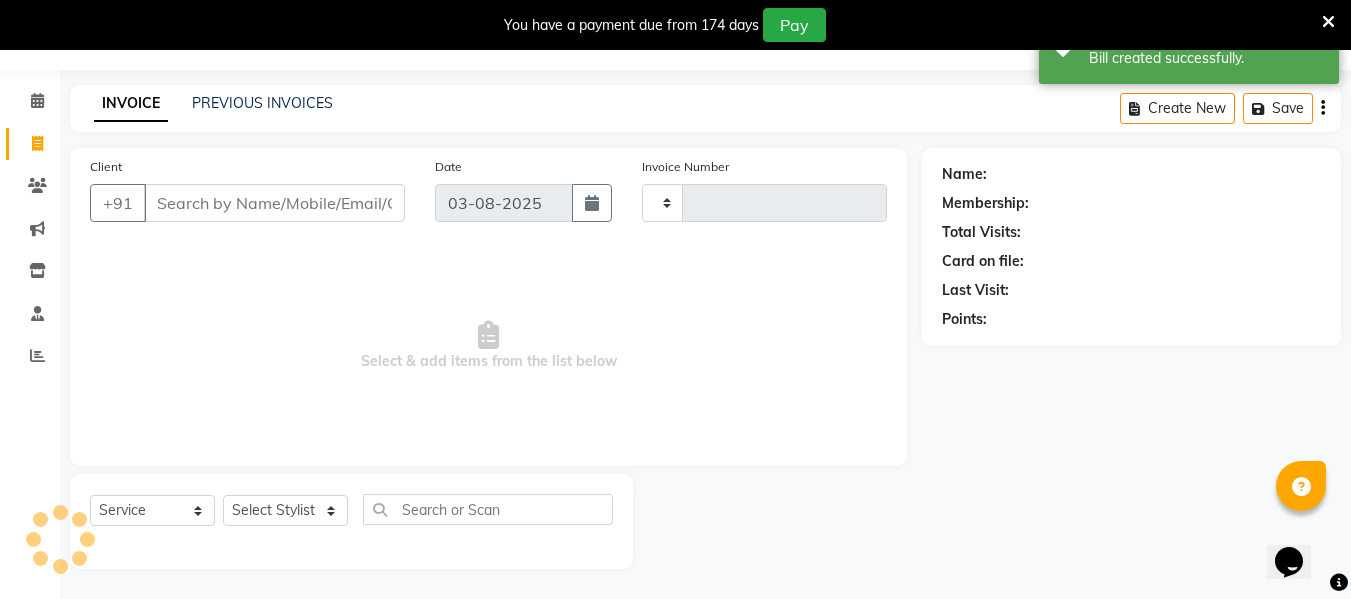 type on "1776" 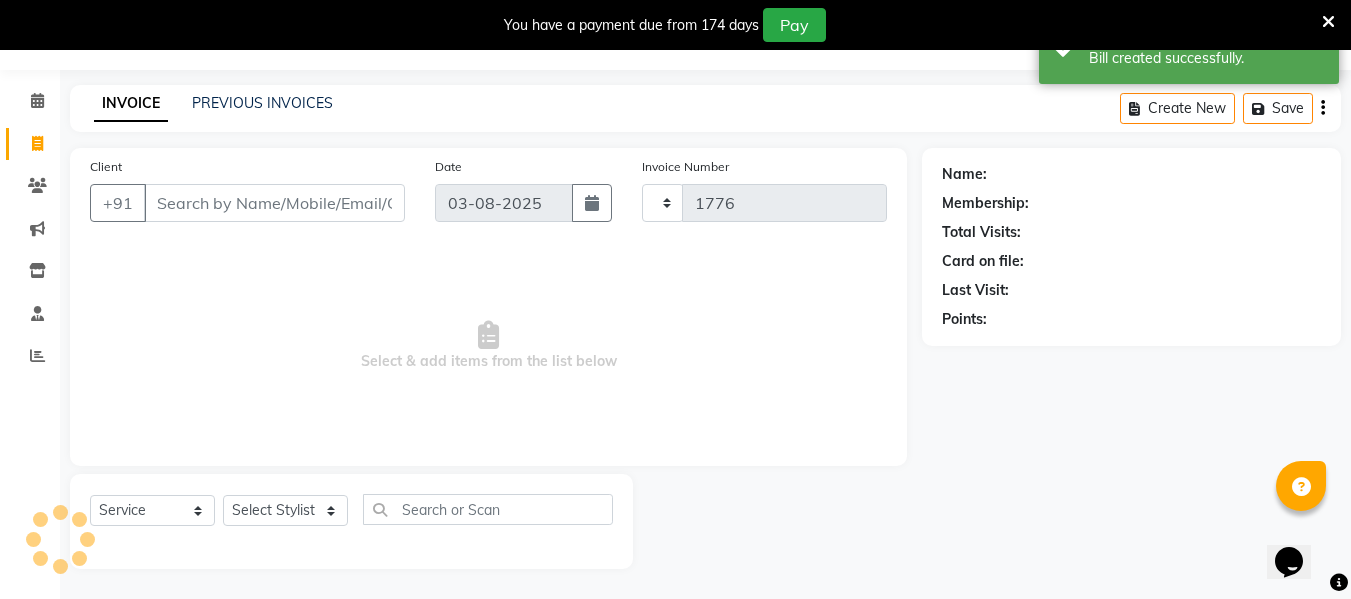 select on "5661" 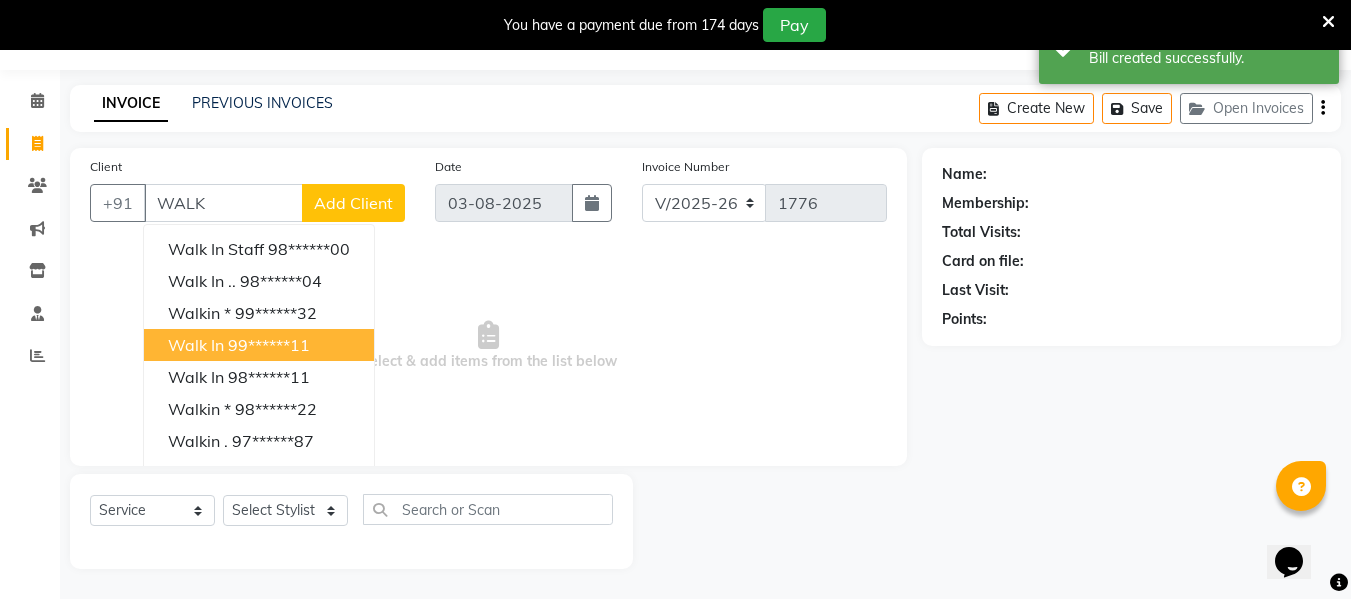 click on "99******11" at bounding box center [269, 345] 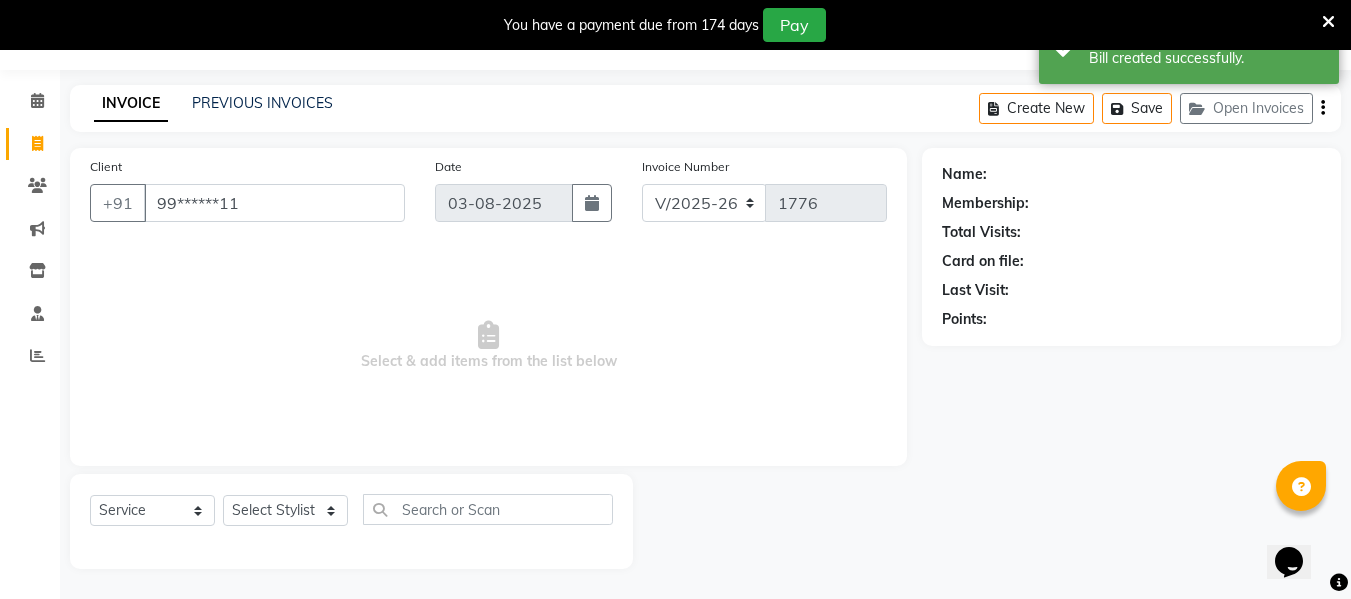 type on "99******11" 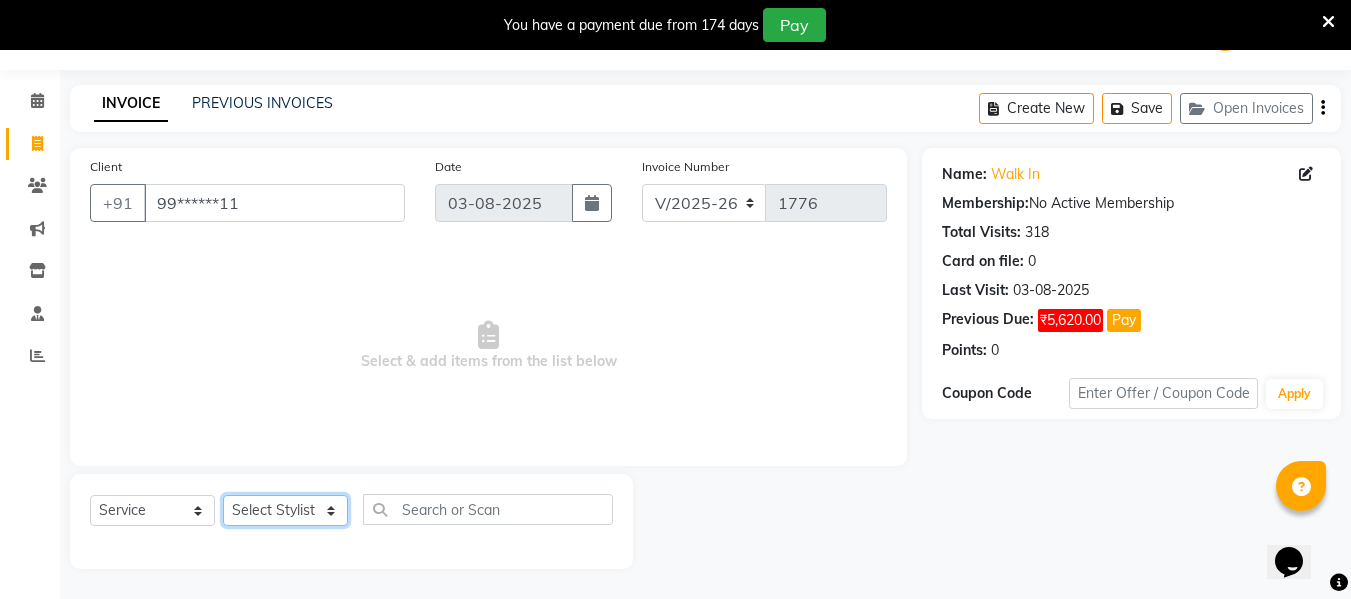 click on "Select Stylist ASHA ANIL JADHAV Dilshad Ahmad EHATESHAM ALI EVVA FARHEEN SHAIKH HEEBA ARIF SHAIKH HEER BAROT IMRAN SHAIKH Mamta  Manager MANISHA MD RAJ KHAN  MD SAMEER PARWEZ MOHAMMAD ALI RUPS SAKIB SUNENA TAK ZAREENA KHAN" 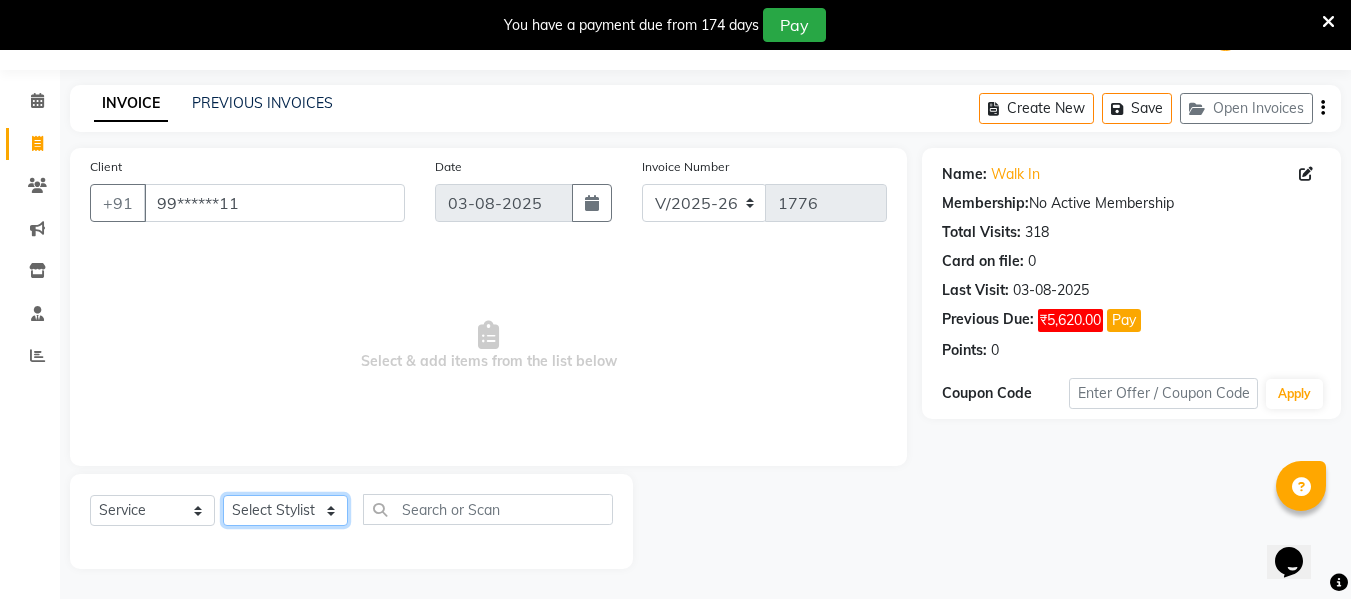 select on "39706" 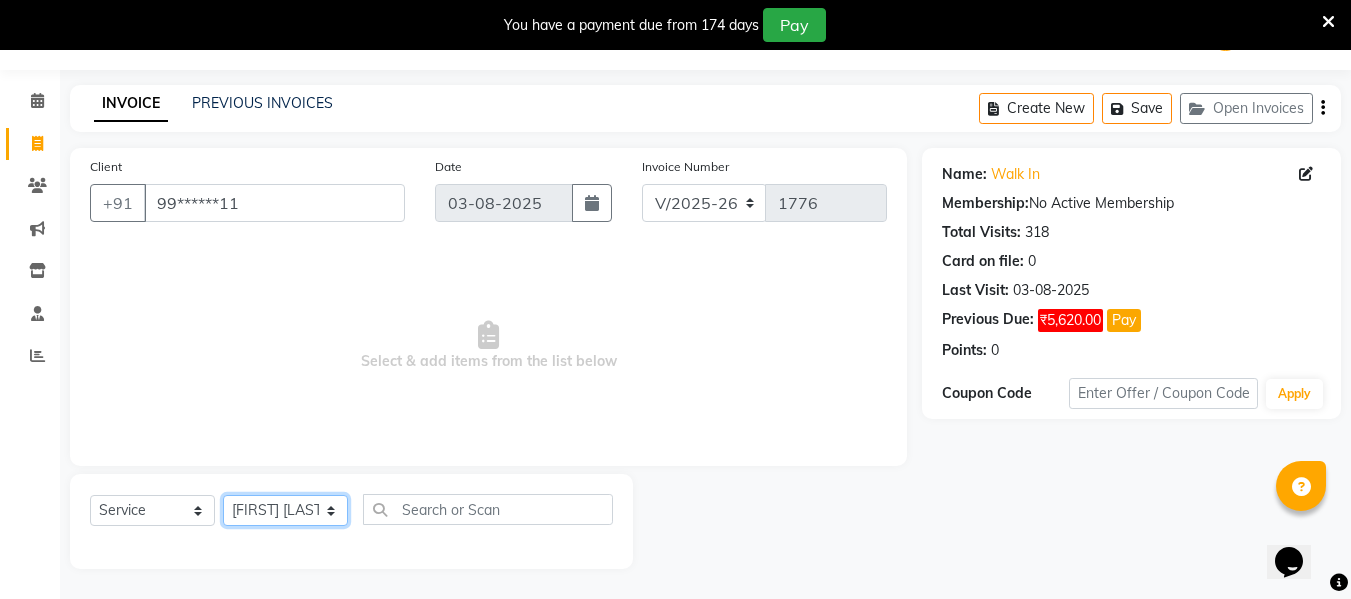 click on "Select Stylist ASHA ANIL JADHAV Dilshad Ahmad EHATESHAM ALI EVVA FARHEEN SHAIKH HEEBA ARIF SHAIKH HEER BAROT IMRAN SHAIKH Mamta  Manager MANISHA MD RAJ KHAN  MD SAMEER PARWEZ MOHAMMAD ALI RUPS SAKIB SUNENA TAK ZAREENA KHAN" 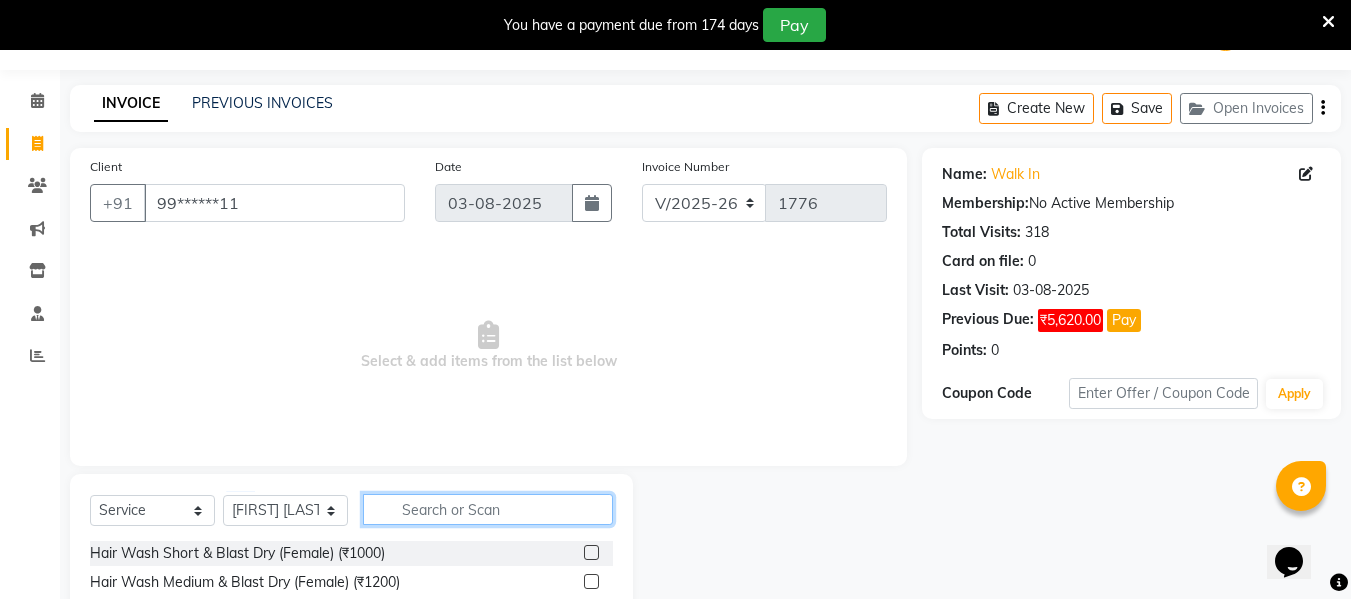 click 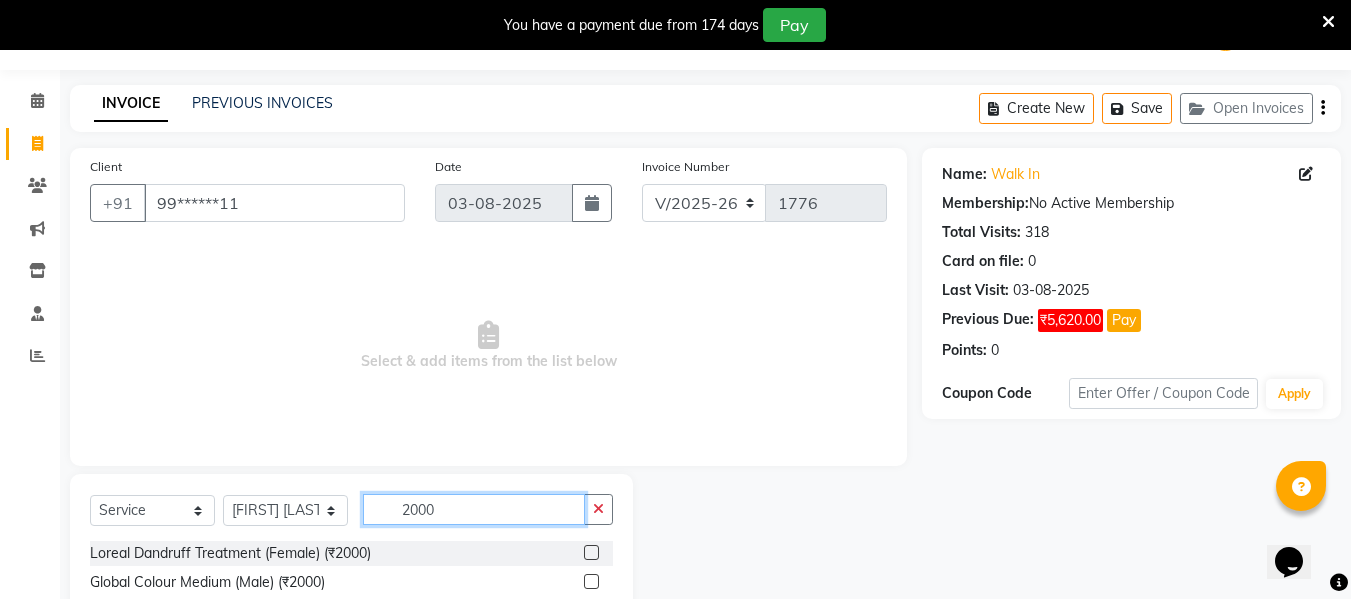 scroll, scrollTop: 230, scrollLeft: 0, axis: vertical 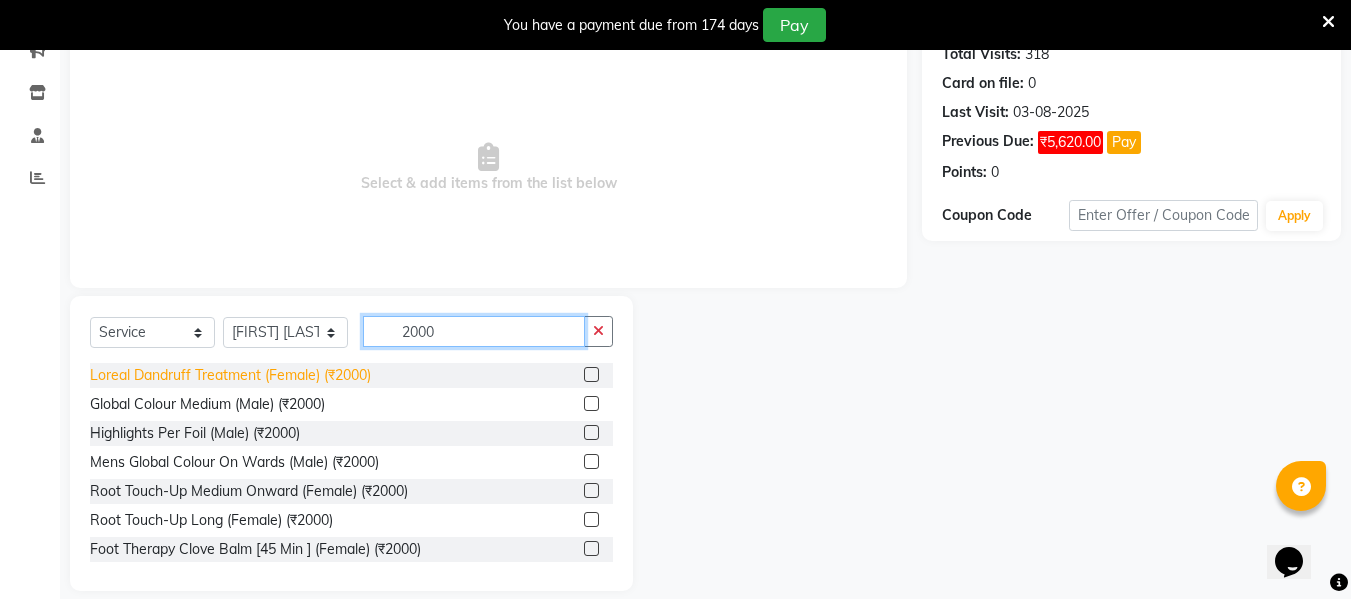 type on "2000" 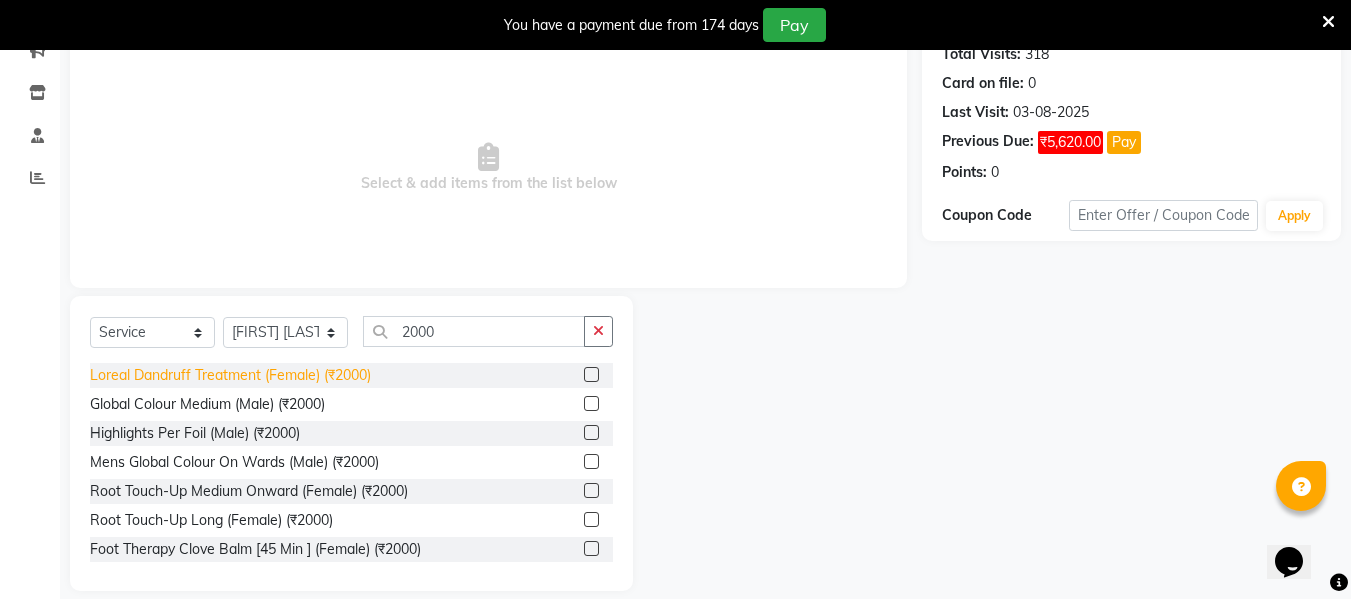 click on "Loreal Dandruff Treatment (Female) (₹2000)" 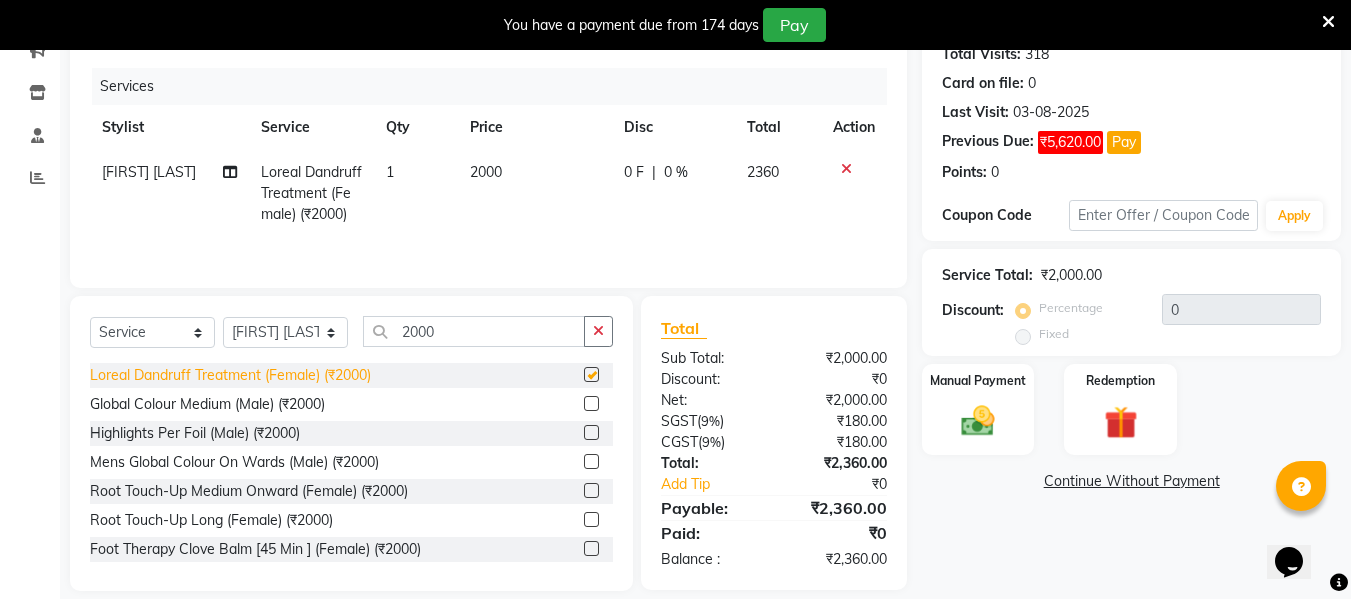 checkbox on "false" 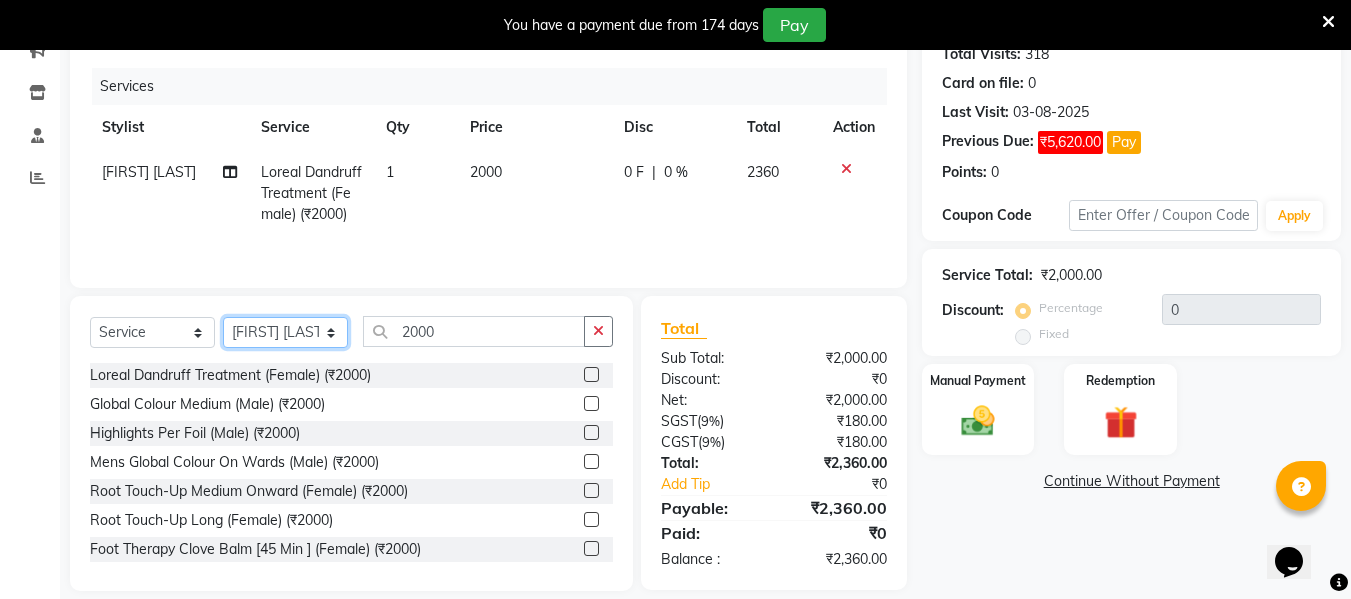 click on "Select Stylist ASHA ANIL JADHAV Dilshad Ahmad EHATESHAM ALI EVVA FARHEEN SHAIKH HEEBA ARIF SHAIKH HEER BAROT IMRAN SHAIKH Mamta  Manager MANISHA MD RAJ KHAN  MD SAMEER PARWEZ MOHAMMAD ALI RUPS SAKIB SUNENA TAK ZAREENA KHAN" 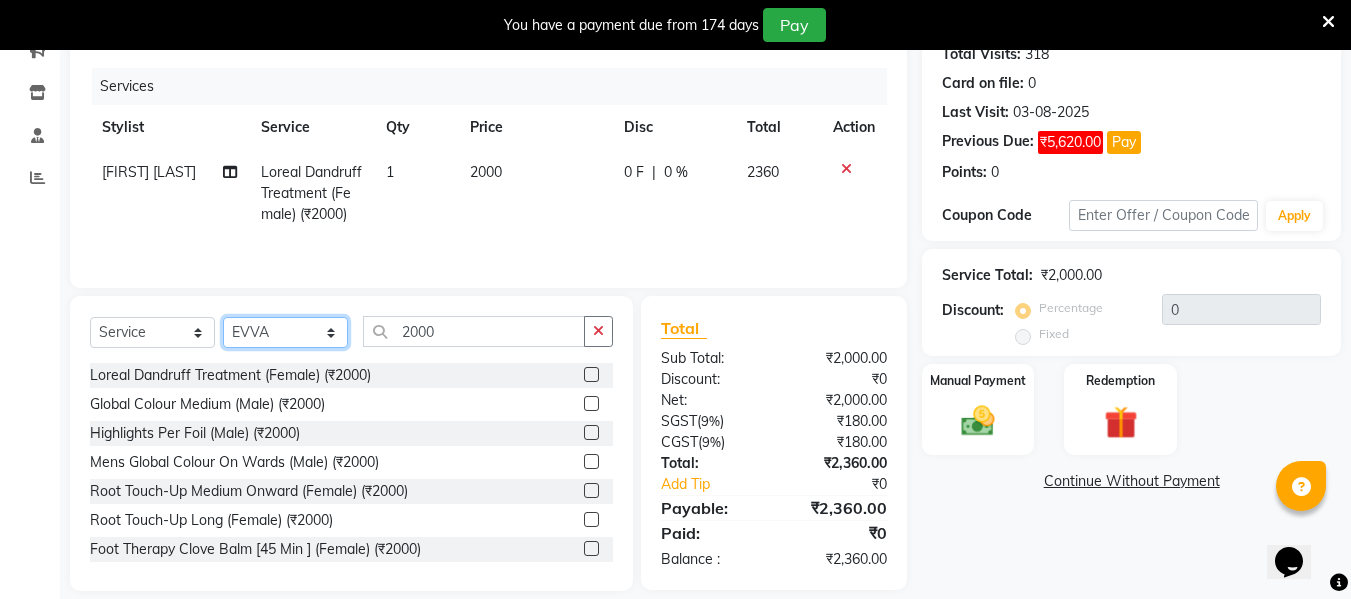 click on "Select Stylist ASHA ANIL JADHAV Dilshad Ahmad EHATESHAM ALI EVVA FARHEEN SHAIKH HEEBA ARIF SHAIKH HEER BAROT IMRAN SHAIKH Mamta  Manager MANISHA MD RAJ KHAN  MD SAMEER PARWEZ MOHAMMAD ALI RUPS SAKIB SUNENA TAK ZAREENA KHAN" 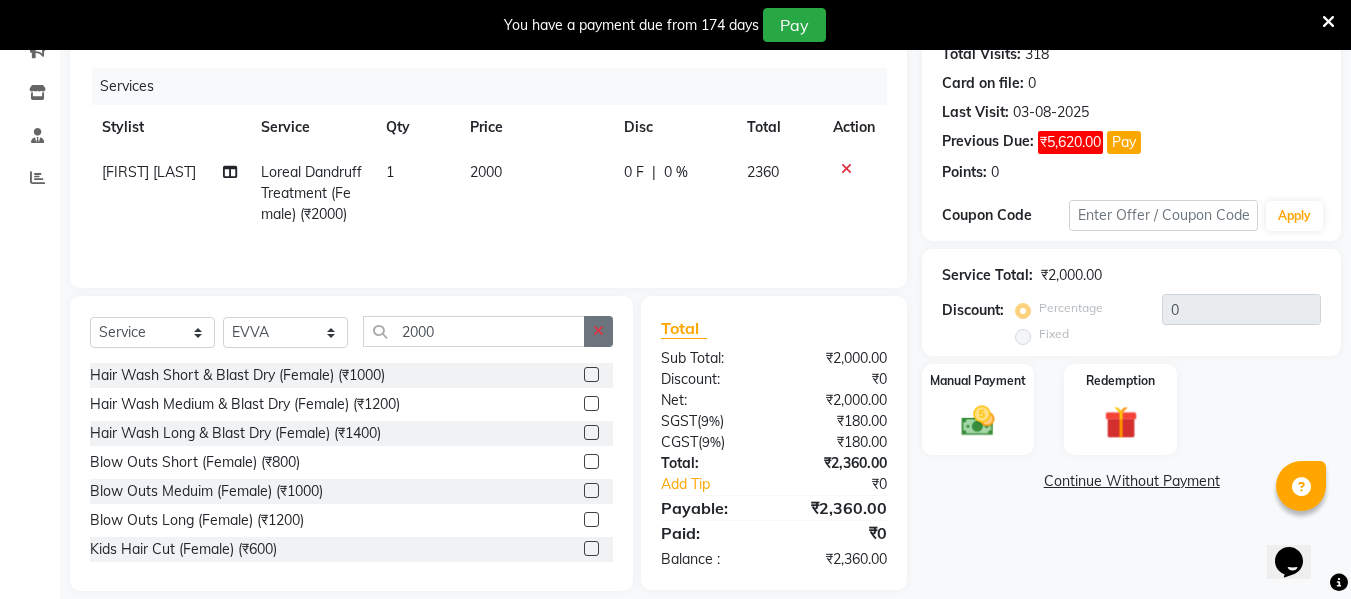 click 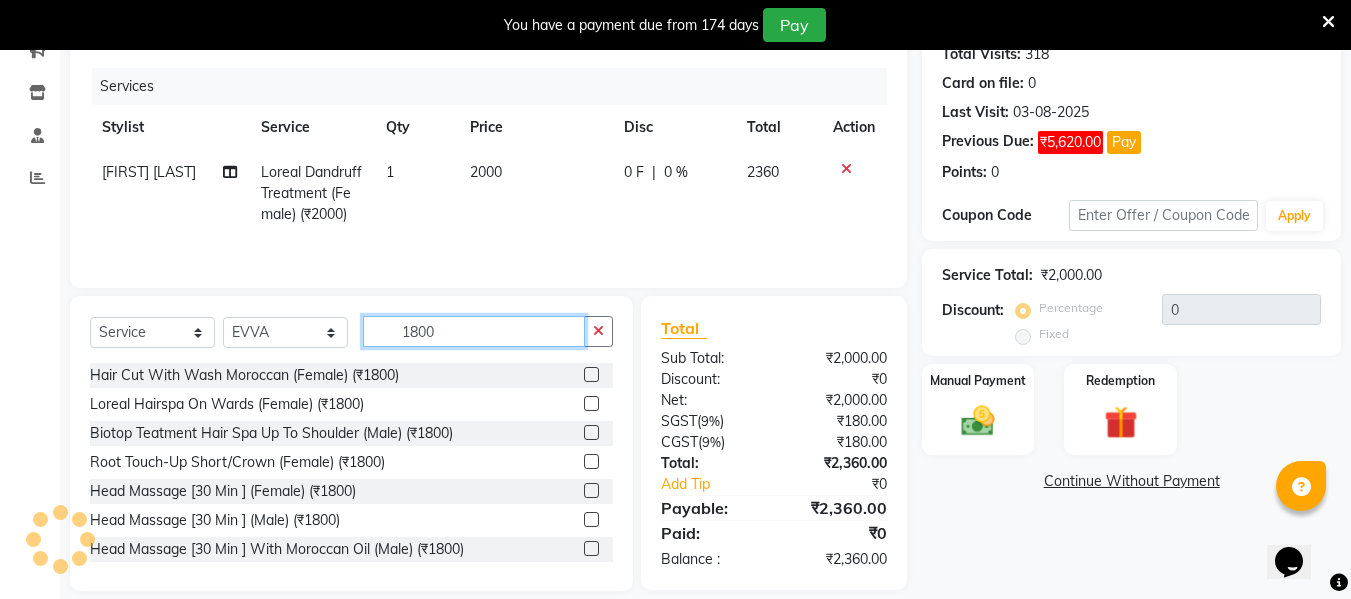 scroll, scrollTop: 148, scrollLeft: 0, axis: vertical 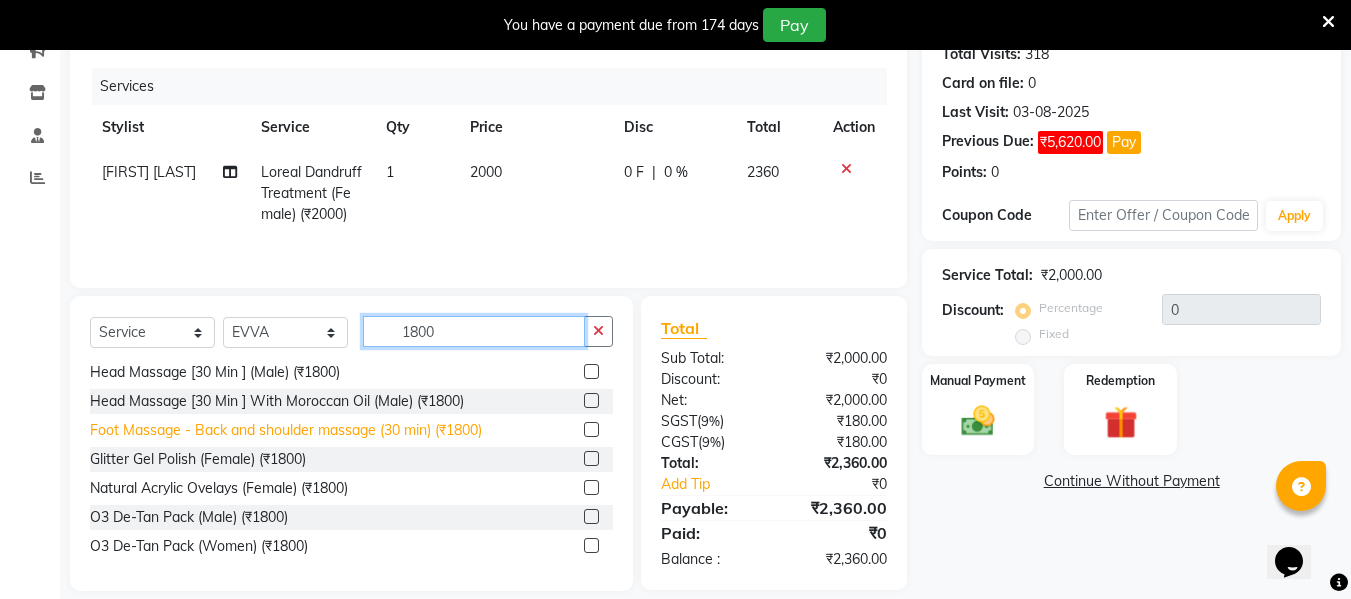 type on "1800" 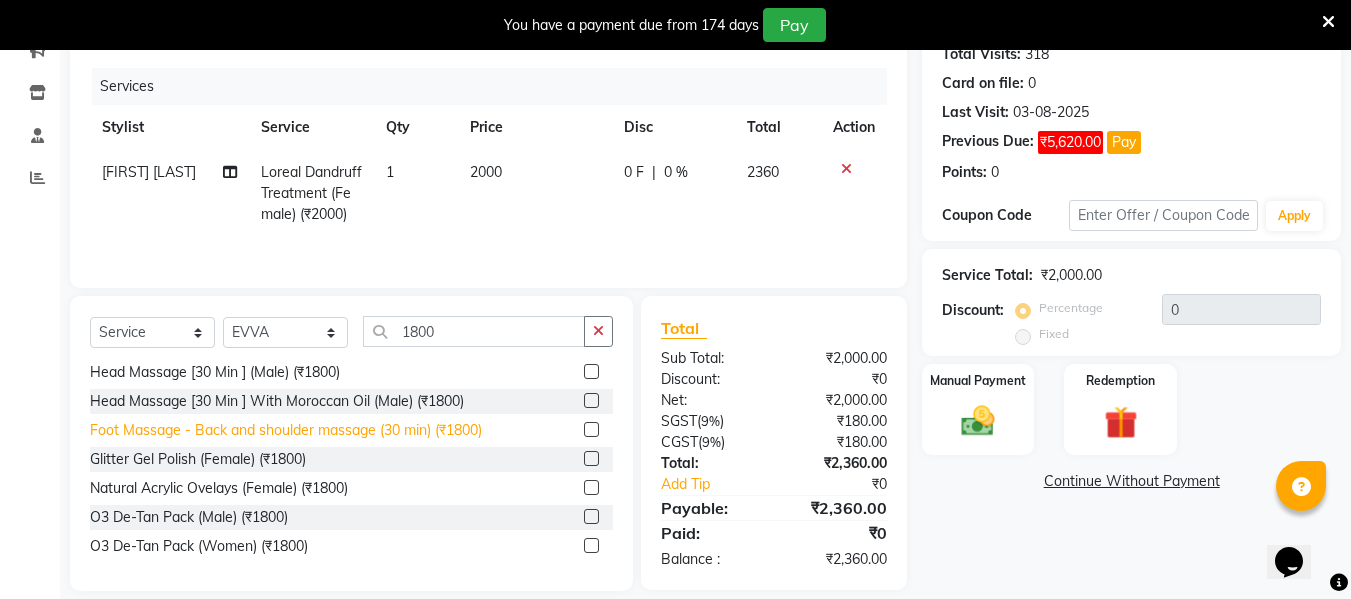 click on "Foot Massage - Back and shoulder massage (30 min) (₹1800)" 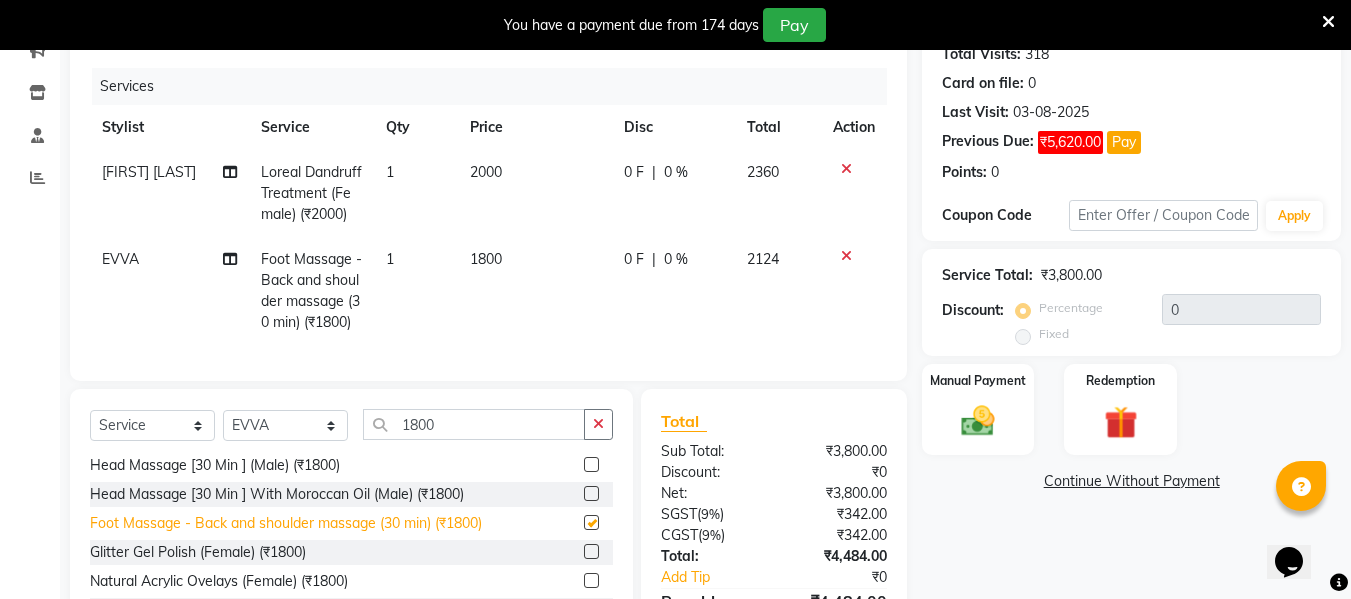 checkbox on "false" 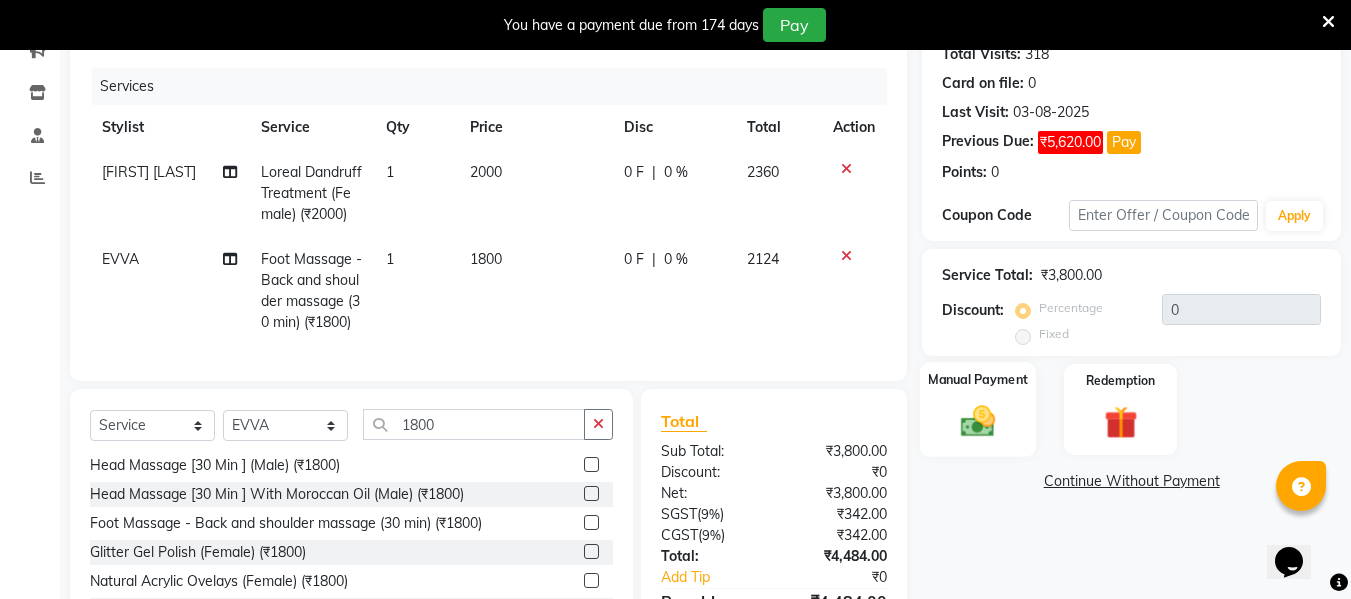 click 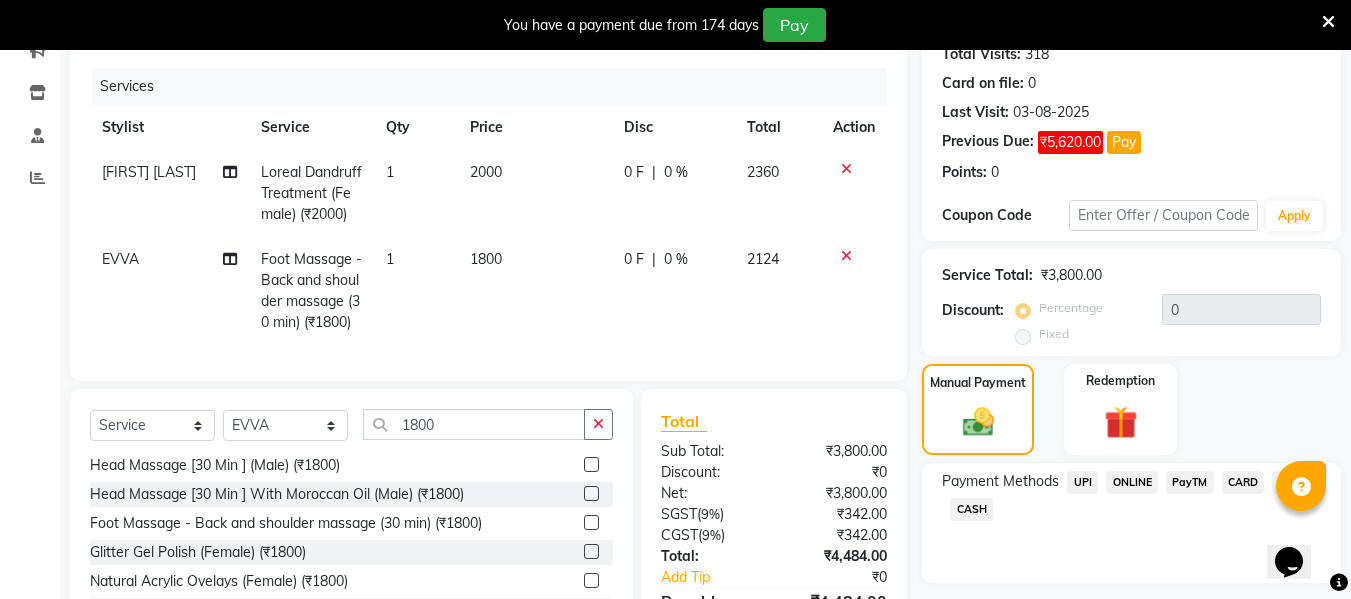 click on "CARD" 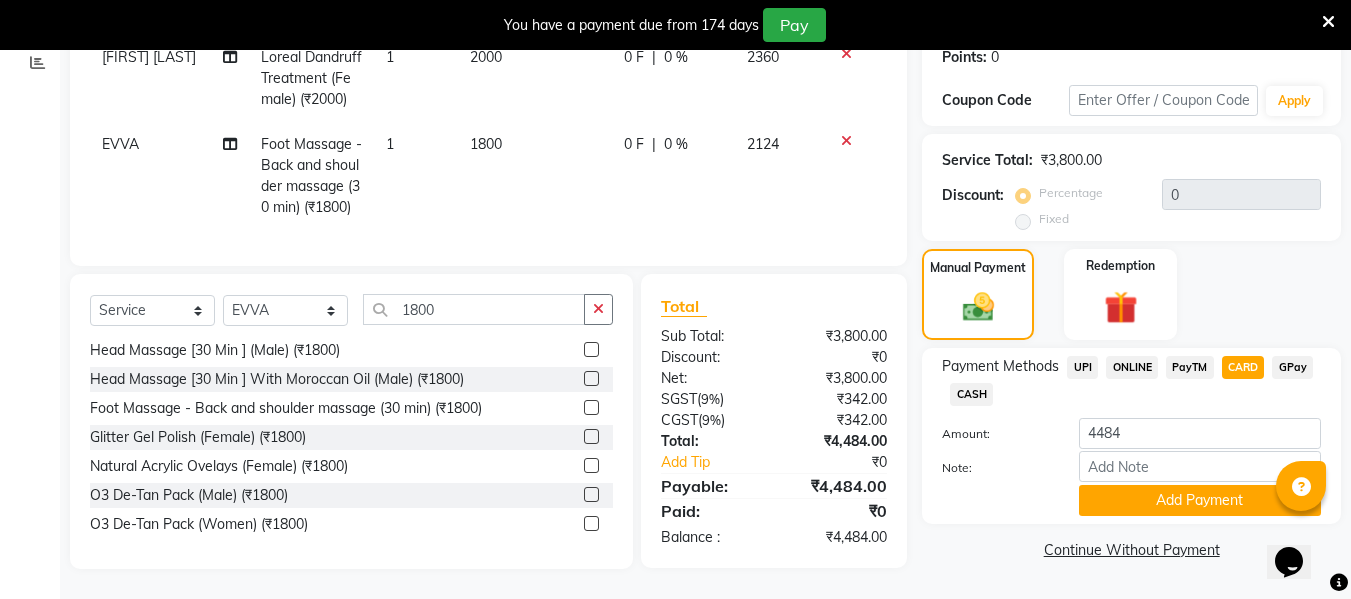 click on "Add Payment" 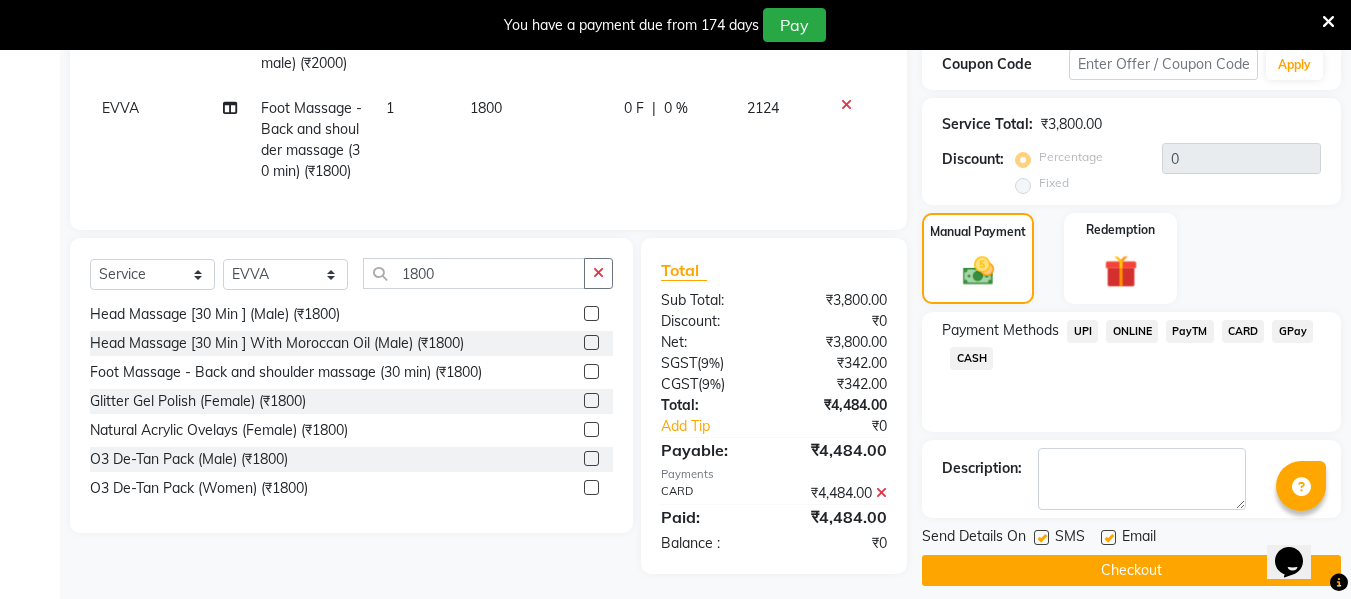 scroll, scrollTop: 422, scrollLeft: 0, axis: vertical 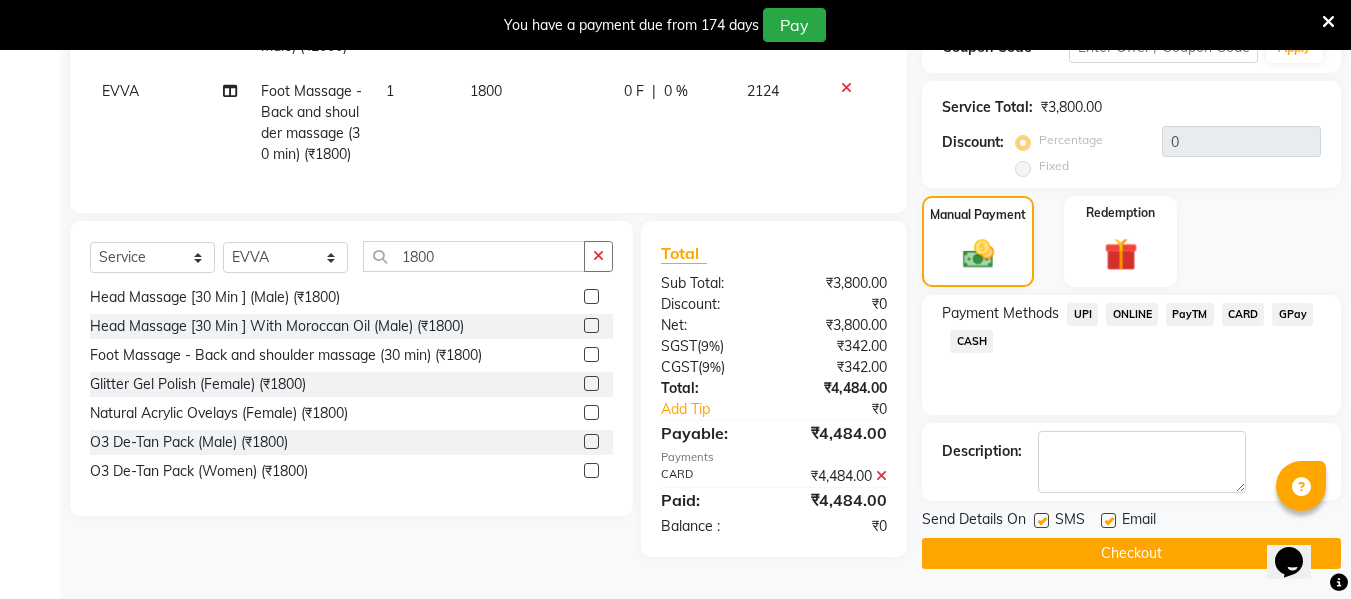 click on "Checkout" 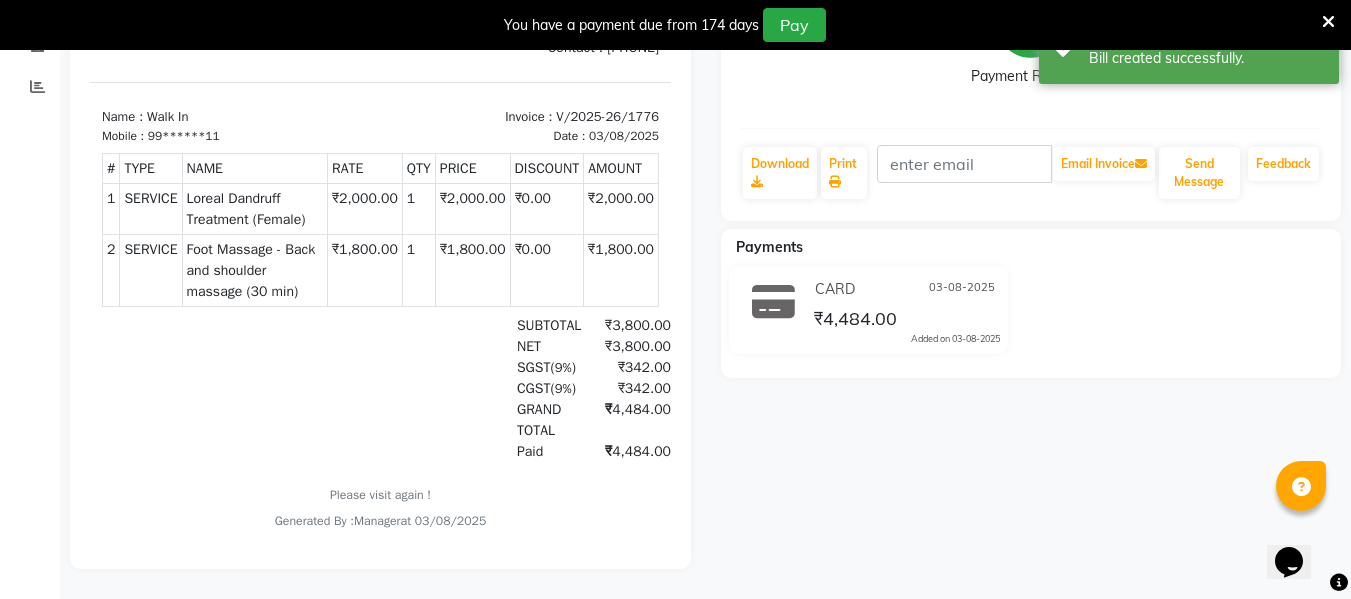 scroll, scrollTop: 0, scrollLeft: 0, axis: both 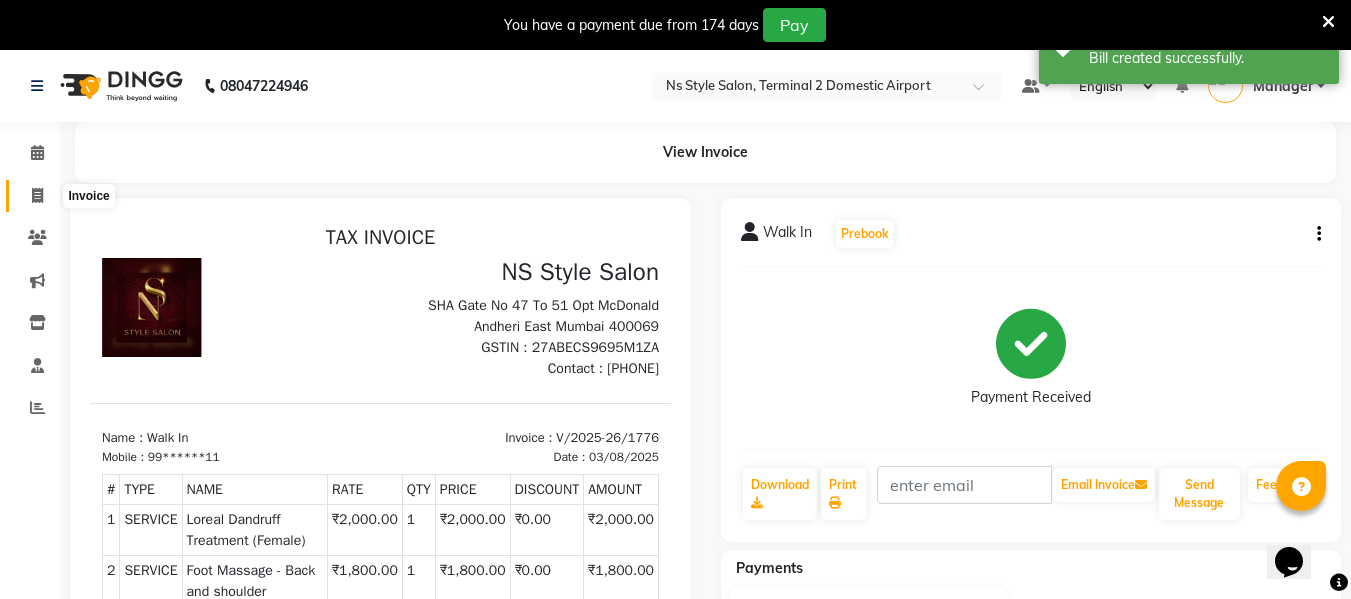 click 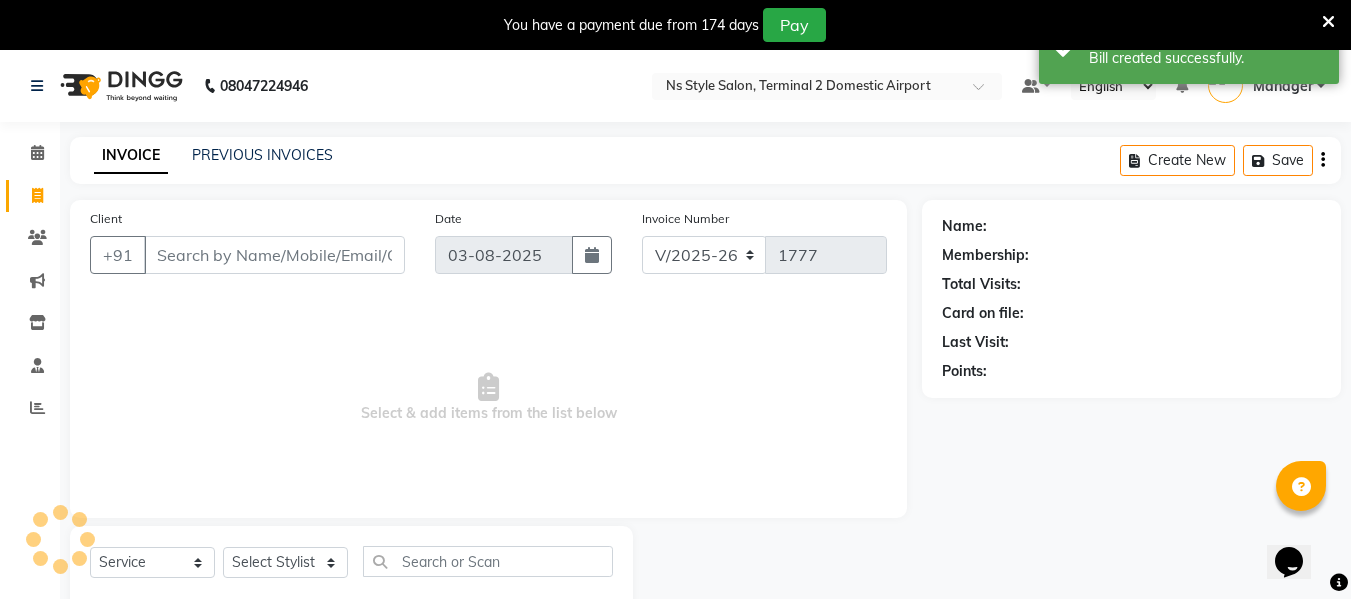 scroll, scrollTop: 52, scrollLeft: 0, axis: vertical 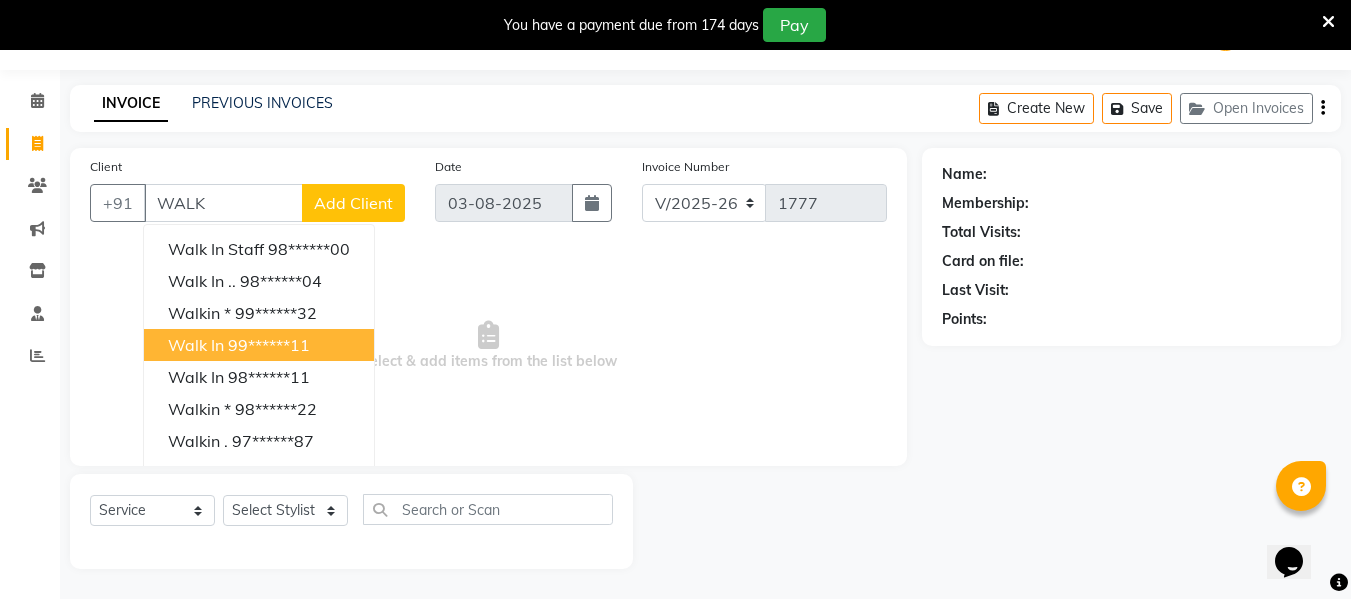 click on "99******11" at bounding box center (269, 345) 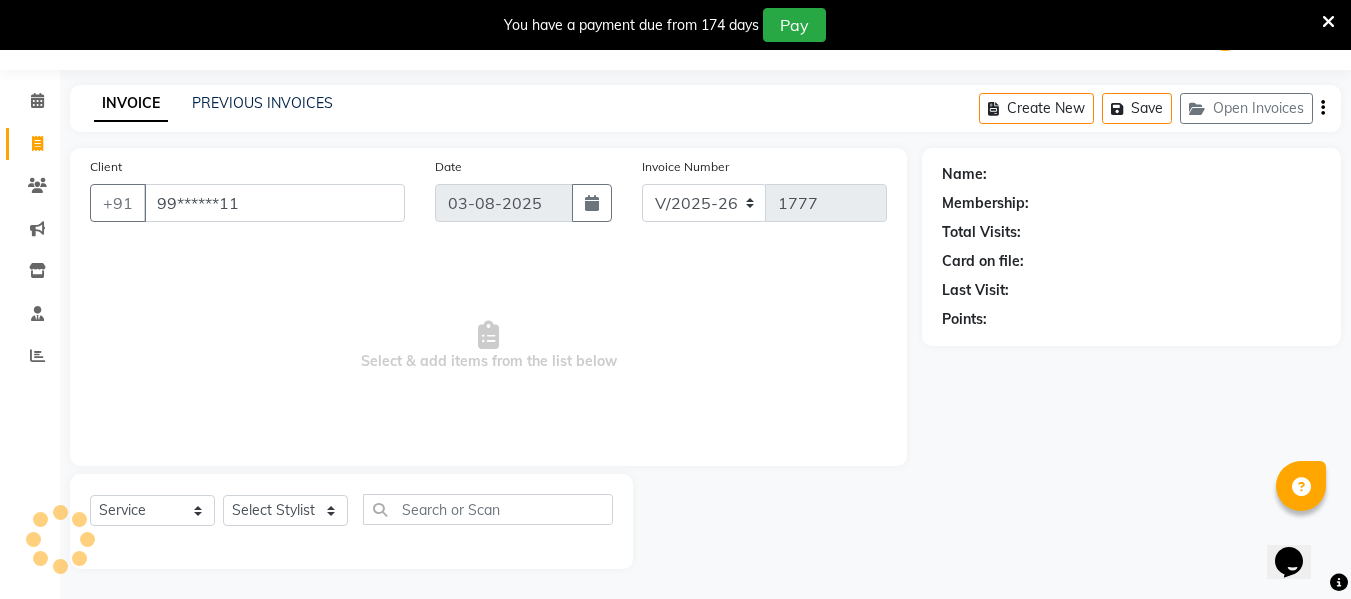 type on "99******11" 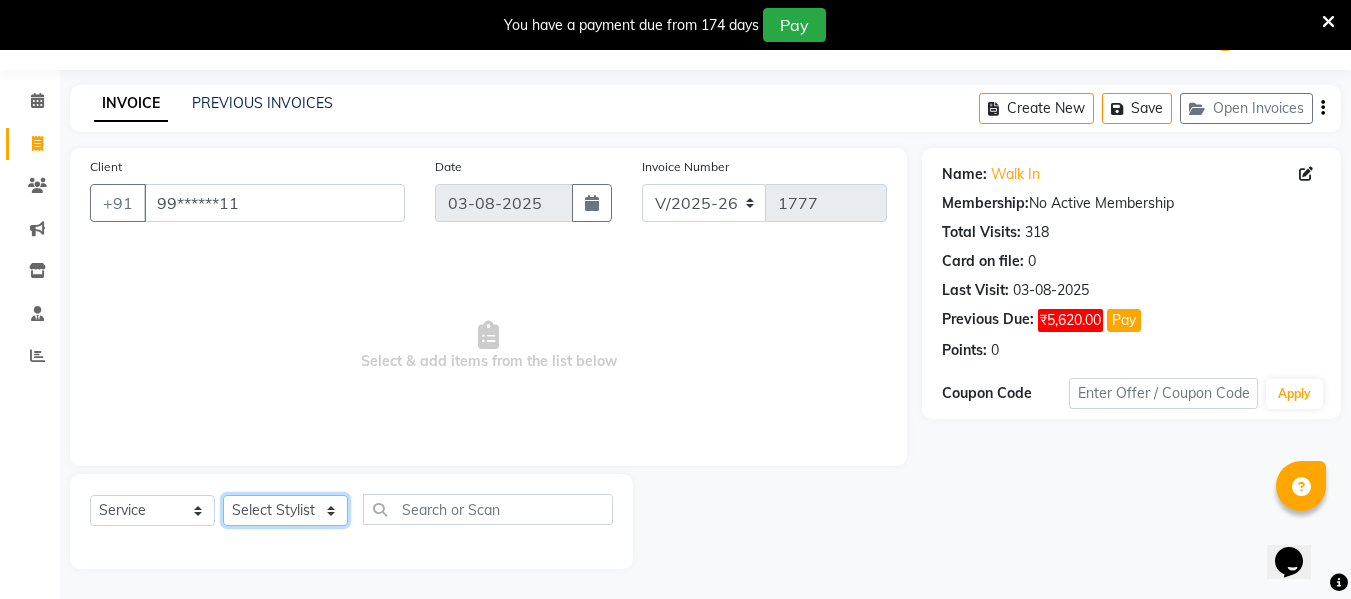 click on "Select Stylist ASHA ANIL JADHAV Dilshad Ahmad EHATESHAM ALI EVVA FARHEEN SHAIKH HEEBA ARIF SHAIKH HEER BAROT IMRAN SHAIKH Mamta  Manager MANISHA MD RAJ KHAN  MD SAMEER PARWEZ MOHAMMAD ALI RUPS SAKIB SUNENA TAK ZAREENA KHAN" 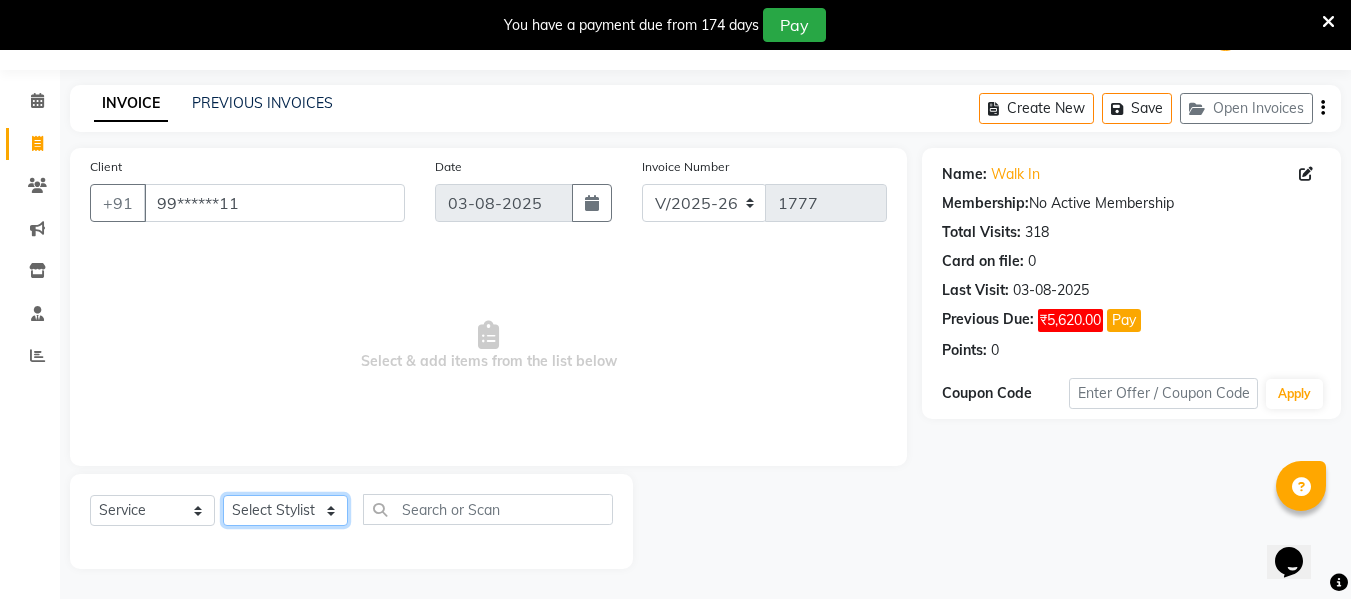 select on "39691" 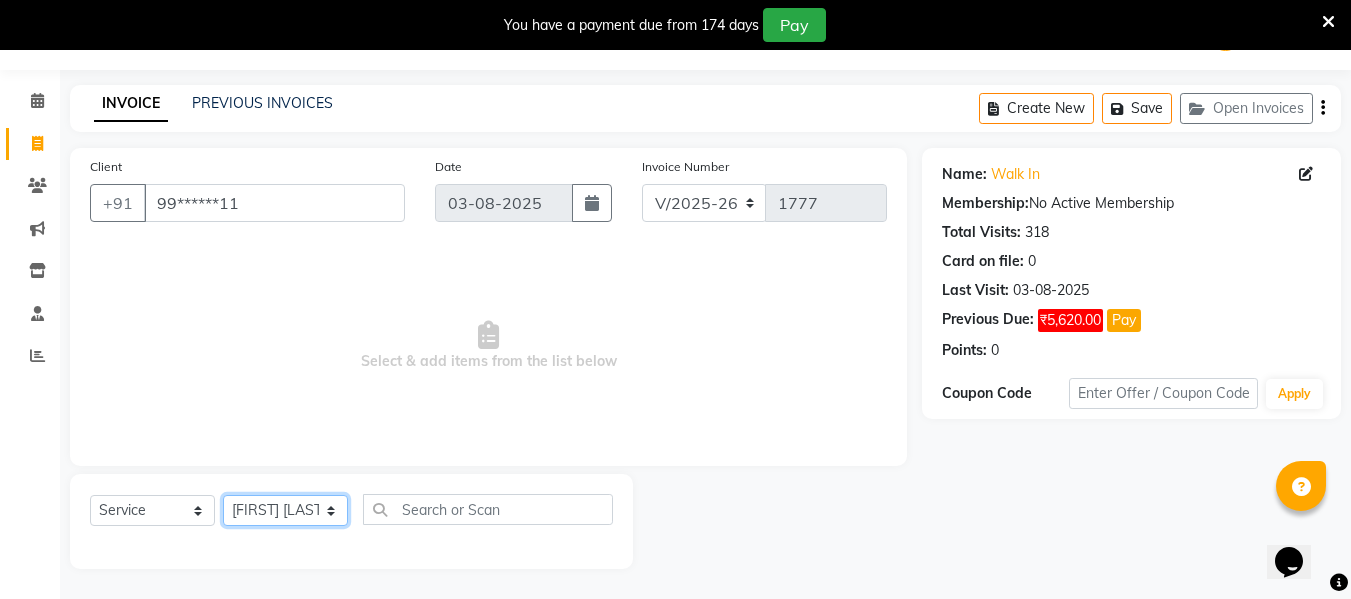 click on "Select Stylist ASHA ANIL JADHAV Dilshad Ahmad EHATESHAM ALI EVVA FARHEEN SHAIKH HEEBA ARIF SHAIKH HEER BAROT IMRAN SHAIKH Mamta  Manager MANISHA MD RAJ KHAN  MD SAMEER PARWEZ MOHAMMAD ALI RUPS SAKIB SUNENA TAK ZAREENA KHAN" 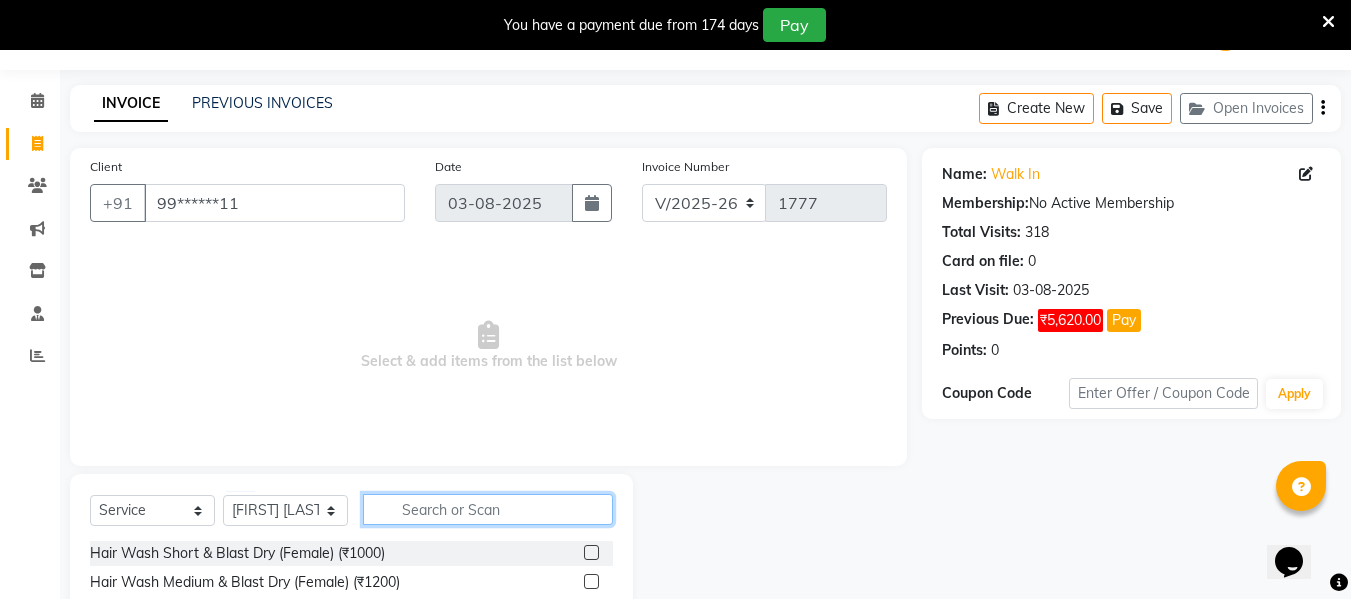 click 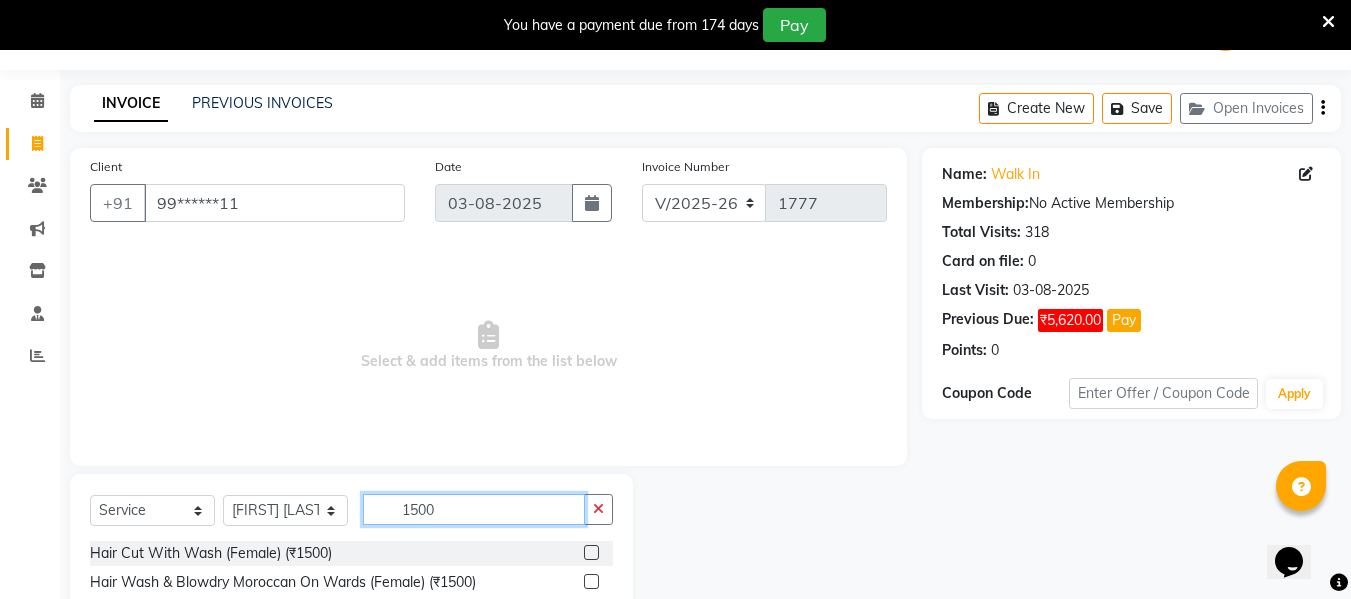 scroll, scrollTop: 191, scrollLeft: 0, axis: vertical 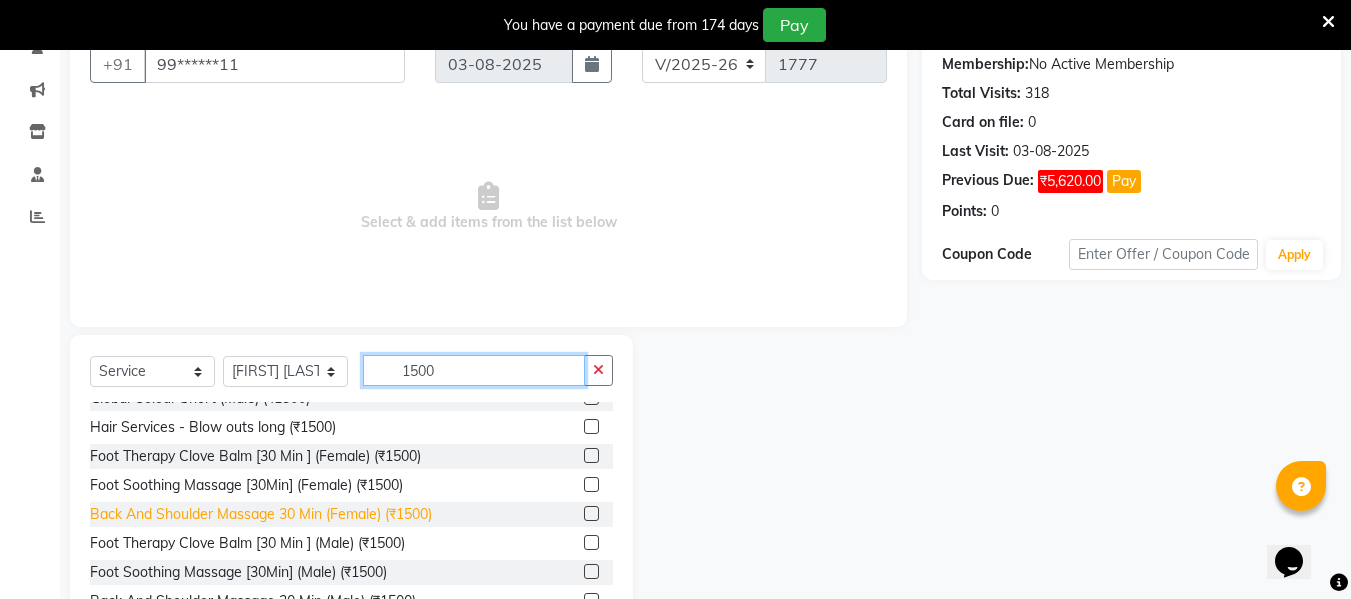 type on "1500" 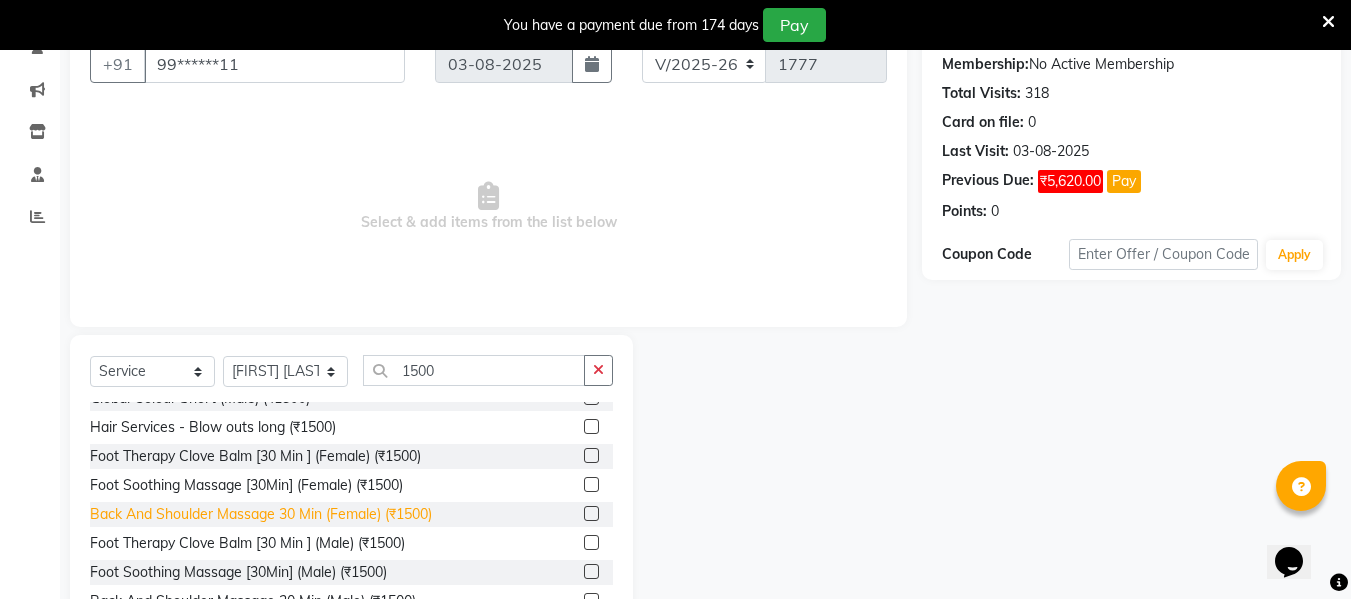 click on "Back And Shoulder Massage 30 Min (Female) (₹1500)" 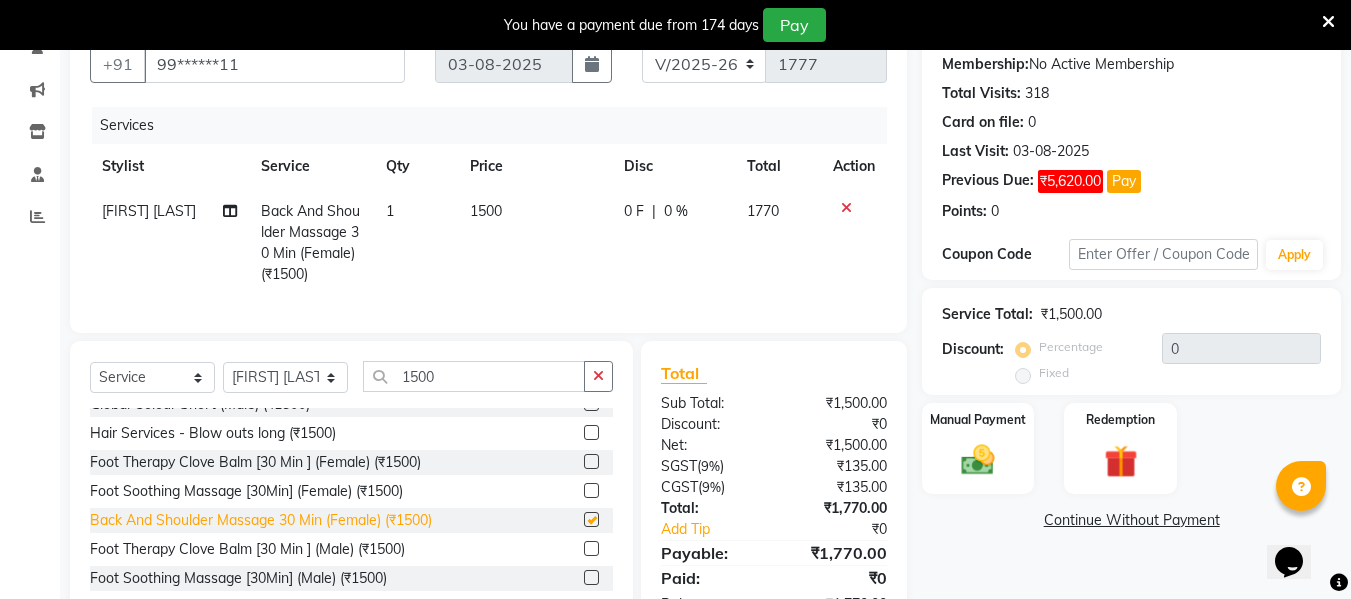 checkbox on "false" 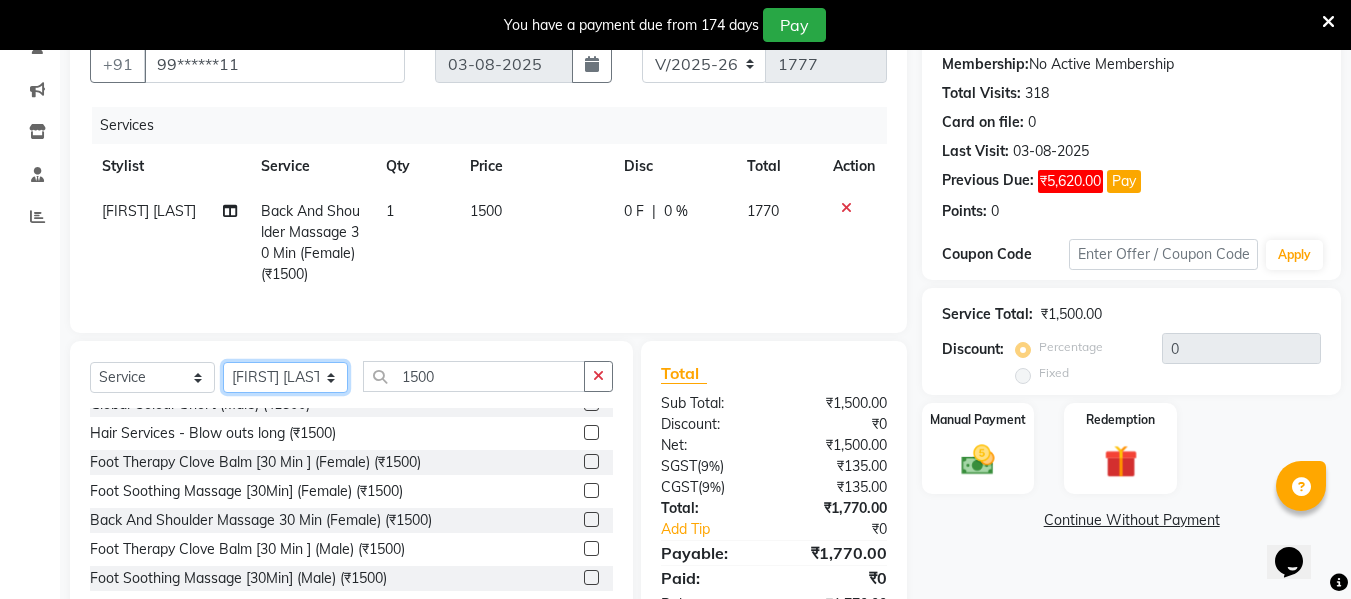 click on "Select Stylist ASHA ANIL JADHAV Dilshad Ahmad EHATESHAM ALI EVVA FARHEEN SHAIKH HEEBA ARIF SHAIKH HEER BAROT IMRAN SHAIKH Mamta  Manager MANISHA MD RAJ KHAN  MD SAMEER PARWEZ MOHAMMAD ALI RUPS SAKIB SUNENA TAK ZAREENA KHAN" 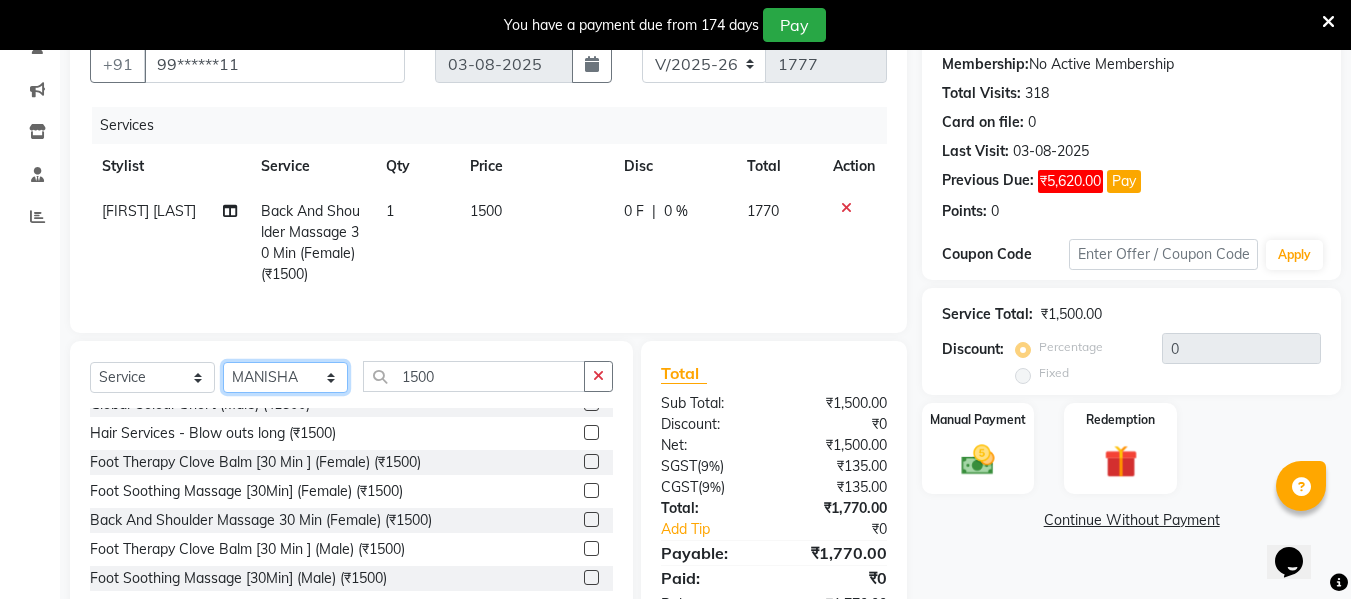 click on "Select Stylist ASHA ANIL JADHAV Dilshad Ahmad EHATESHAM ALI EVVA FARHEEN SHAIKH HEEBA ARIF SHAIKH HEER BAROT IMRAN SHAIKH Mamta  Manager MANISHA MD RAJ KHAN  MD SAMEER PARWEZ MOHAMMAD ALI RUPS SAKIB SUNENA TAK ZAREENA KHAN" 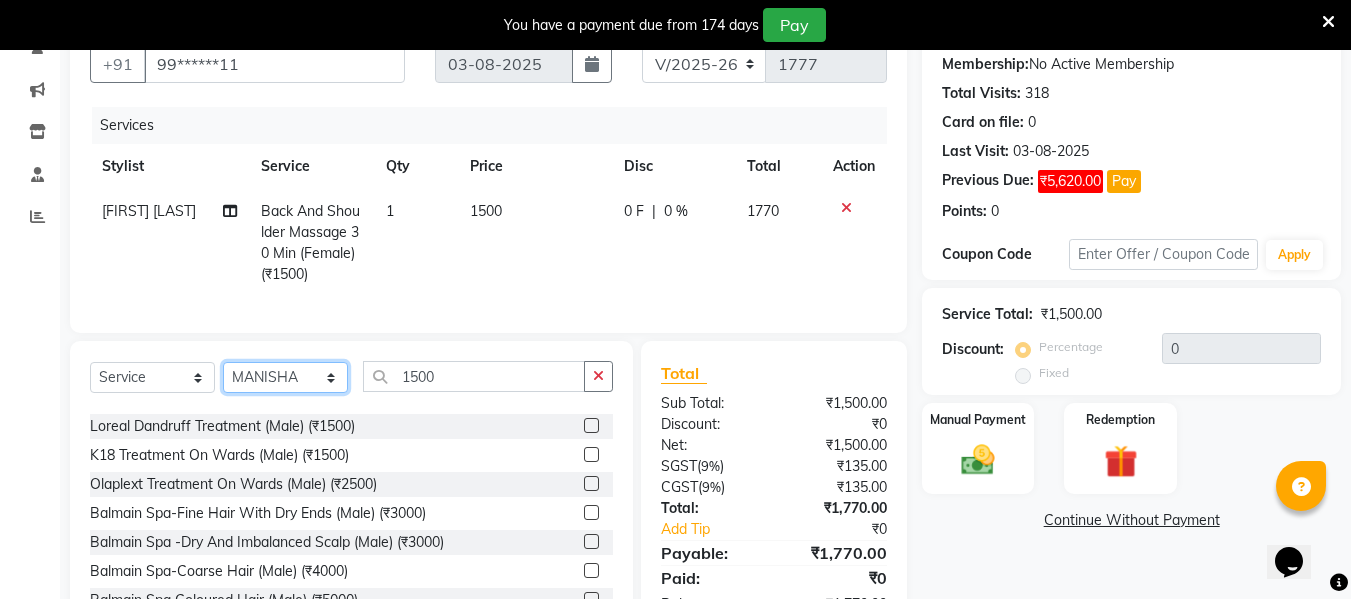 scroll, scrollTop: 1387, scrollLeft: 0, axis: vertical 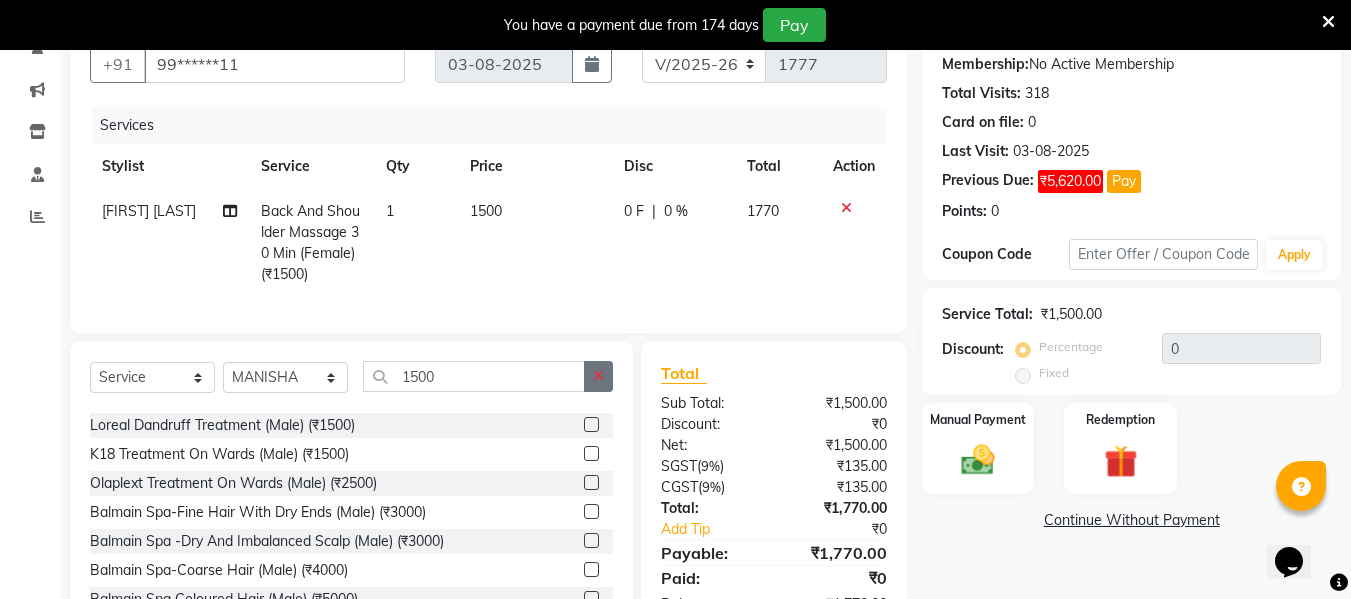click 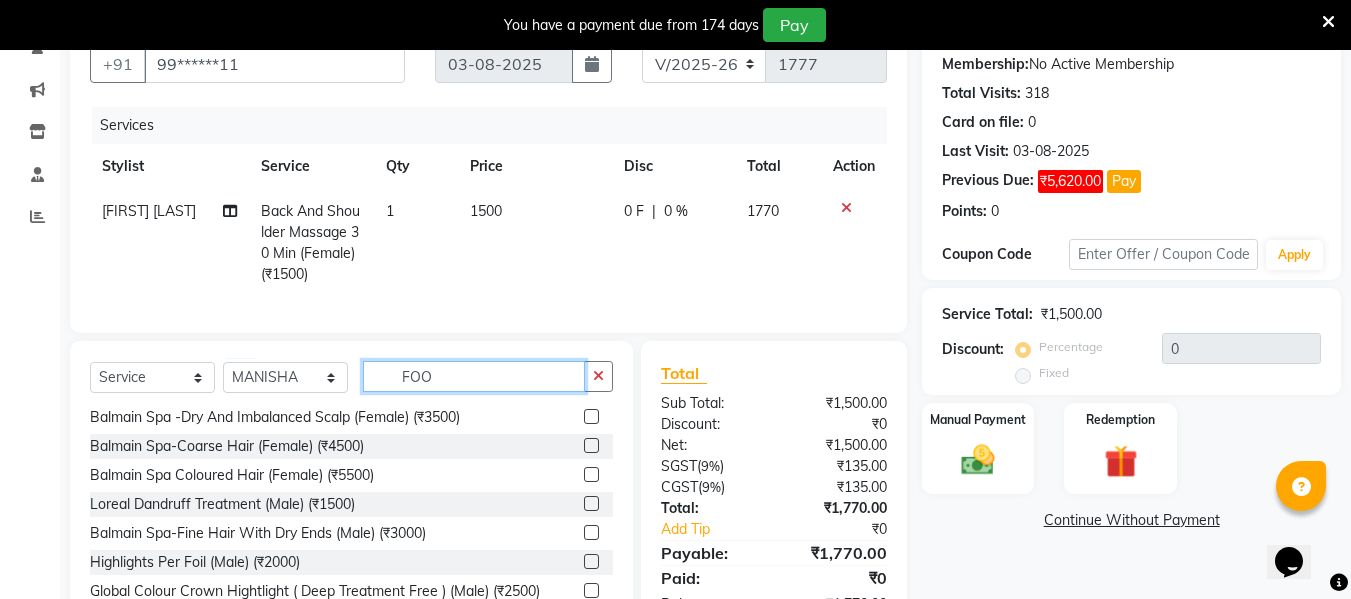 scroll, scrollTop: 0, scrollLeft: 0, axis: both 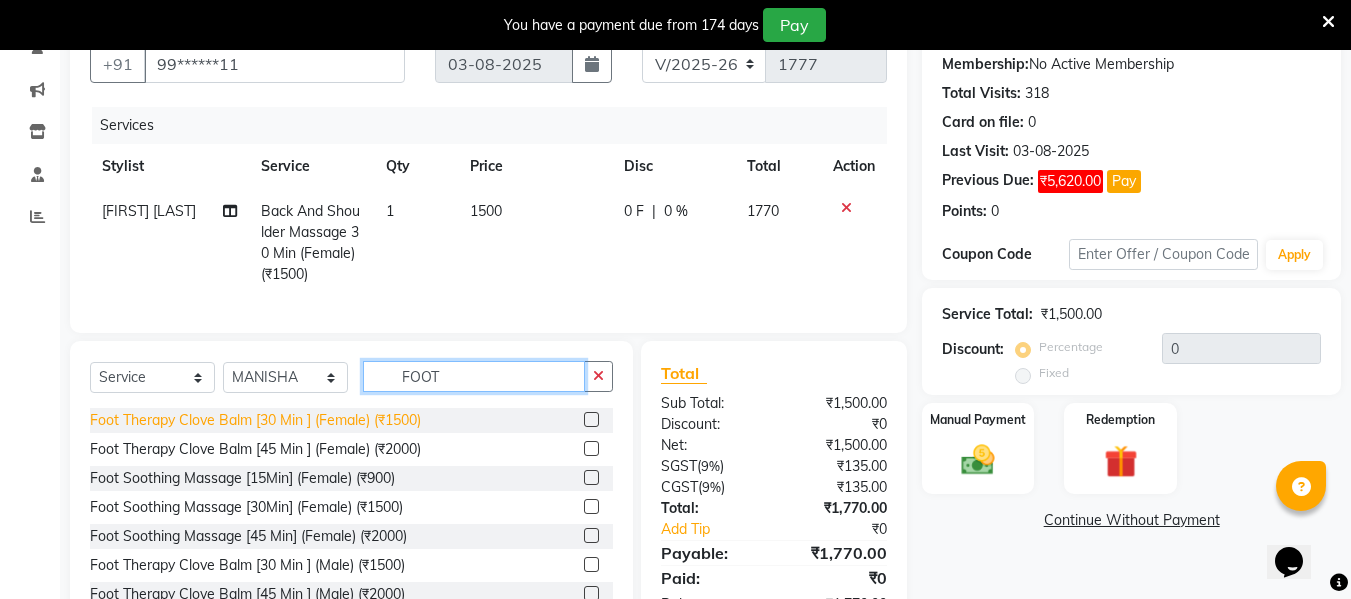 type on "FOOT" 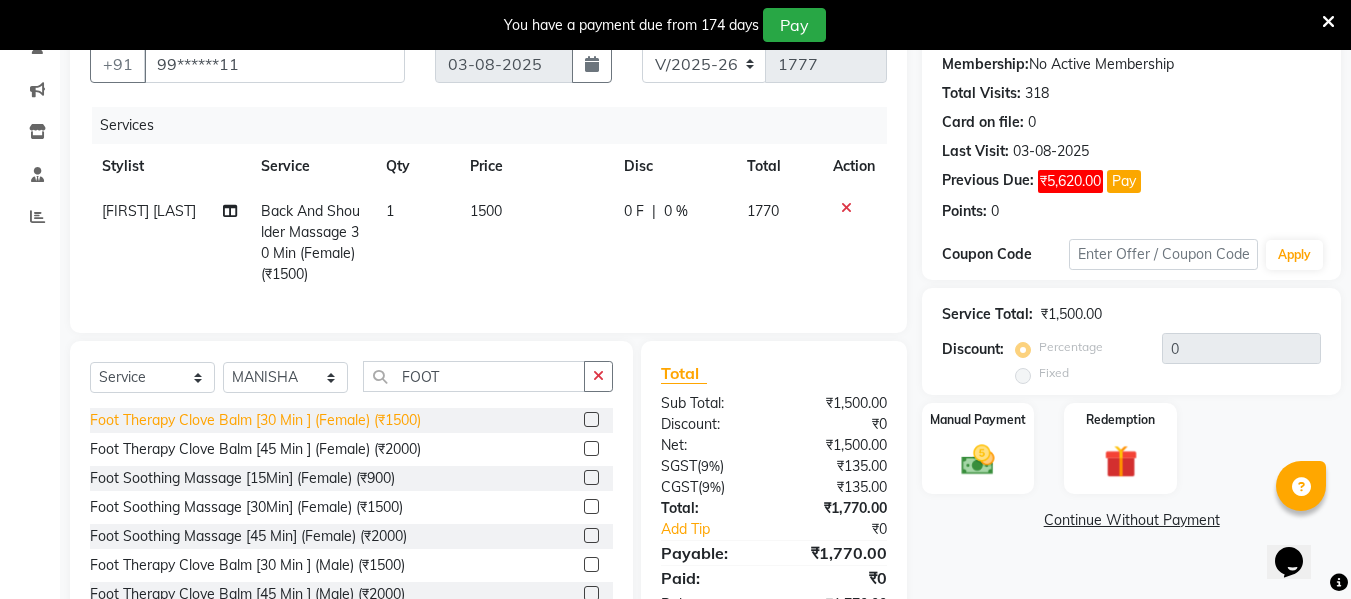 click on "Foot Therapy Clove Balm [30 Min ] (Female) (₹1500)" 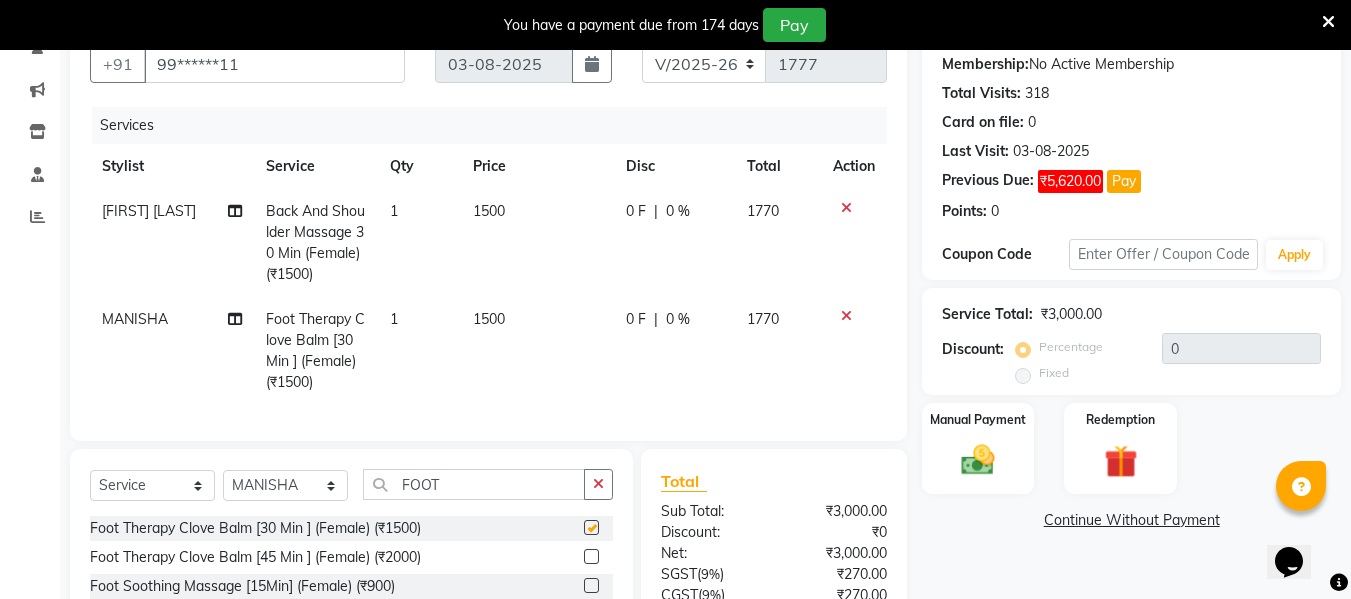 checkbox on "false" 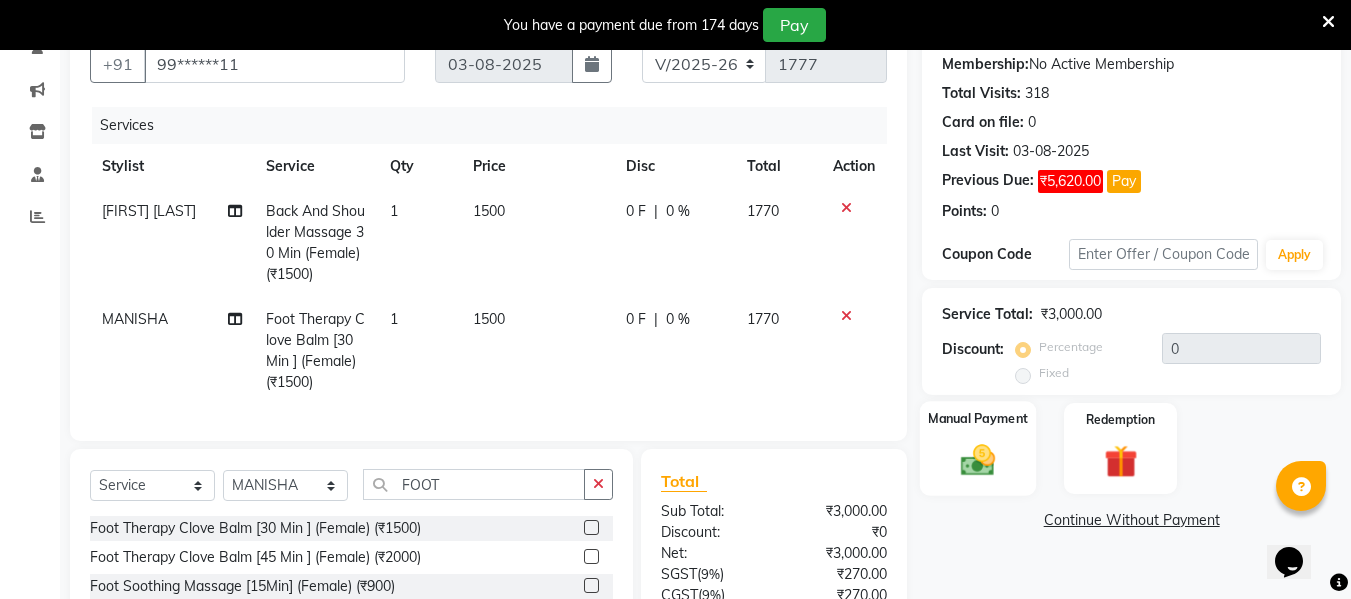 click 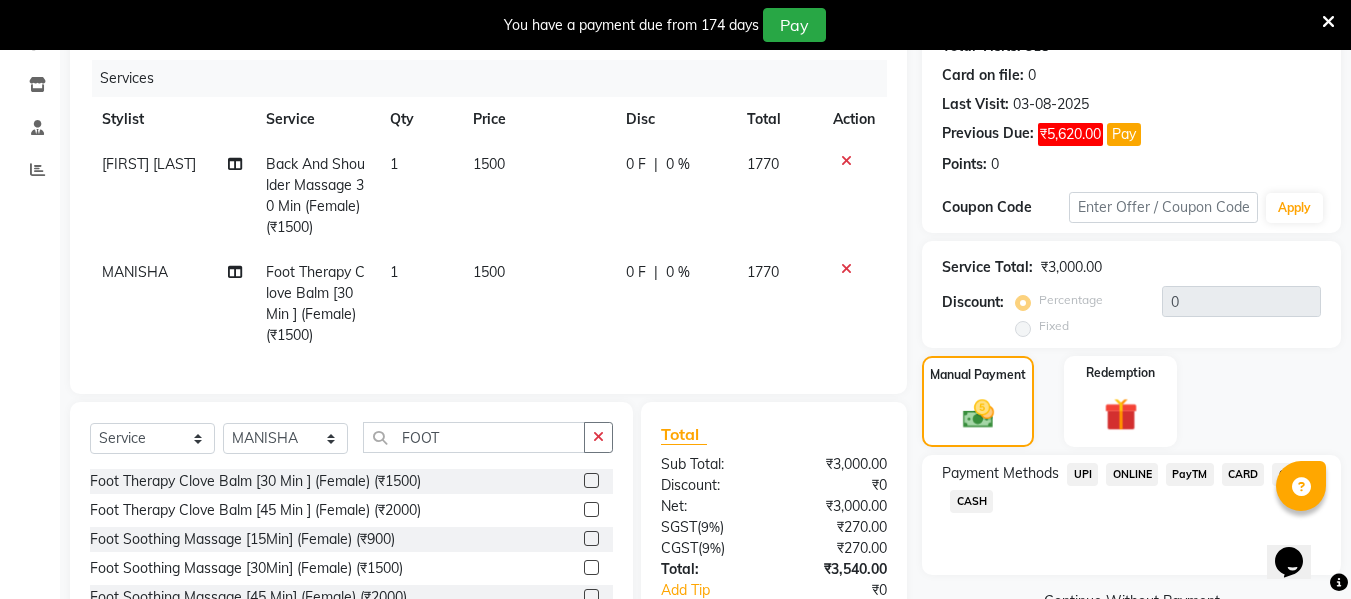 scroll, scrollTop: 228, scrollLeft: 0, axis: vertical 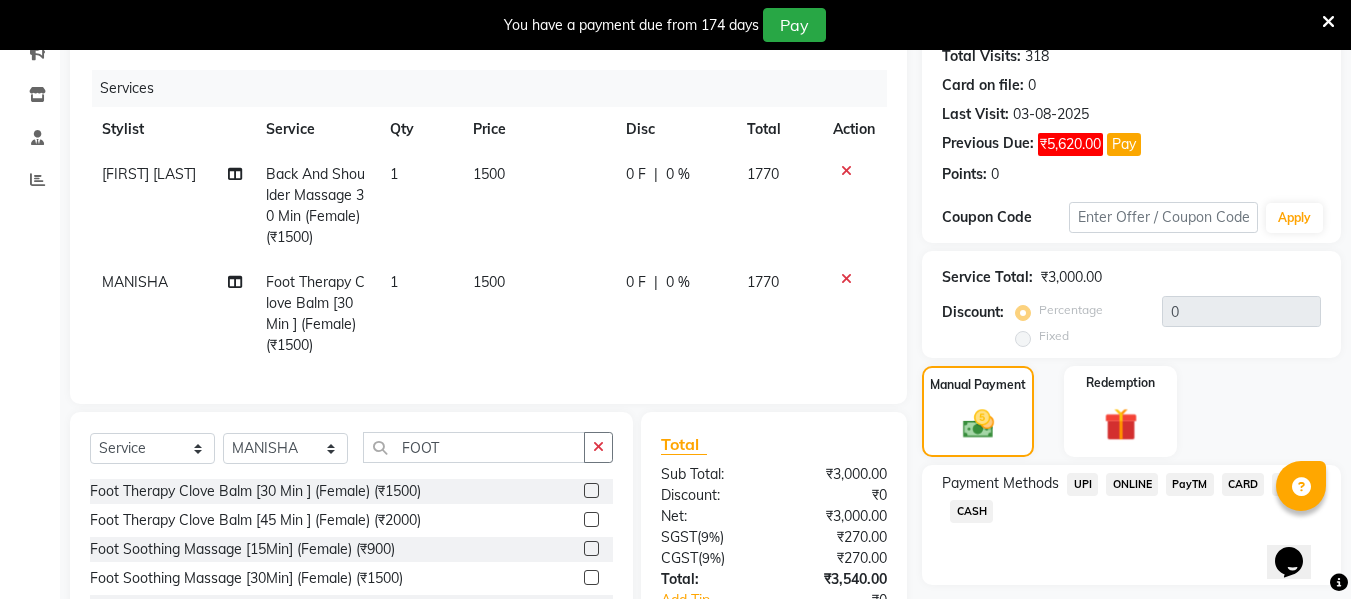 click 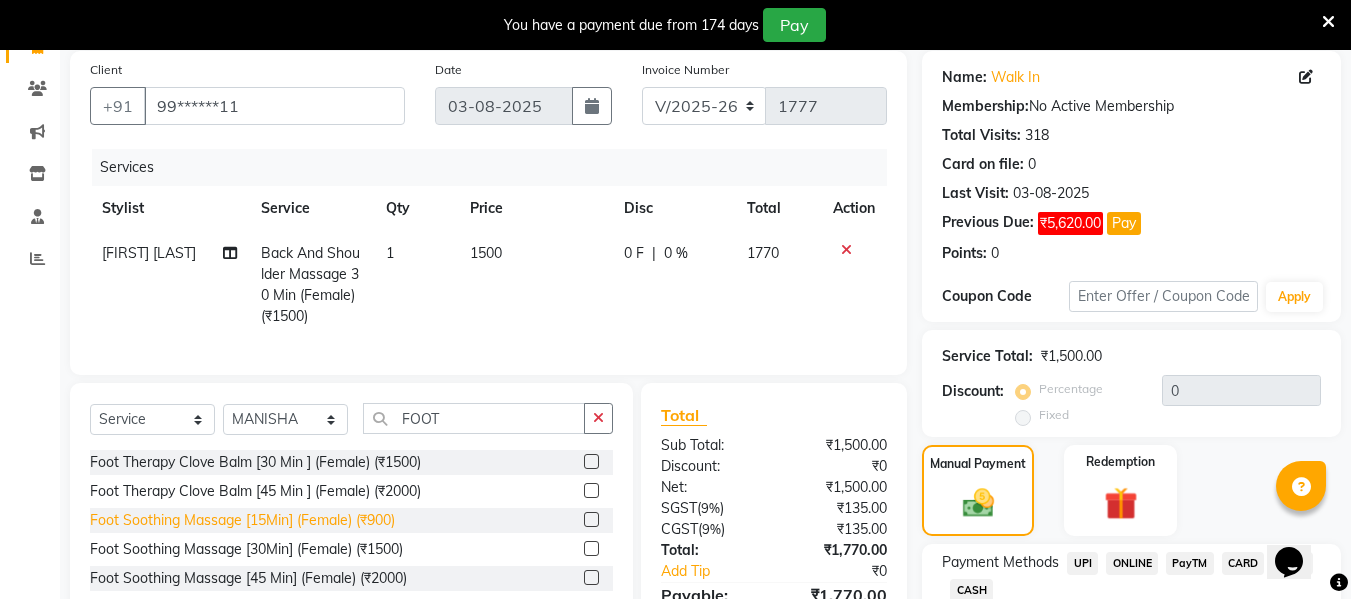 scroll, scrollTop: 285, scrollLeft: 0, axis: vertical 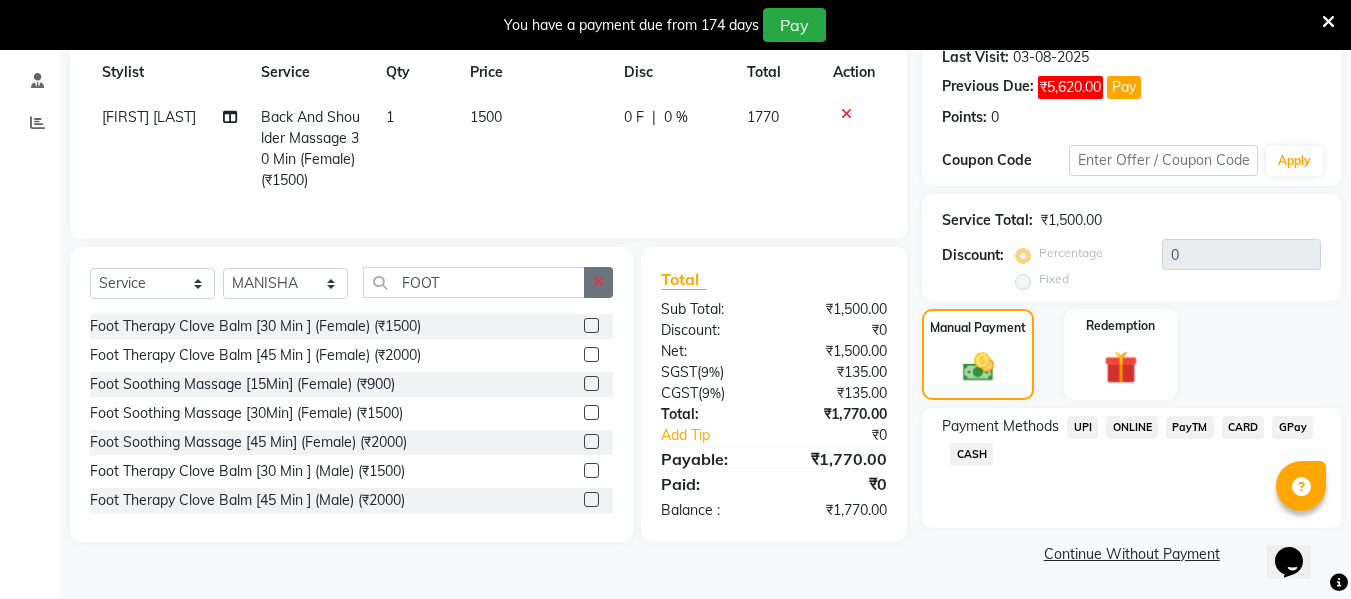 click 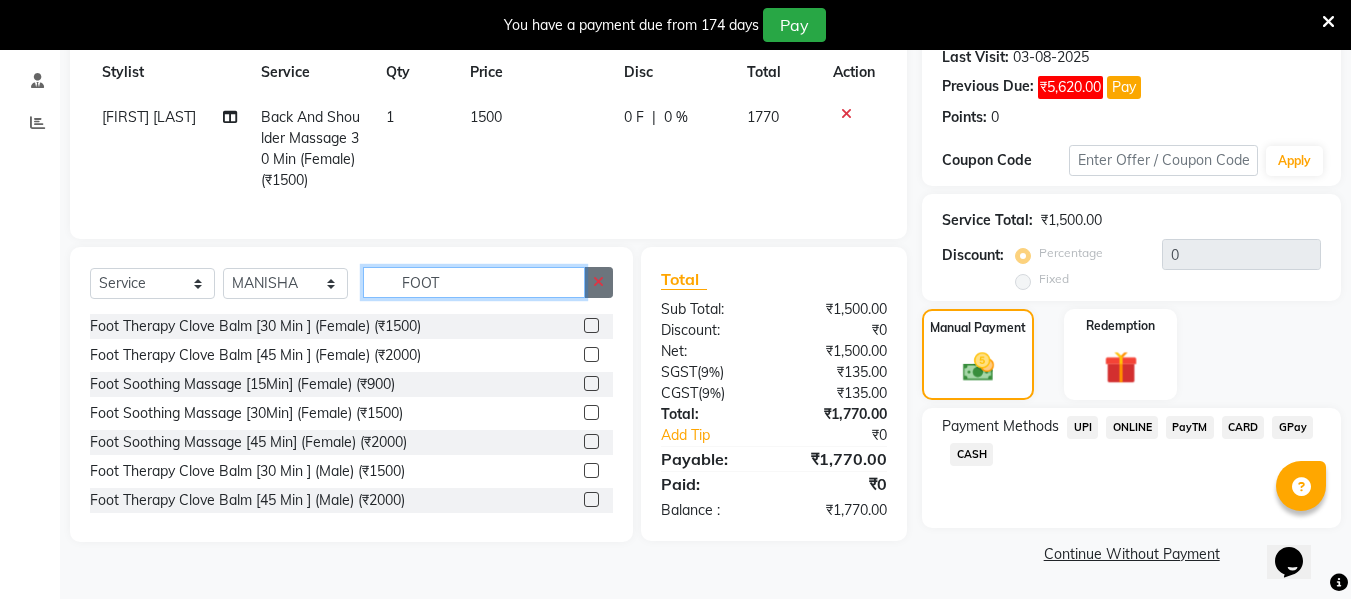 type 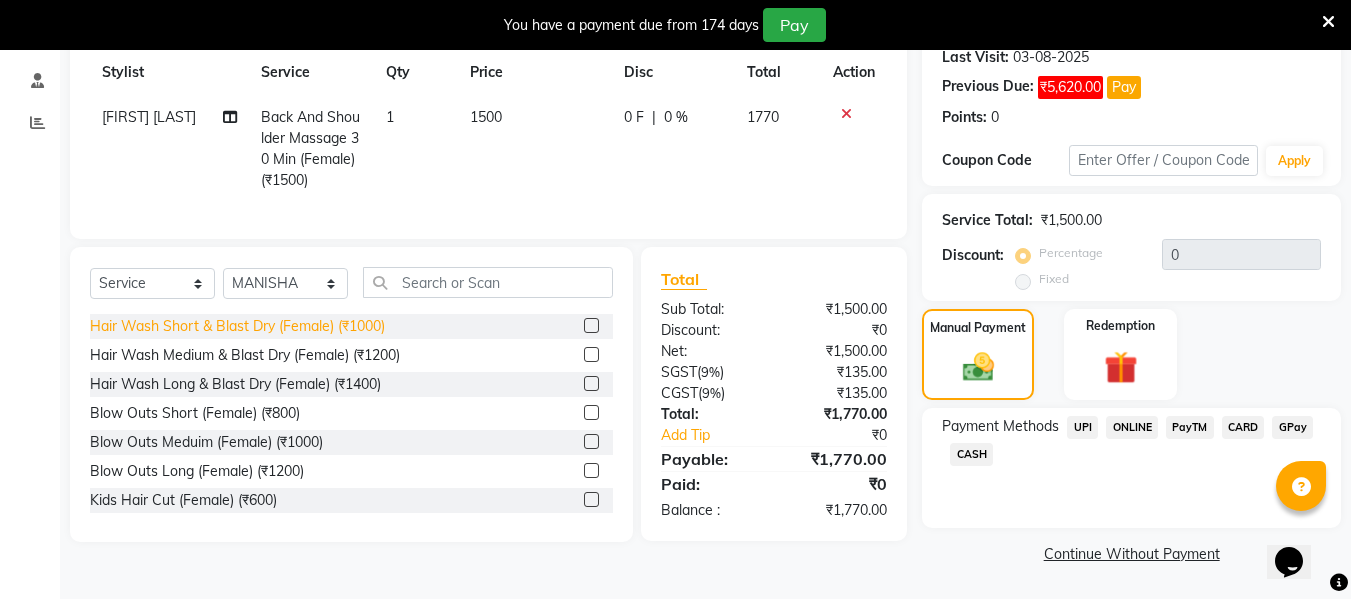 click on "Hair Wash Short & Blast Dry (Female) (₹1000)" 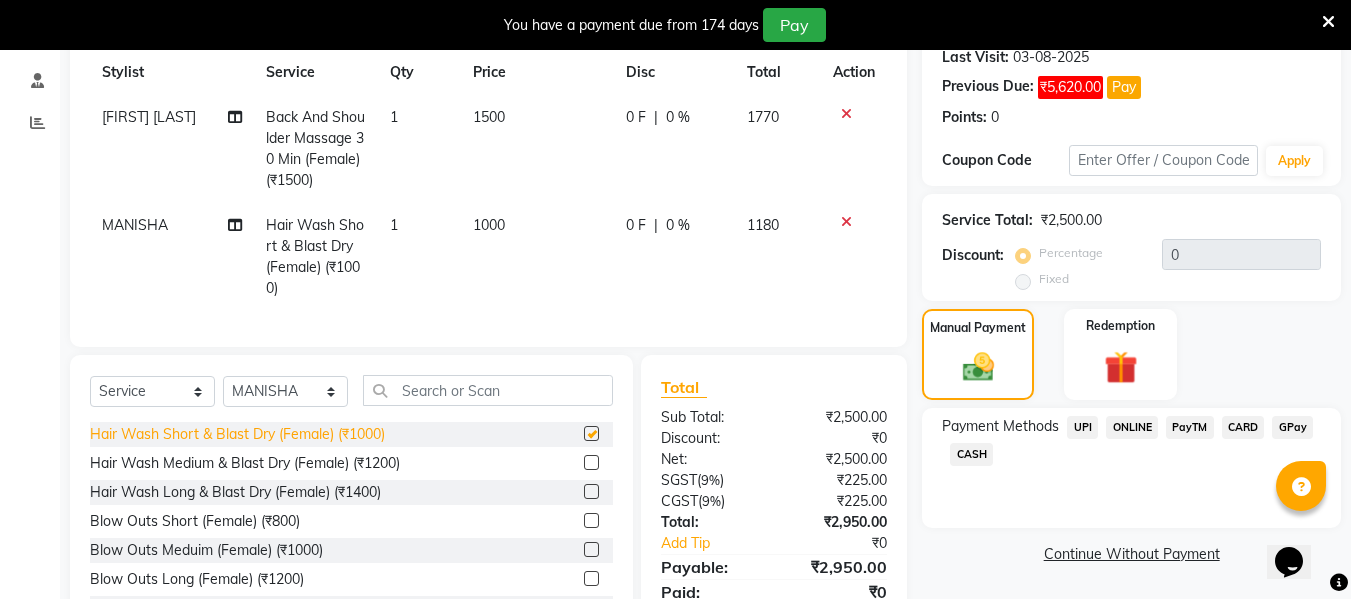 checkbox on "false" 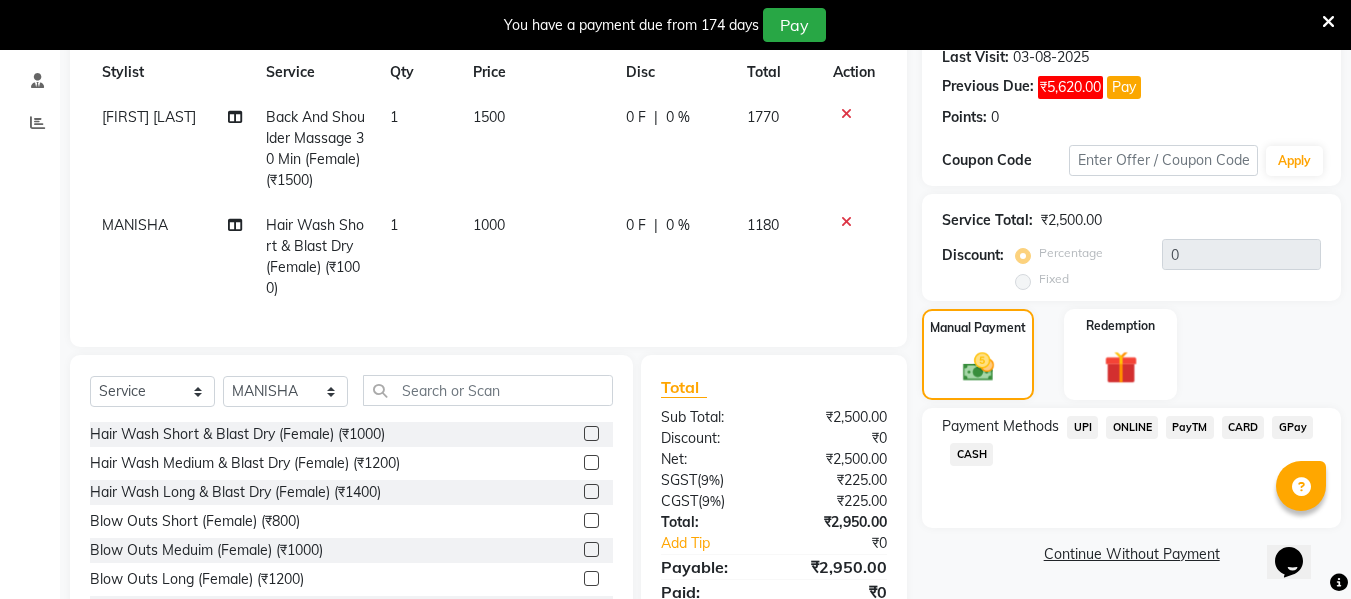click on "CASH" 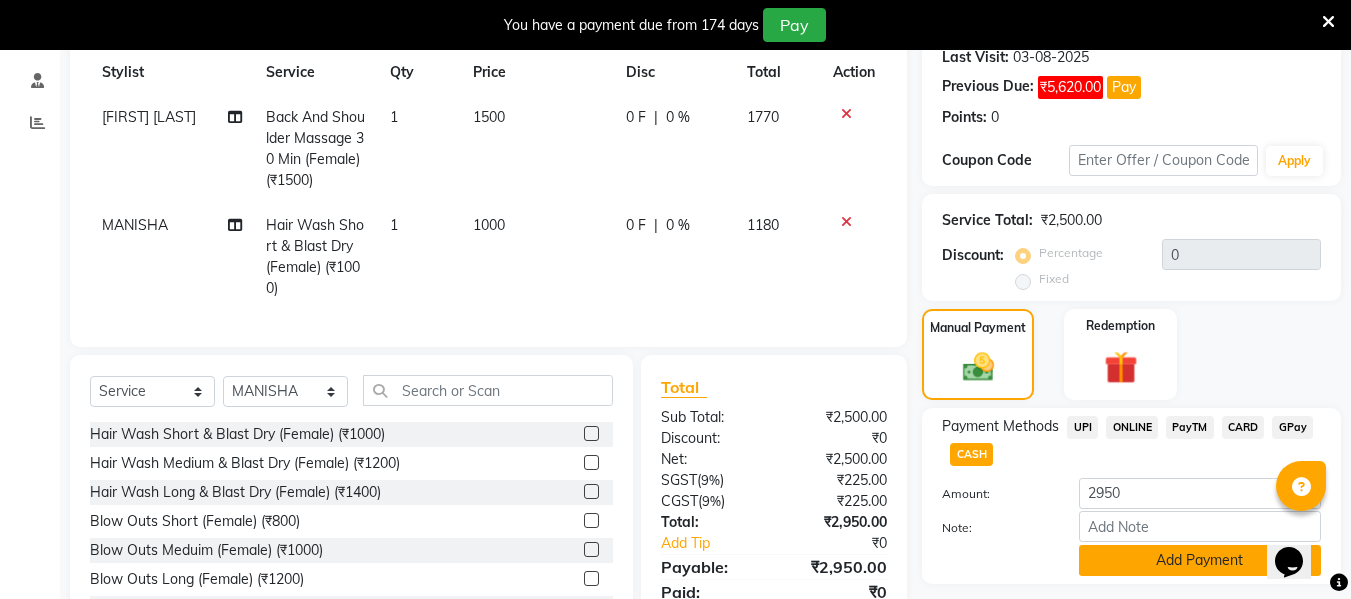 click on "Add Payment" 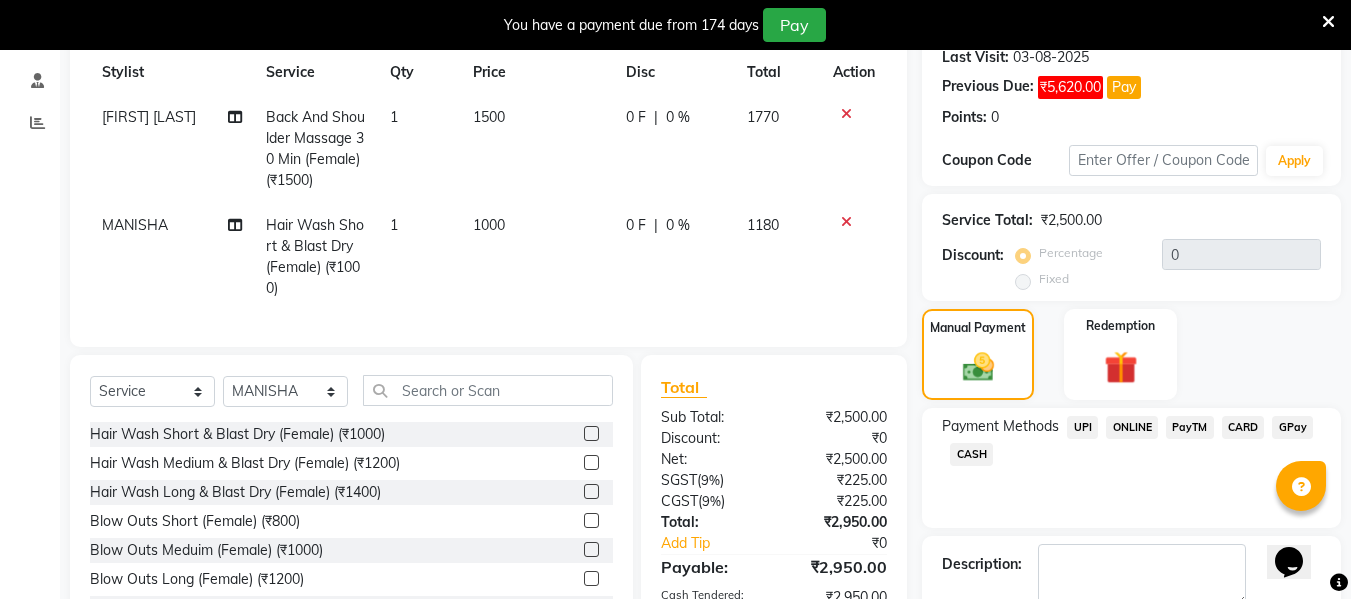 scroll, scrollTop: 451, scrollLeft: 0, axis: vertical 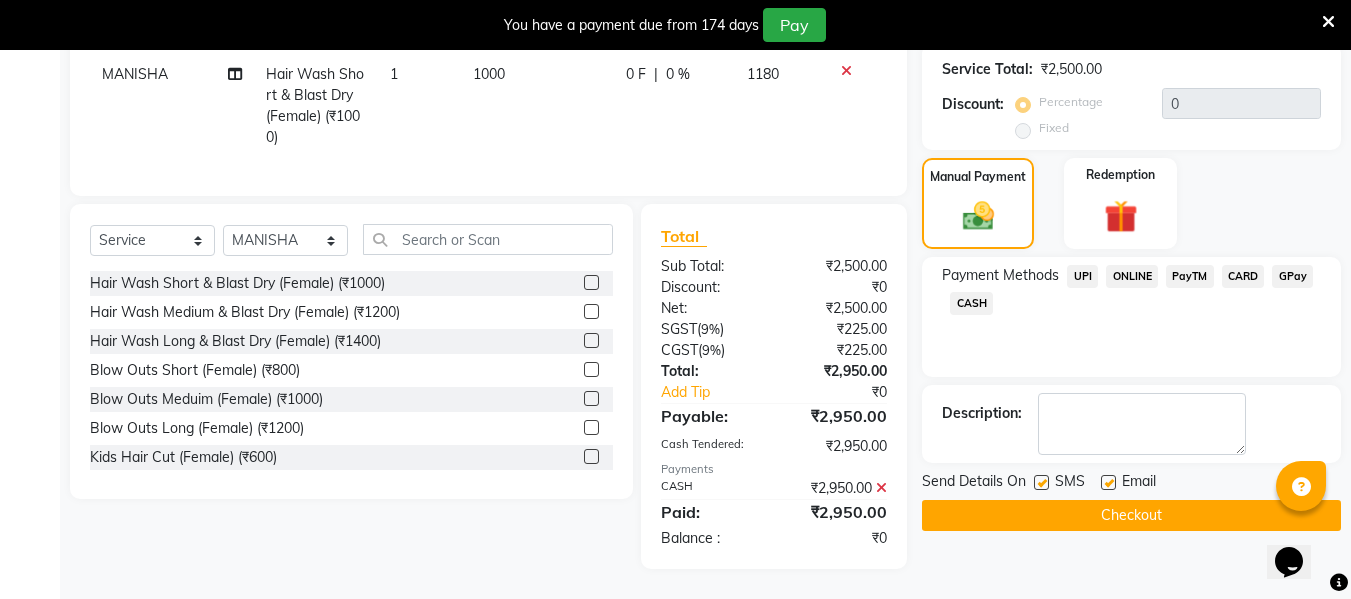 click on "Checkout" 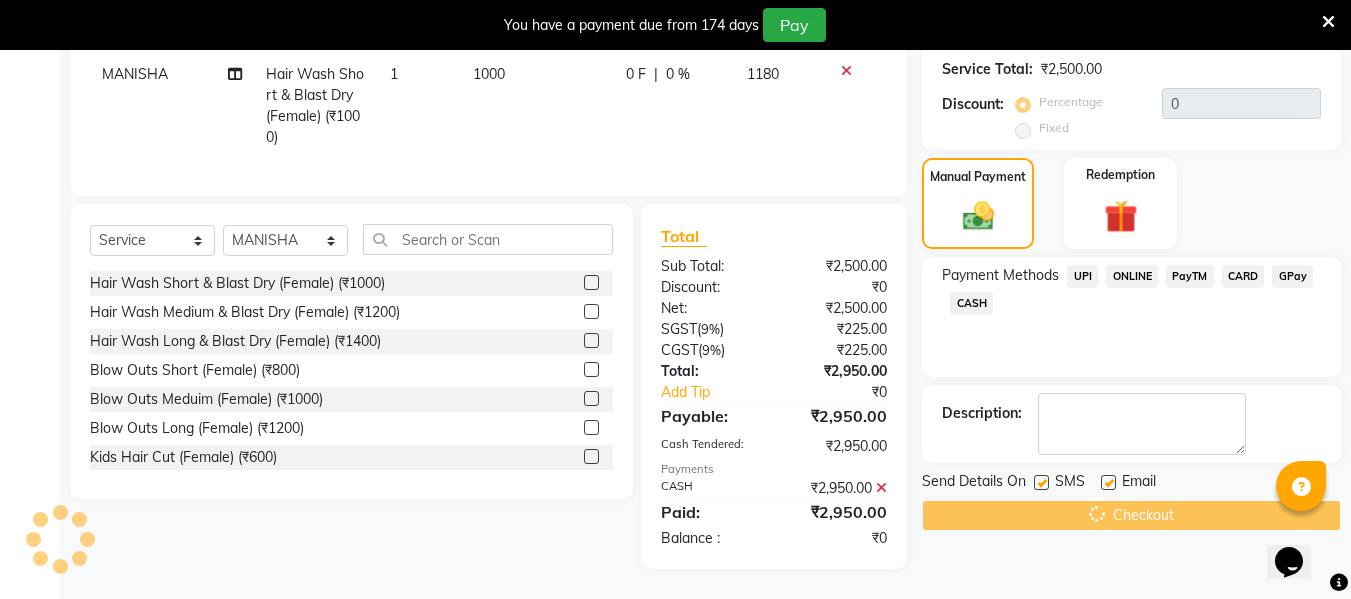 scroll, scrollTop: 0, scrollLeft: 0, axis: both 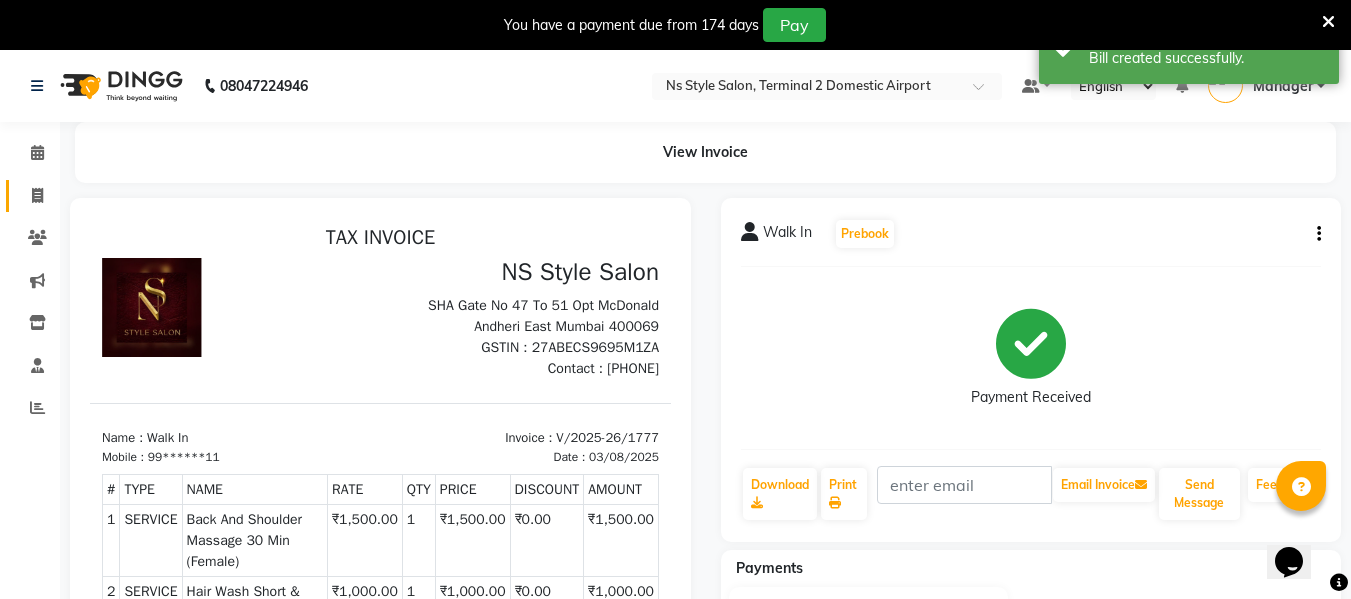 click on "Invoice" 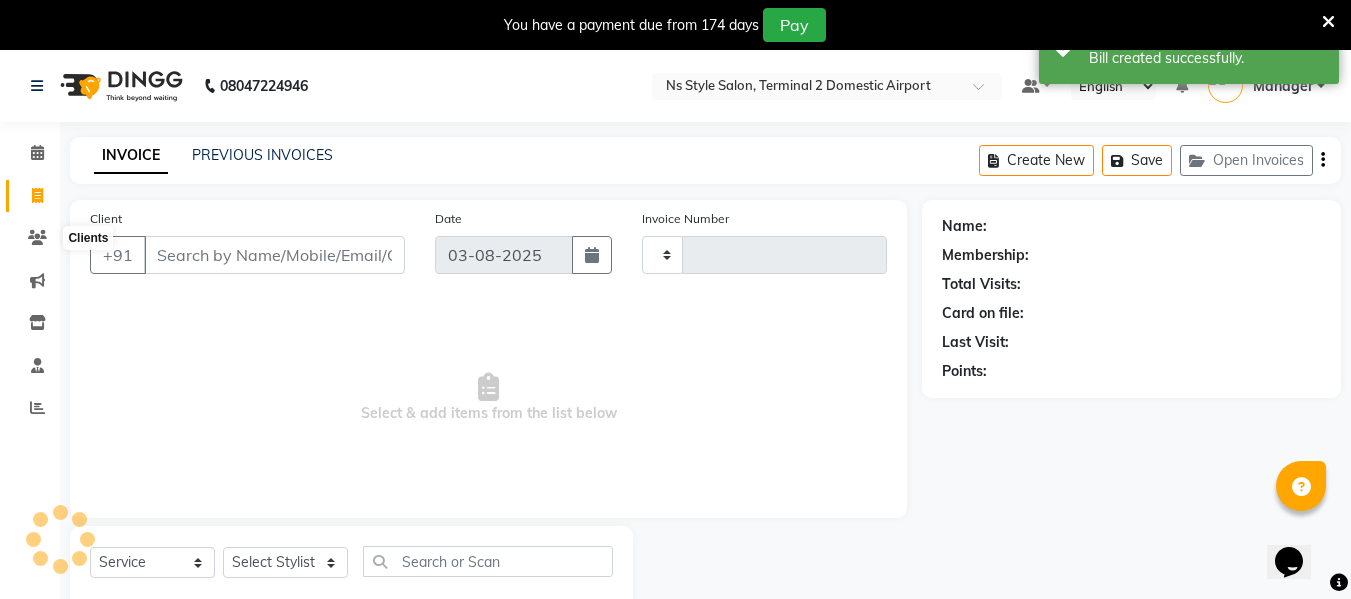 scroll, scrollTop: 52, scrollLeft: 0, axis: vertical 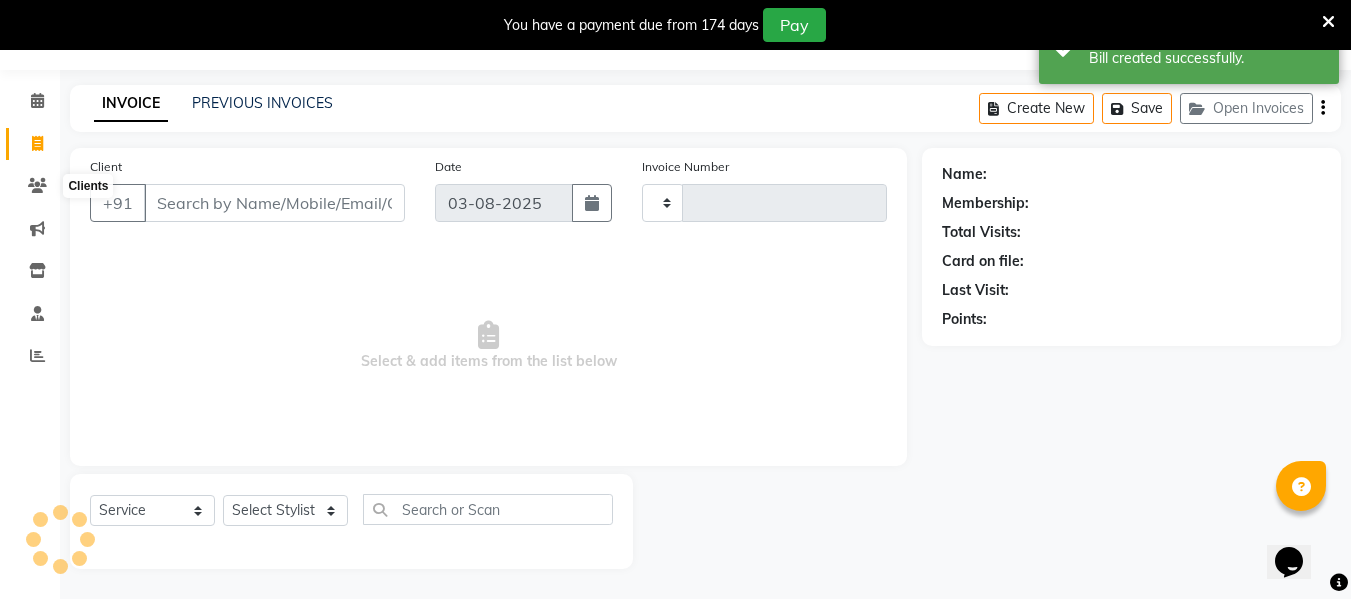 type on "1778" 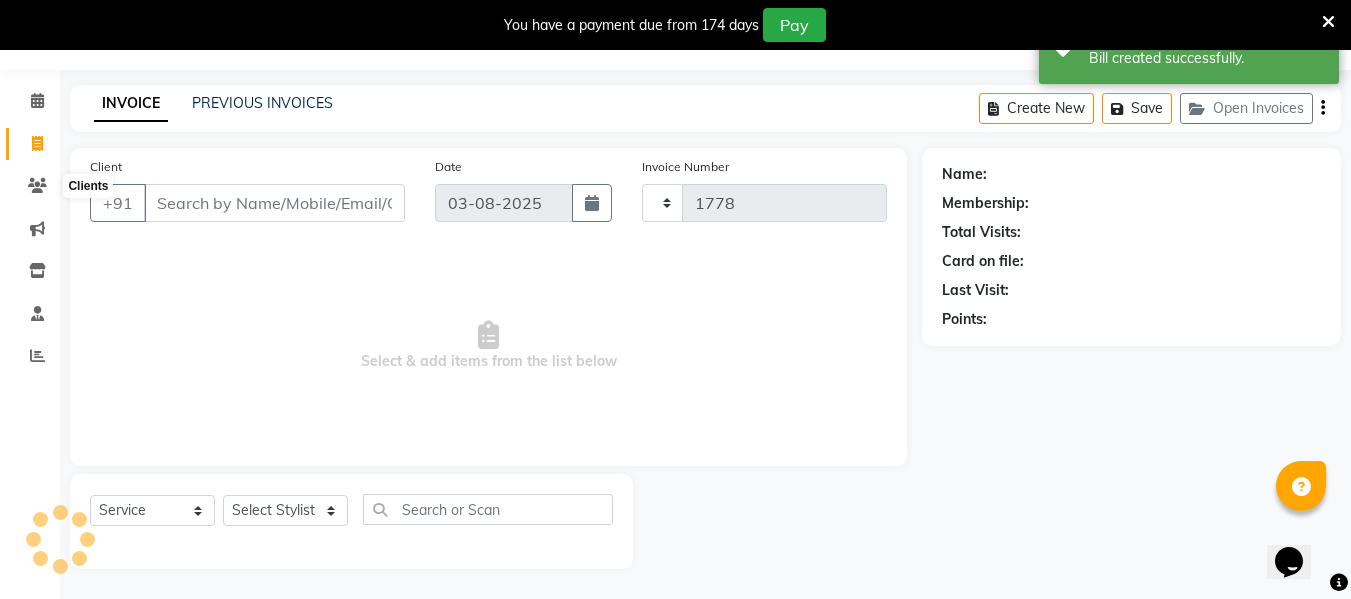 select on "5661" 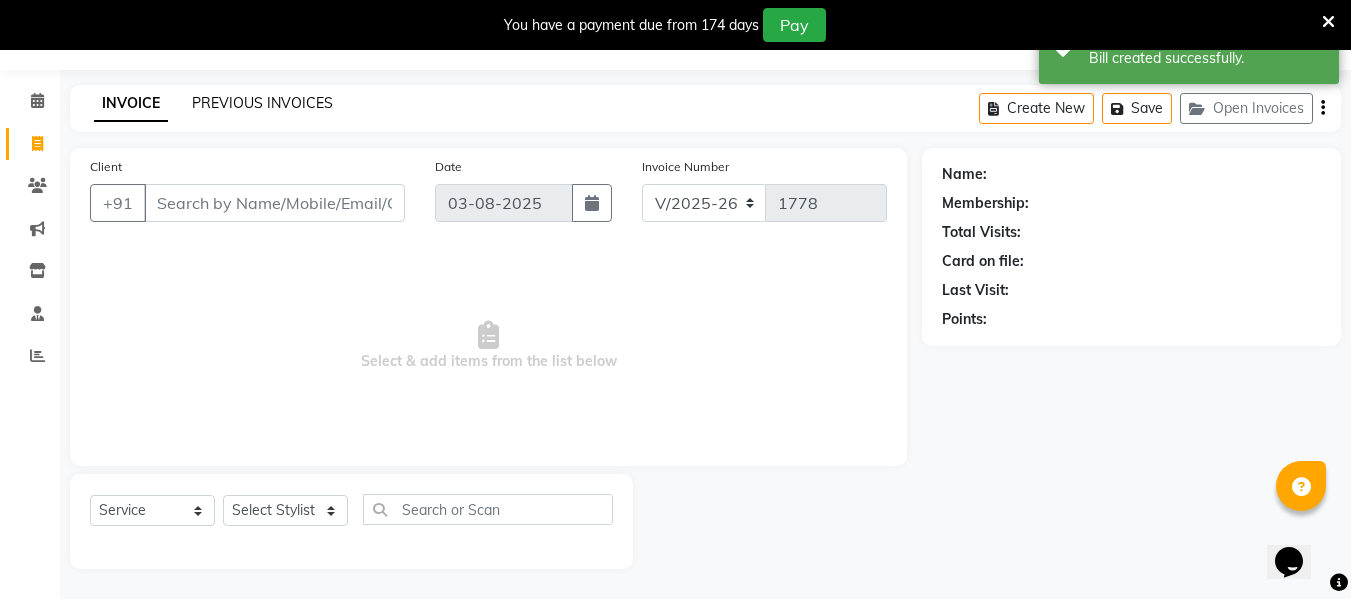 click on "PREVIOUS INVOICES" 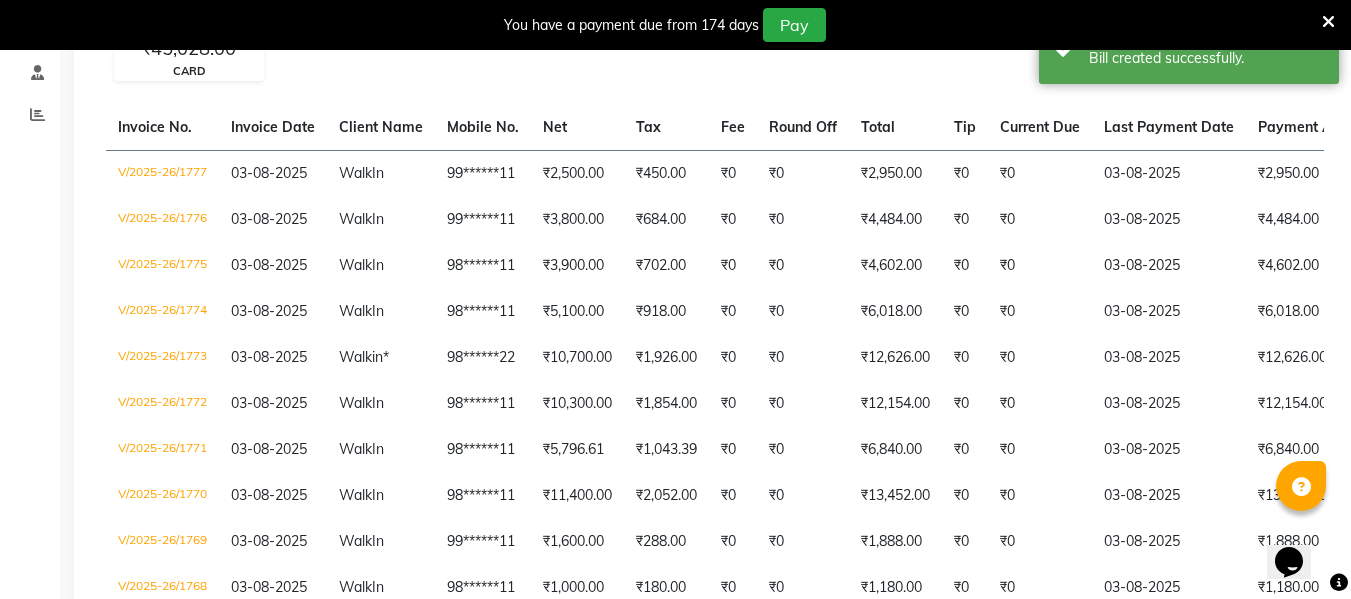 scroll, scrollTop: 294, scrollLeft: 0, axis: vertical 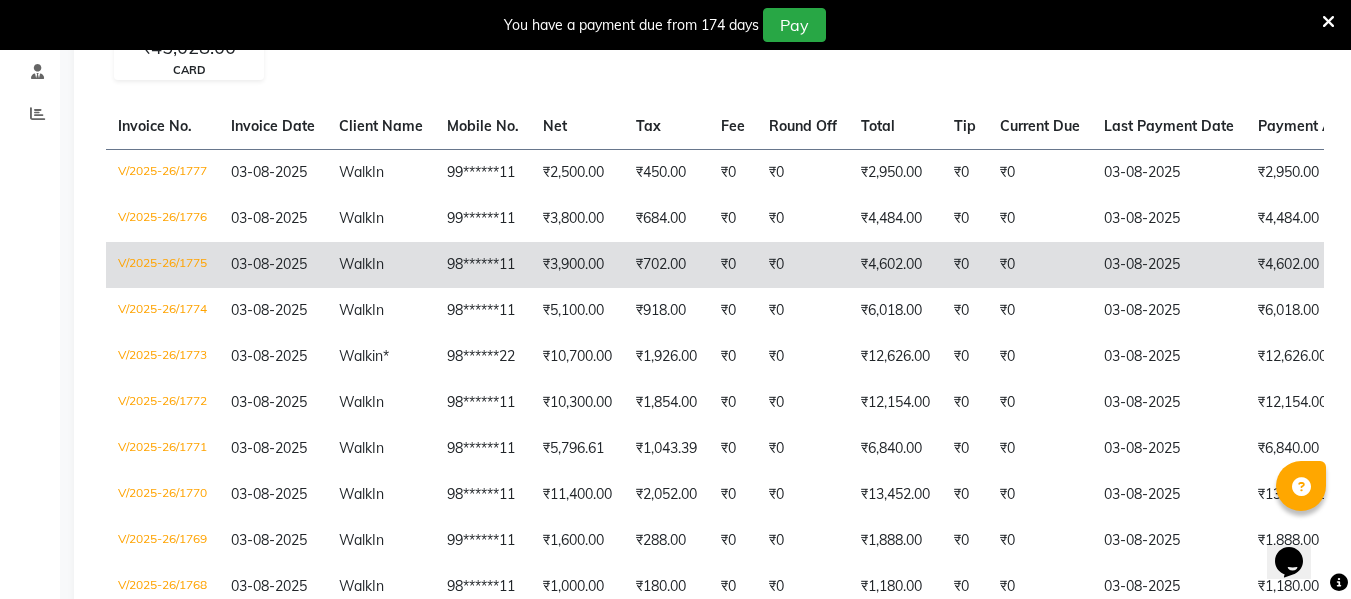 click on "₹3,900.00" 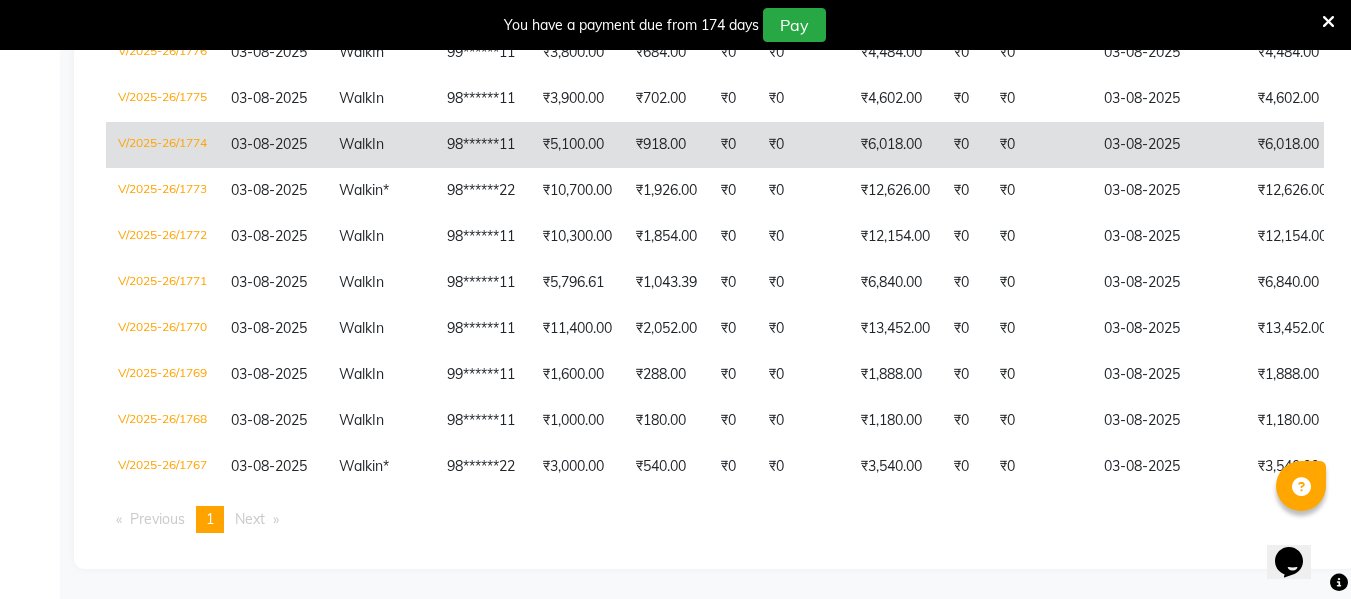 scroll, scrollTop: 475, scrollLeft: 0, axis: vertical 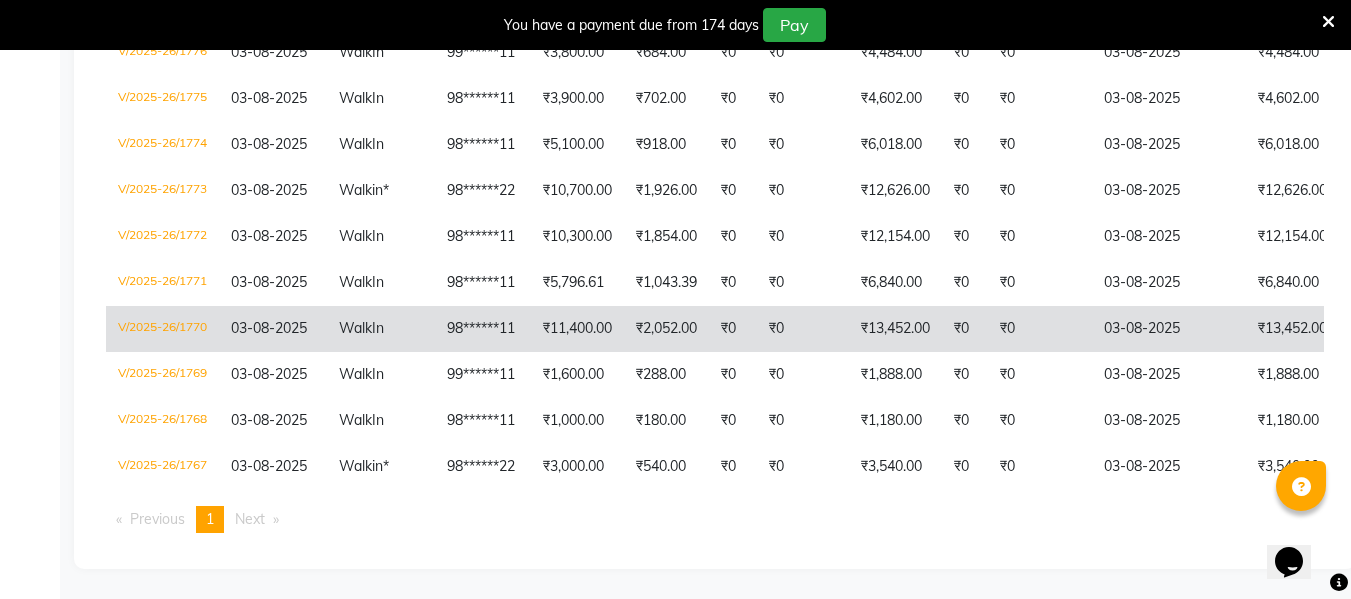 click on "₹2,052.00" 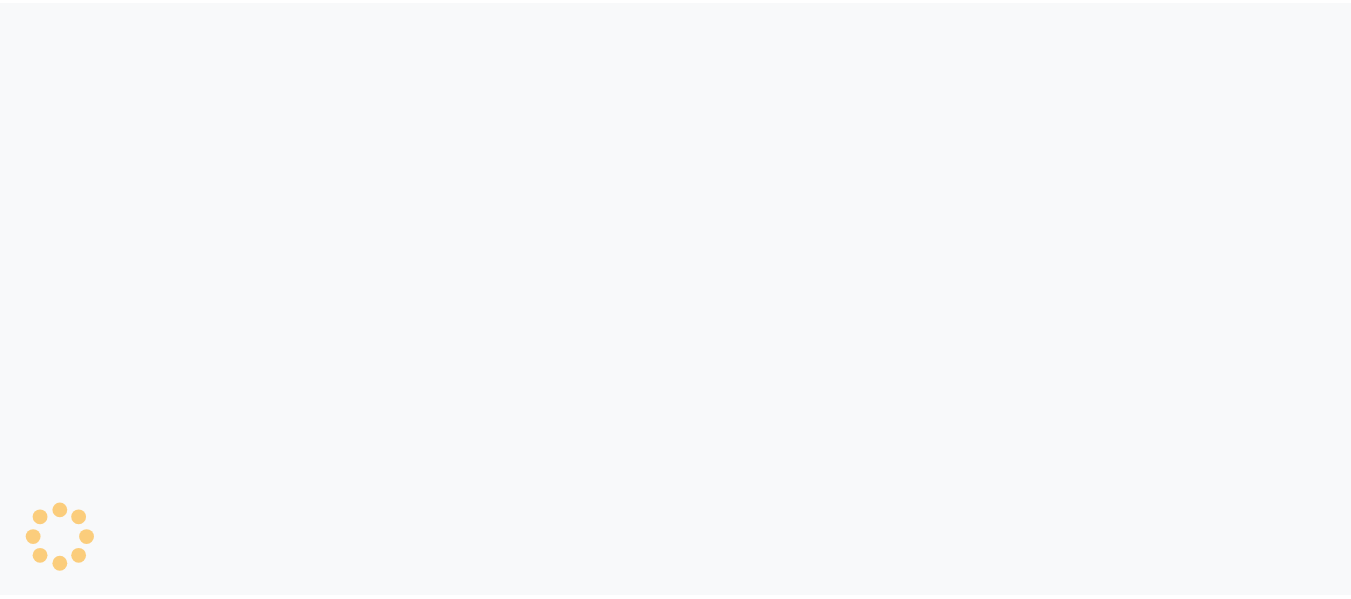 scroll, scrollTop: 0, scrollLeft: 0, axis: both 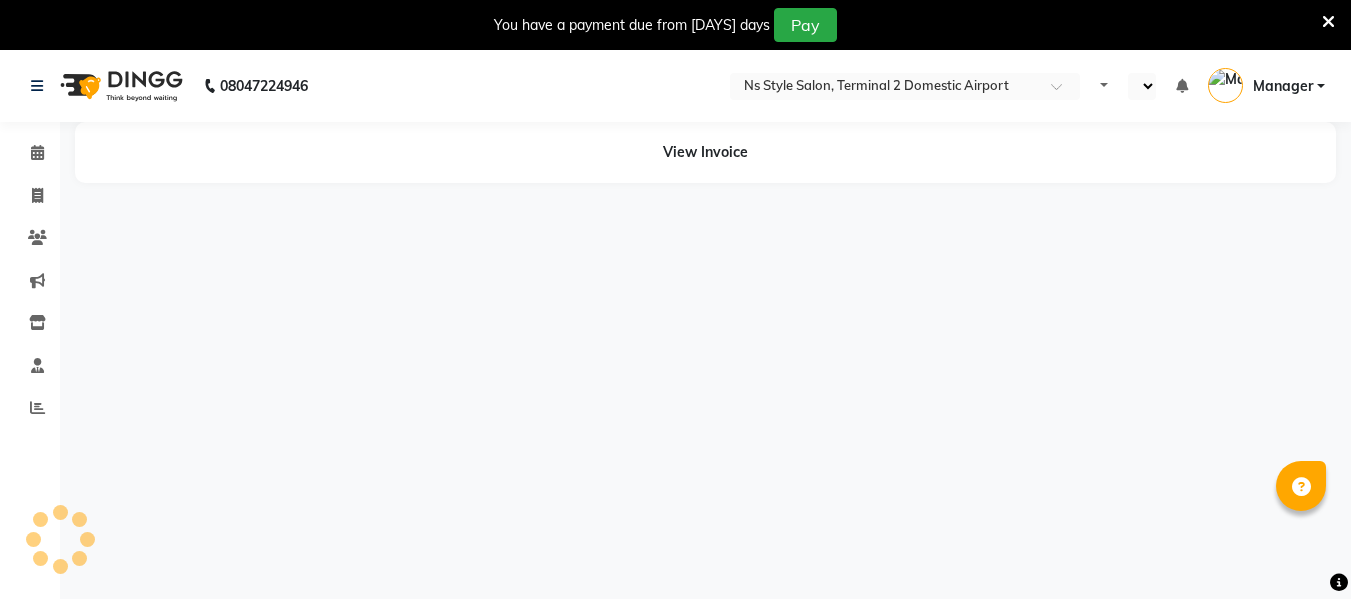 select on "en" 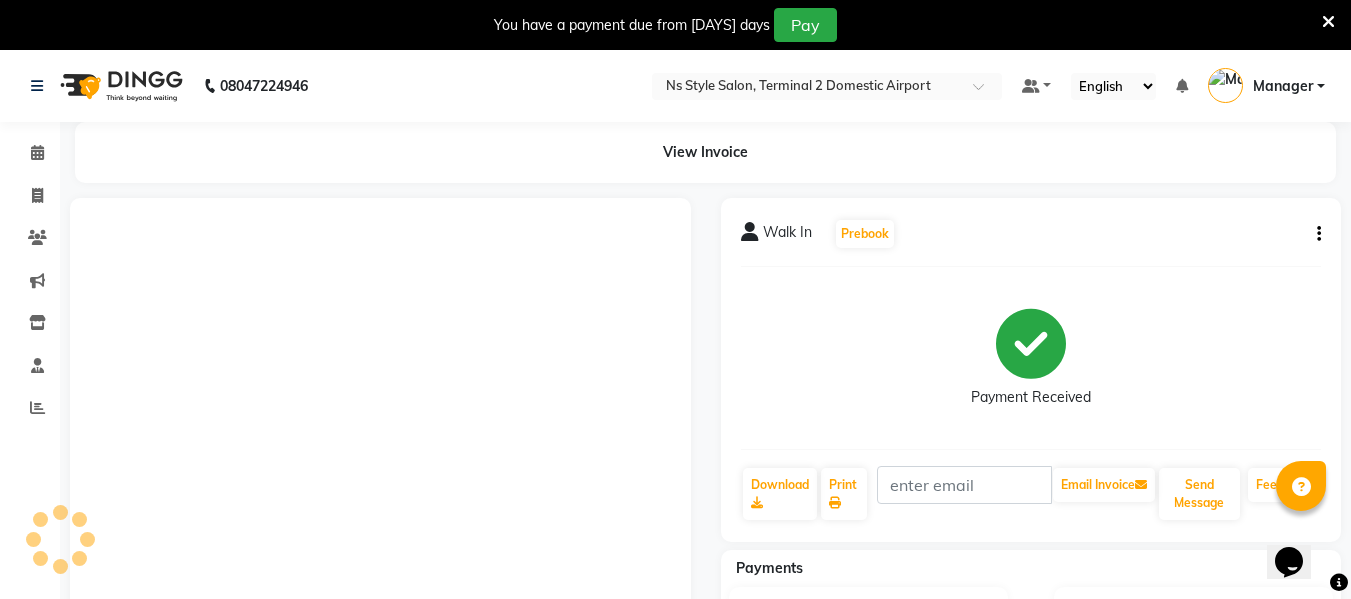 scroll, scrollTop: 0, scrollLeft: 0, axis: both 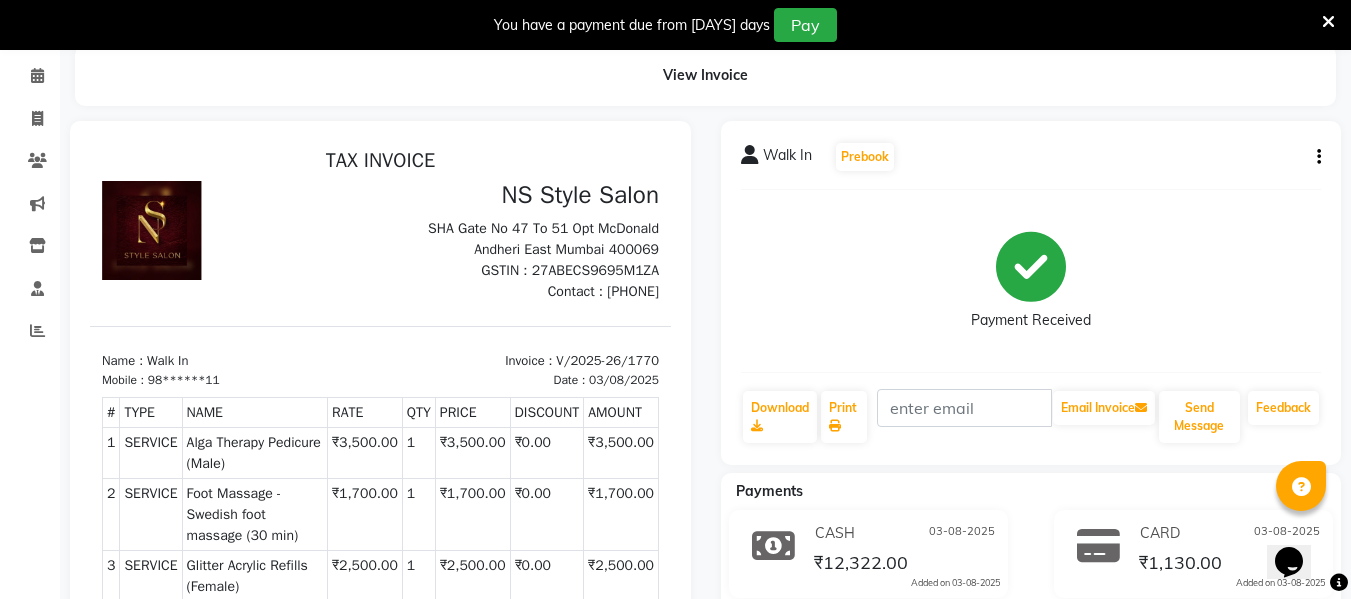 click 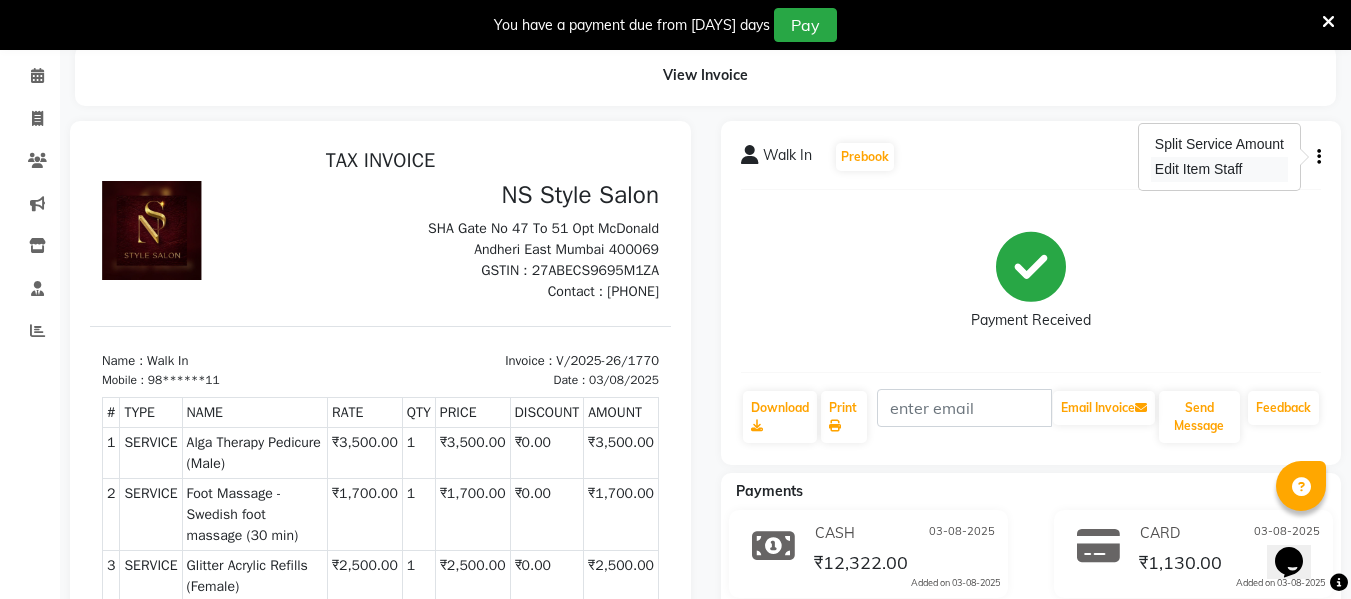 click on "Edit Item Staff" at bounding box center [1219, 169] 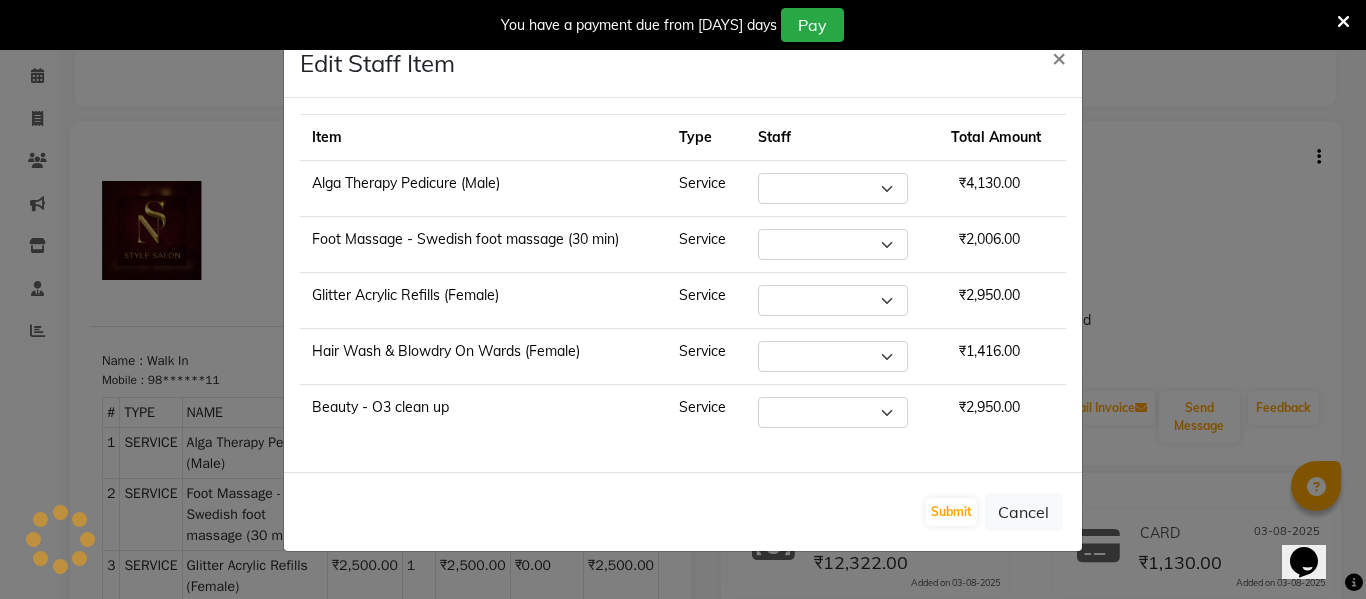 select on "39692" 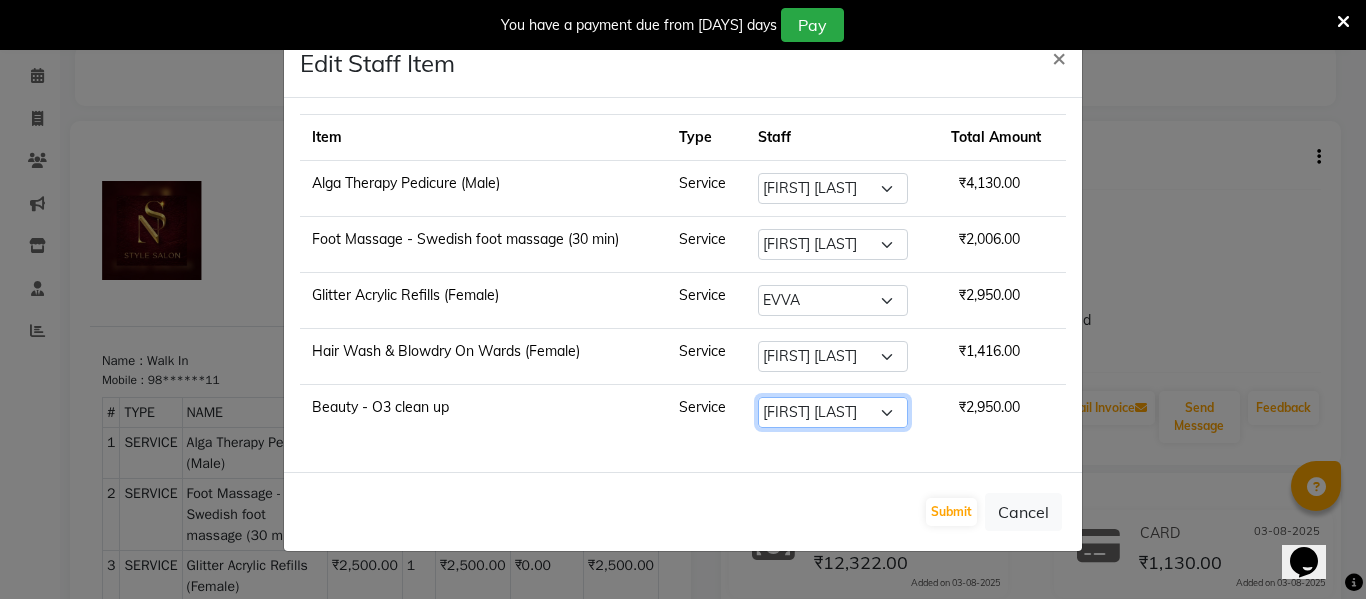 click on "Select  ASHA ANIL JADHAV   Dilshad Ahmad   EHATESHAM ALI   EVVA   FARHEEN SHAIKH   HEEBA ARIF SHAIKH   HEER BAROT   IMRAN SHAIKH   Mamta    Manager   MANISHA   MD RAJ KHAN    MD SAMEER PARWEZ   MOHAMMAD ALI   RUPS   SAKIB   SUNENA TAK   ZAREENA KHAN" 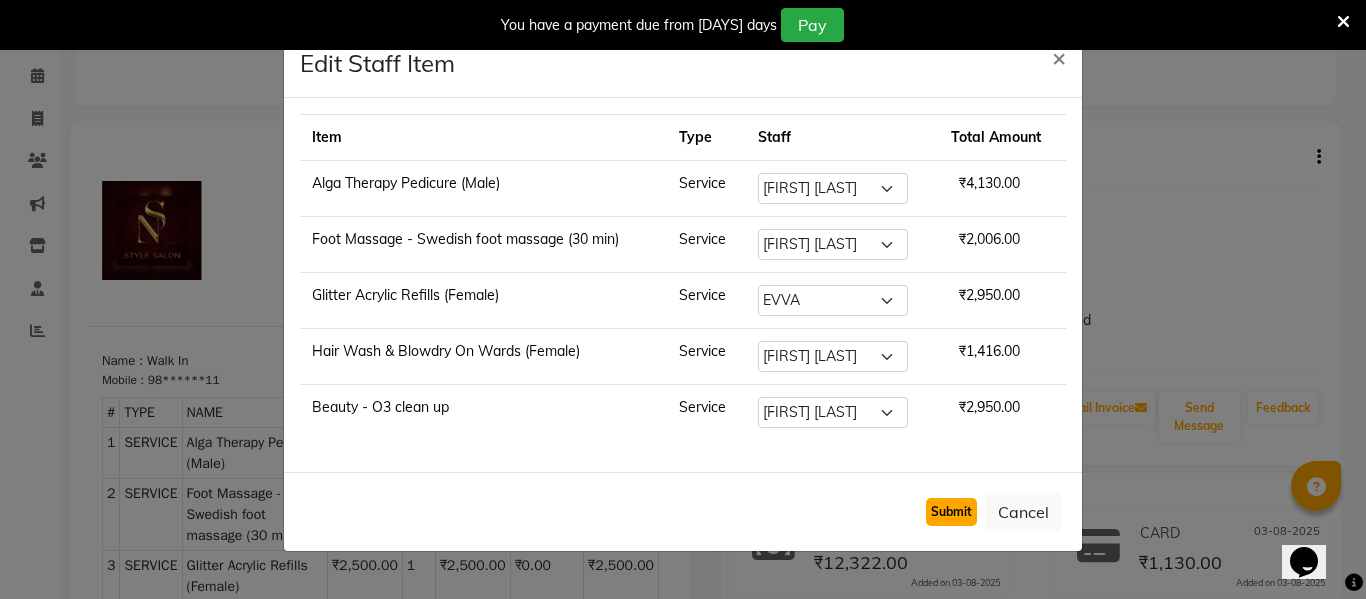 click on "Submit" 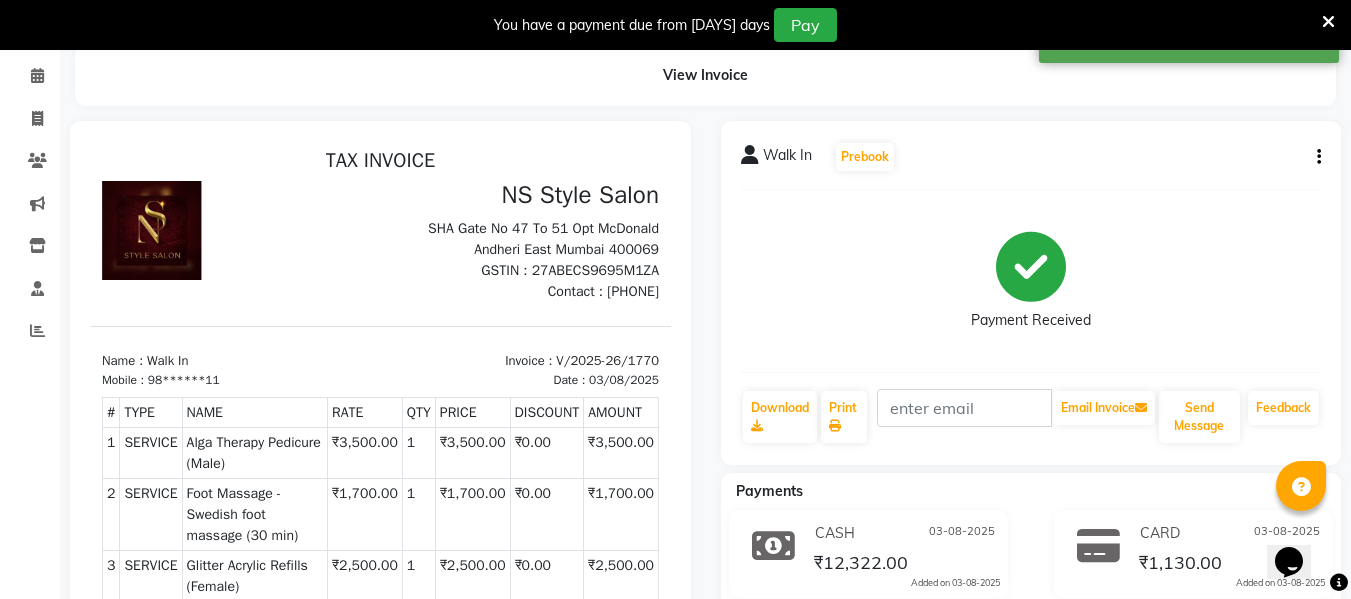 scroll, scrollTop: 0, scrollLeft: 0, axis: both 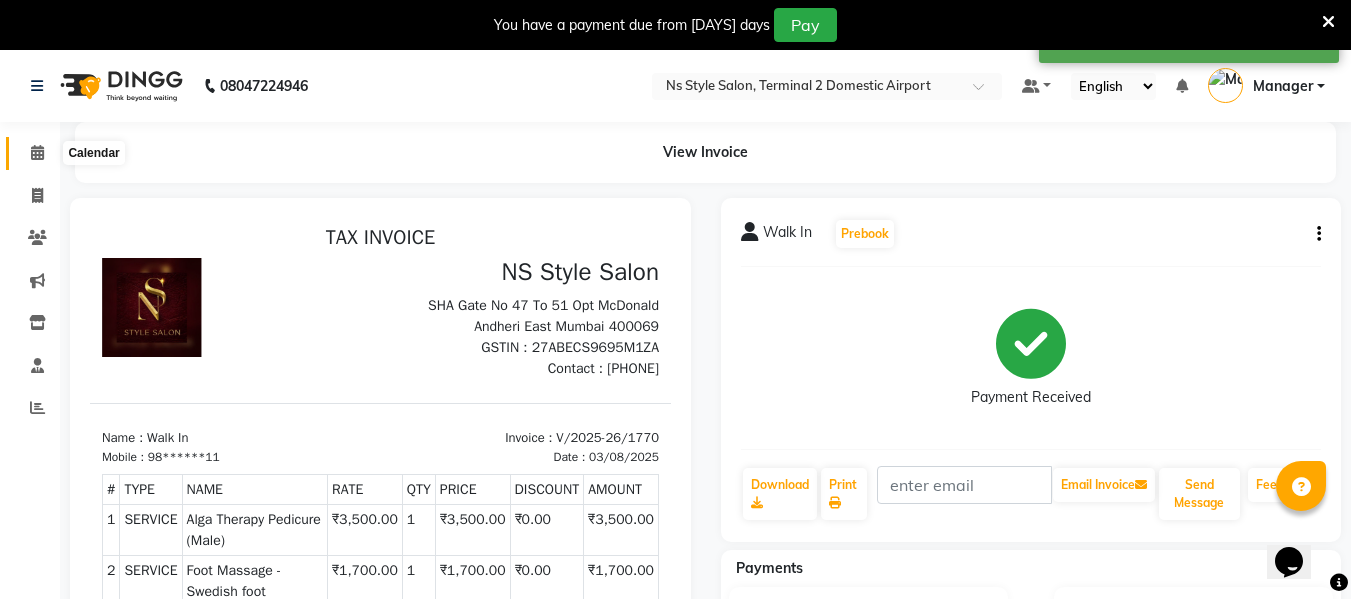 click 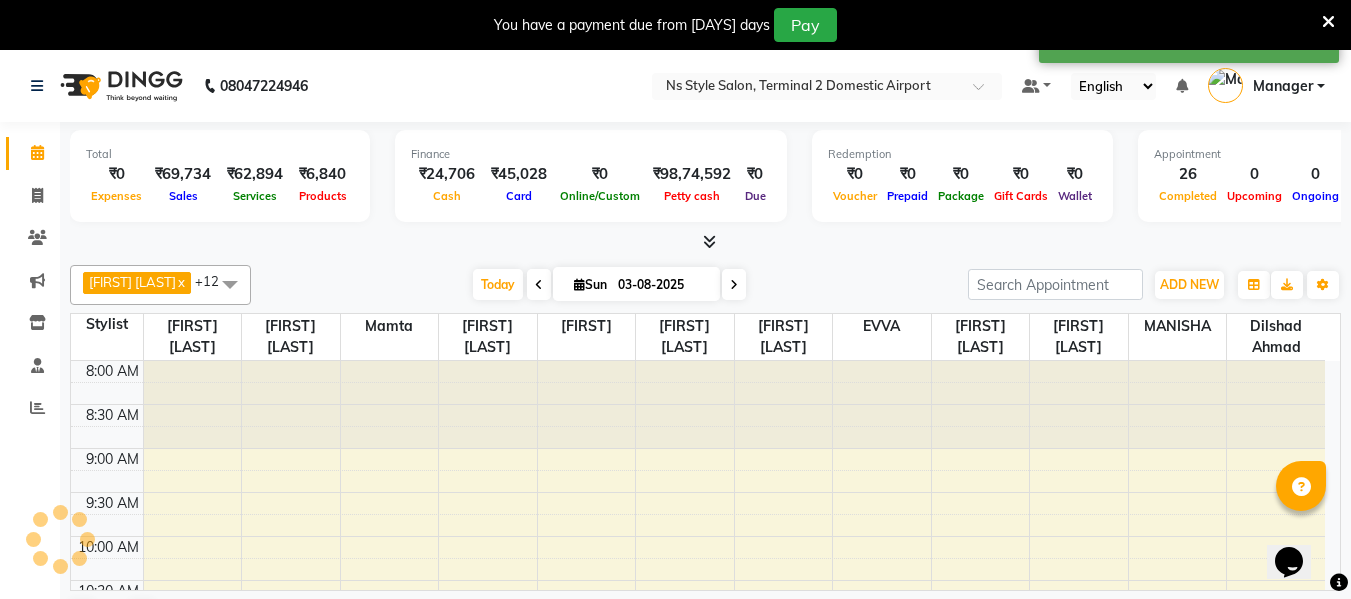 scroll, scrollTop: 0, scrollLeft: 0, axis: both 